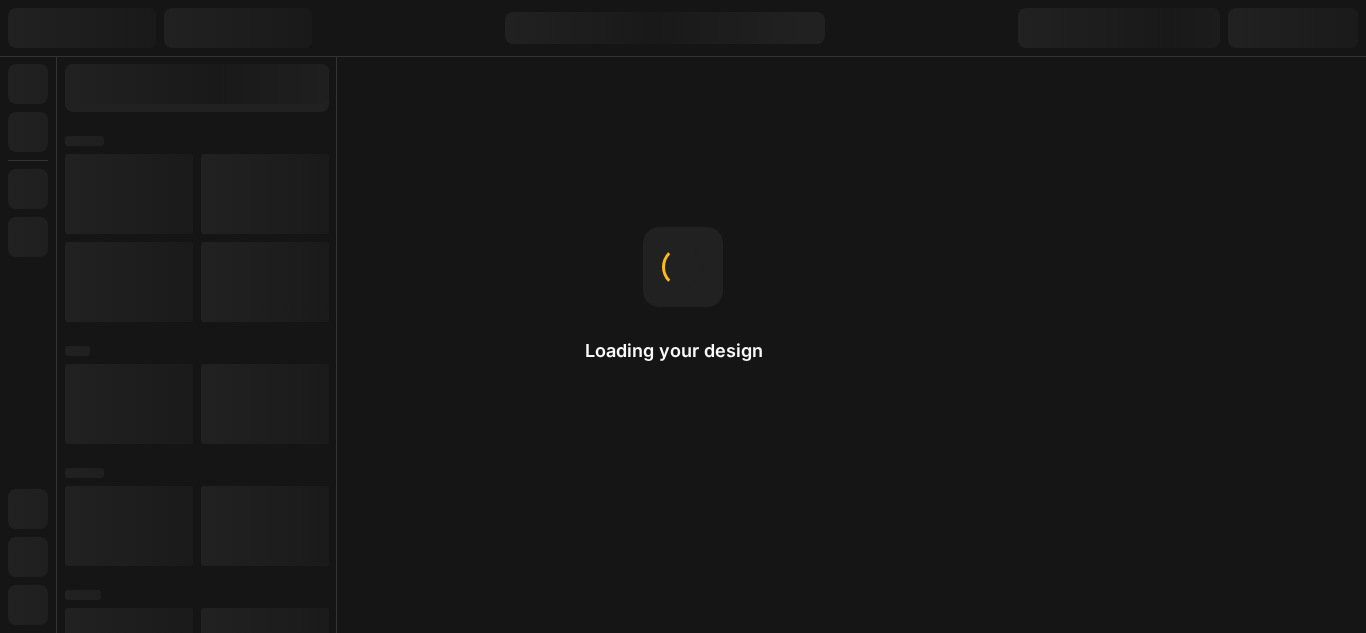 scroll, scrollTop: 0, scrollLeft: 0, axis: both 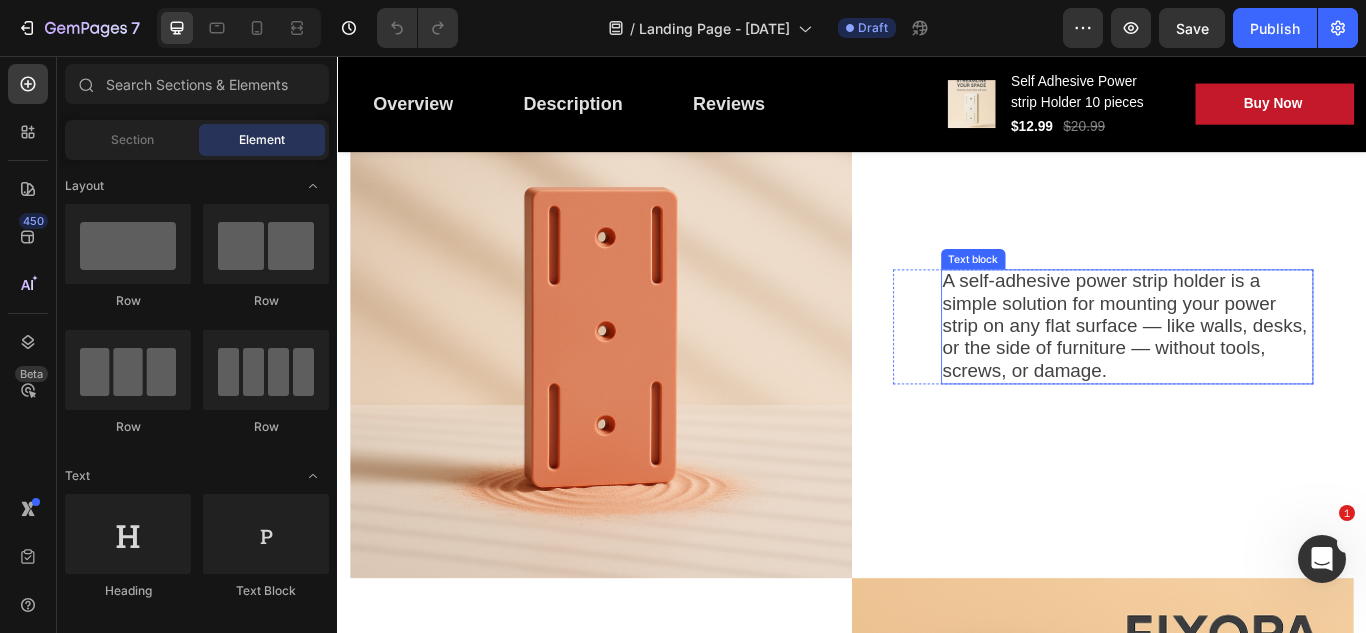 click on "A self-adhesive power strip holder is a simple solution for mounting your power strip on any flat surface — like walls, desks, or the side of furniture — without tools, screws, or damage." at bounding box center [1256, 370] 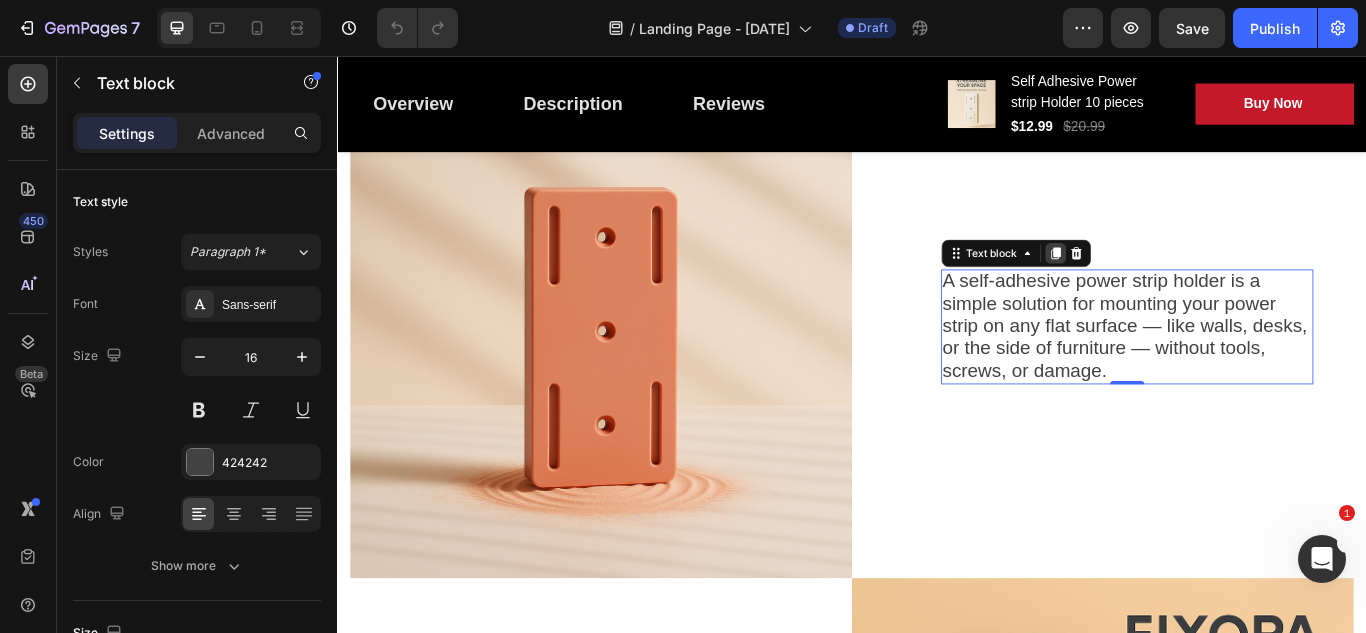 drag, startPoint x: 1162, startPoint y: 285, endPoint x: 1088, endPoint y: 64, distance: 233.06007 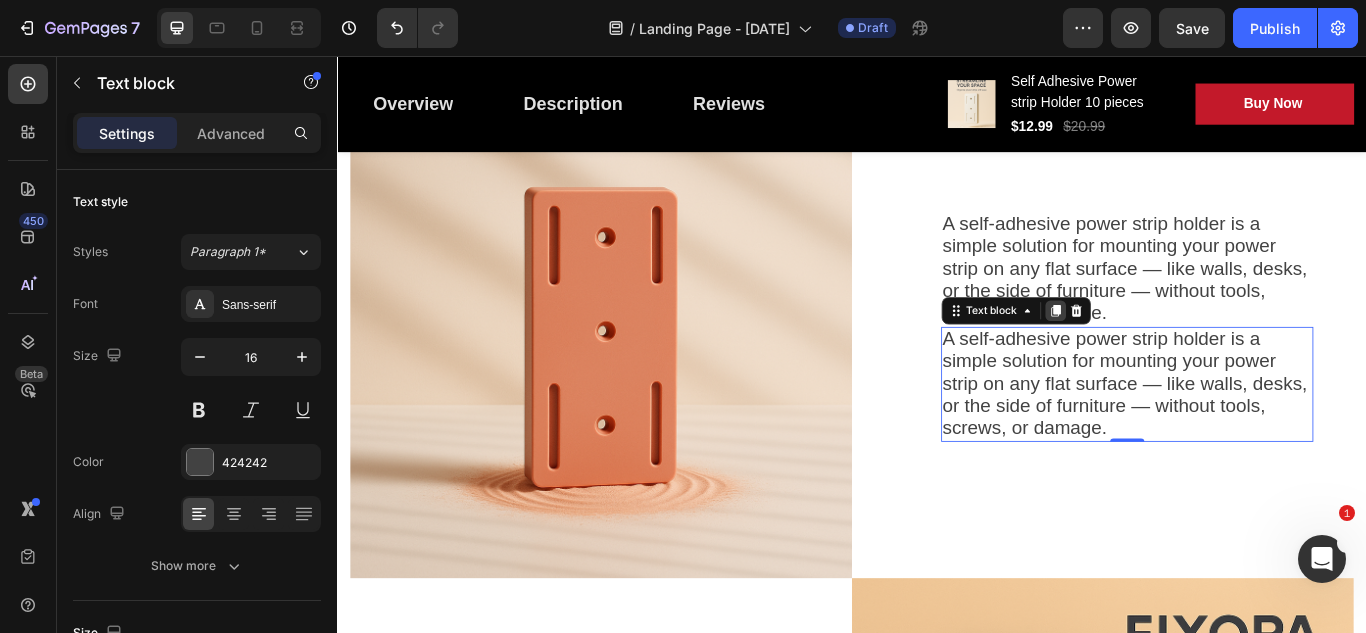 click 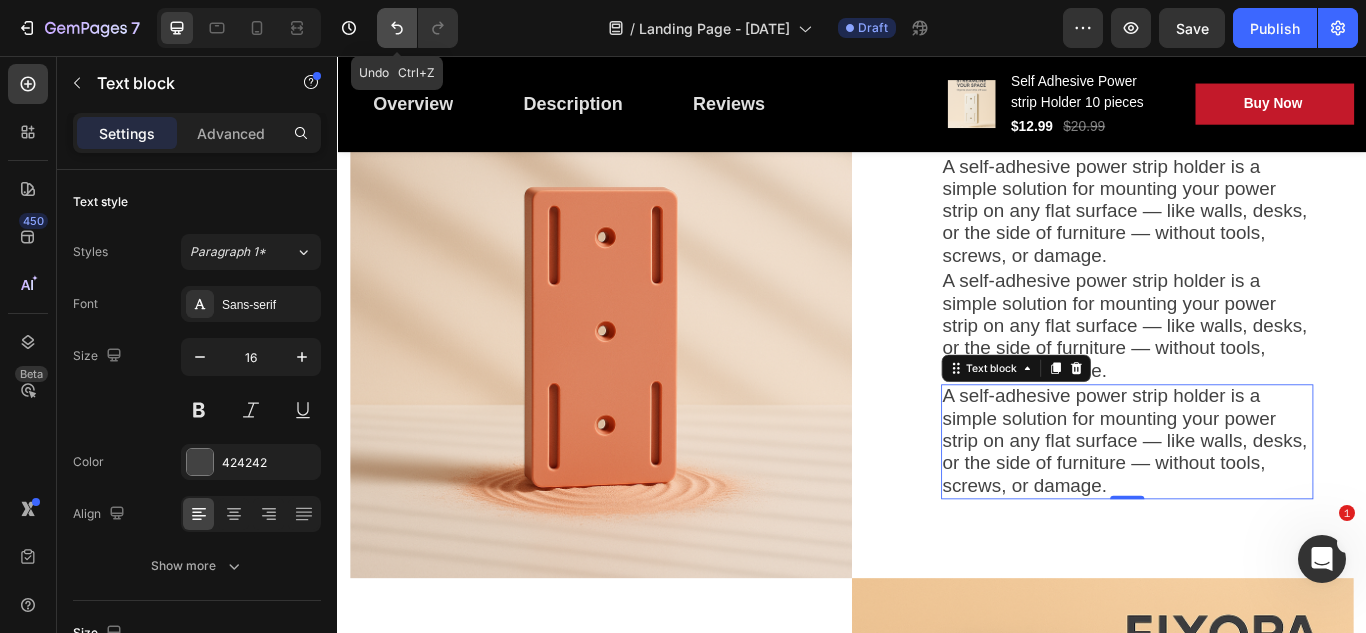 click 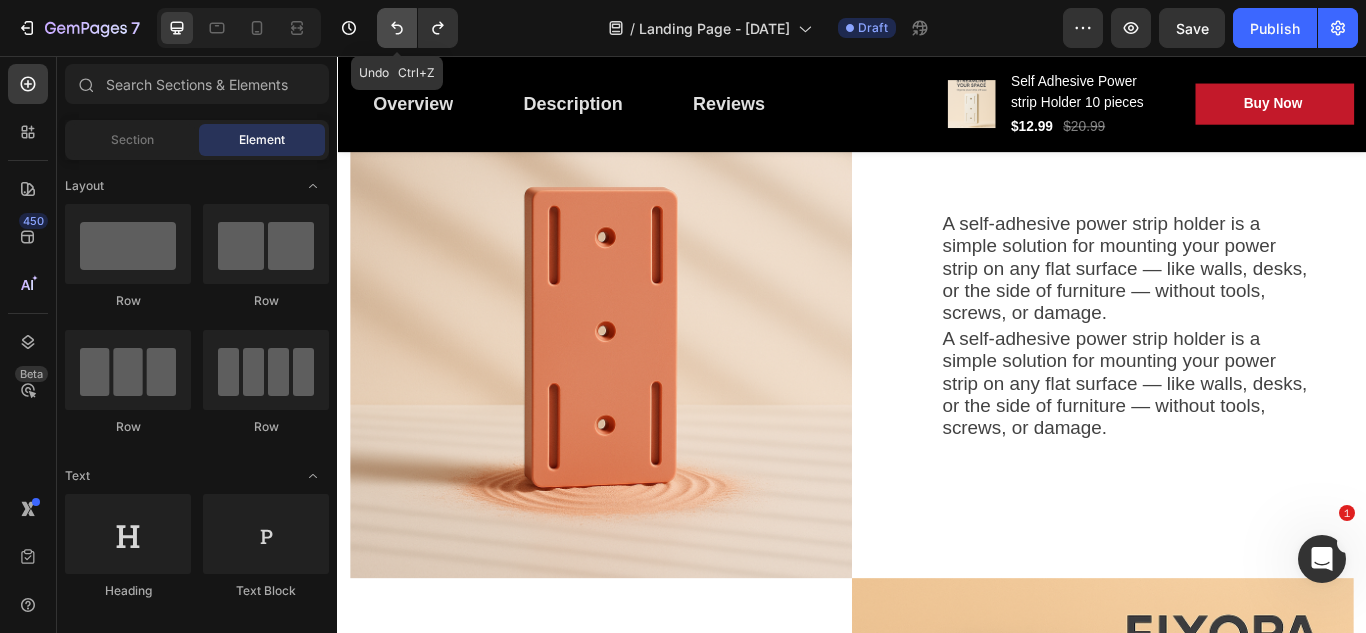 click 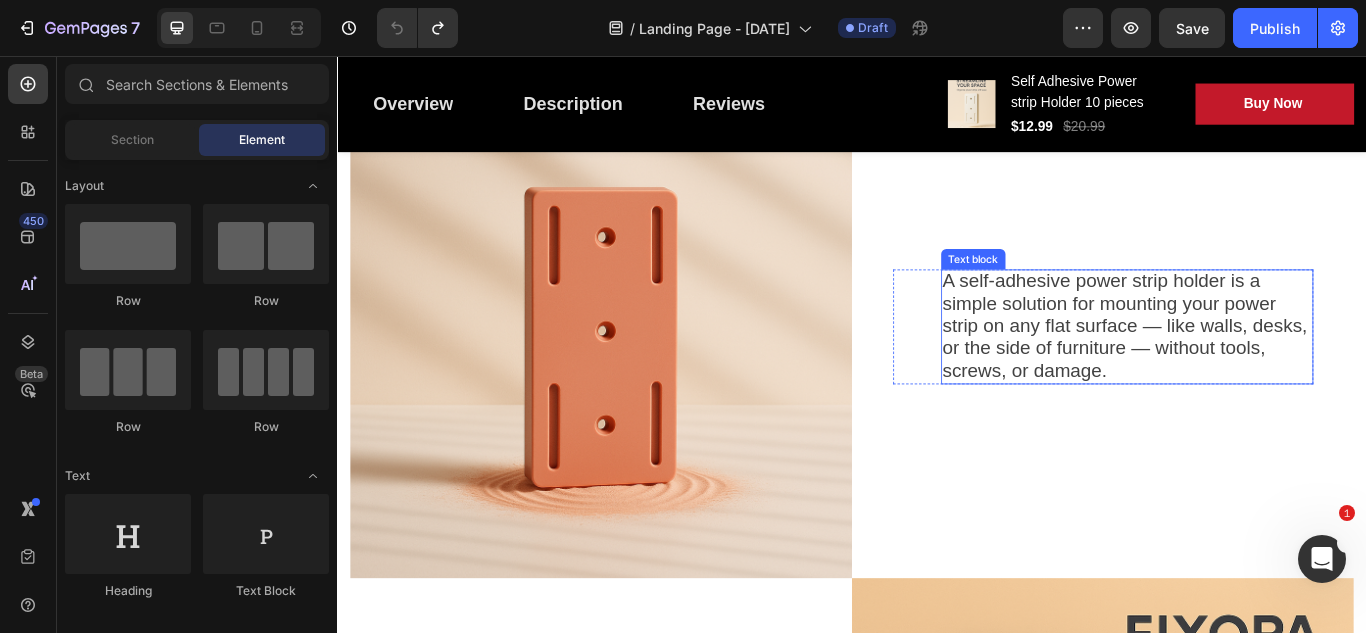 click on "A self-adhesive power strip holder is a simple solution for mounting your power strip on any flat surface — like walls, desks, or the side of furniture — without tools, screws, or damage." at bounding box center [1256, 370] 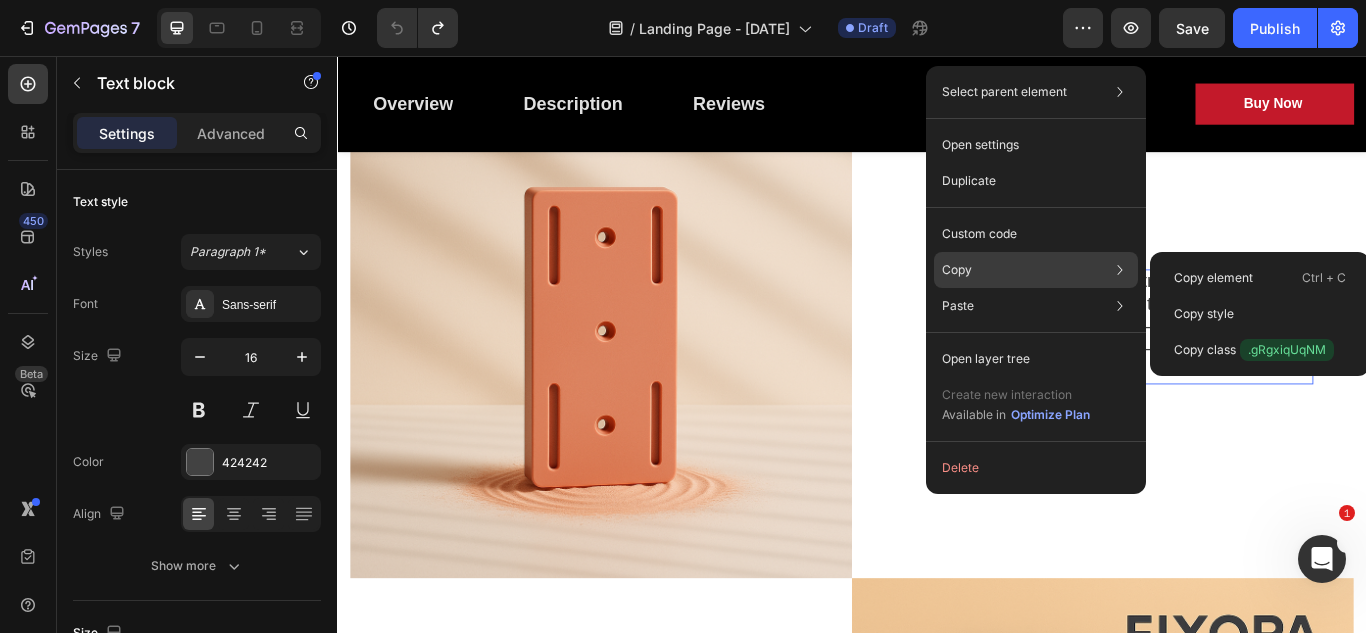 click on "Copy Copy element  Ctrl + C Copy style  Copy class  .gRgxiqUqNM" 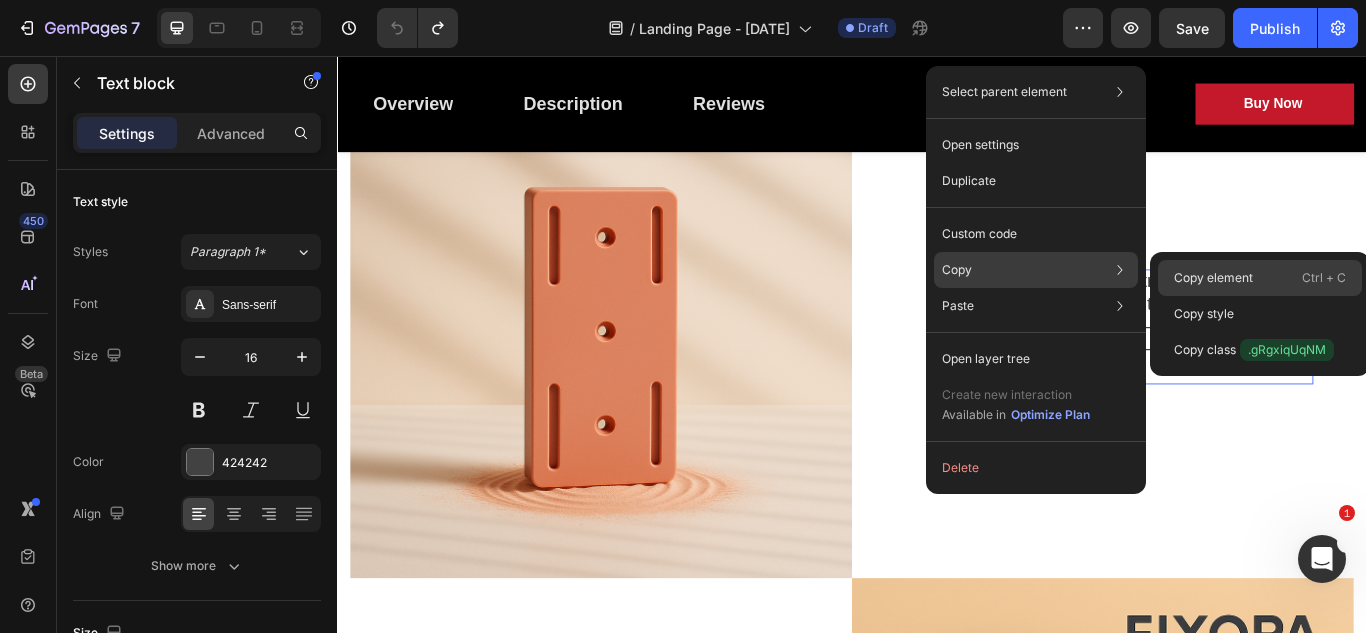 click on "Copy element  Ctrl + C" 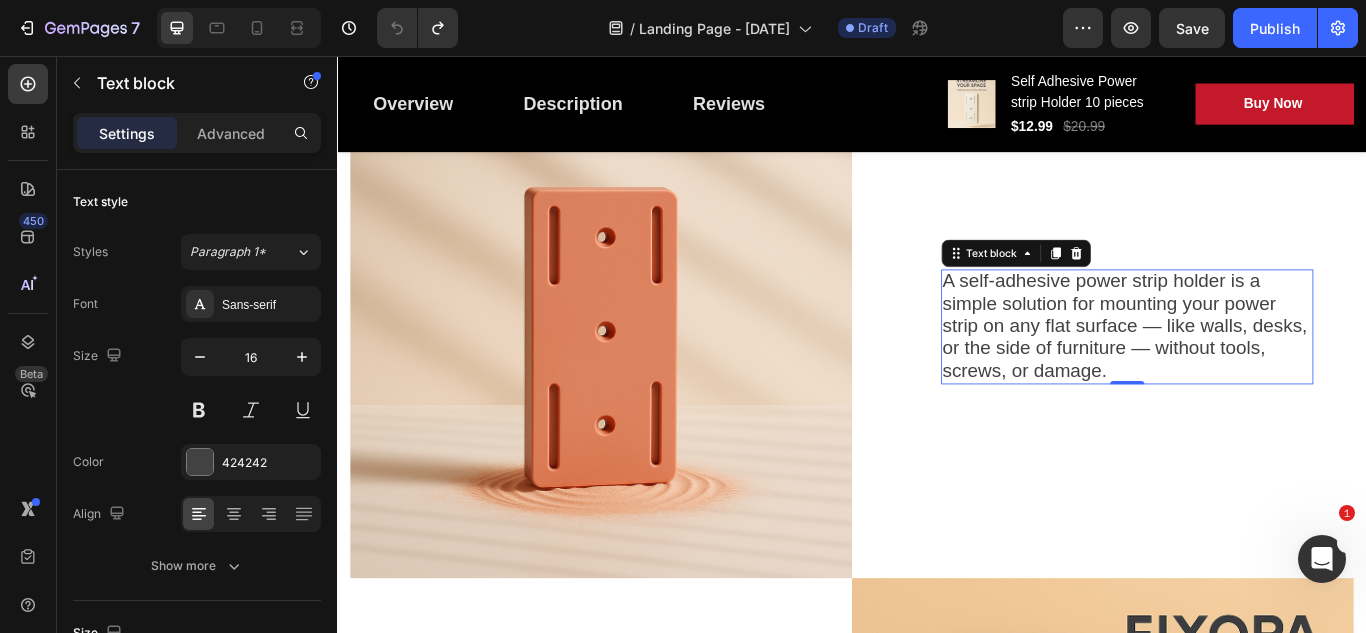 click on "A self-adhesive power strip holder is a simple solution for mounting your power strip on any flat surface — like walls, desks, or the side of furniture — without tools, screws, or damage." at bounding box center [1258, 372] 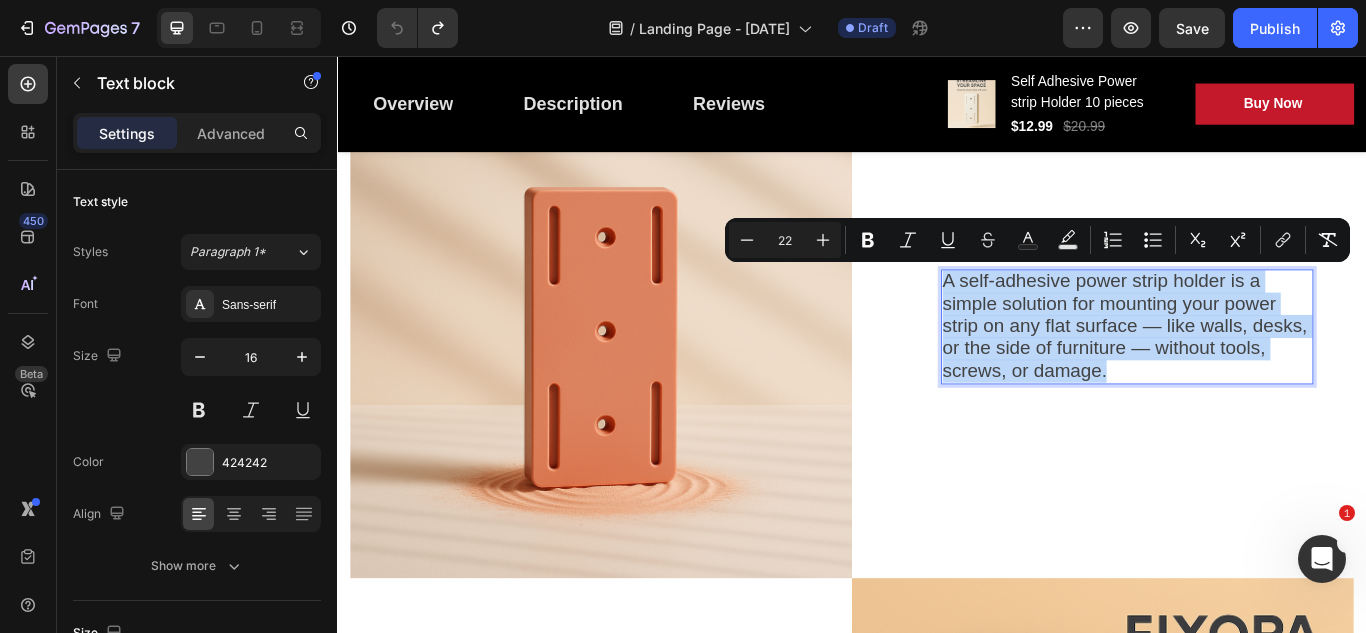 drag, startPoint x: 1226, startPoint y: 414, endPoint x: 1033, endPoint y: 313, distance: 217.83022 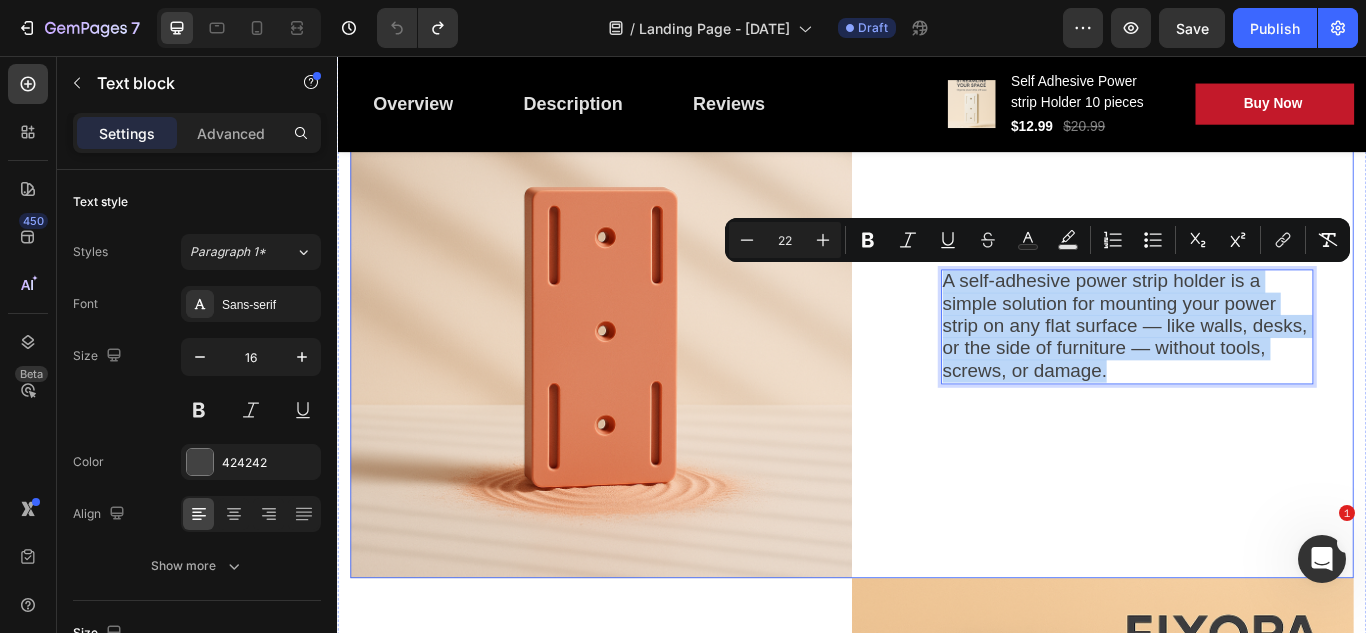 click on "A self-adhesive power strip holder is a simple solution for mounting your power strip on any flat surface — like walls, desks, or the side of furniture — without tools, screws, or damage. Text block   0 Row" at bounding box center (1229, 372) 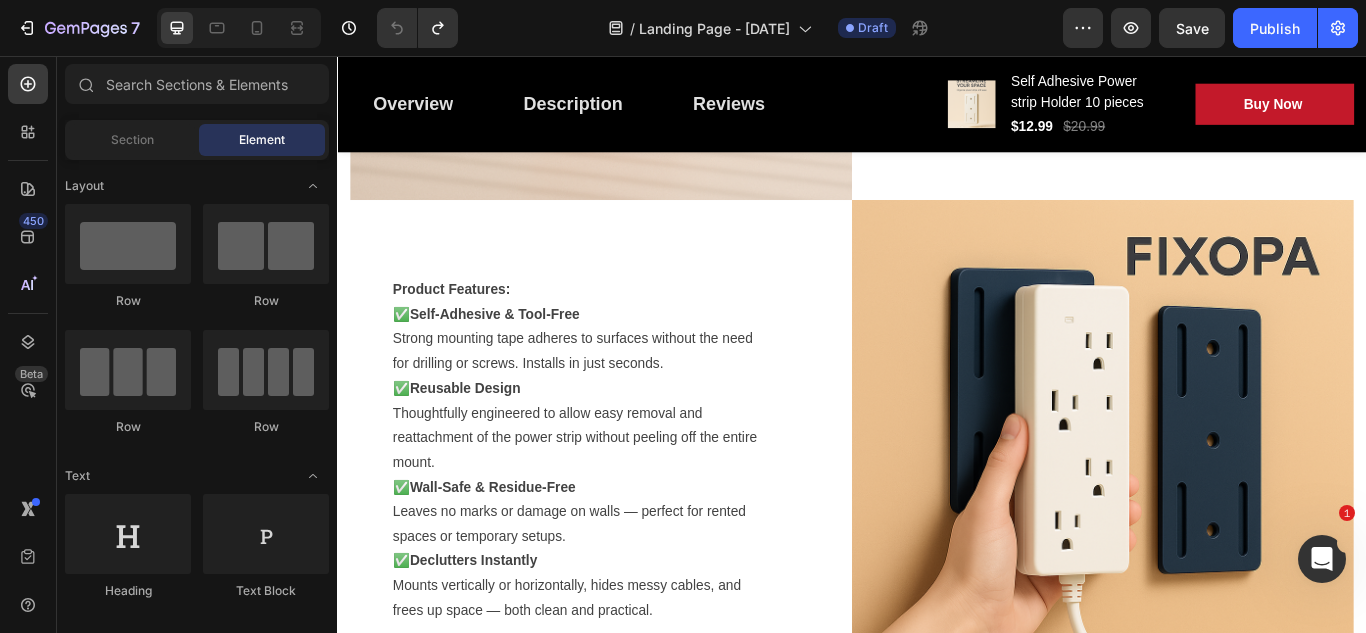 scroll, scrollTop: 1989, scrollLeft: 0, axis: vertical 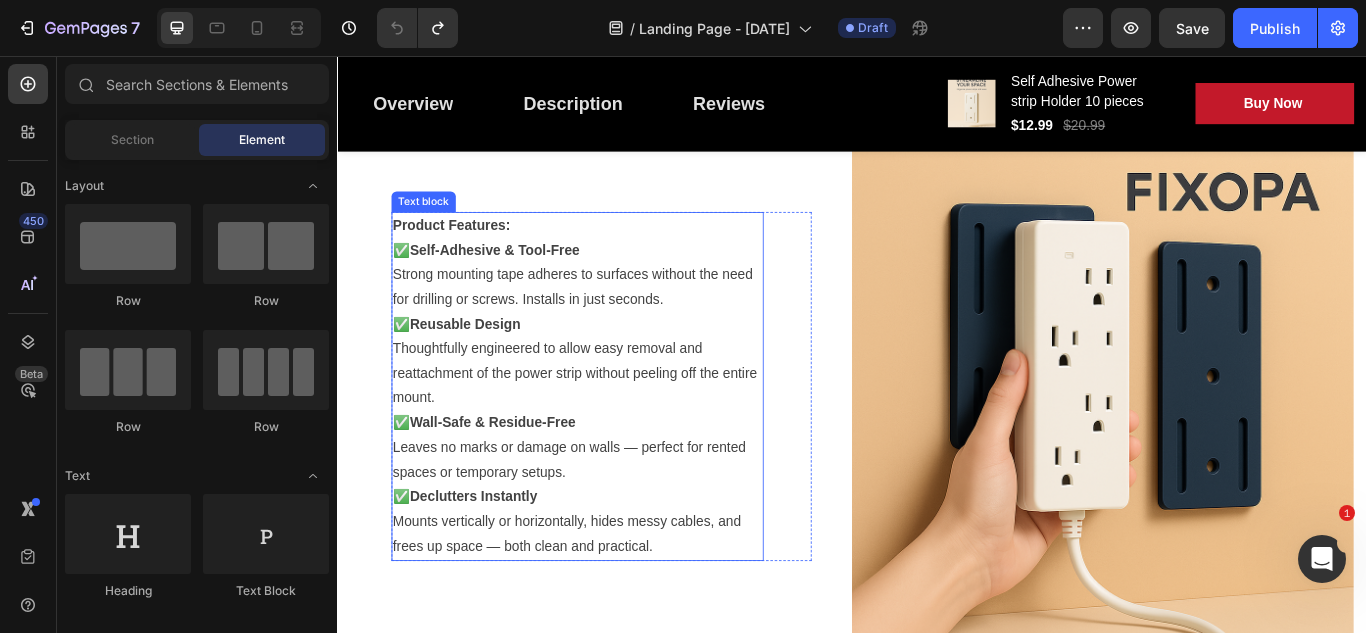 click on "✅  Self-Adhesive & Tool-Free Strong mounting tape adheres to surfaces without the need for drilling or screws. Installs in just seconds." at bounding box center [617, 312] 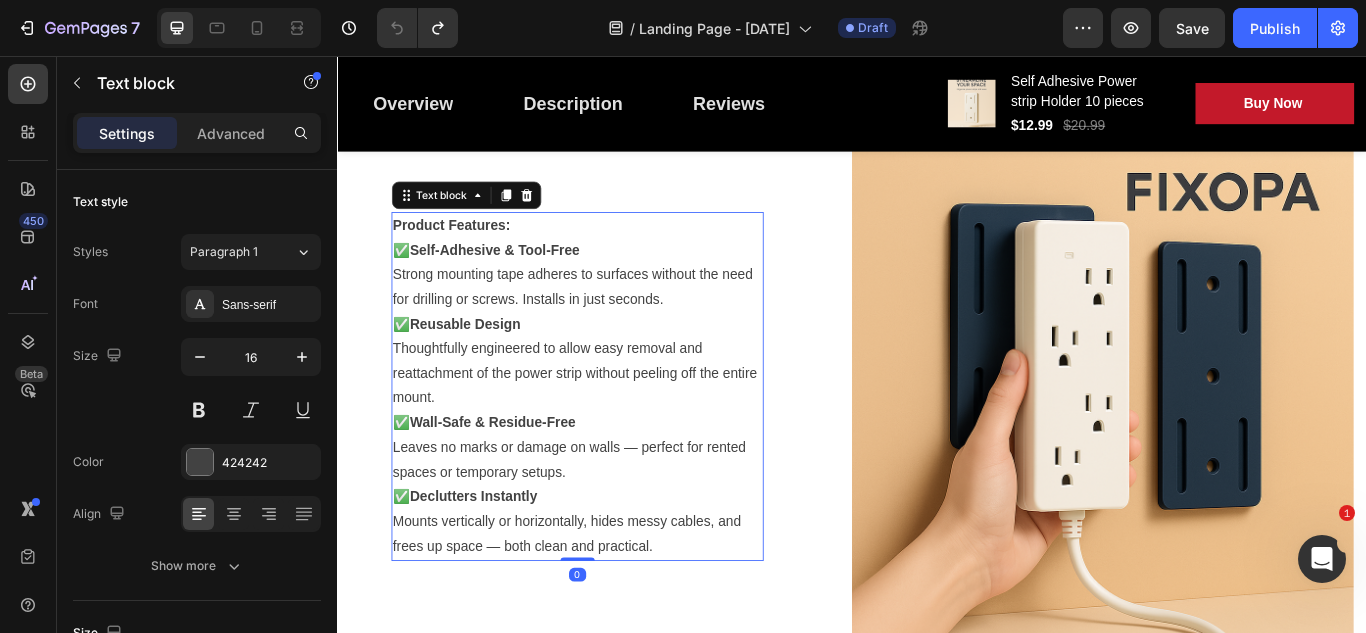 click on "✅  Declutters Instantly Mounts vertically or horizontally, hides messy cables, and frees up space — both clean and practical." at bounding box center (617, 599) 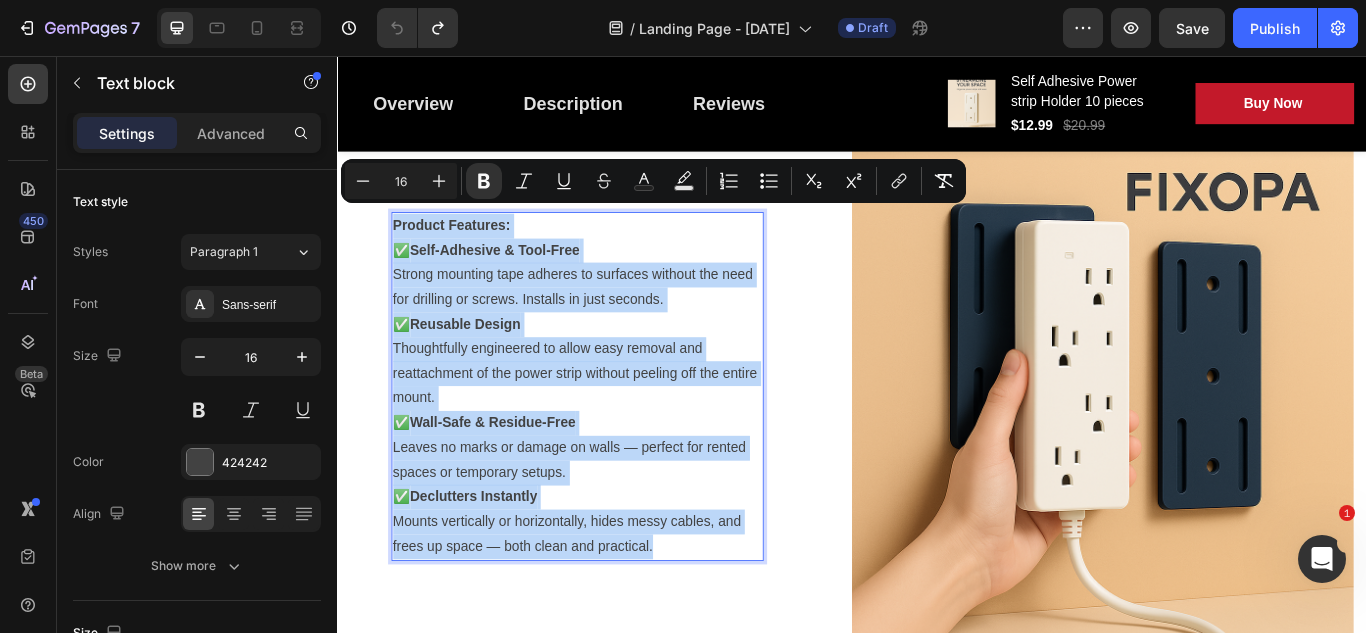 drag, startPoint x: 706, startPoint y: 622, endPoint x: 401, endPoint y: 243, distance: 486.4833 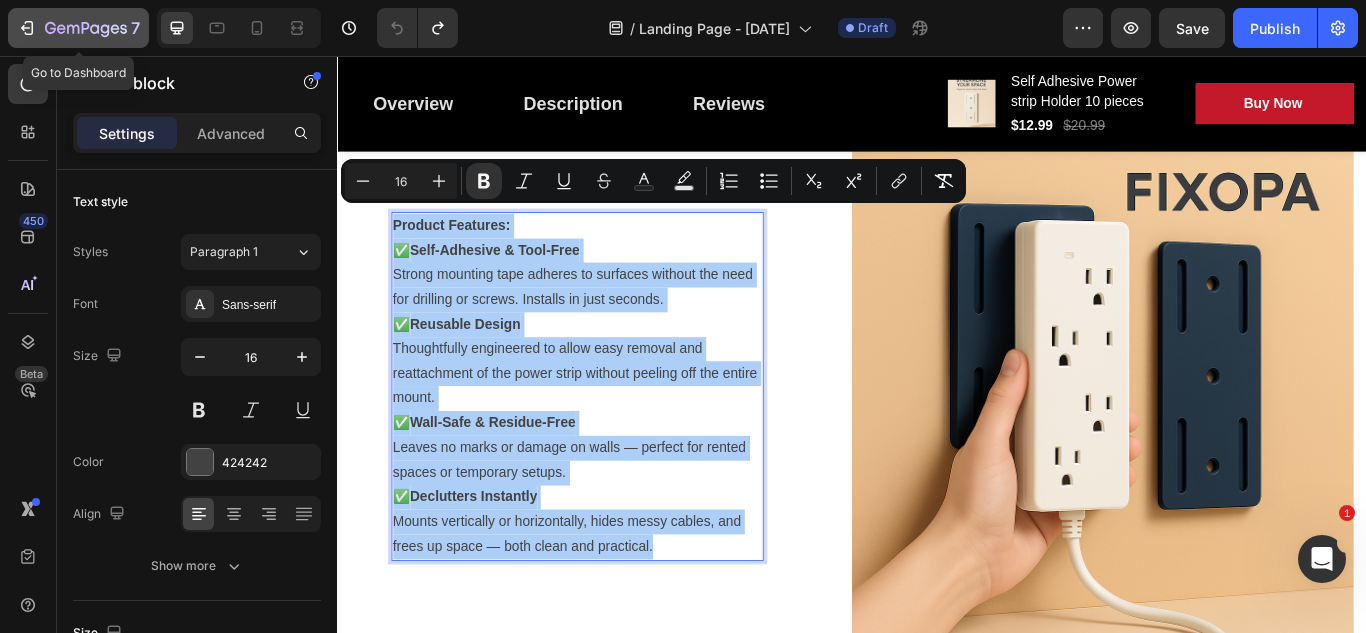 click 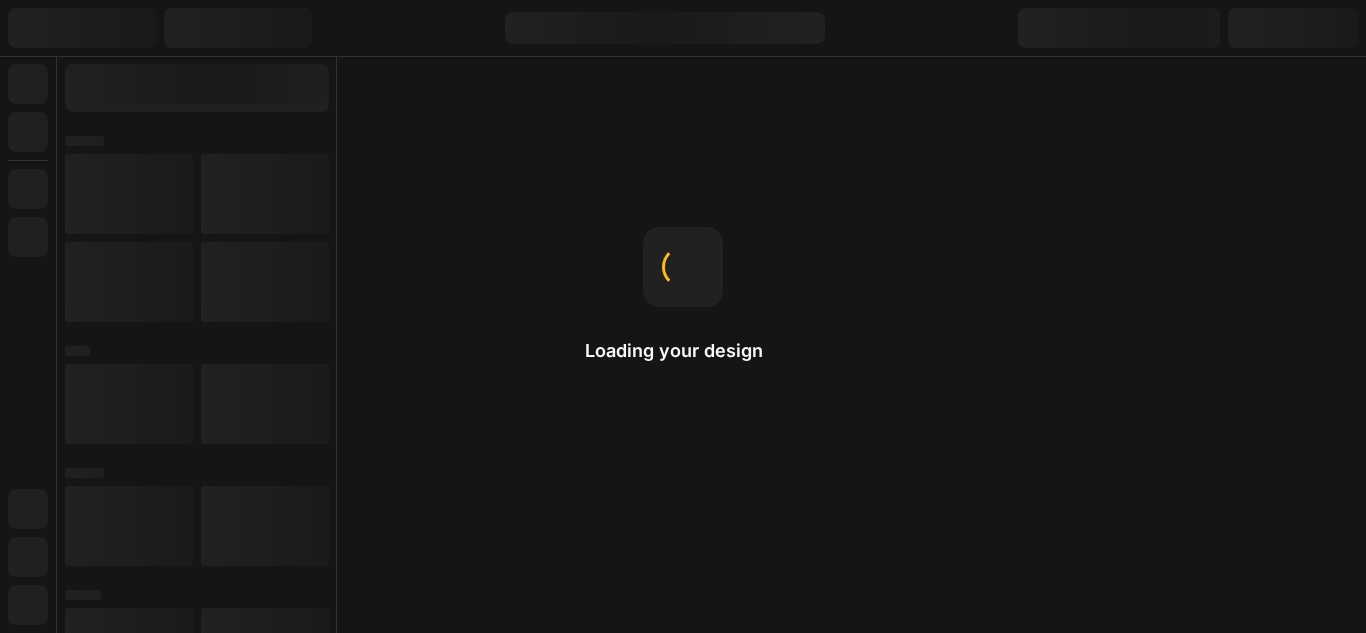 scroll, scrollTop: 0, scrollLeft: 0, axis: both 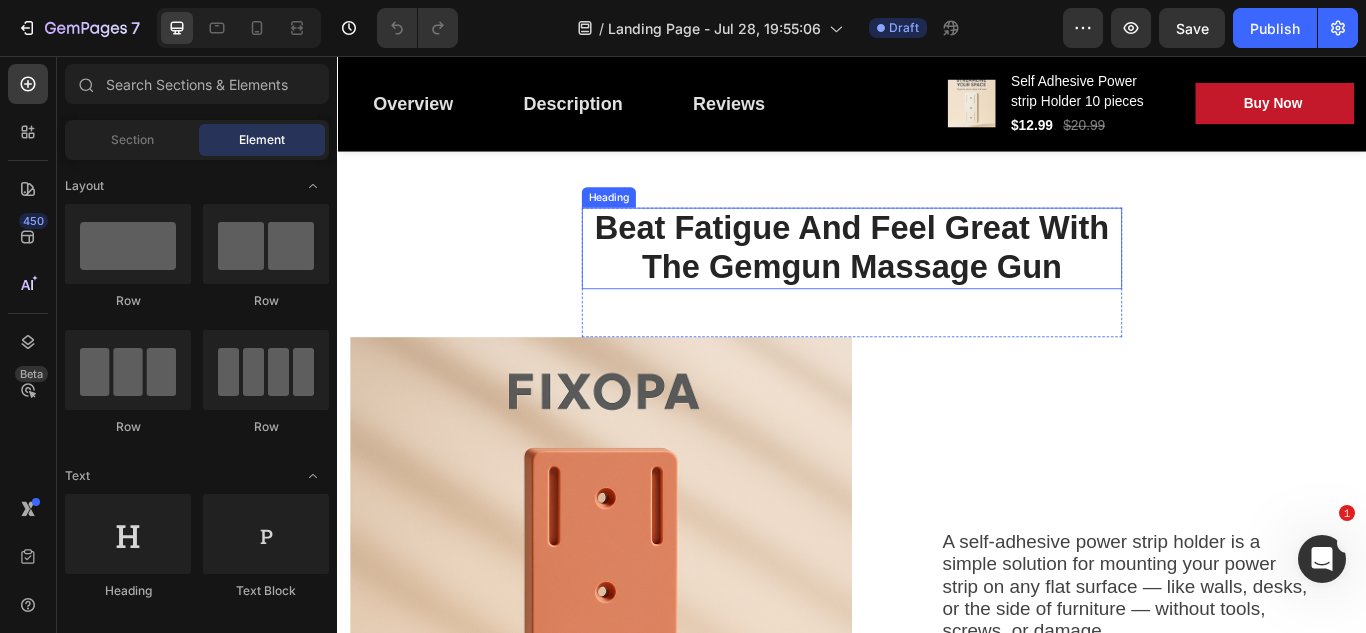 click on "Beat Fatigue And Feel Great With The Gemgun Massage Gun" at bounding box center (937, 280) 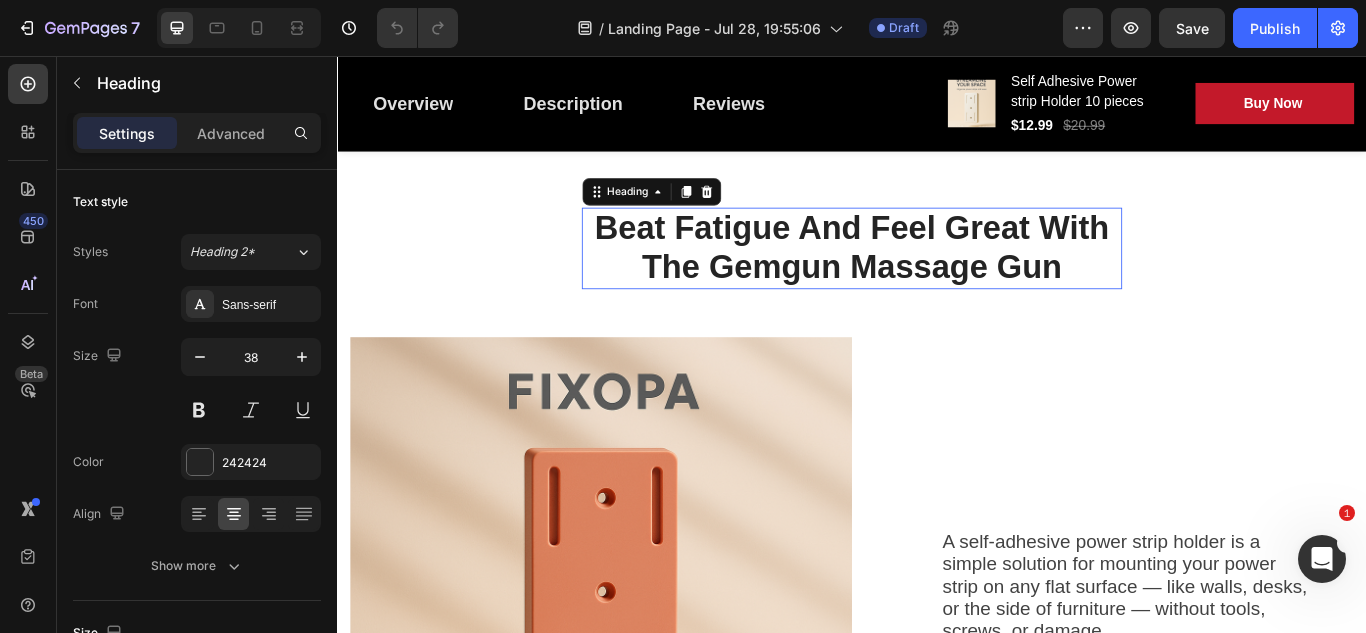 click on "Beat Fatigue And Feel Great With The Gemgun Massage Gun" at bounding box center [937, 280] 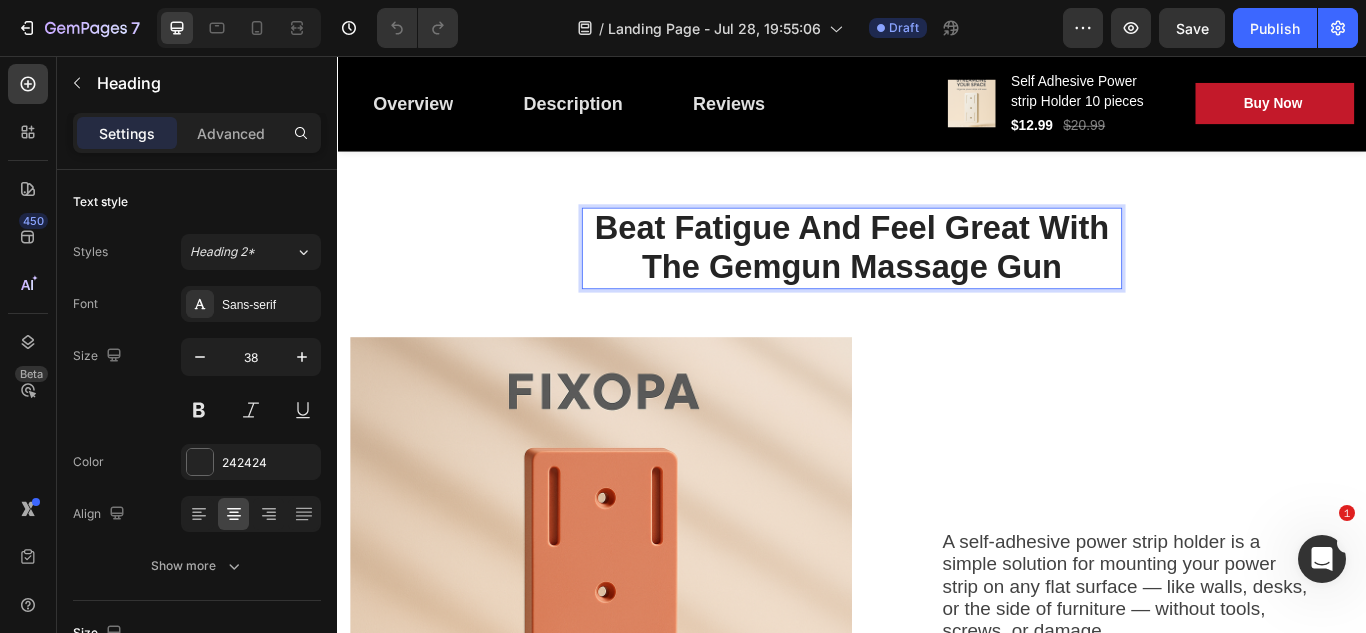 click on "Beat Fatigue And Feel Great With The Gemgun Massage Gun" at bounding box center [937, 280] 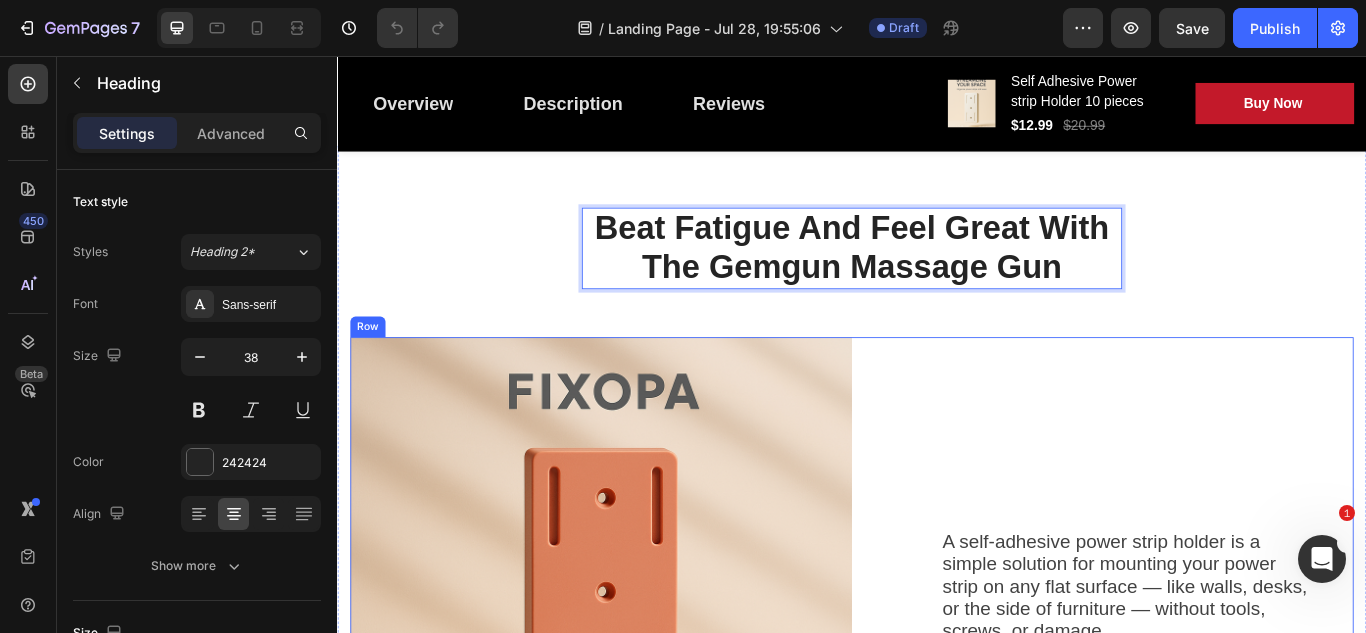 click on "A self-adhesive power strip holder is a simple solution for mounting your power strip on any flat surface — like walls, desks, or the side of furniture — without tools, screws, or damage. Text block Row" at bounding box center [1229, 676] 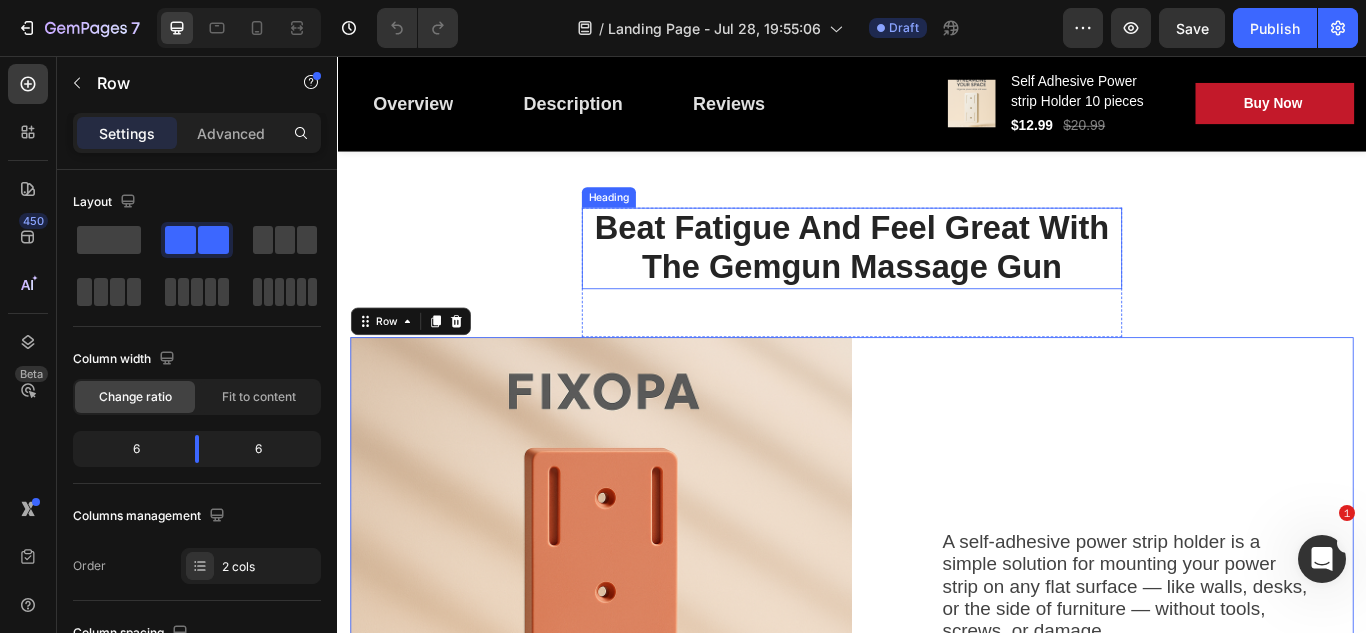 click on "Beat Fatigue And Feel Great With The Gemgun Massage Gun" at bounding box center (937, 280) 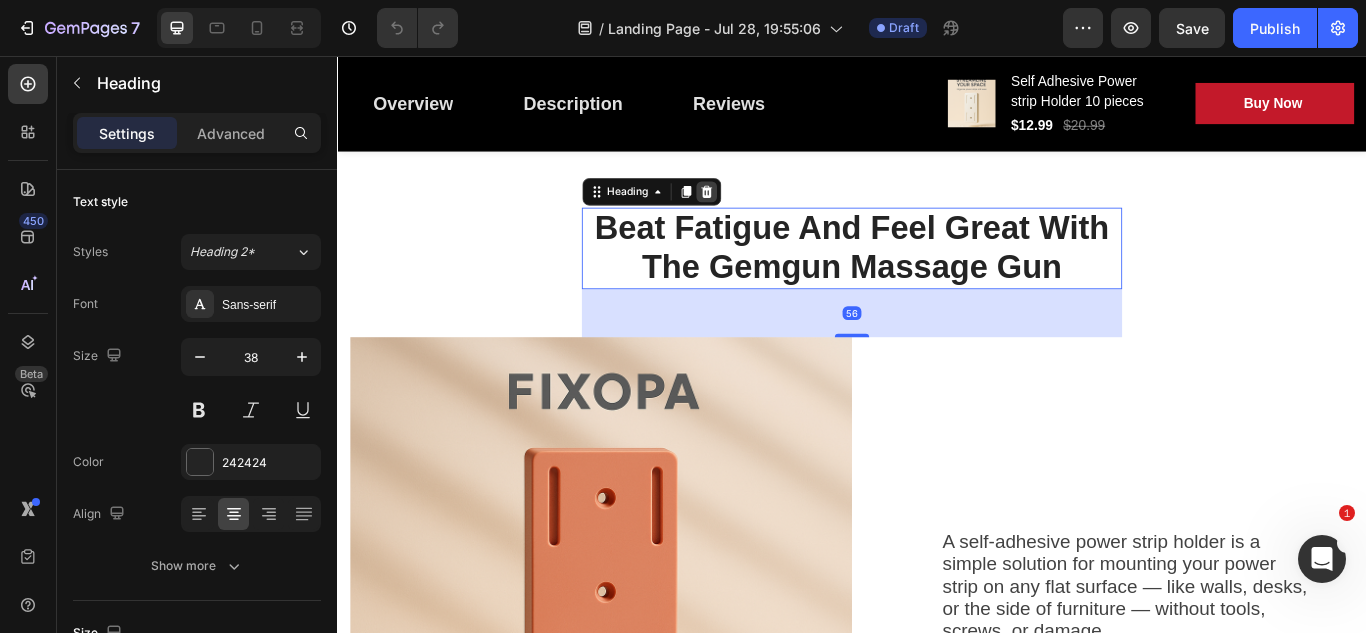 click 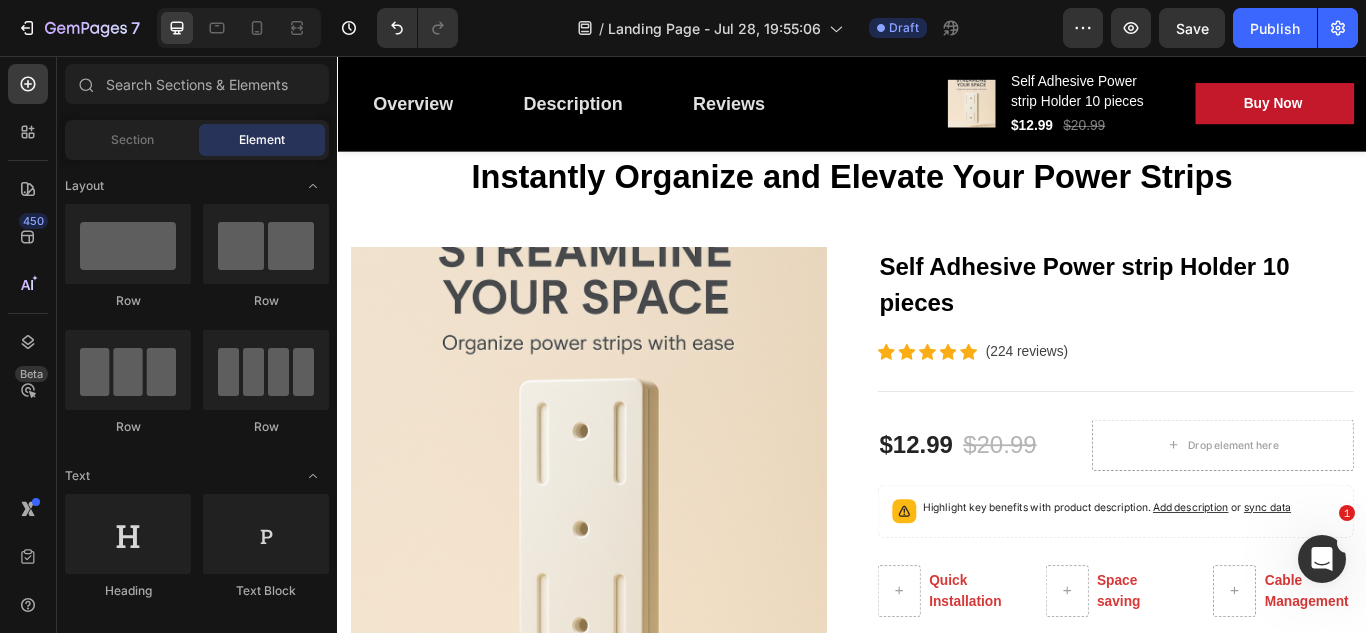 scroll, scrollTop: 0, scrollLeft: 0, axis: both 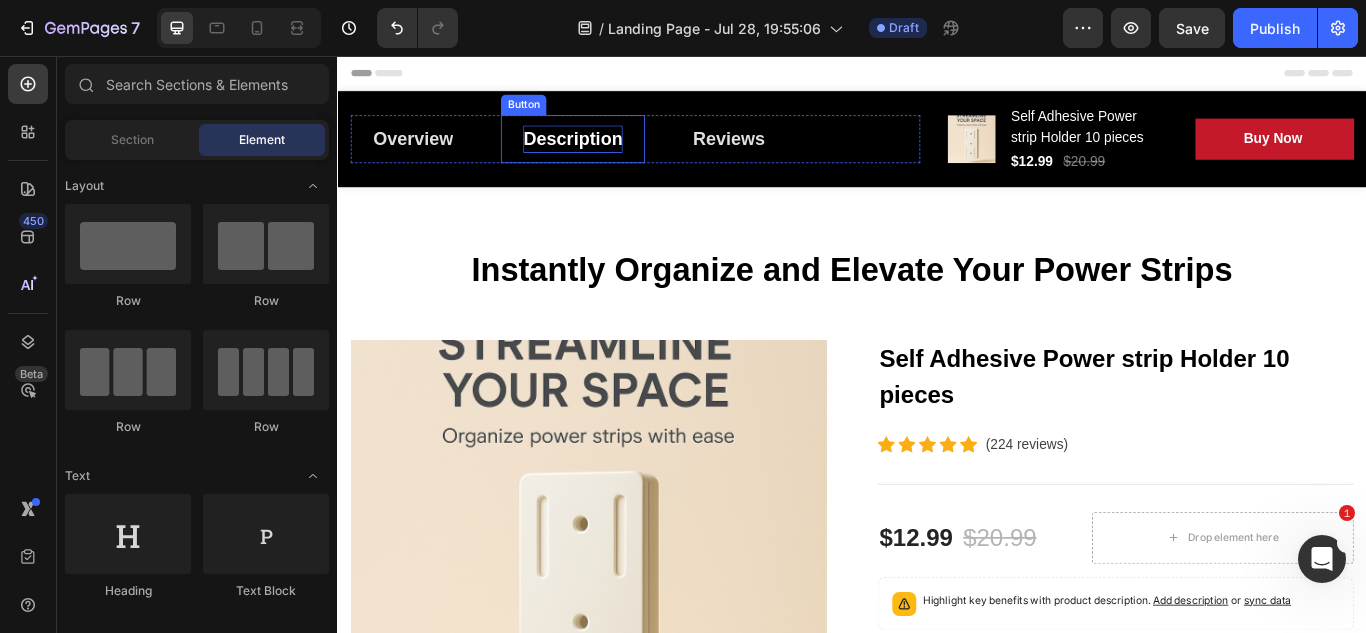 click on "Description" at bounding box center [611, 153] 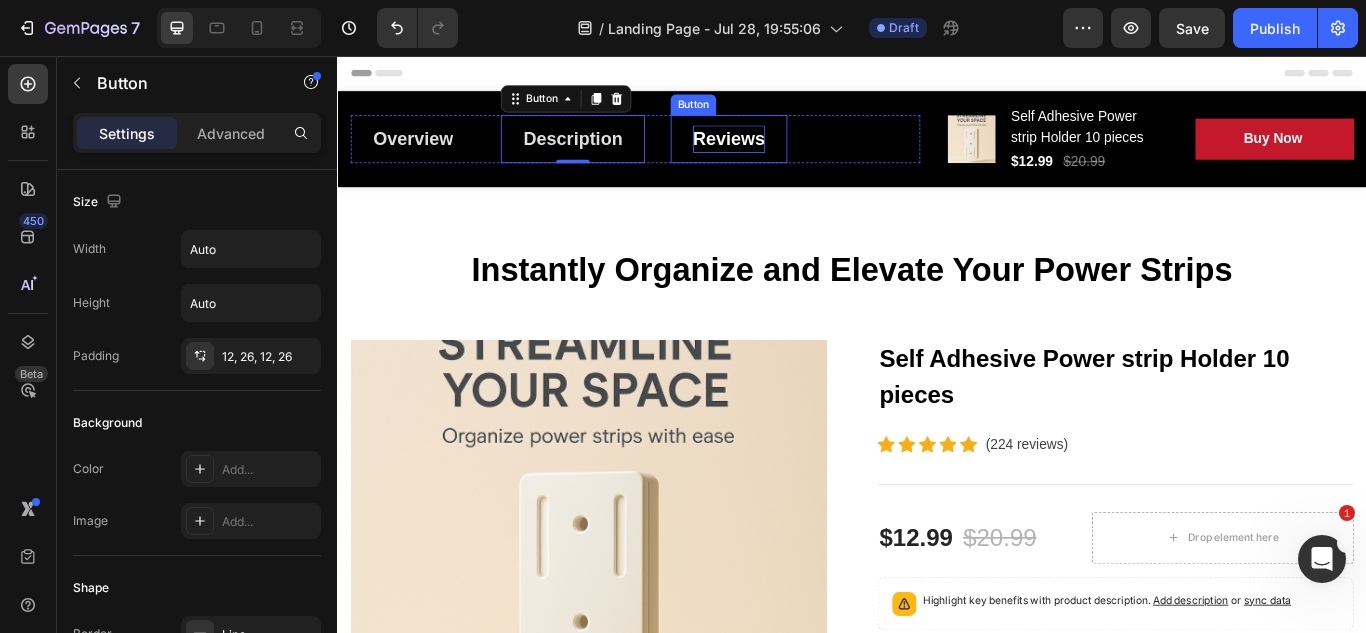 click on "Reviews" at bounding box center [793, 153] 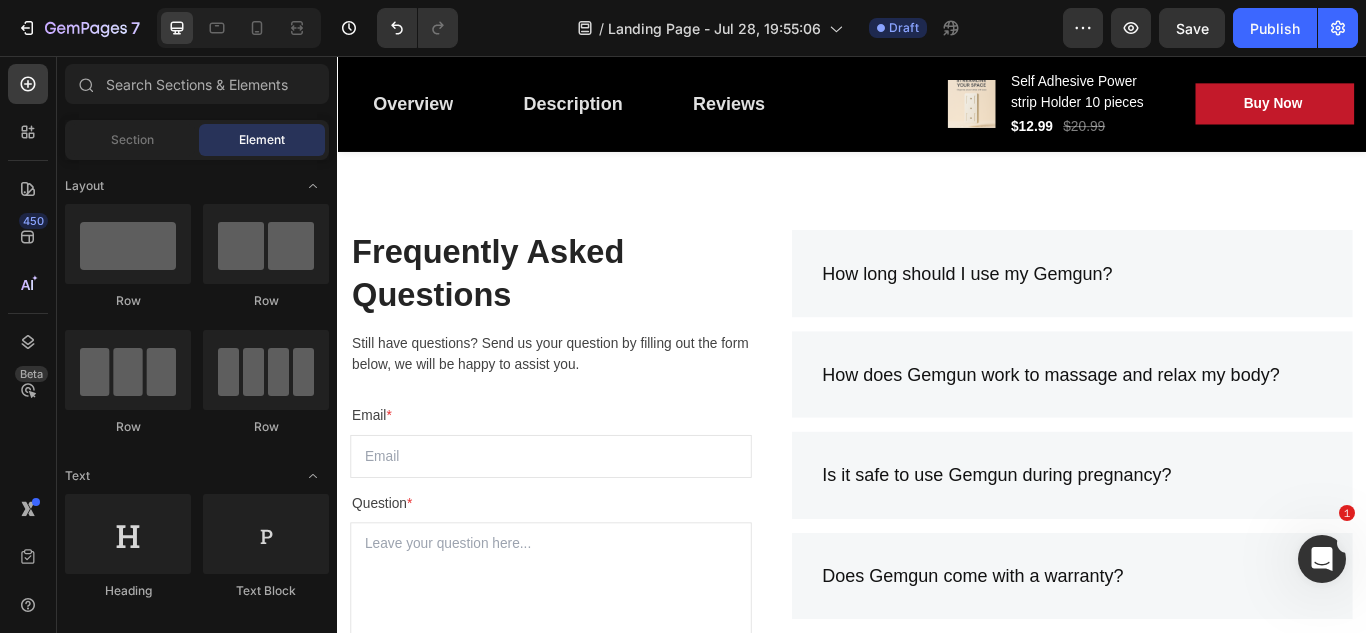 scroll, scrollTop: 5918, scrollLeft: 0, axis: vertical 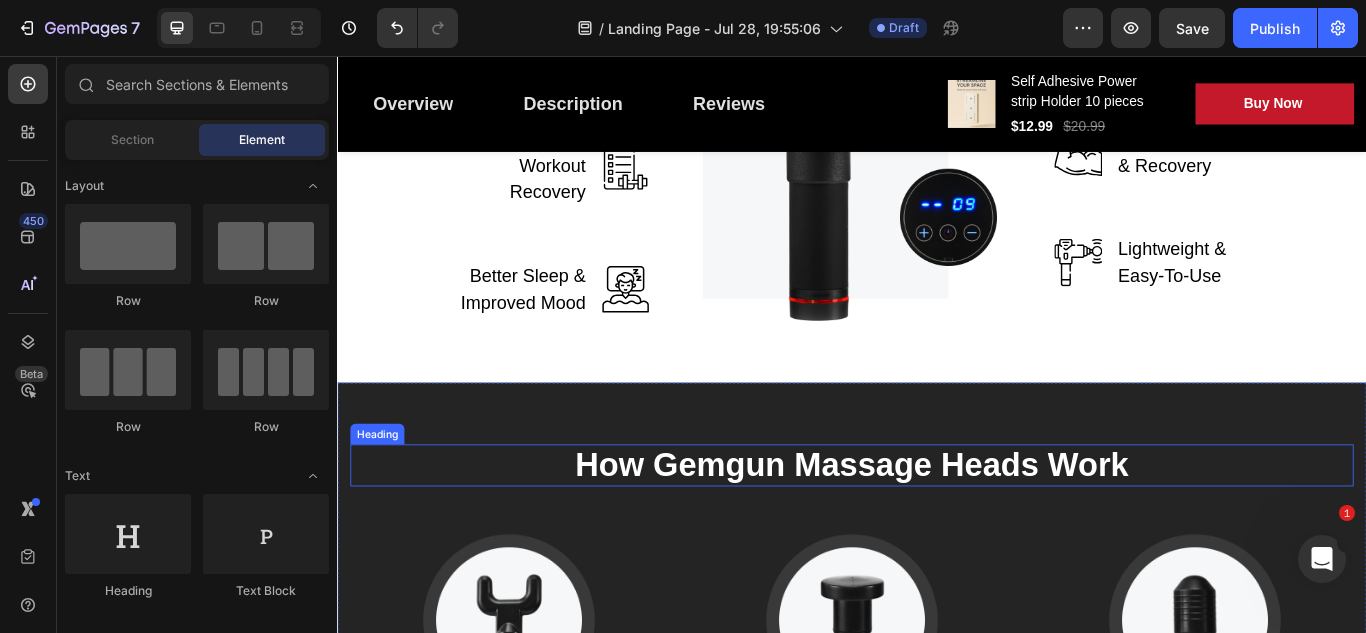 click on "How Gemgun Massage Heads Work" at bounding box center (937, 534) 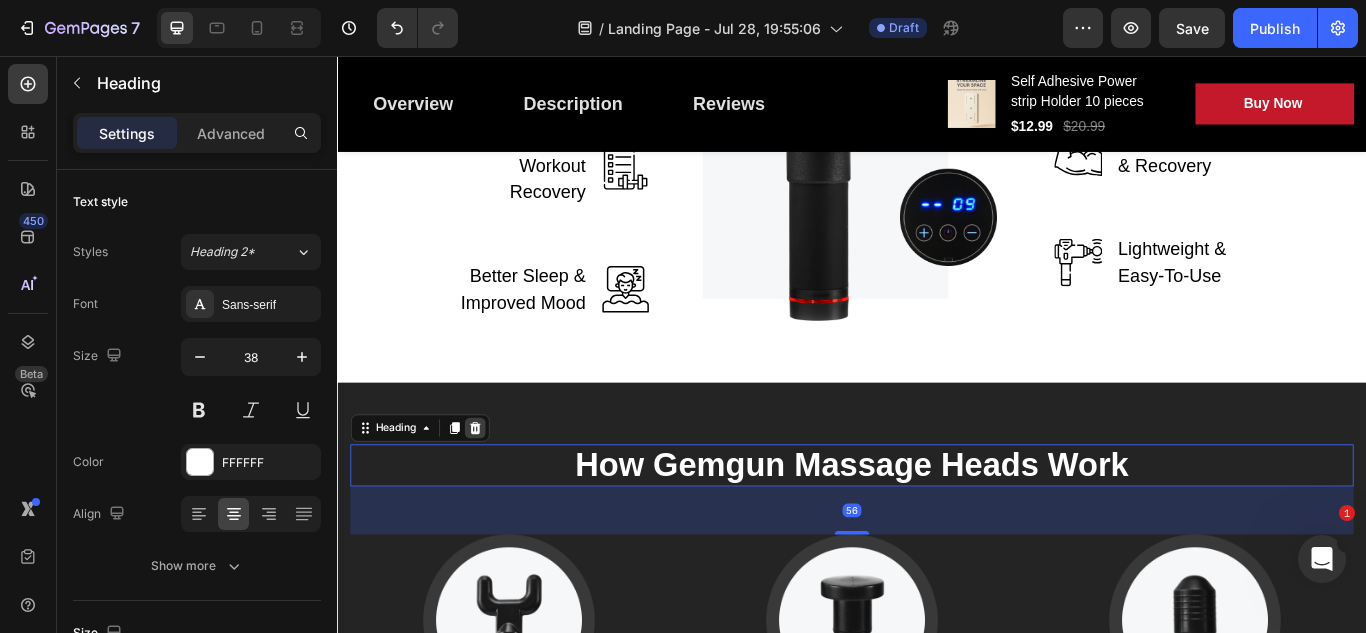 click 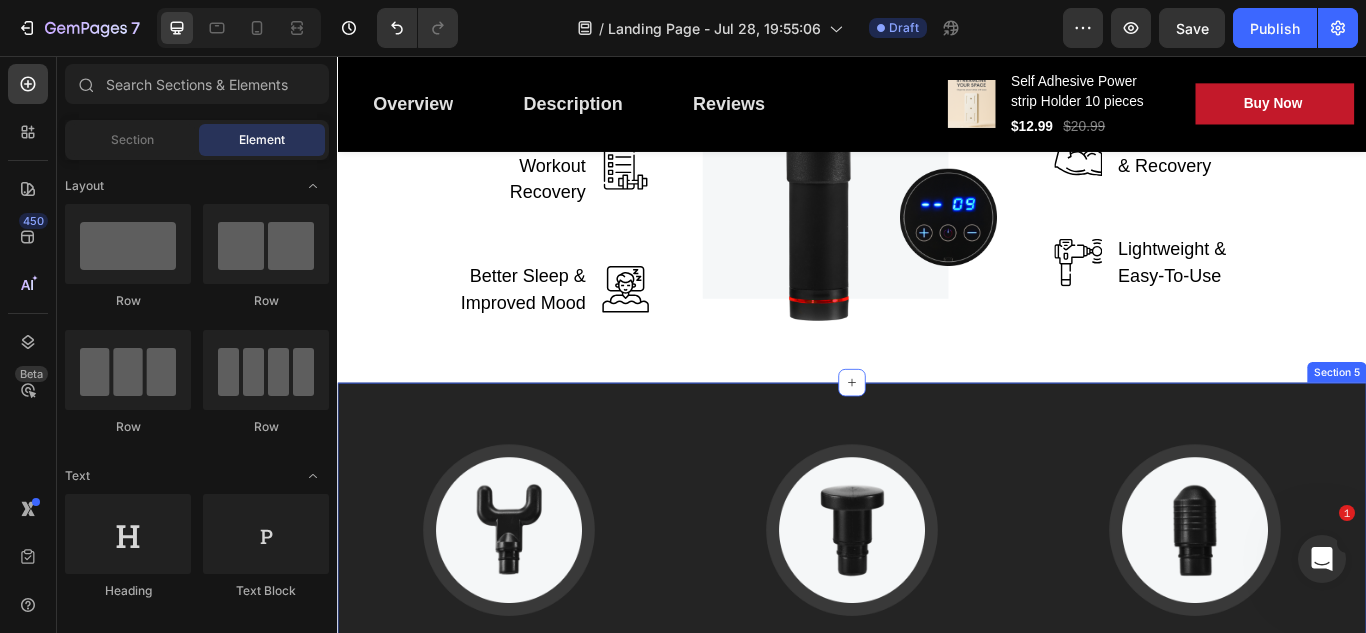 click on "Image U-Shape Head Text block Suitable for the muscles around the shoulders, neck, spinal, and Achilles massage helps relieve muscle stiffness and soreness. Text block Image Flat Head Text block Used for relaxing and shaping each muscle part, helps soothe sore muscles that cause discomfort in the body. Text block Image Taper Head Text block Used for deep tissue such as joint palm and plantar, helps reduce stiffness, improves flexibility & boosts blood flow. Text block Row Section 5" at bounding box center (937, 689) 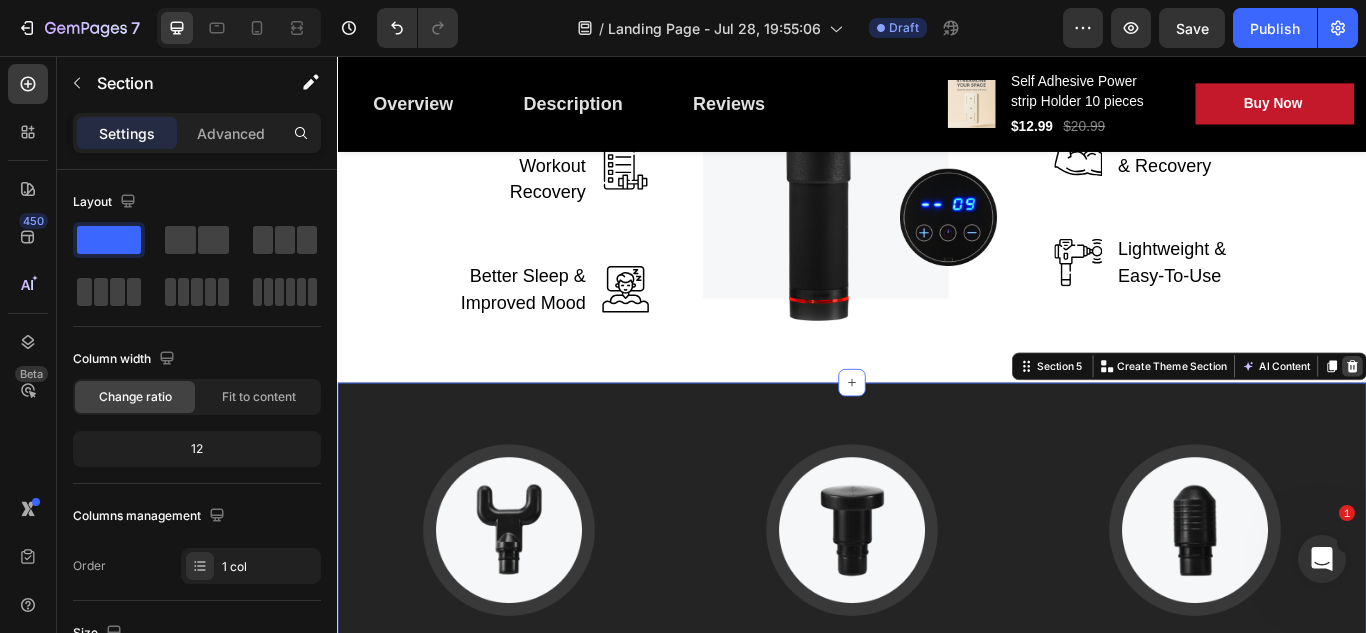 click 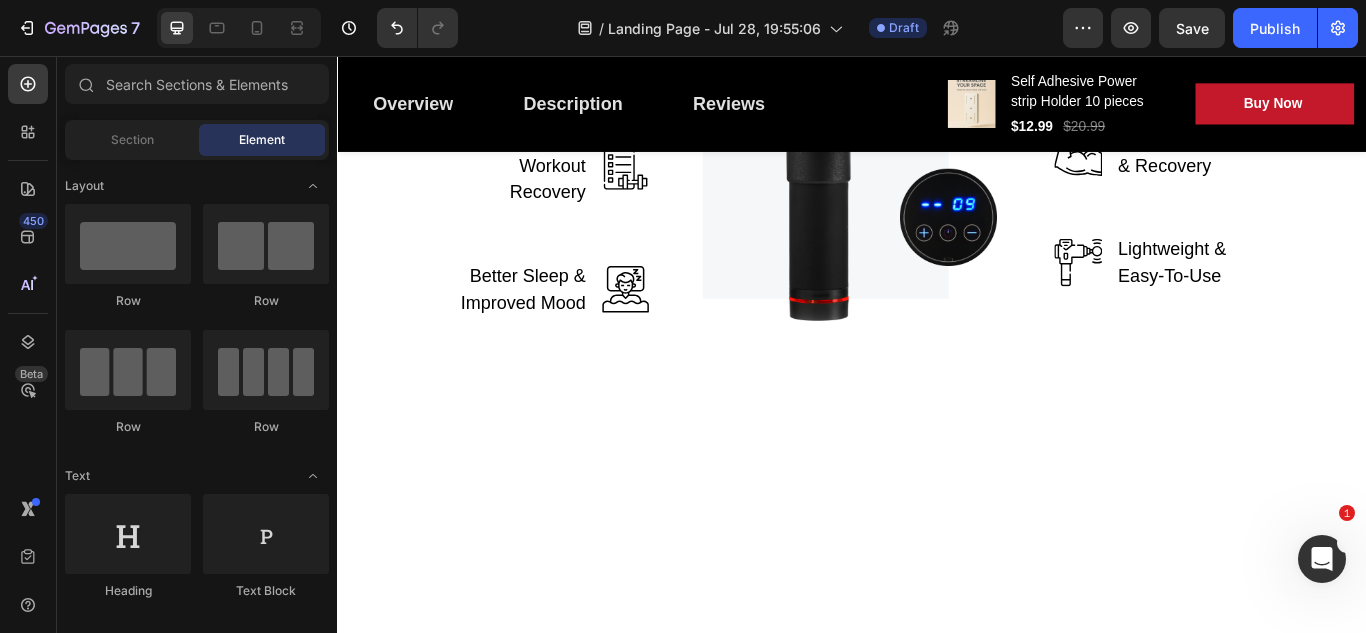scroll, scrollTop: 2638, scrollLeft: 0, axis: vertical 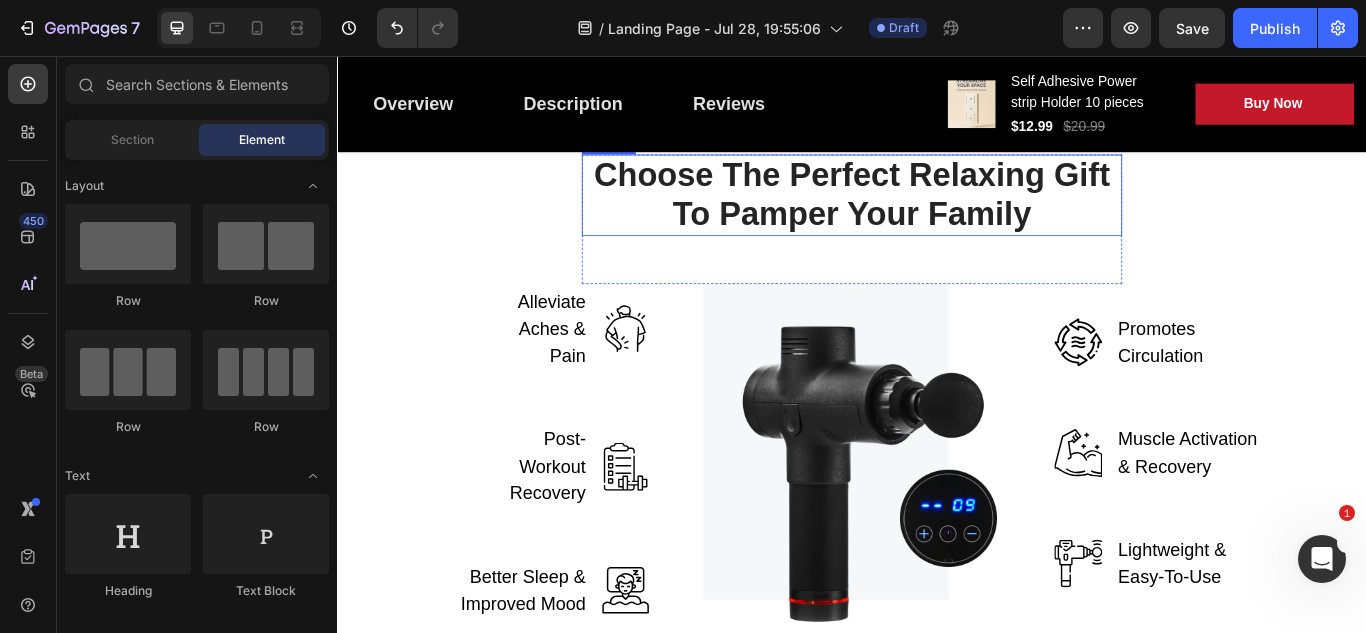 click on "Choose The Perfect Relaxing Gift To Pamper Your Family" at bounding box center [937, 218] 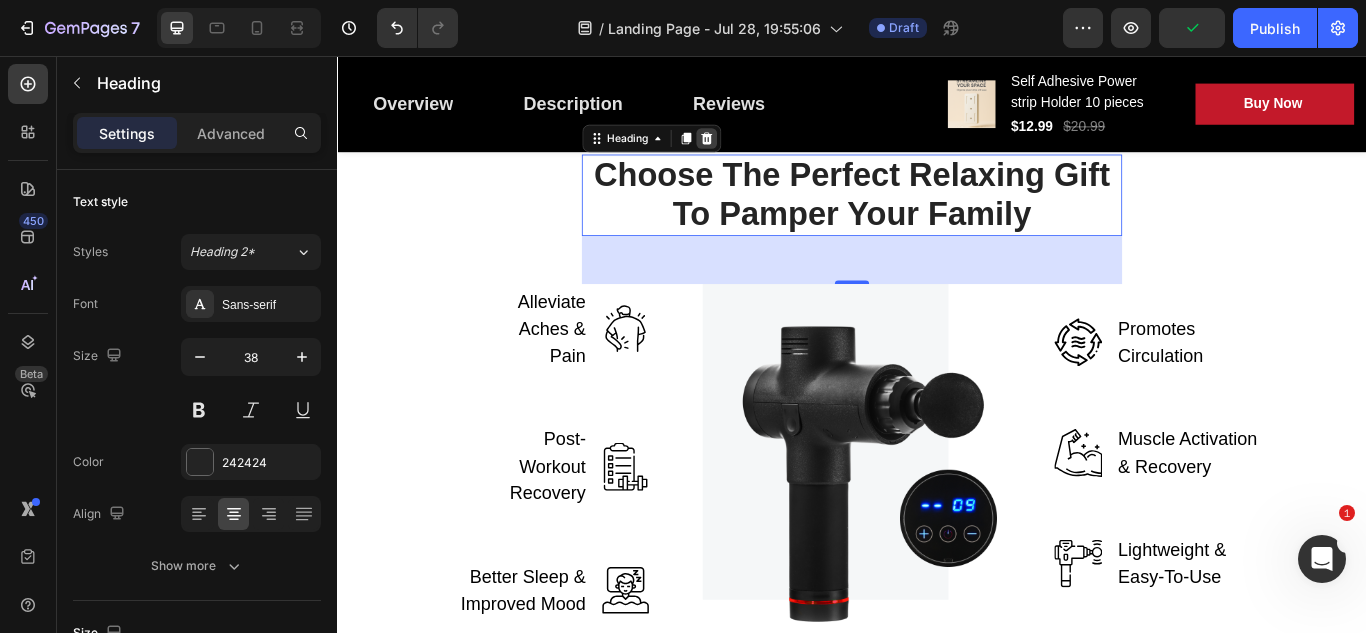 click 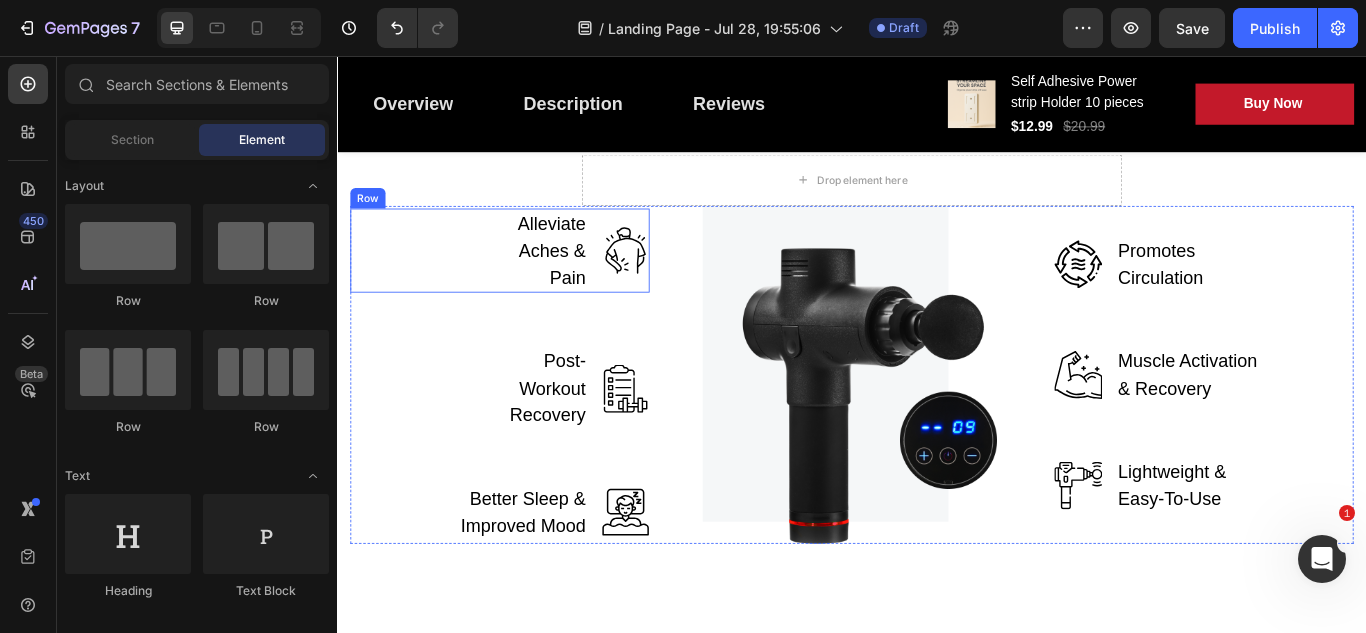 click on "Image" at bounding box center [673, 283] 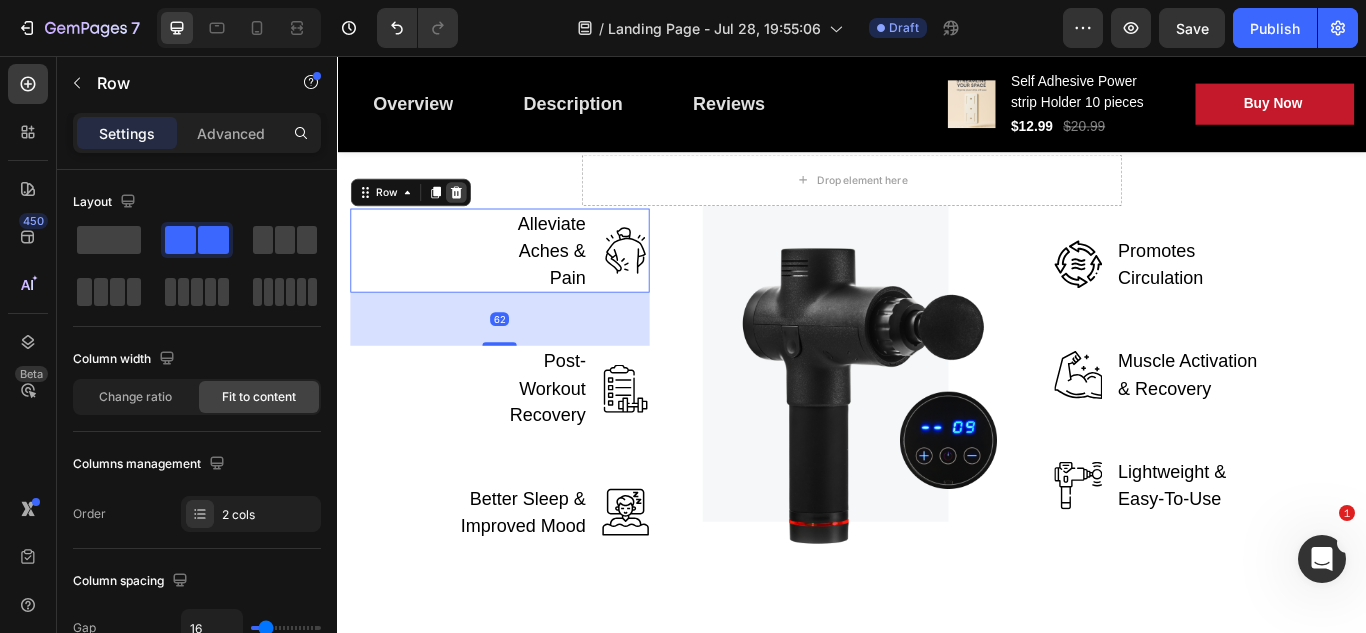 click 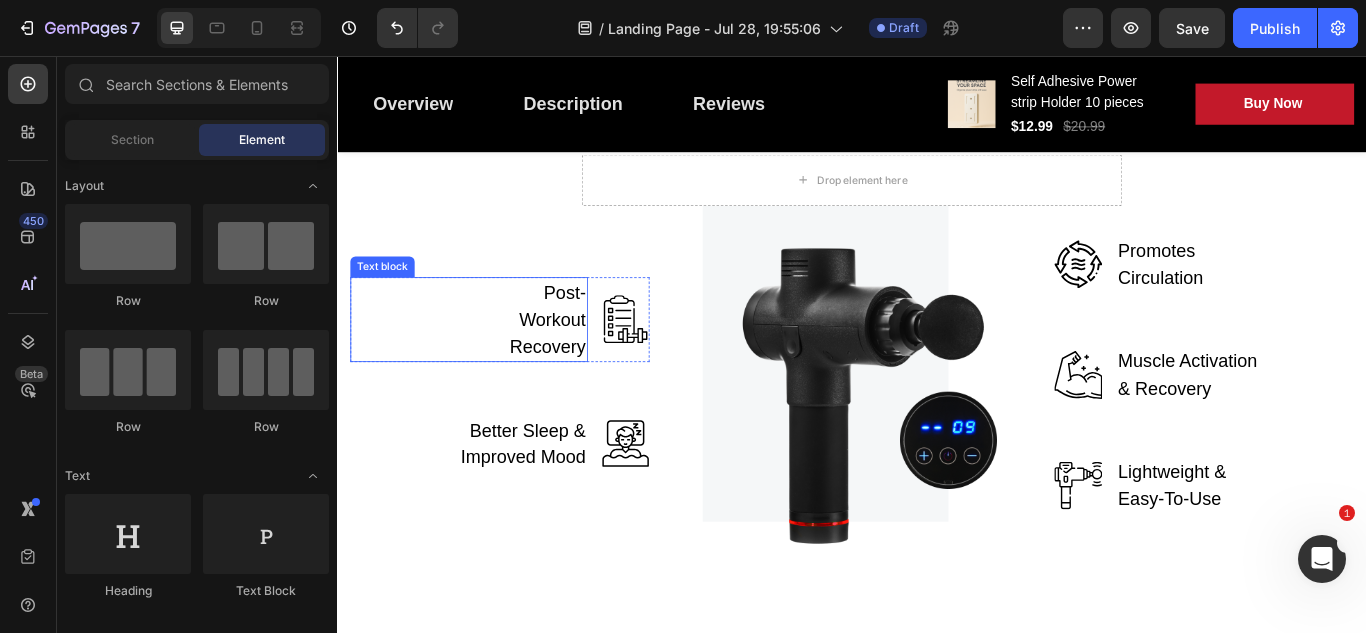 click on "Post-Workout Recovery" at bounding box center (565, 363) 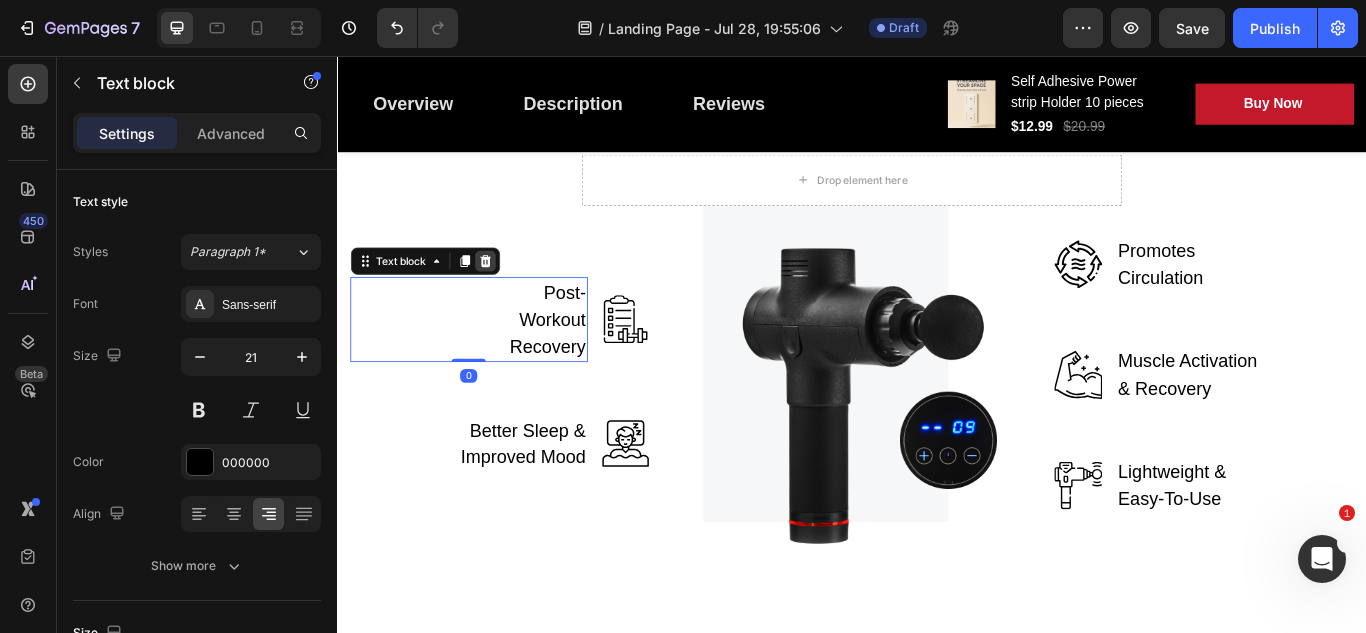 click 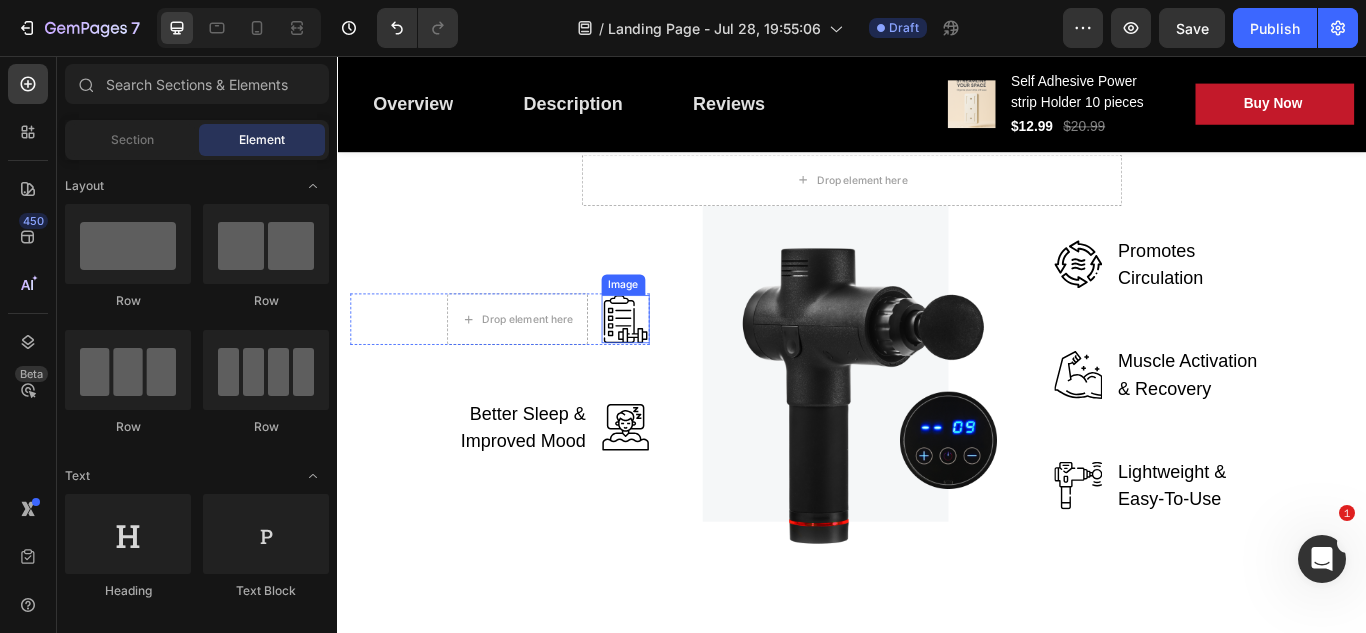 click at bounding box center [673, 363] 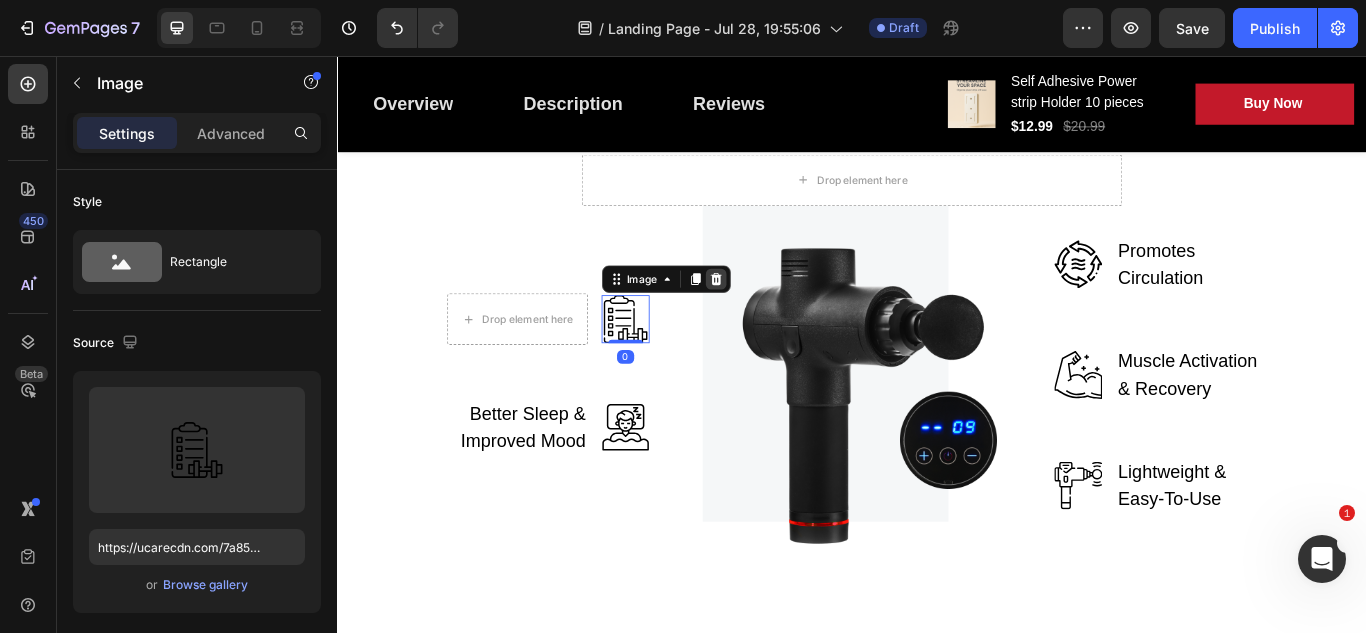 click 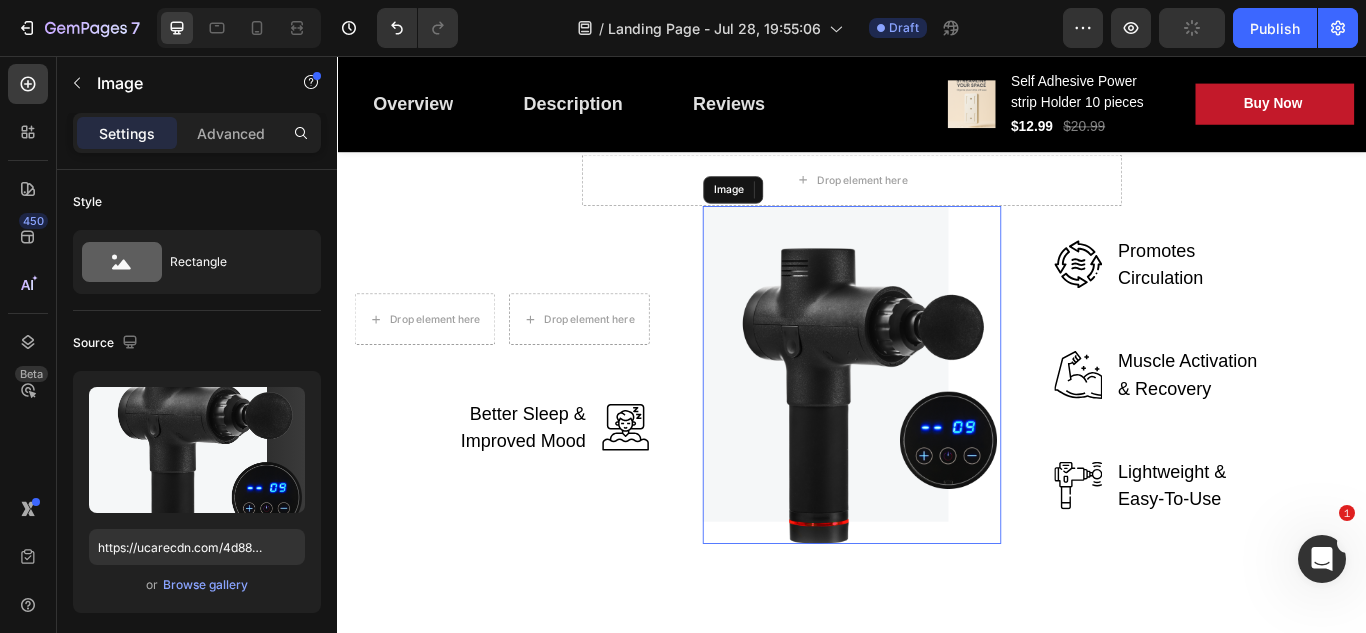 click at bounding box center [937, 428] 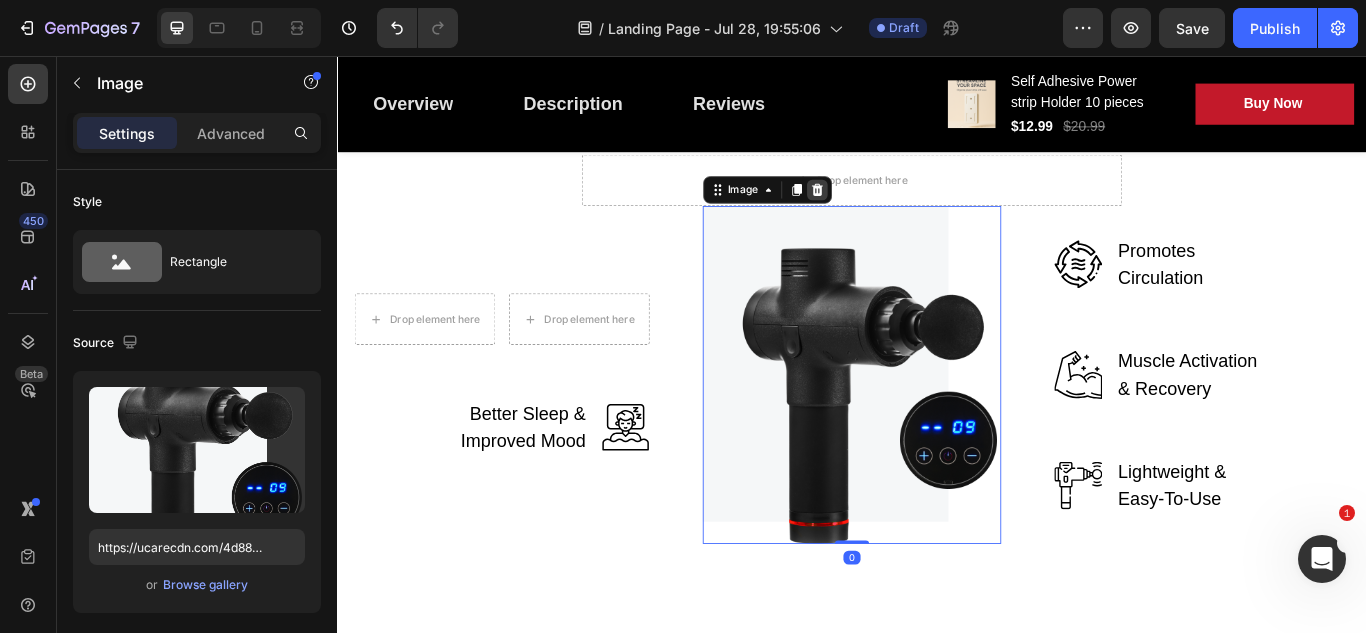 click 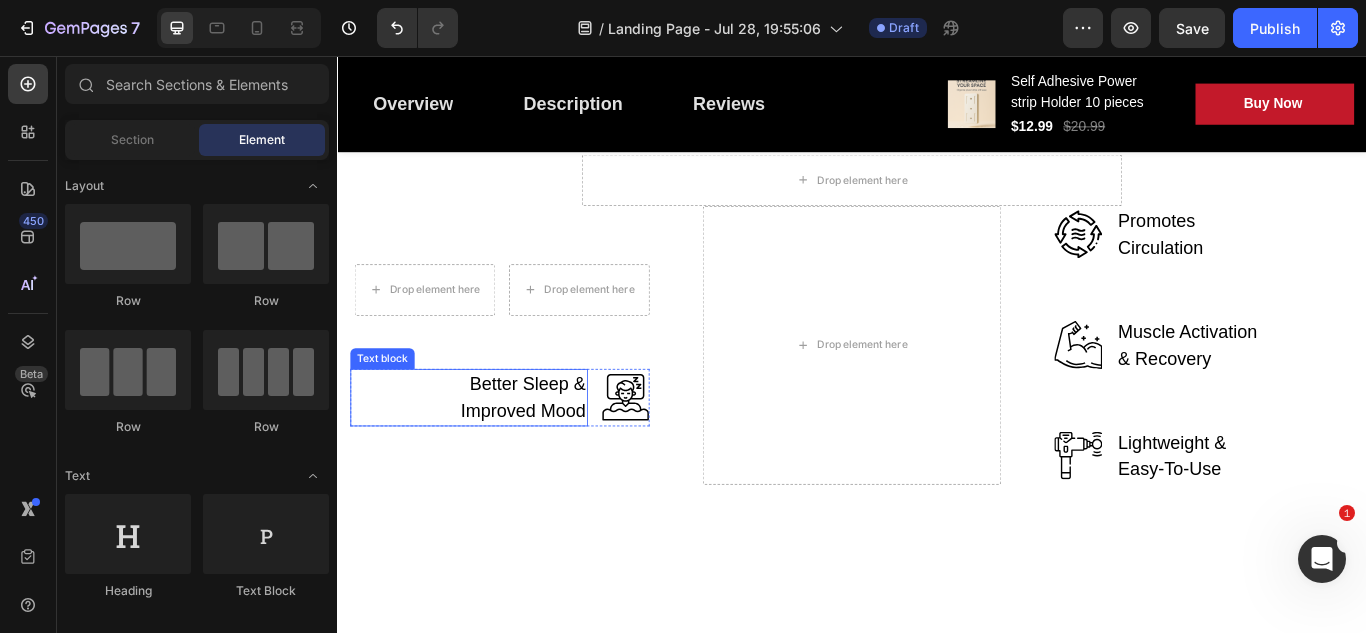 click on "Better Sleep & Improved Mood" at bounding box center (545, 454) 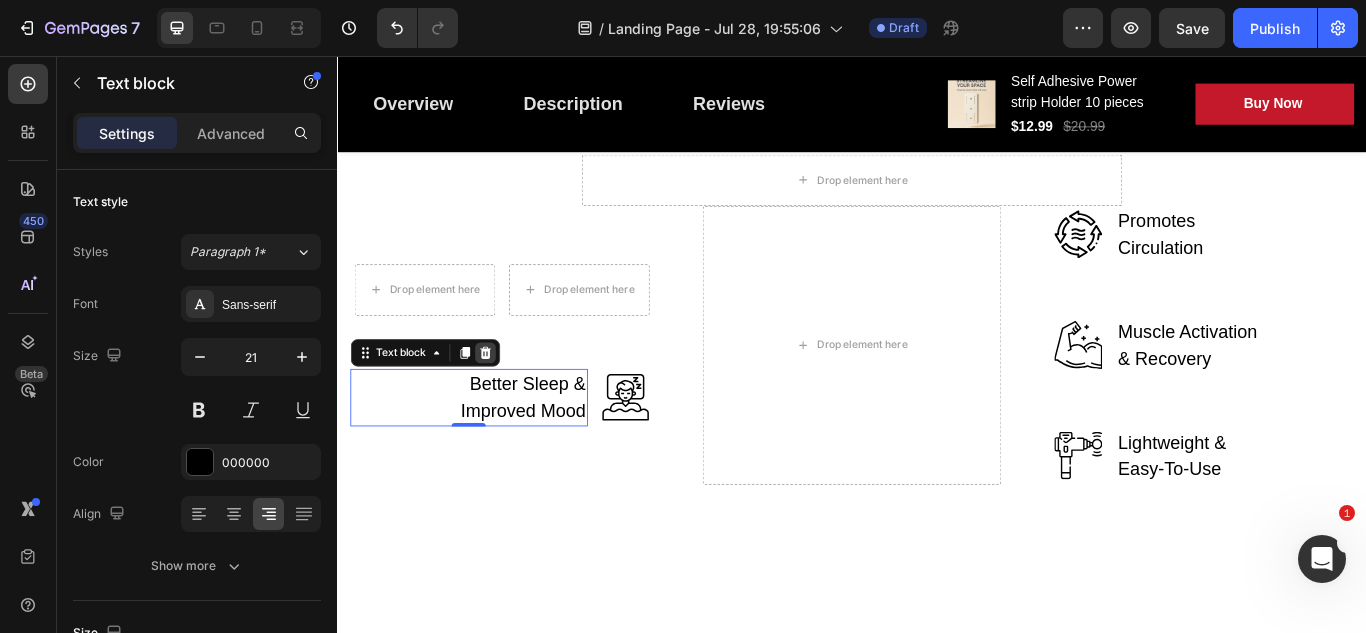 click 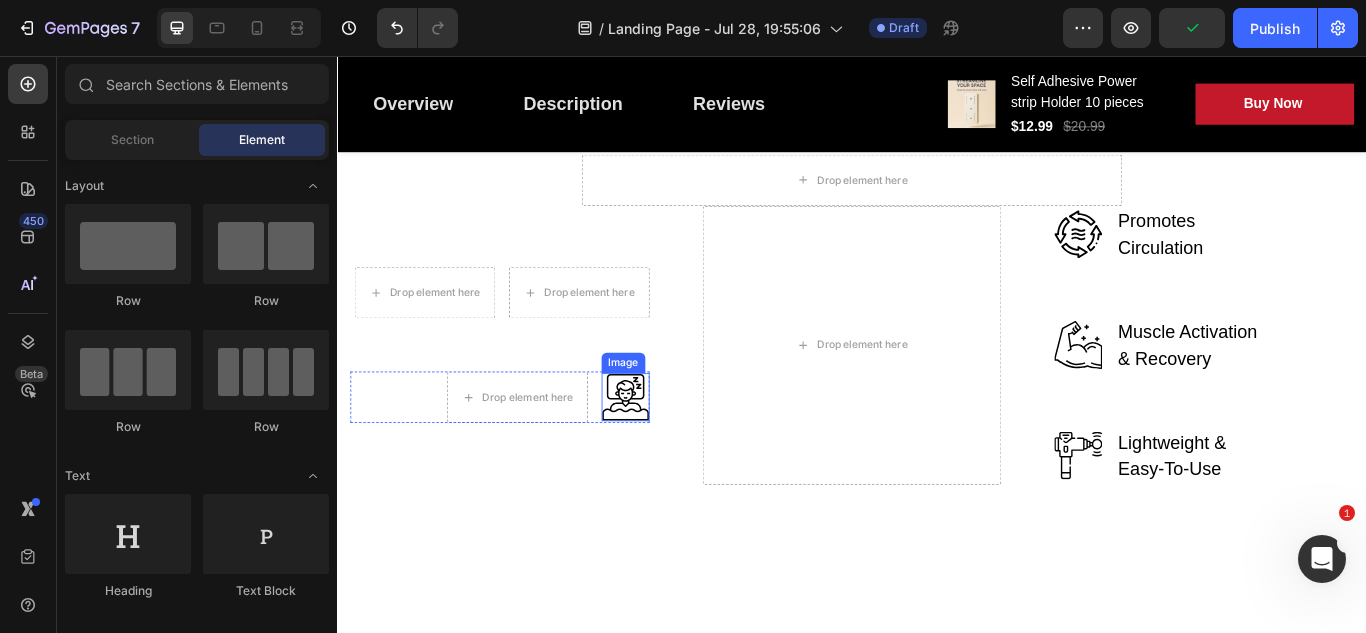 click at bounding box center [673, 454] 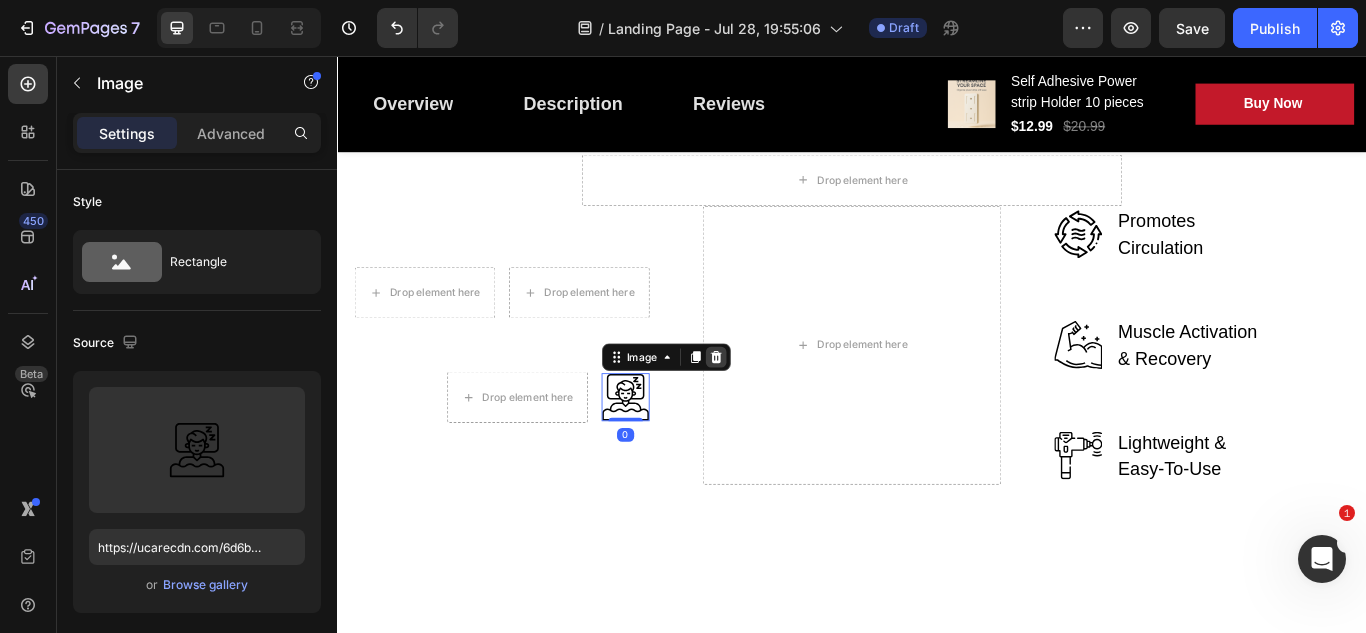 click at bounding box center (778, 407) 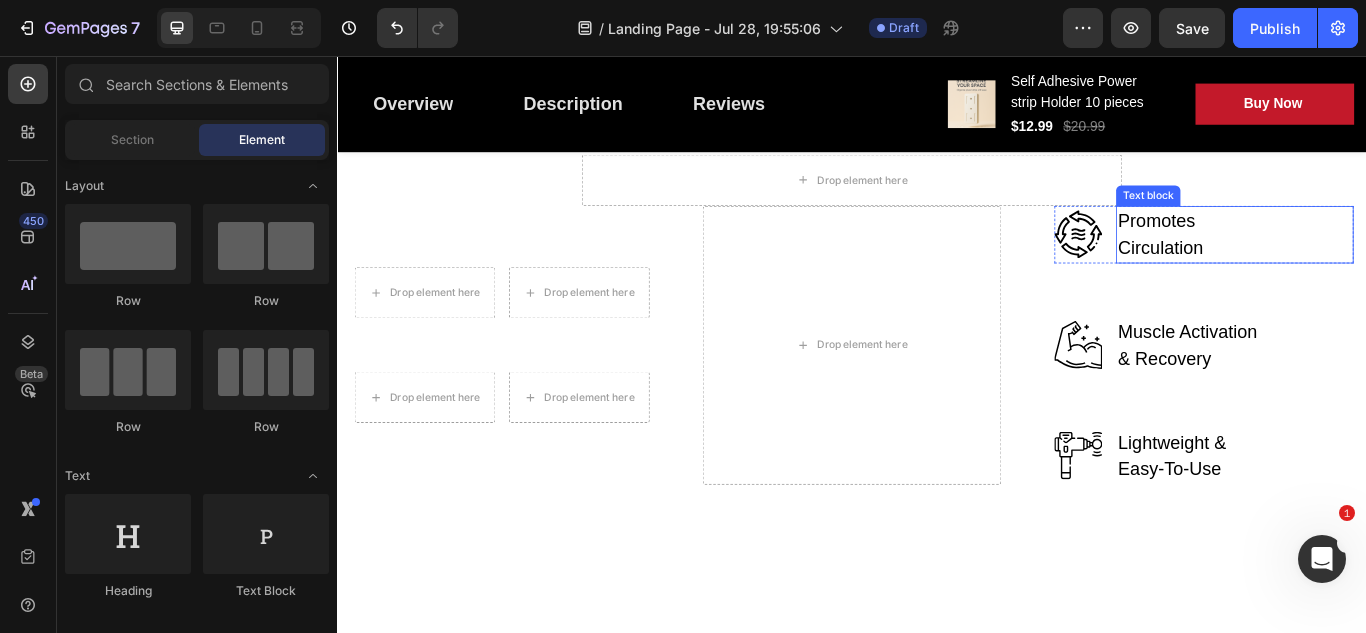 click on "Promotes Circulation" at bounding box center (1333, 264) 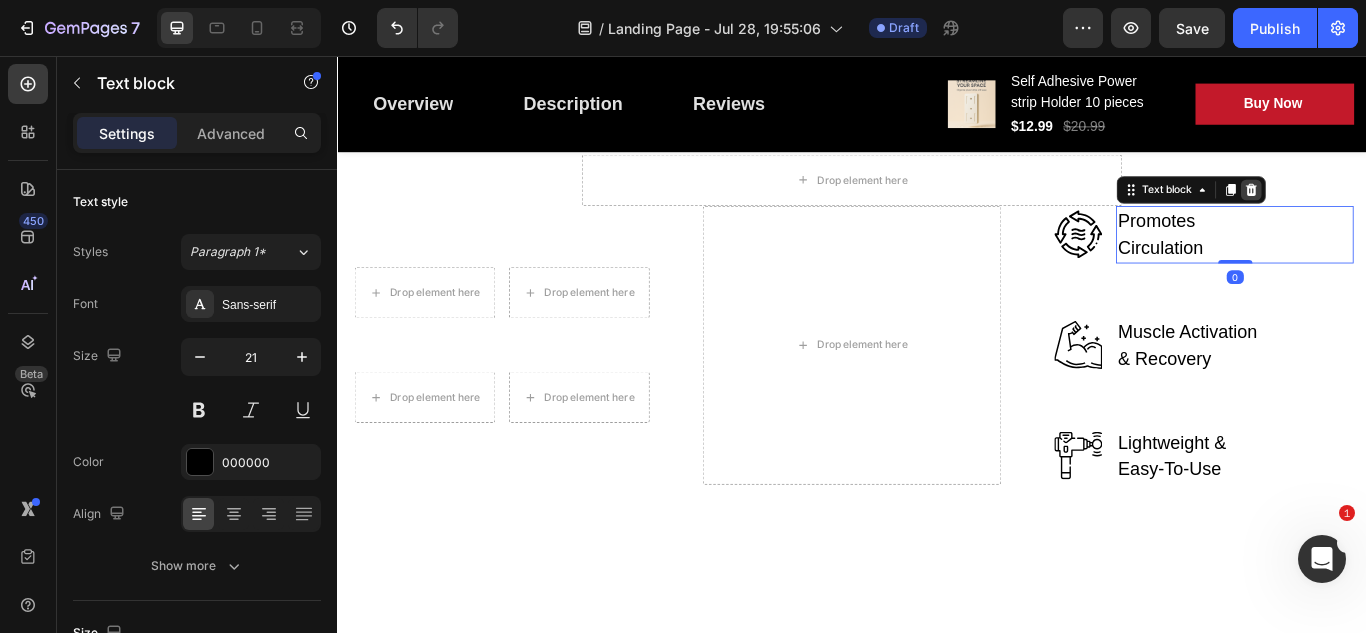 click 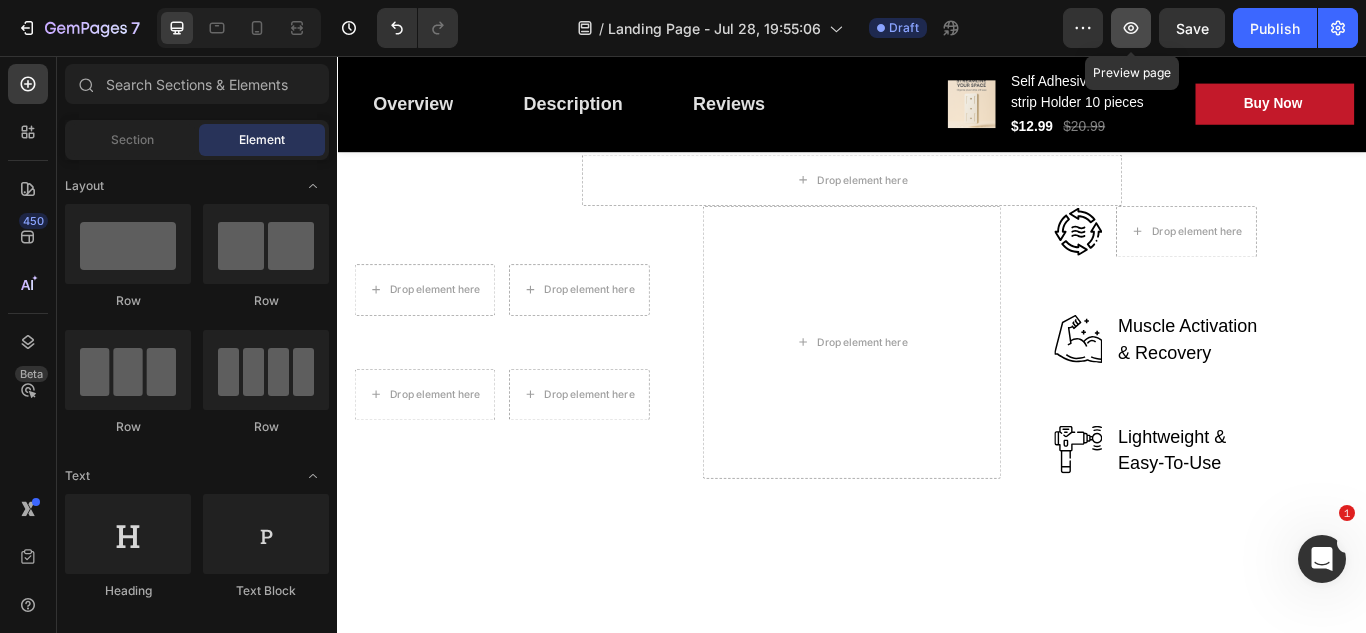click 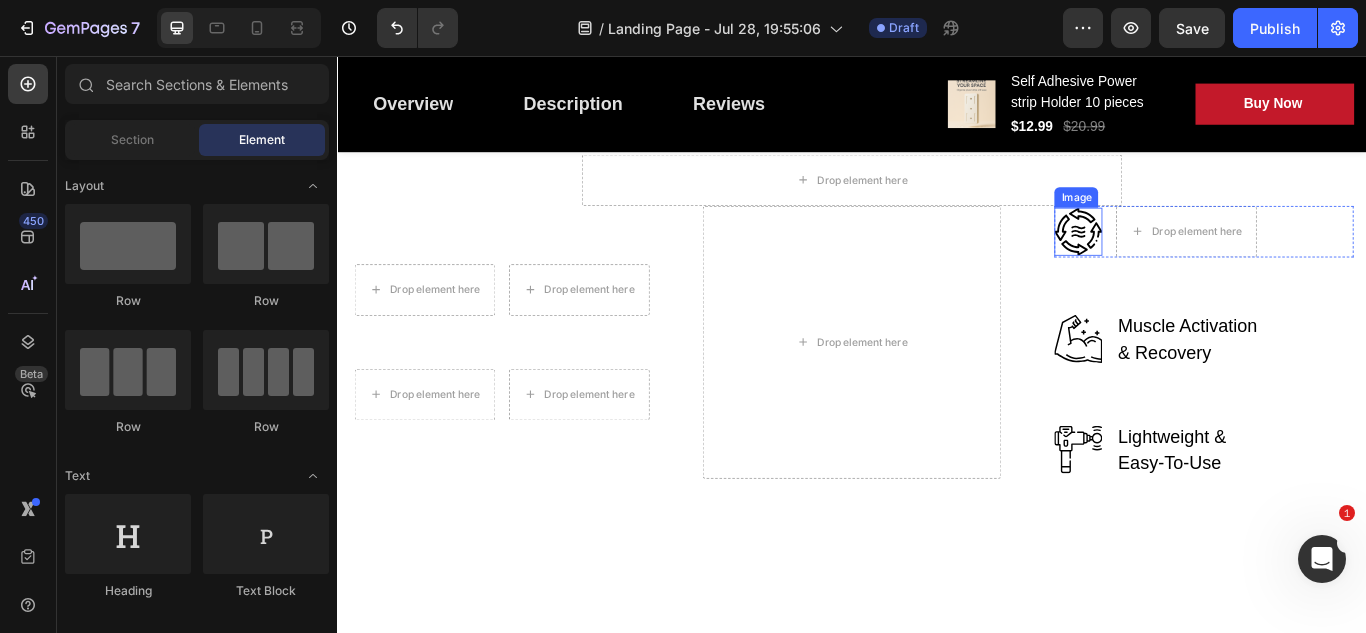click at bounding box center (1201, 261) 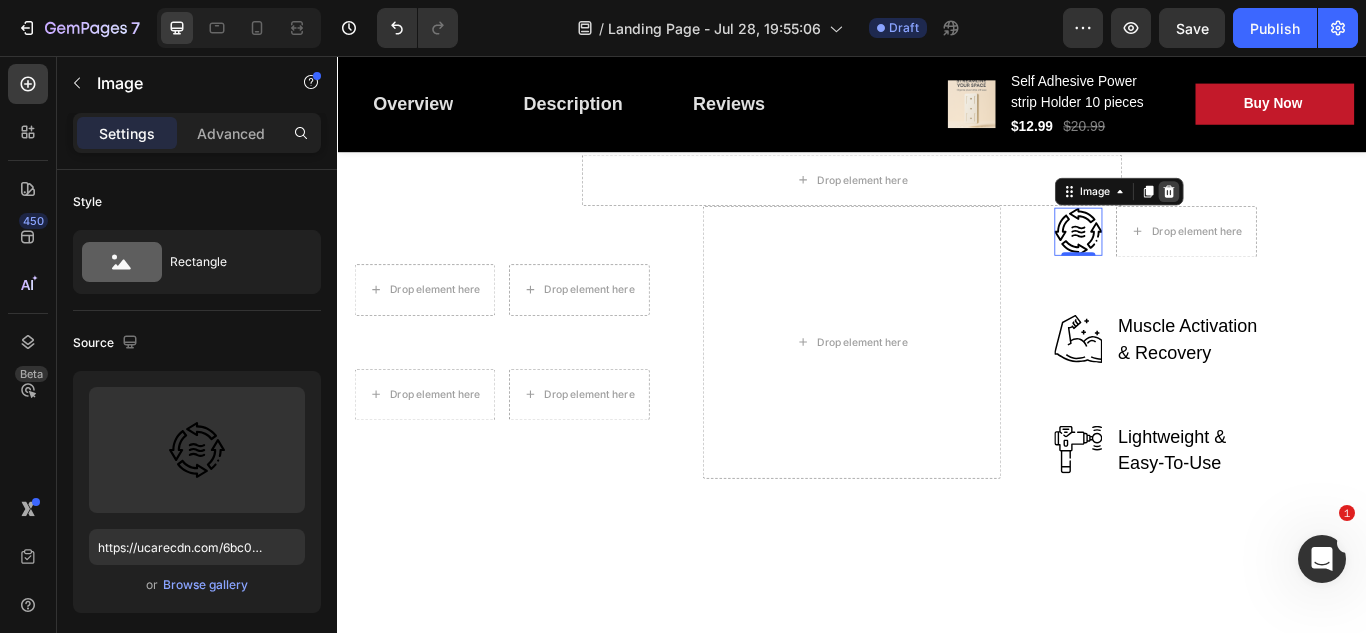 click 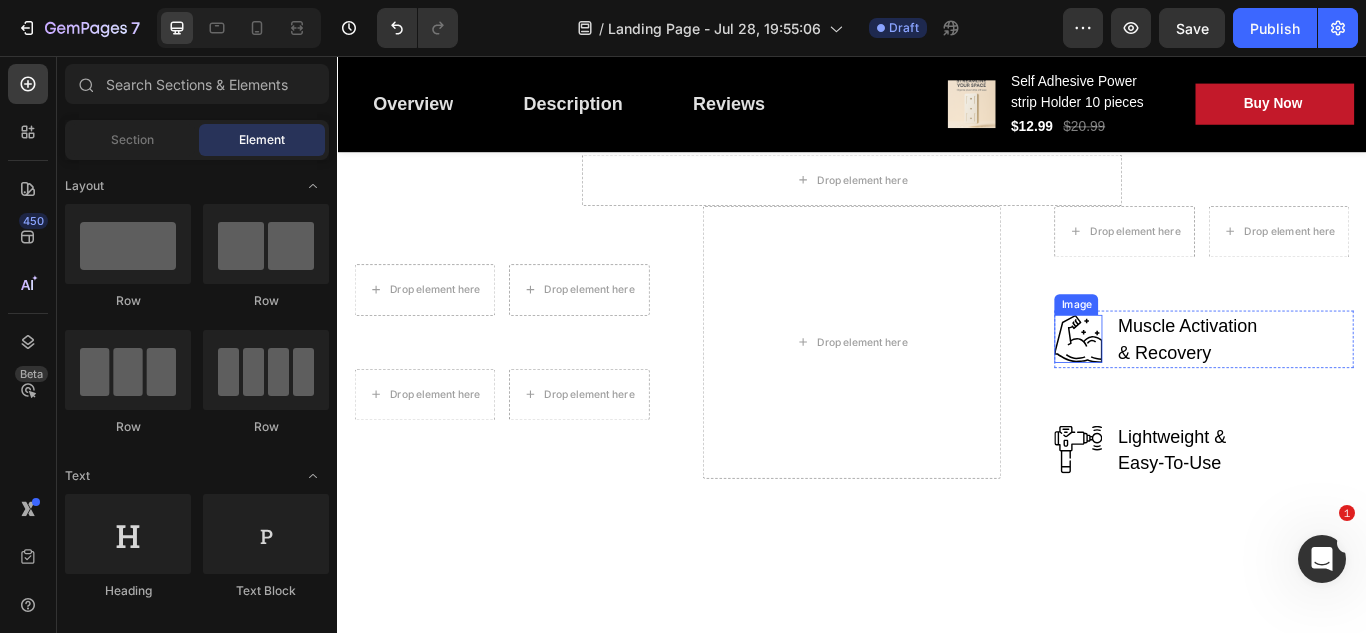 click at bounding box center [1201, 386] 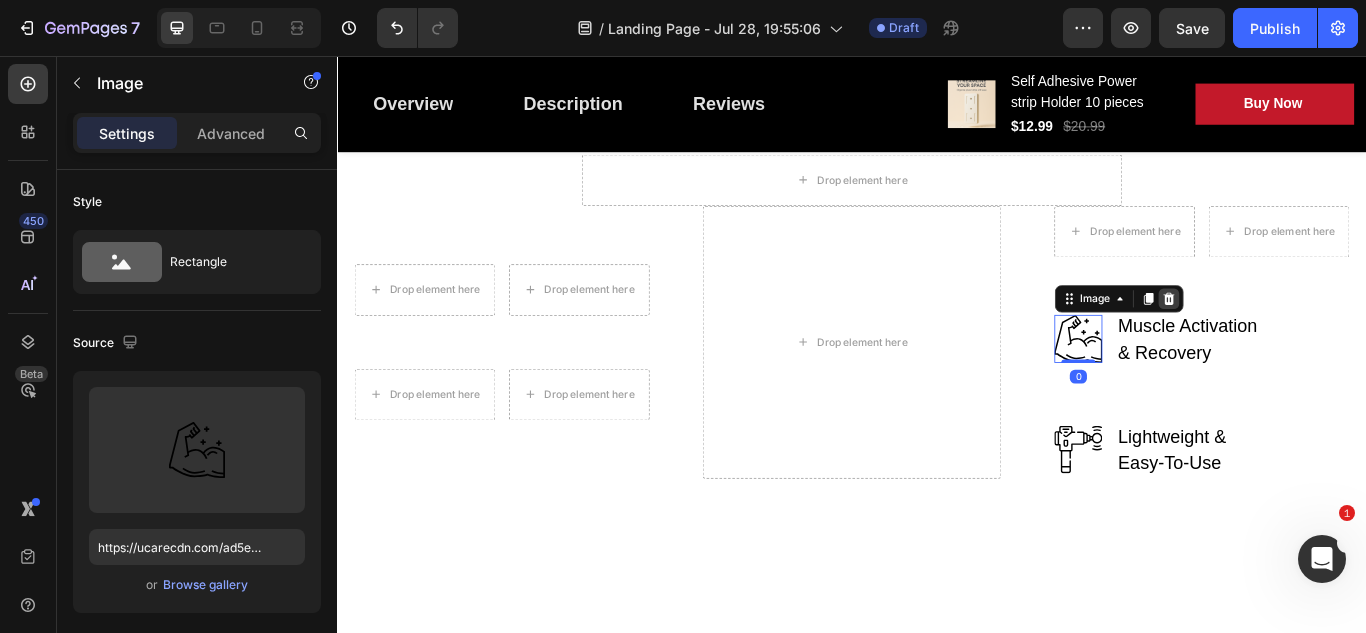 click 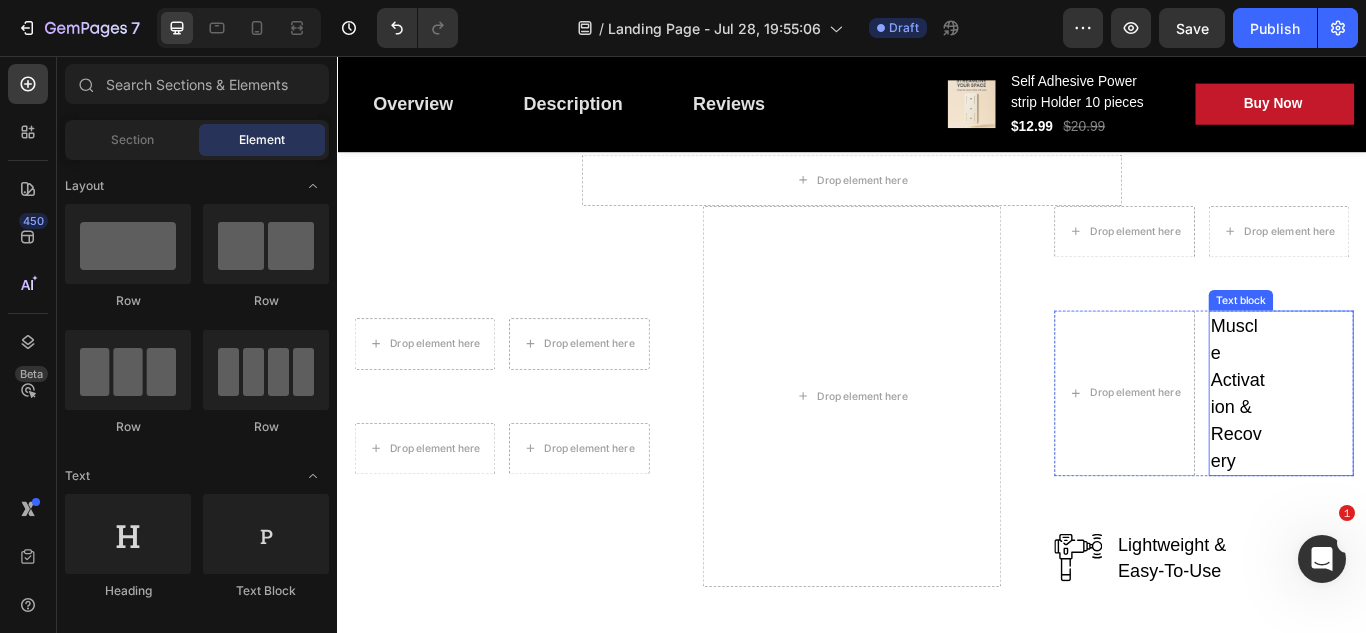 click on "Muscle Activation & Recovery" at bounding box center (1387, 449) 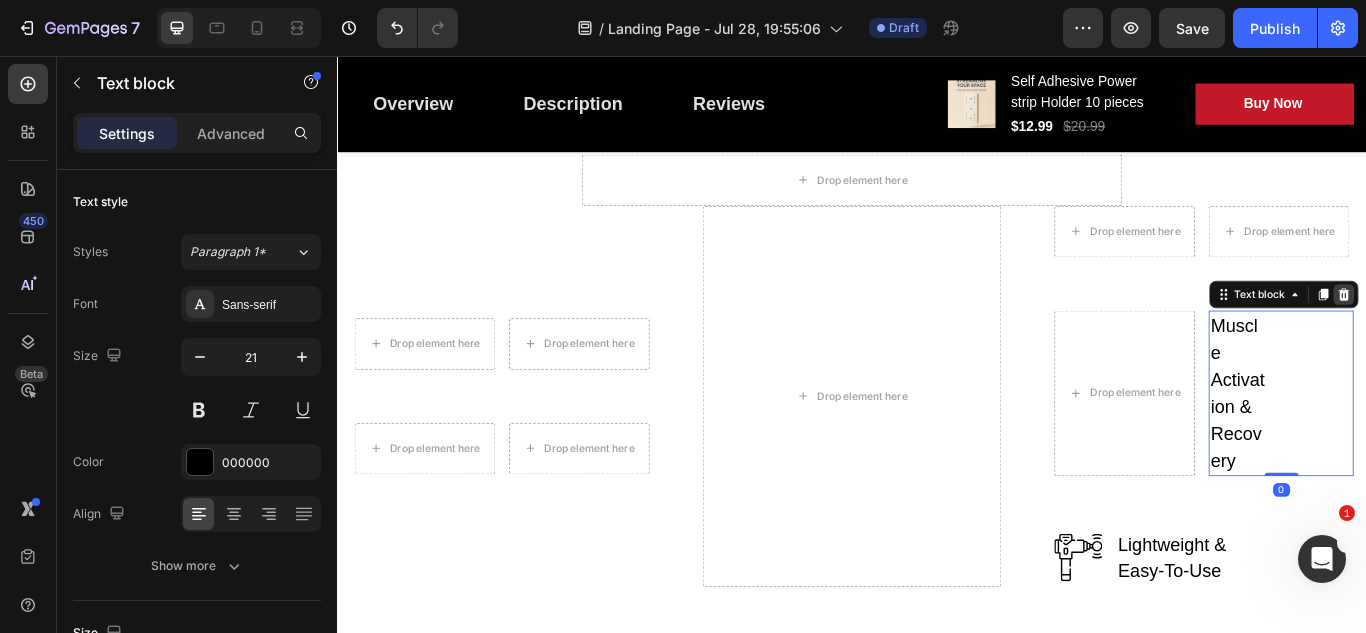 click 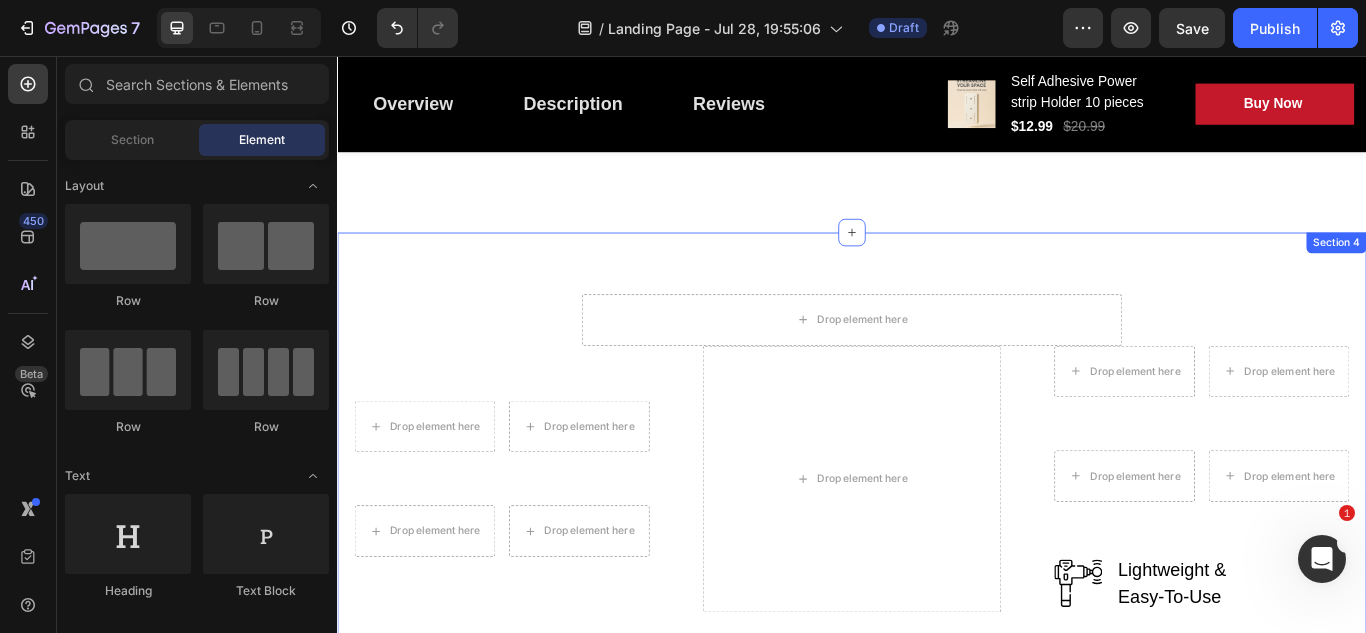 click on "Icon                Icon                Icon                Icon                Icon Icon List Hoz Row Row Image [FIRST] [LAST] Text block Image Row Text block
Icon 230 Text block Icon List
Icon 0 Text block Icon List Row Feb 22, 2022 Text block Row" at bounding box center (937, 1025) 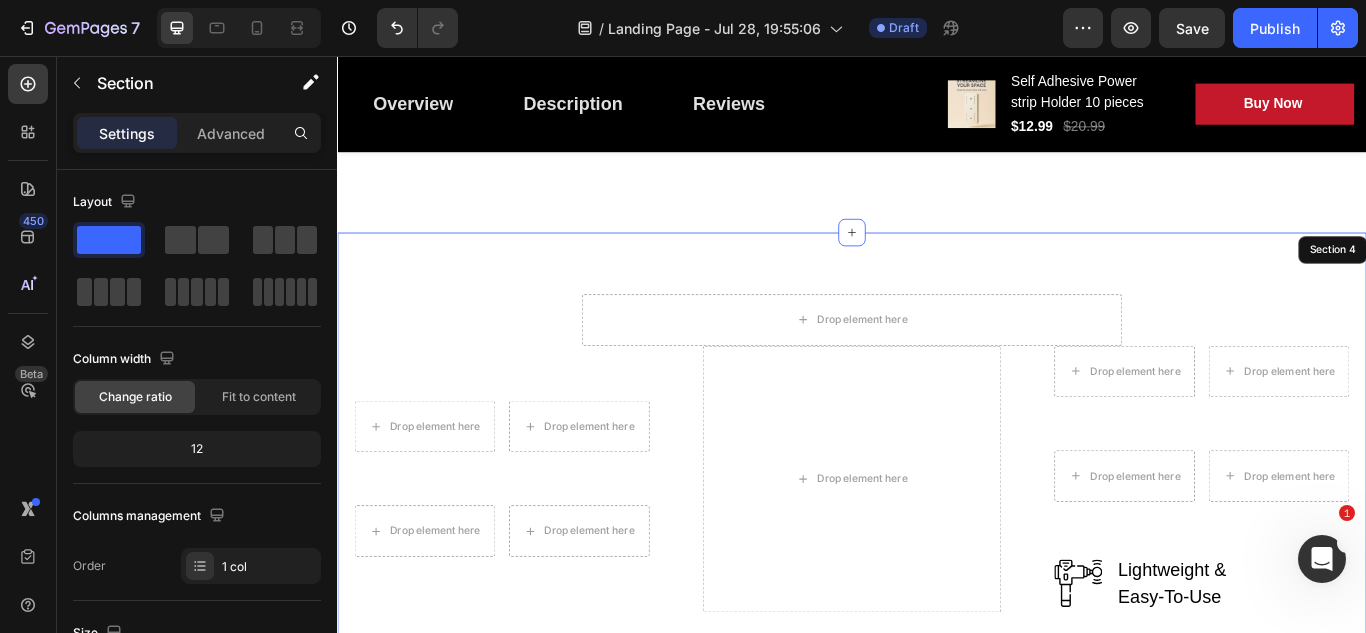 scroll, scrollTop: 2891, scrollLeft: 0, axis: vertical 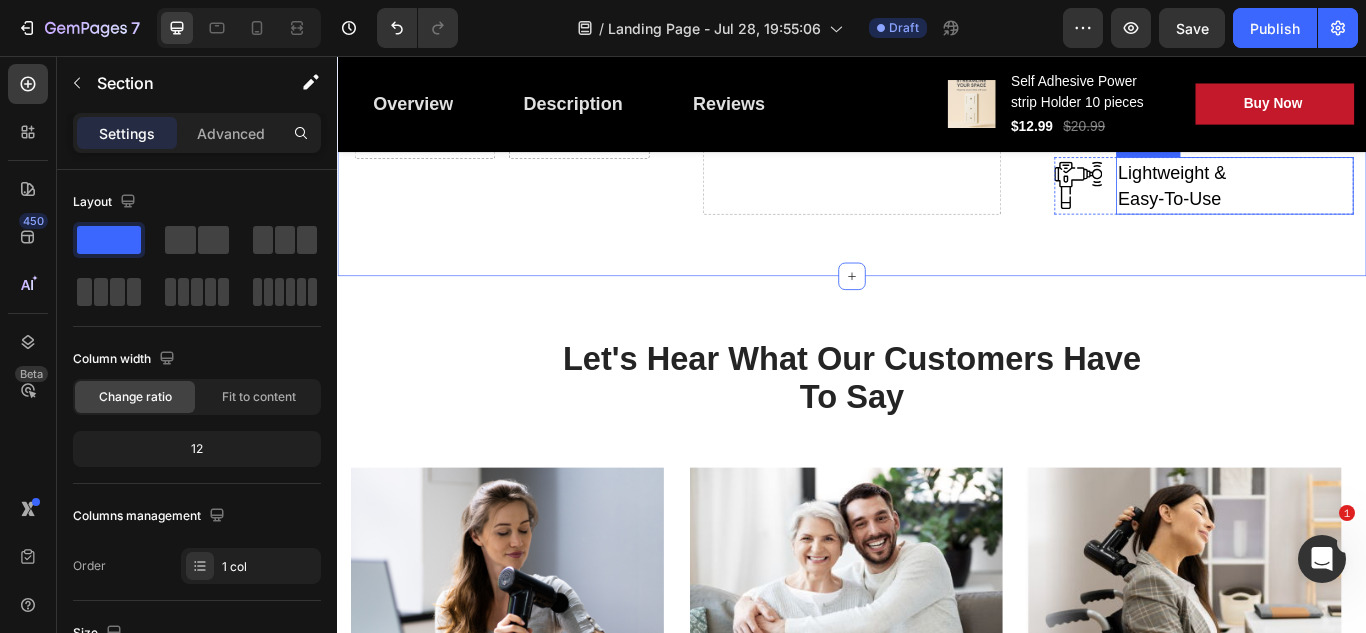 click on "Lightweight & Easy-To-Use" at bounding box center [1333, 207] 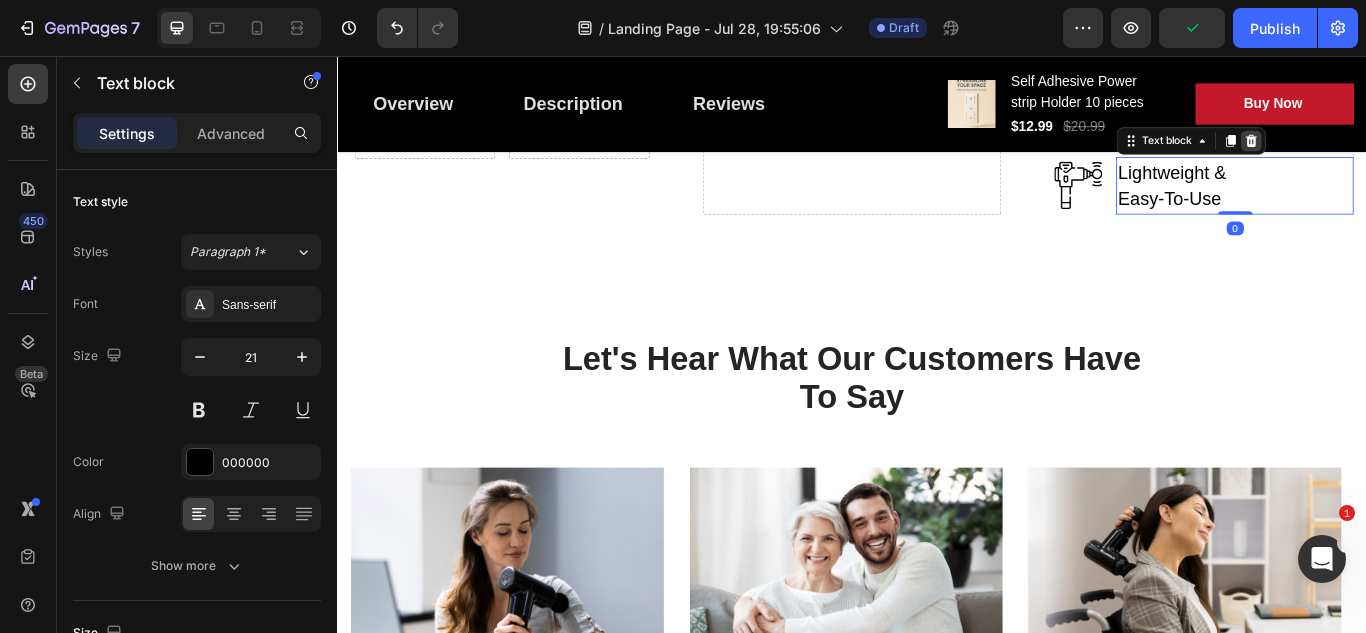 click 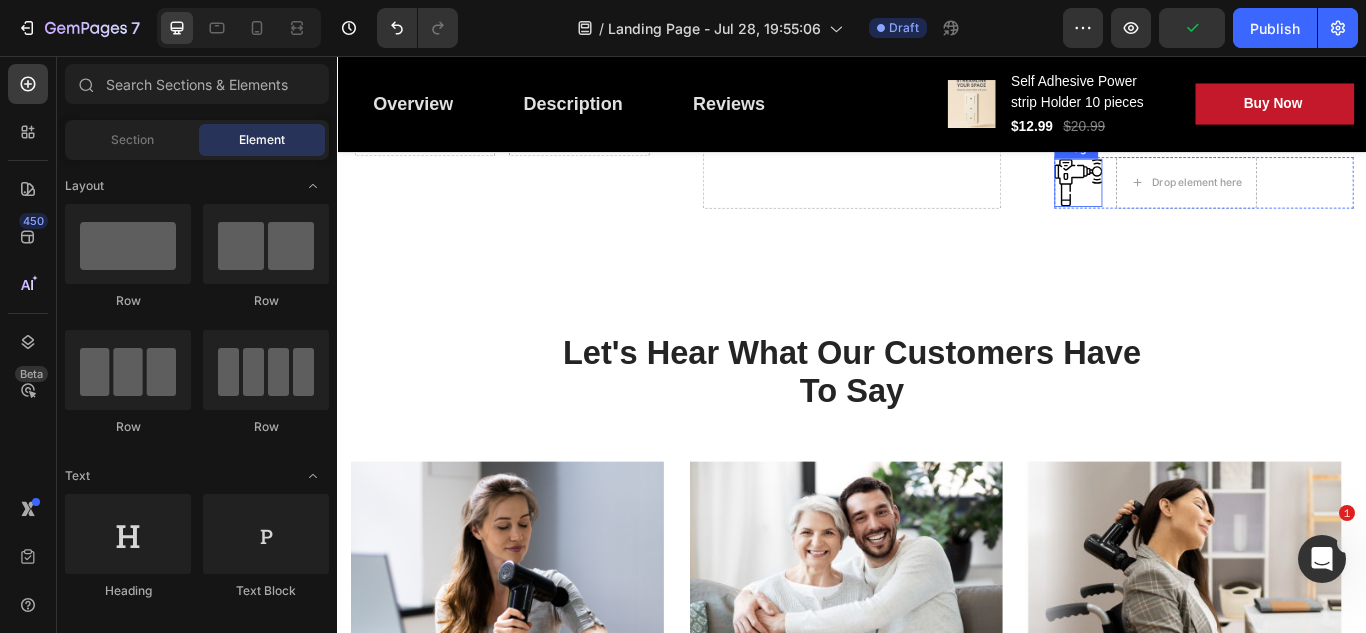 scroll, scrollTop: 2888, scrollLeft: 0, axis: vertical 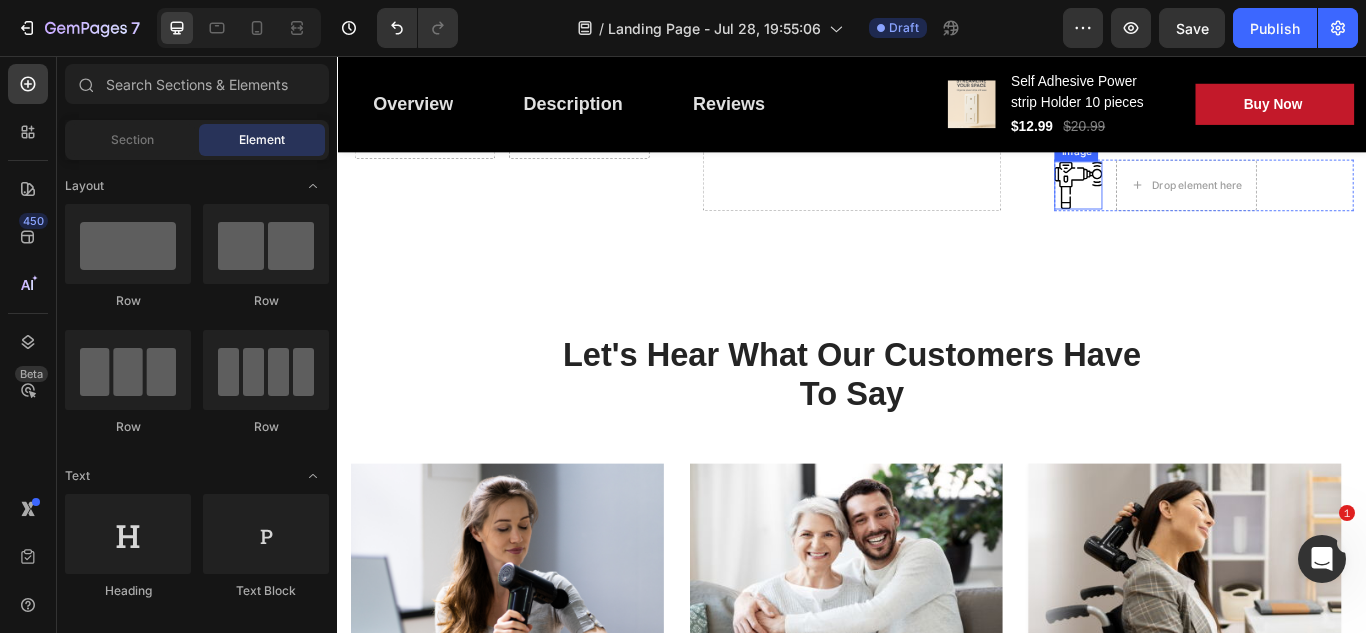 click at bounding box center [1201, 207] 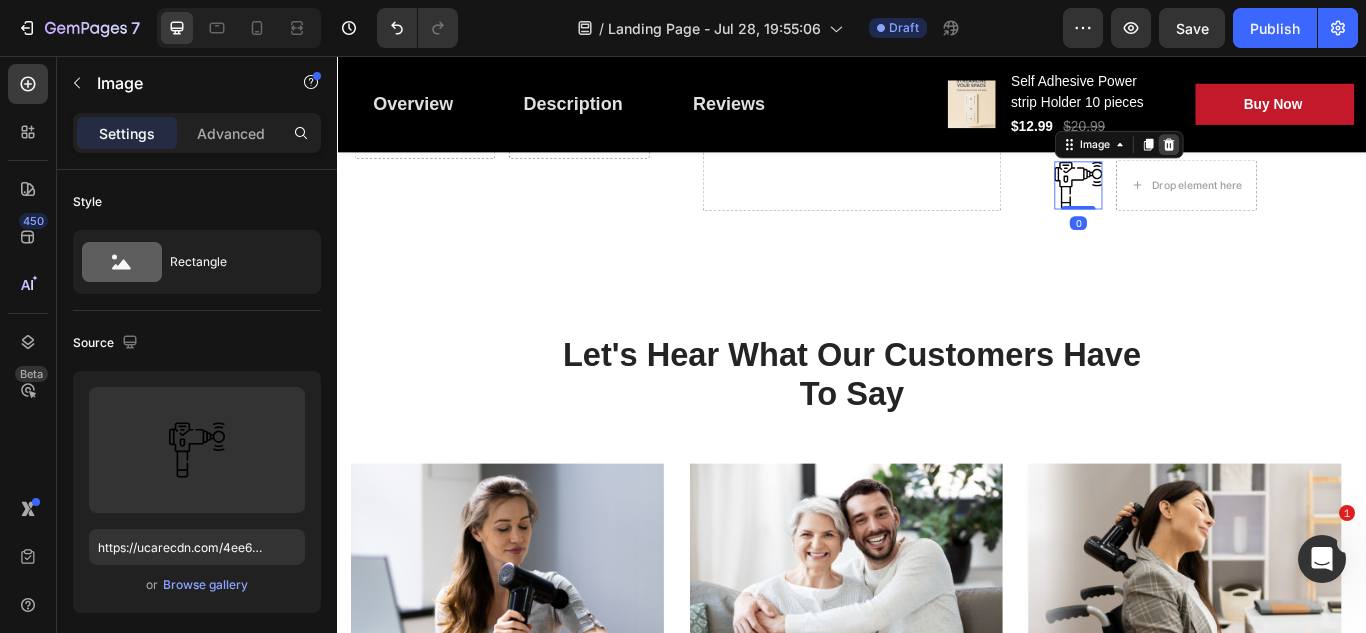 click 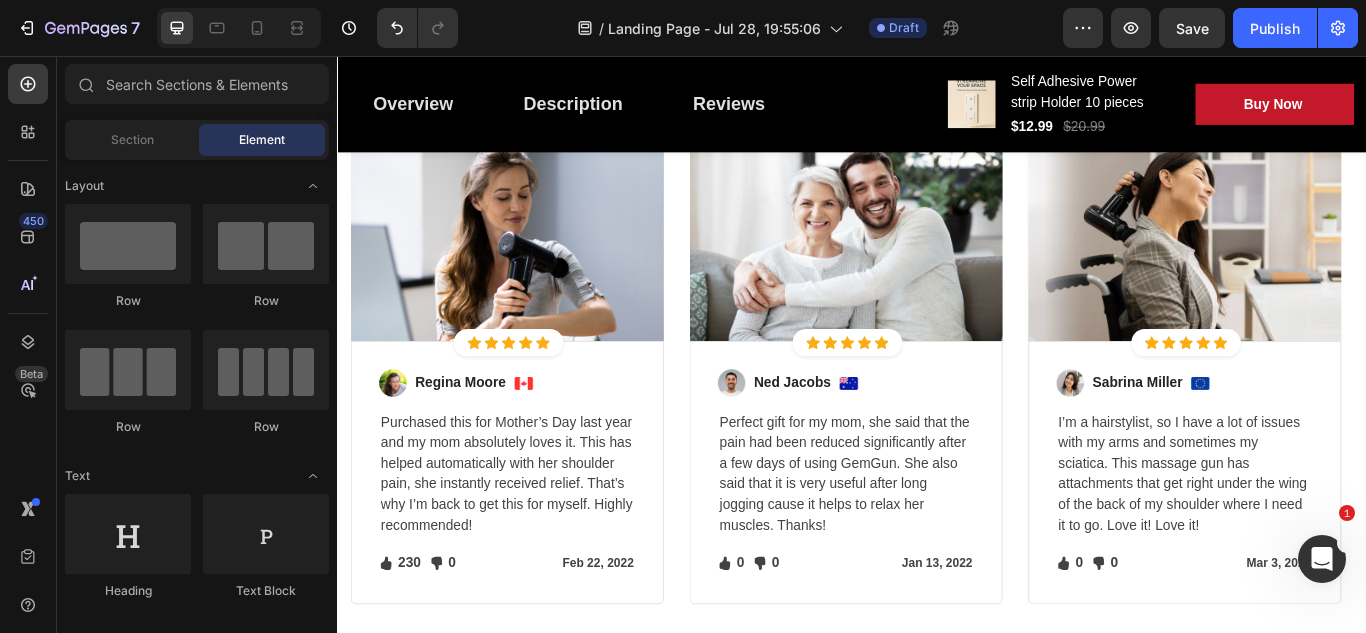 scroll, scrollTop: 3300, scrollLeft: 0, axis: vertical 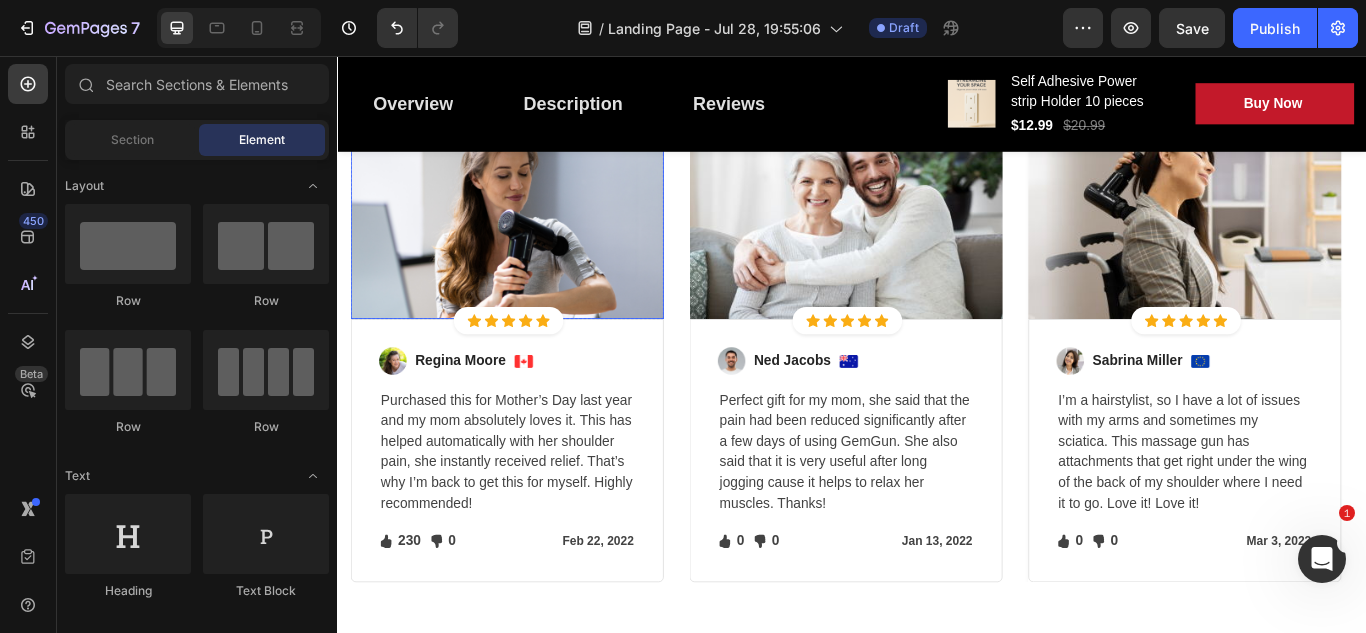 click at bounding box center [534, 242] 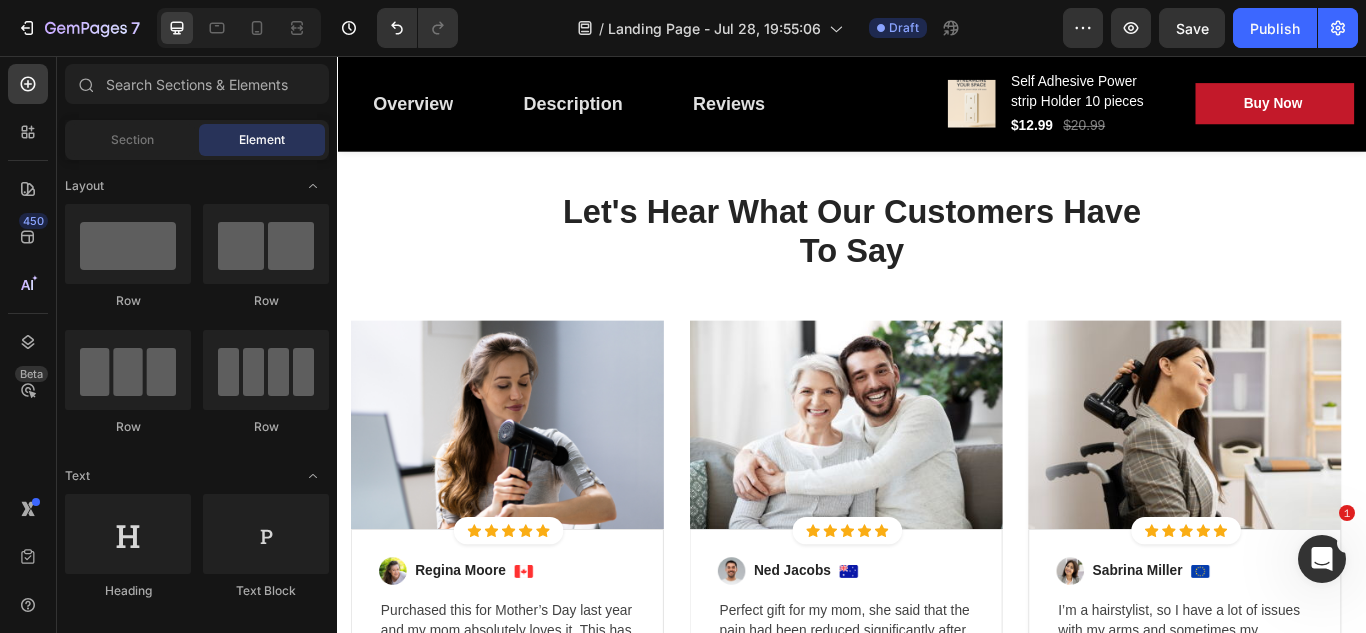 scroll, scrollTop: 2913, scrollLeft: 0, axis: vertical 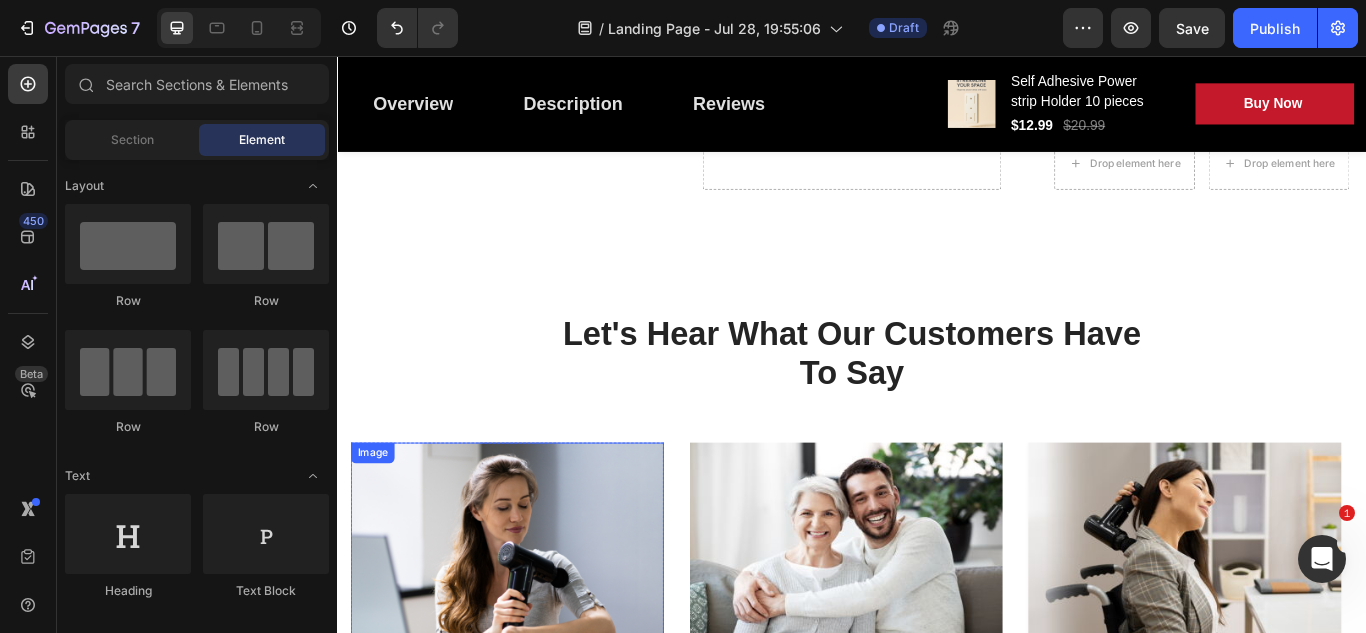 click at bounding box center [534, 629] 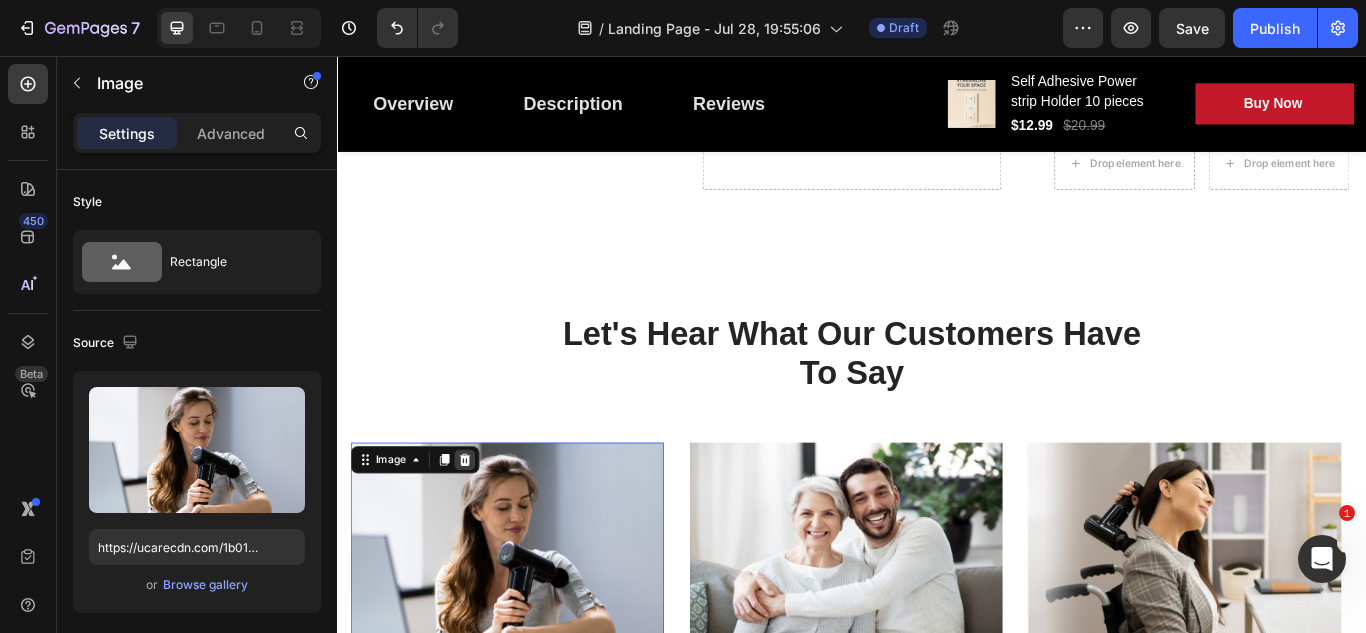 click 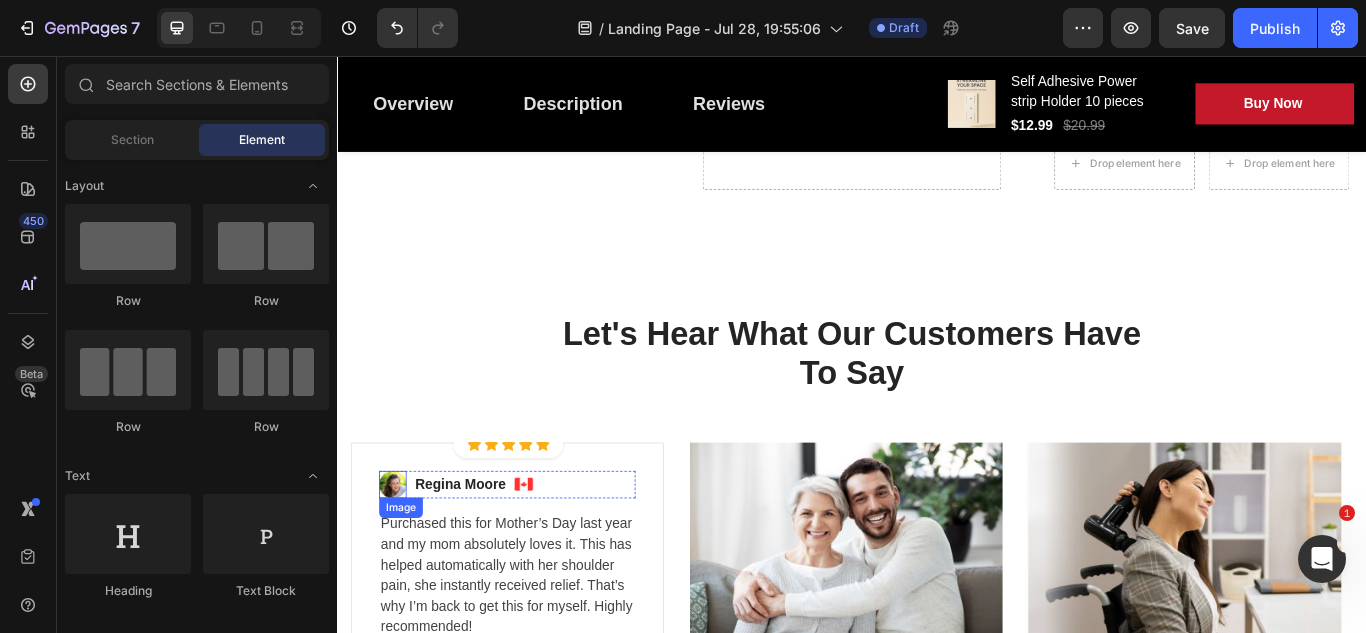 click at bounding box center (401, 556) 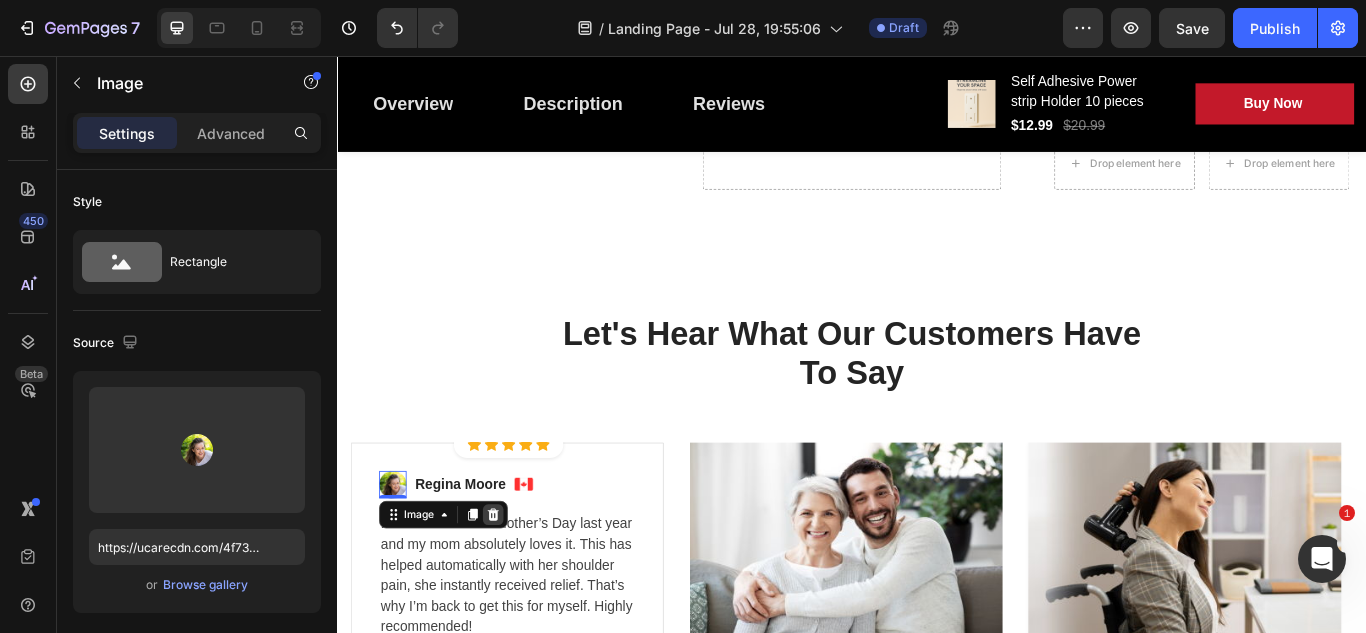 click 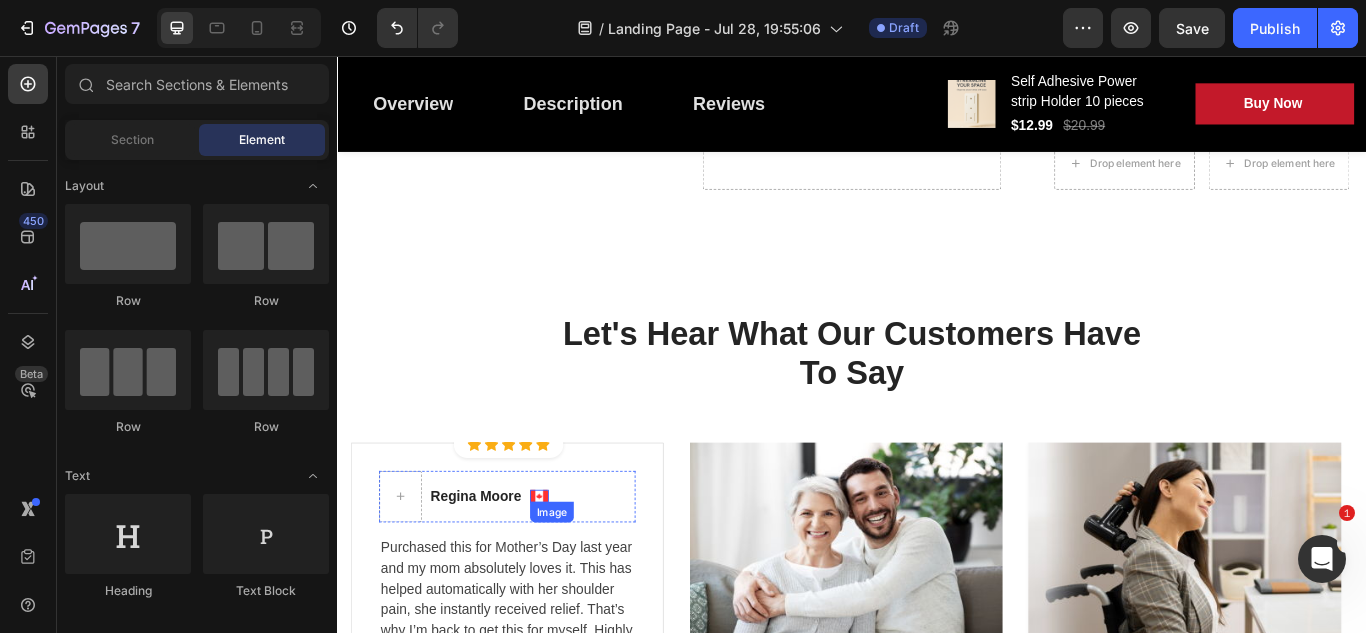 click at bounding box center (572, 569) 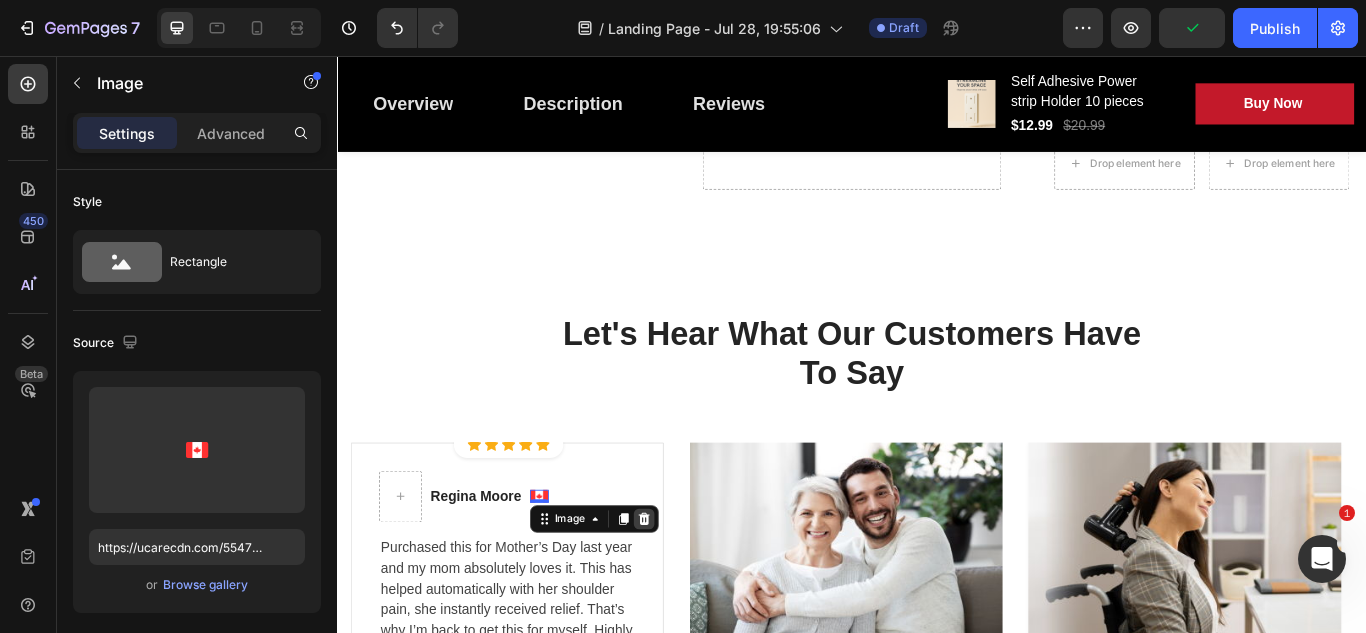 click 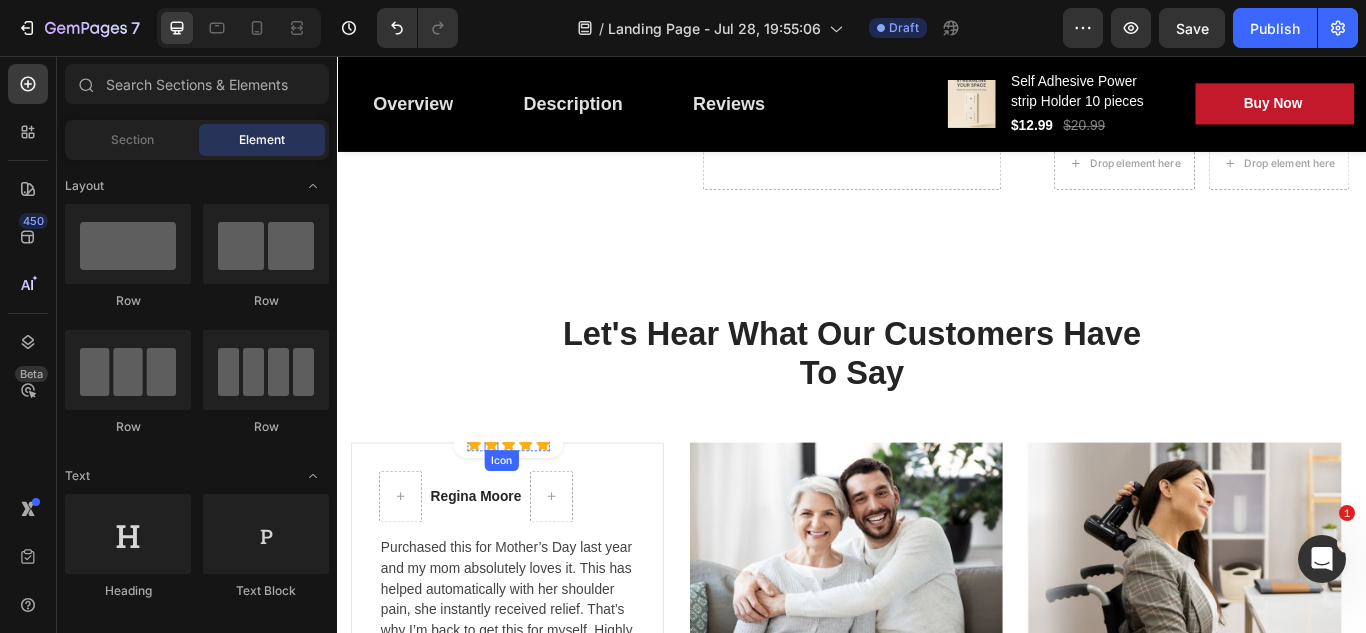 click 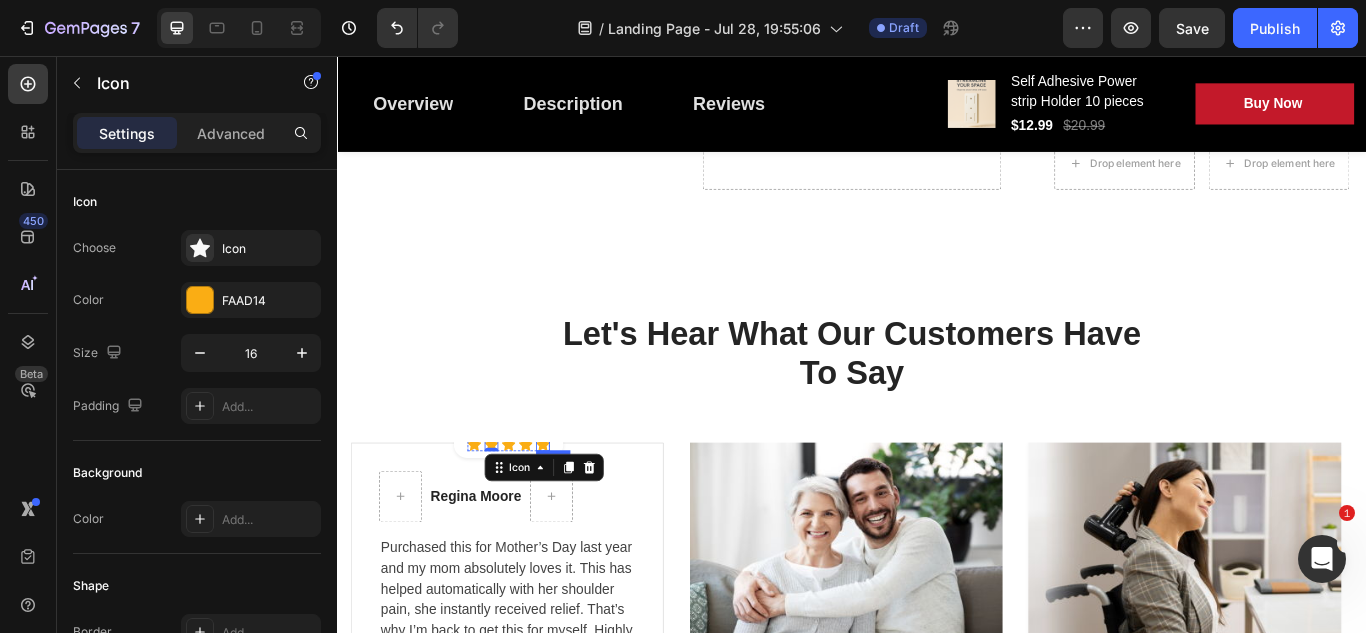 click 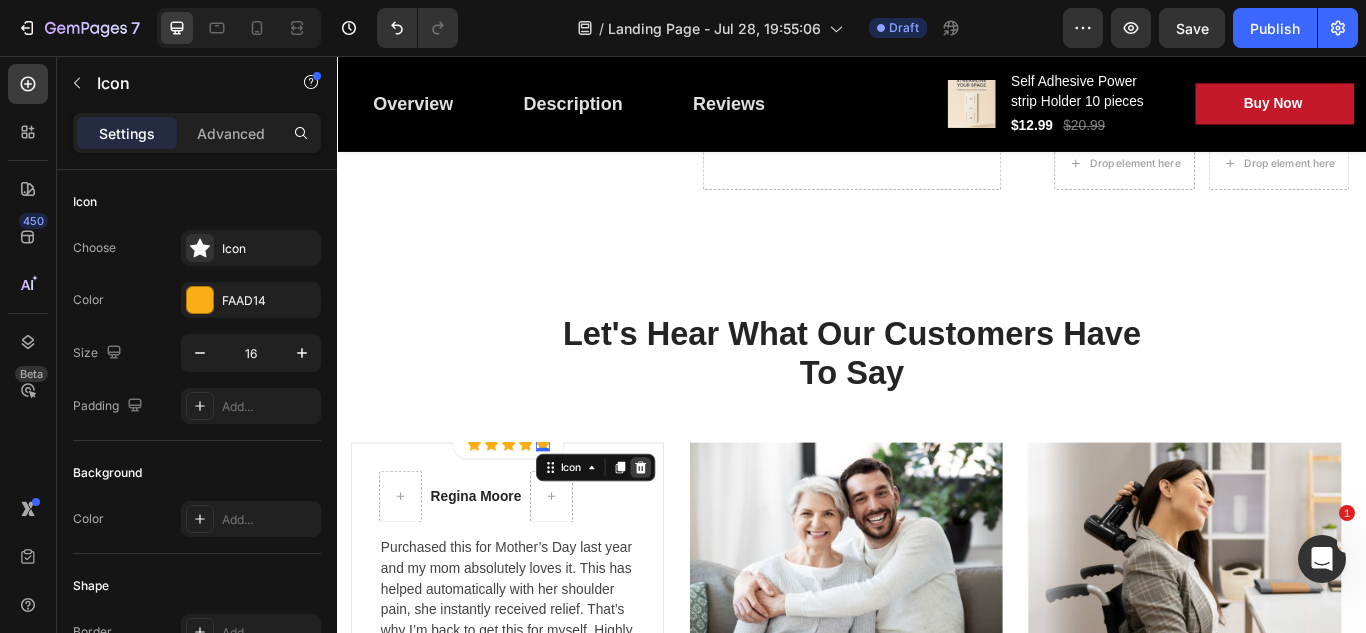 click 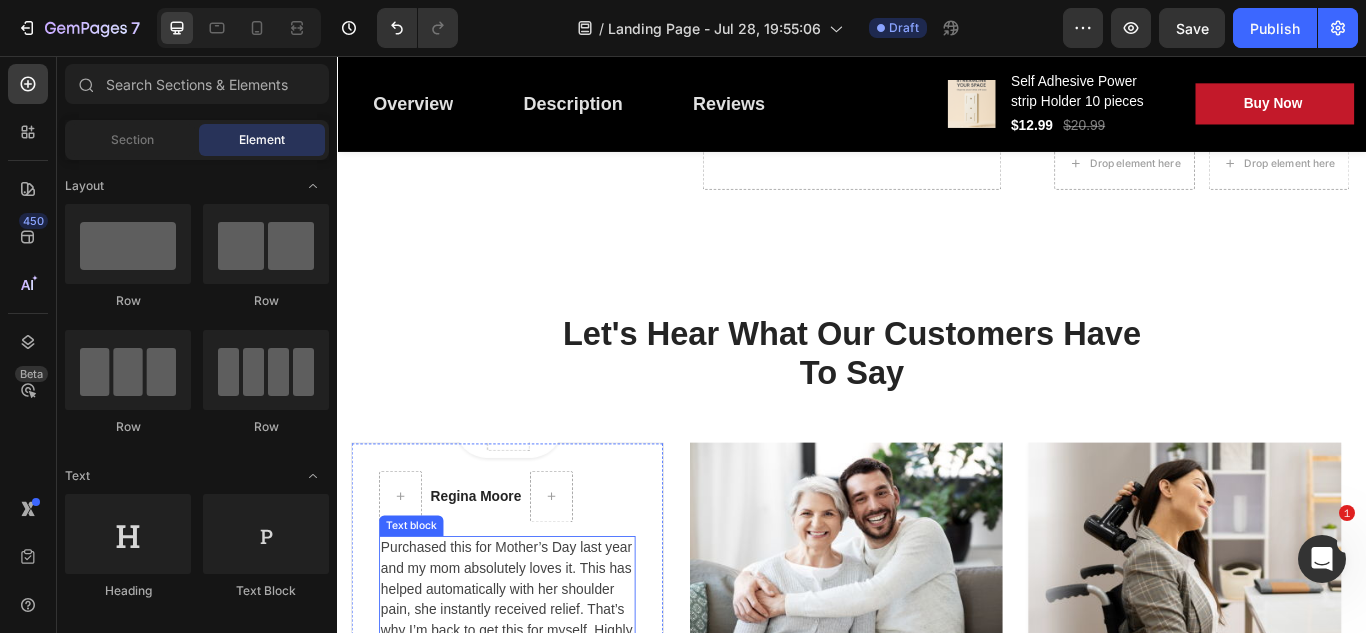 click on "Purchased this for Mother’s Day last year and my mom absolutely loves it. This has helped automatically with her shoulder pain, she instantly received relief. That’s why I’m back to get this for myself. Highly recommended!" at bounding box center (534, 690) 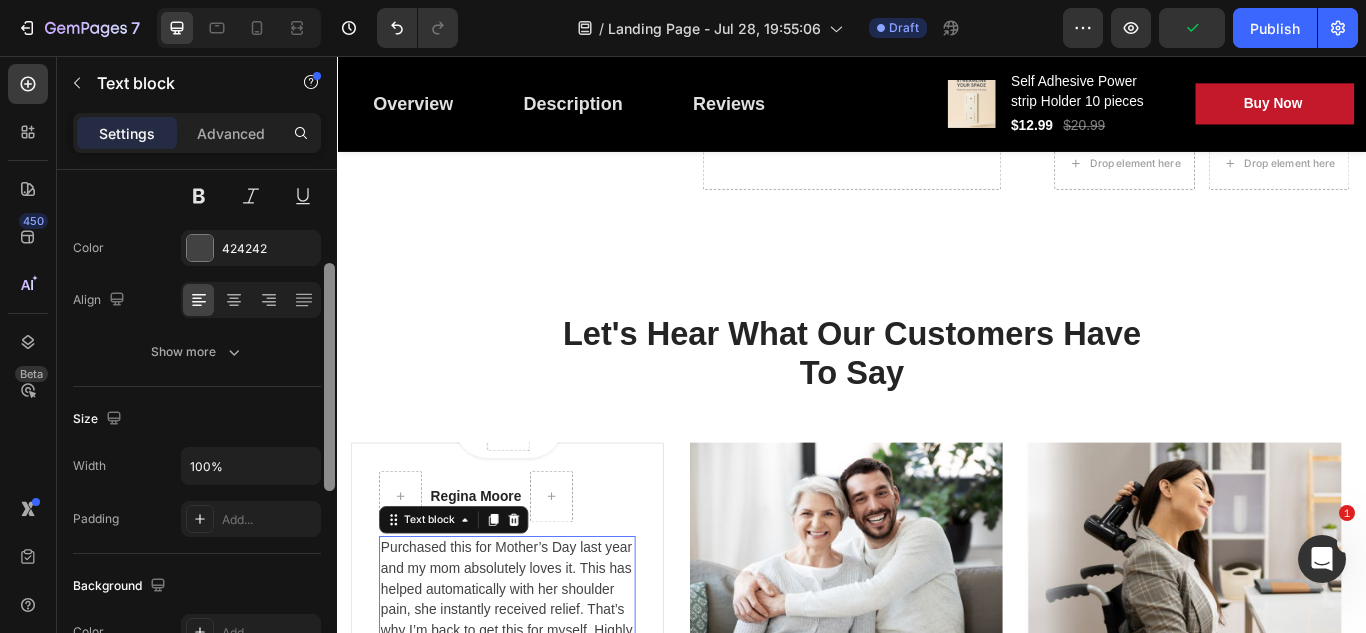 scroll, scrollTop: 253, scrollLeft: 0, axis: vertical 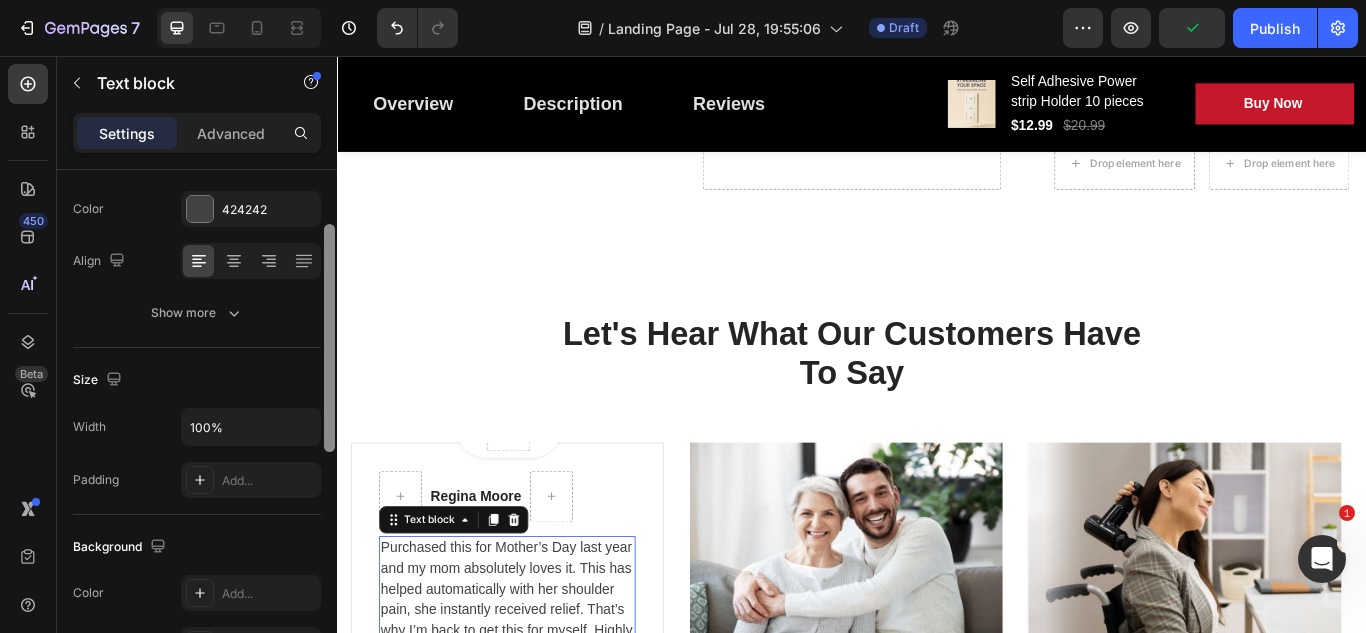 drag, startPoint x: 329, startPoint y: 266, endPoint x: 316, endPoint y: 377, distance: 111.75867 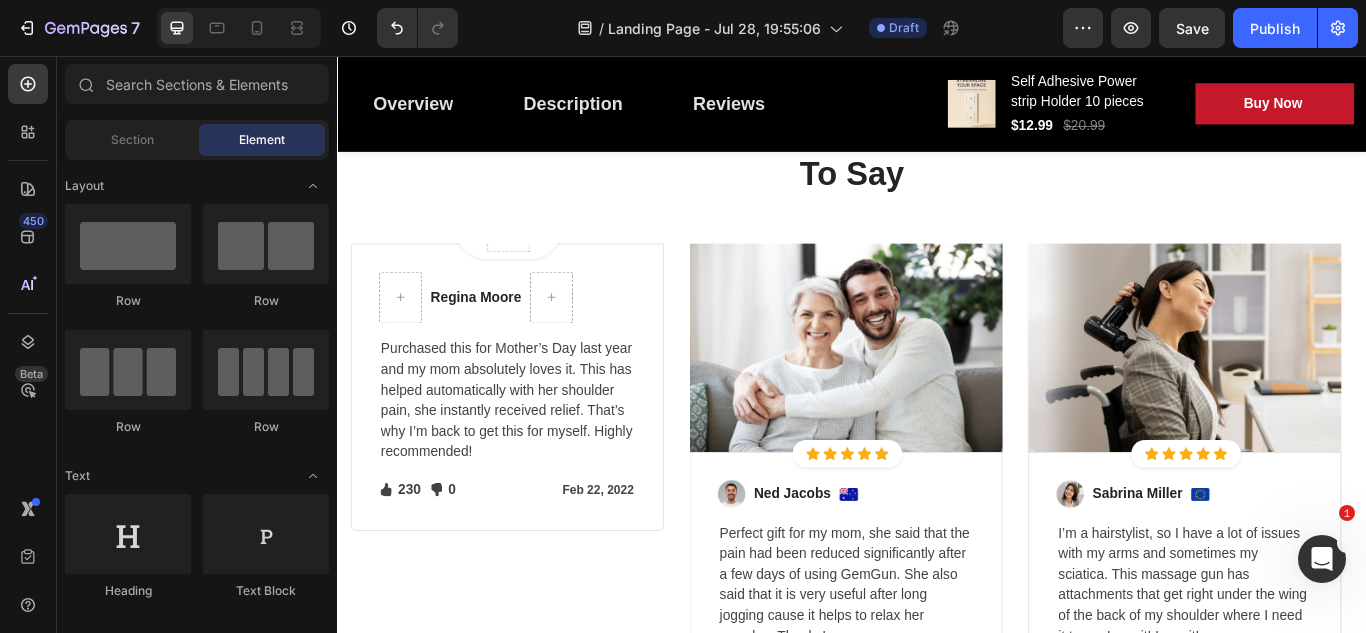 scroll, scrollTop: 3261, scrollLeft: 0, axis: vertical 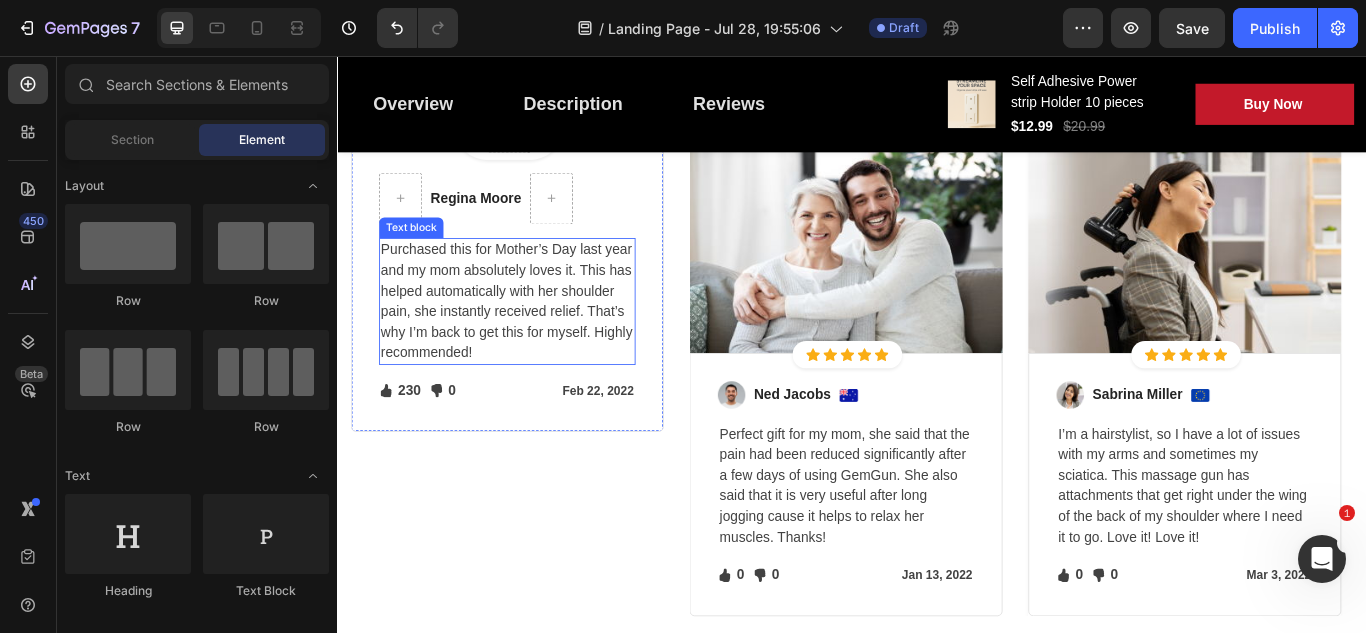 click on "Purchased this for Mother’s Day last year and my mom absolutely loves it. This has helped automatically with her shoulder pain, she instantly received relief. That’s why I’m back to get this for myself. Highly recommended!" at bounding box center (534, 342) 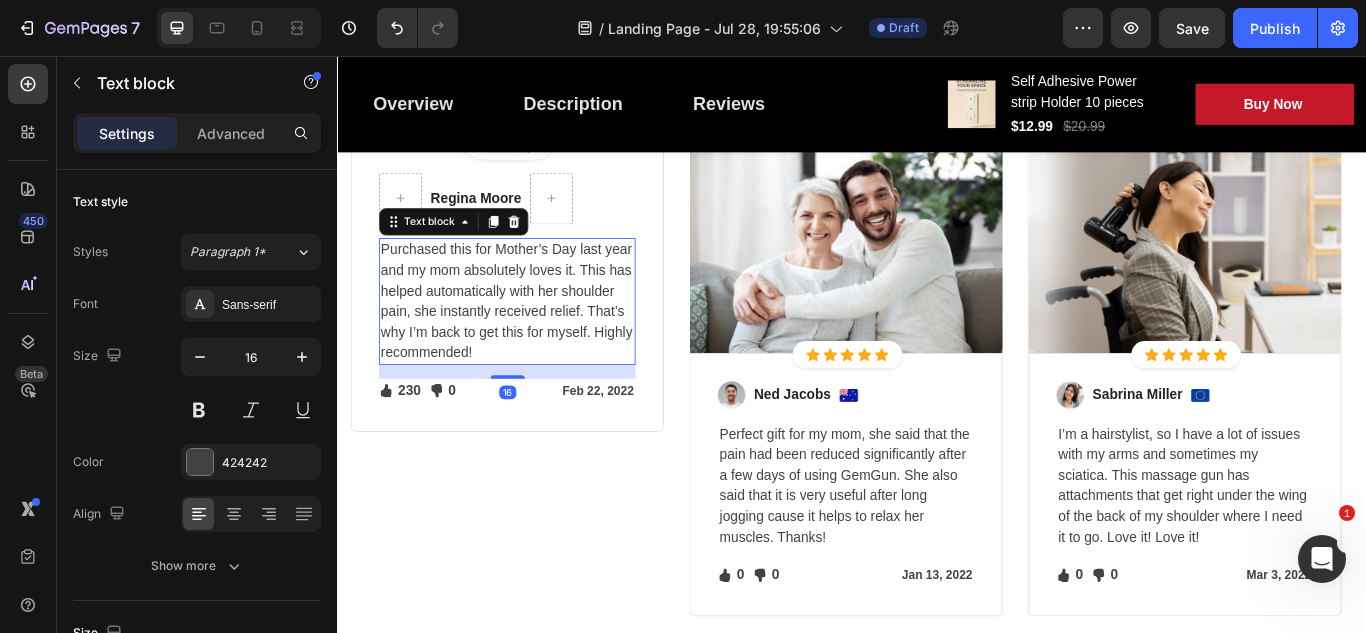 click on "Purchased this for Mother’s Day last year and my mom absolutely loves it. This has helped automatically with her shoulder pain, she instantly received relief. That’s why I’m back to get this for myself. Highly recommended!" at bounding box center [534, 342] 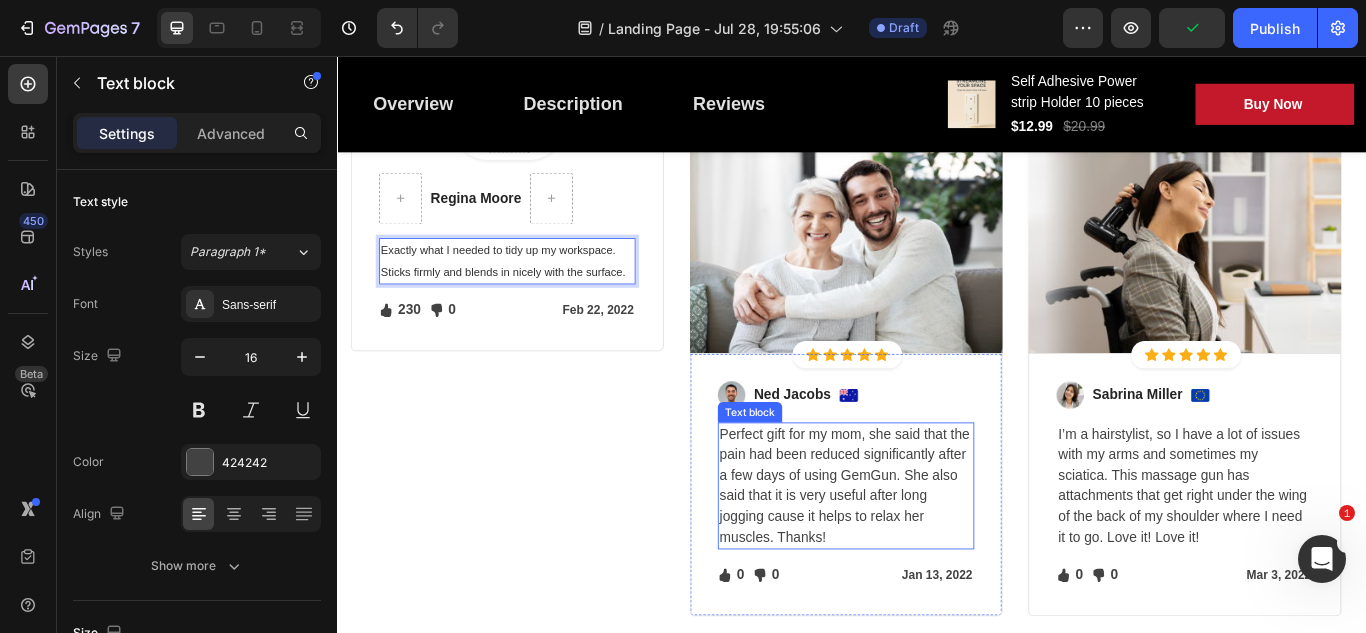 click on "Perfect gift for my mom, she said that the pain had been reduced significantly after a few days of using GemGun. She also said that it is very useful after long jogging cause it helps to relax her muscles. Thanks!" at bounding box center (929, 557) 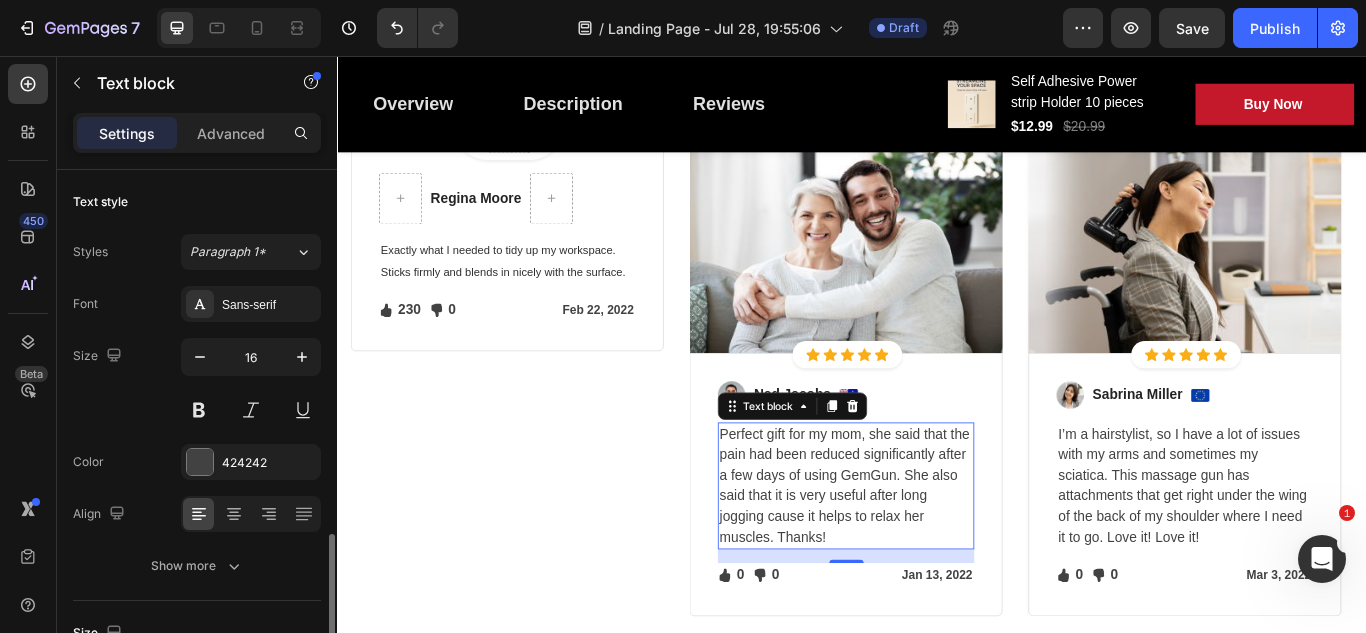 scroll, scrollTop: 253, scrollLeft: 0, axis: vertical 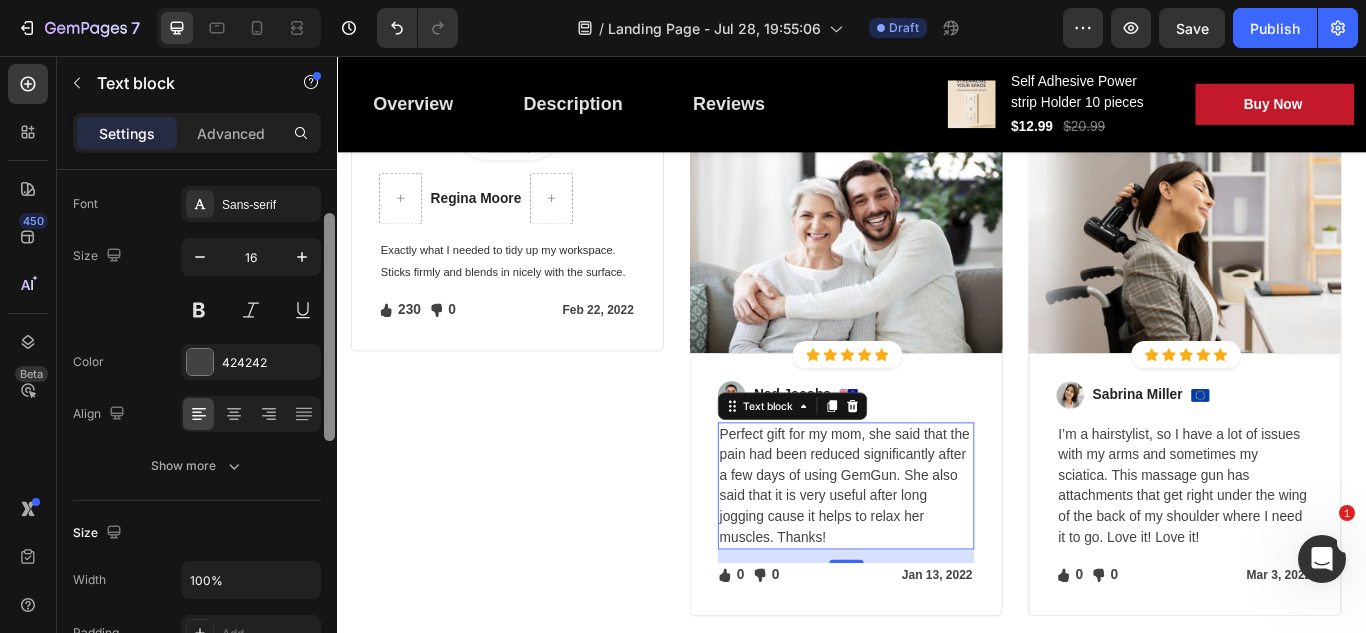 drag, startPoint x: 325, startPoint y: 308, endPoint x: 332, endPoint y: 241, distance: 67.36468 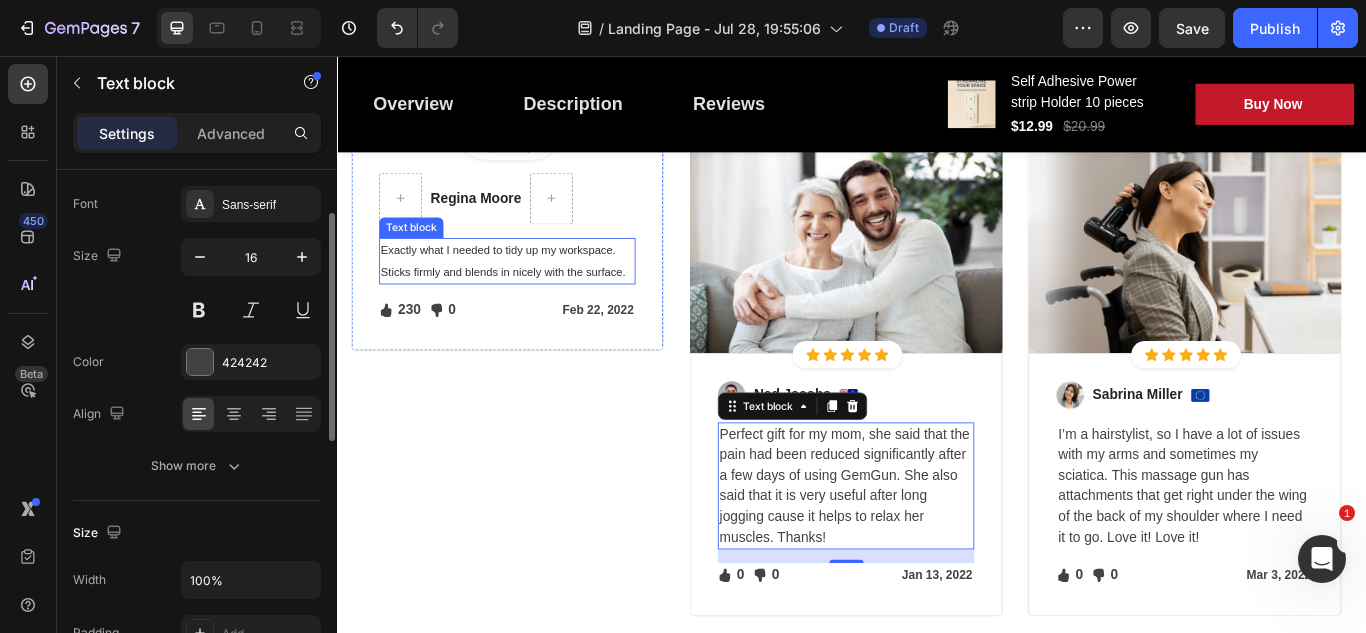 click on "Exactly what I needed to tidy up my workspace. Sticks firmly and blends in nicely with the surface." at bounding box center [534, 295] 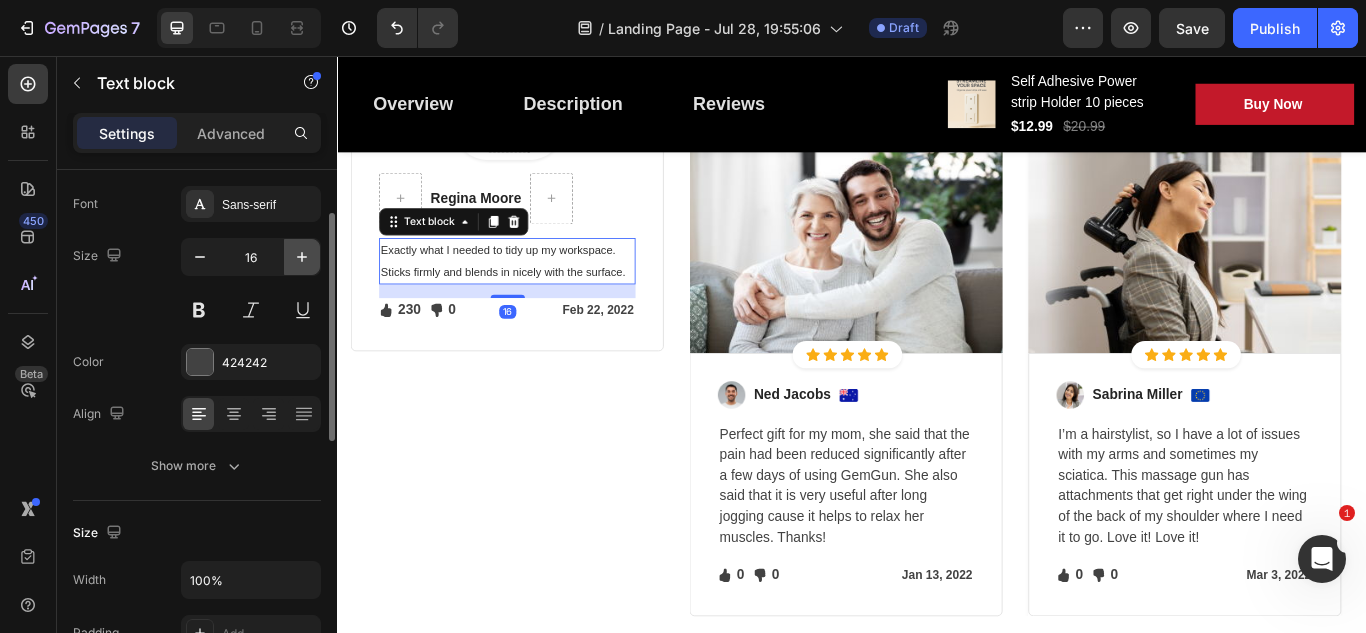 click 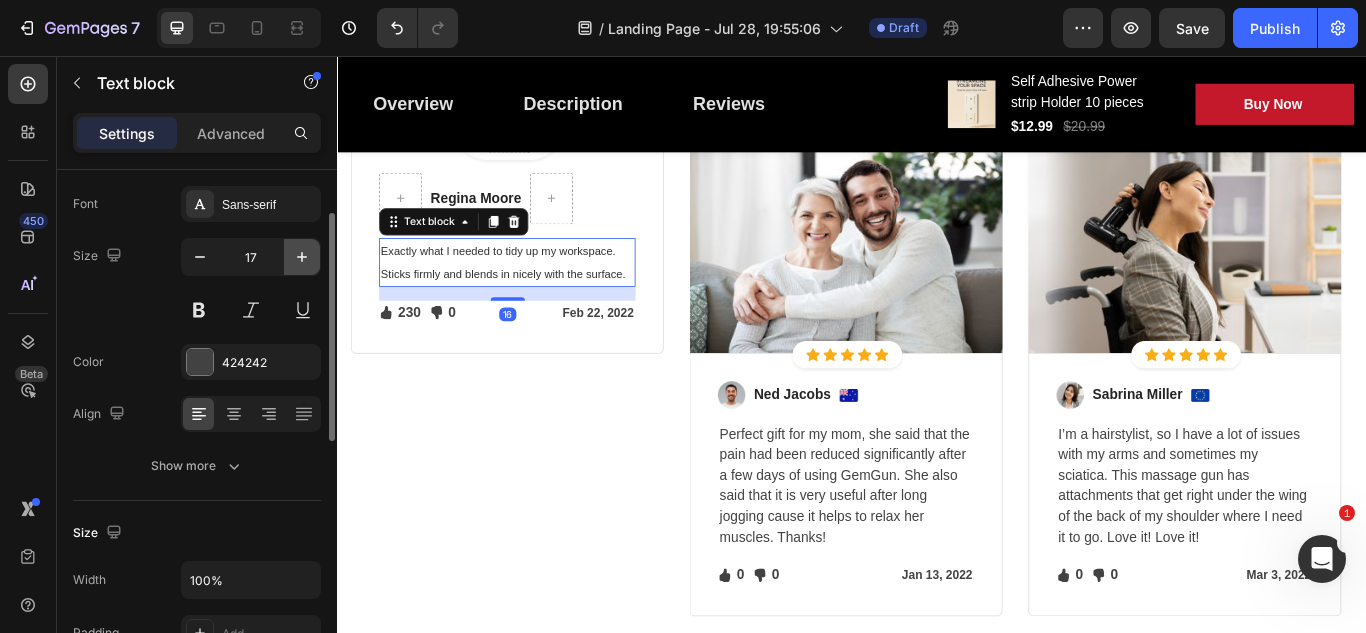 click 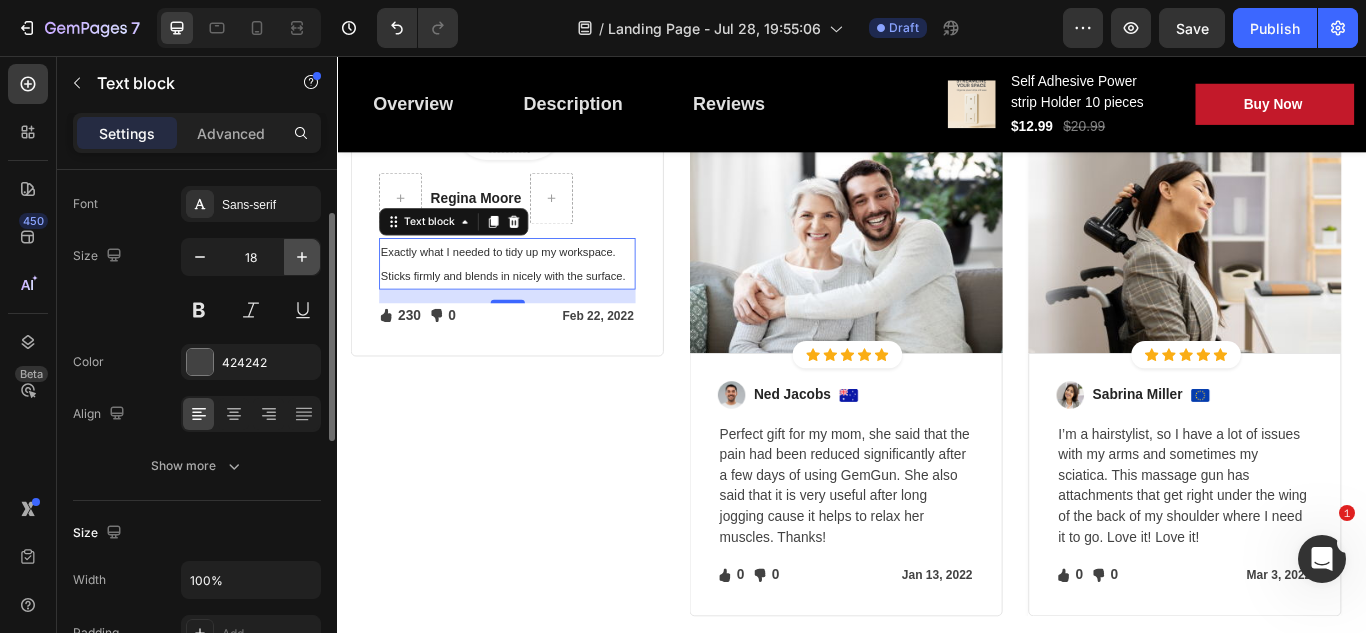 click 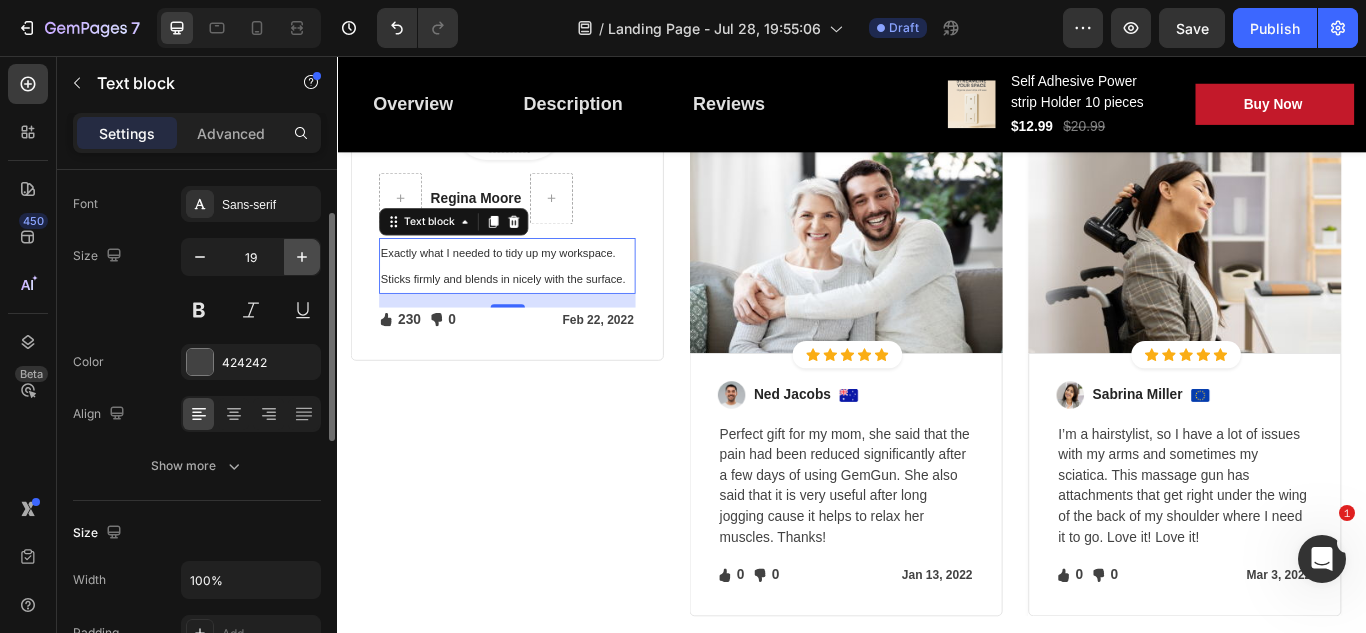 click 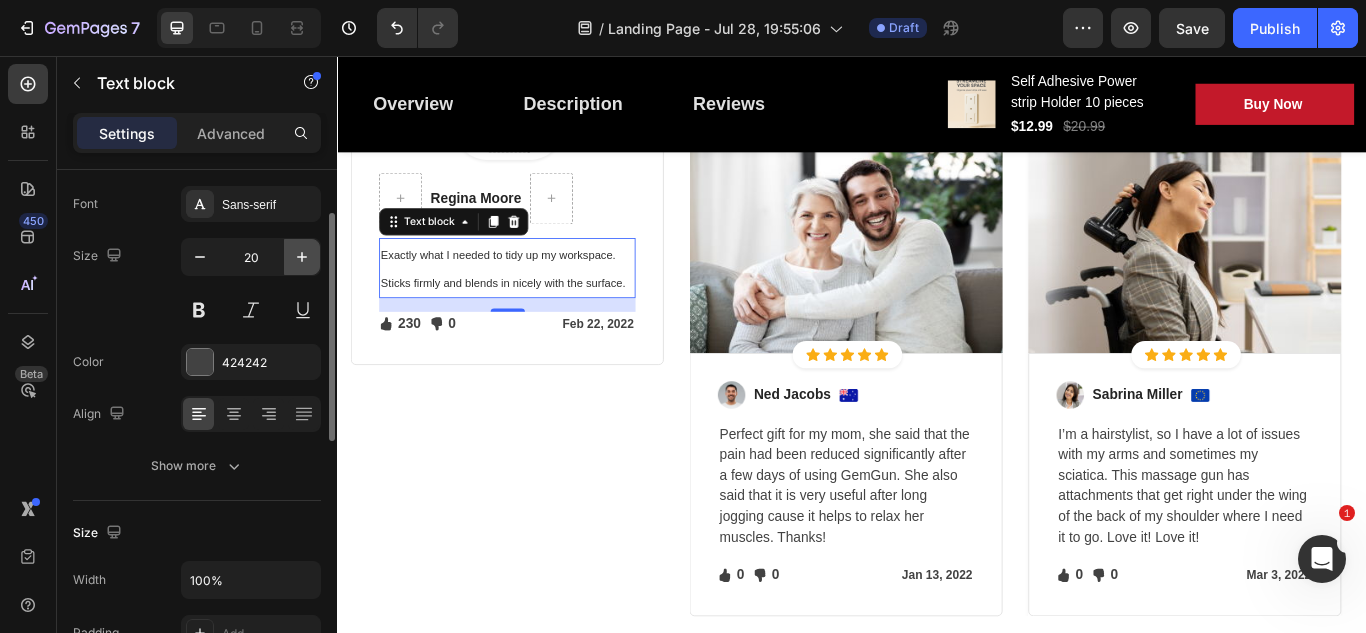 click 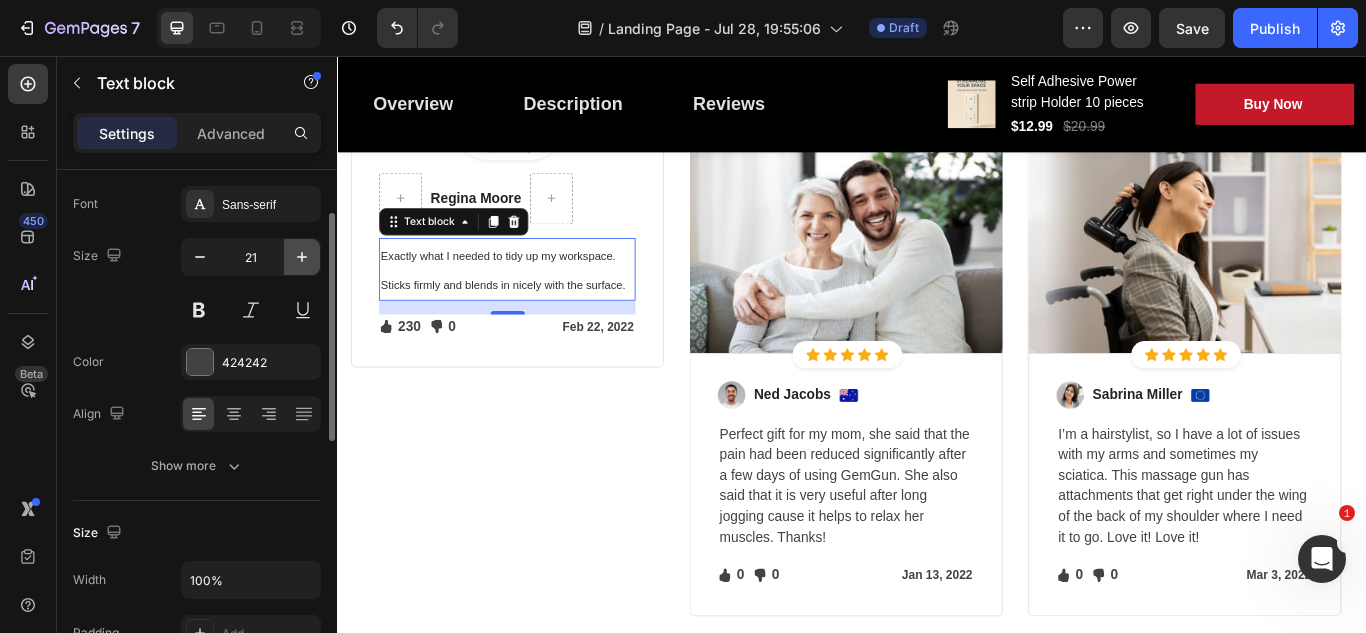 click 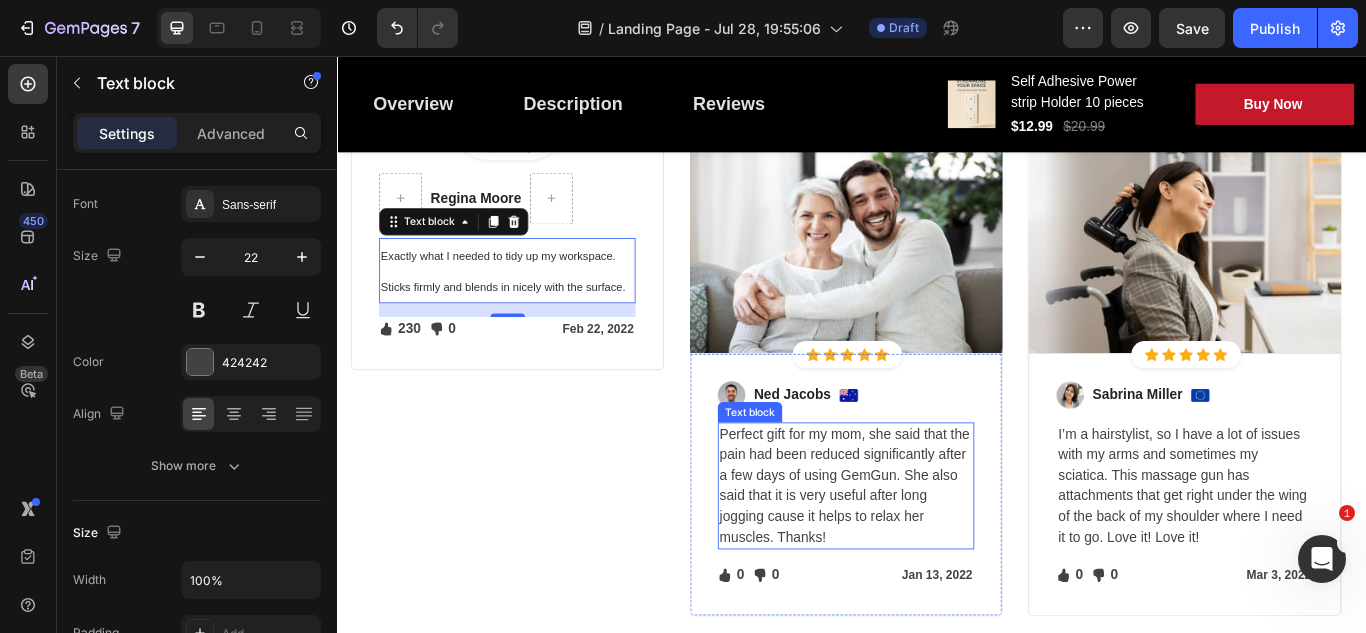 click on "Perfect gift for my mom, she said that the pain had been reduced significantly after a few days of using GemGun. She also said that it is very useful after long jogging cause it helps to relax her muscles. Thanks!" at bounding box center (929, 557) 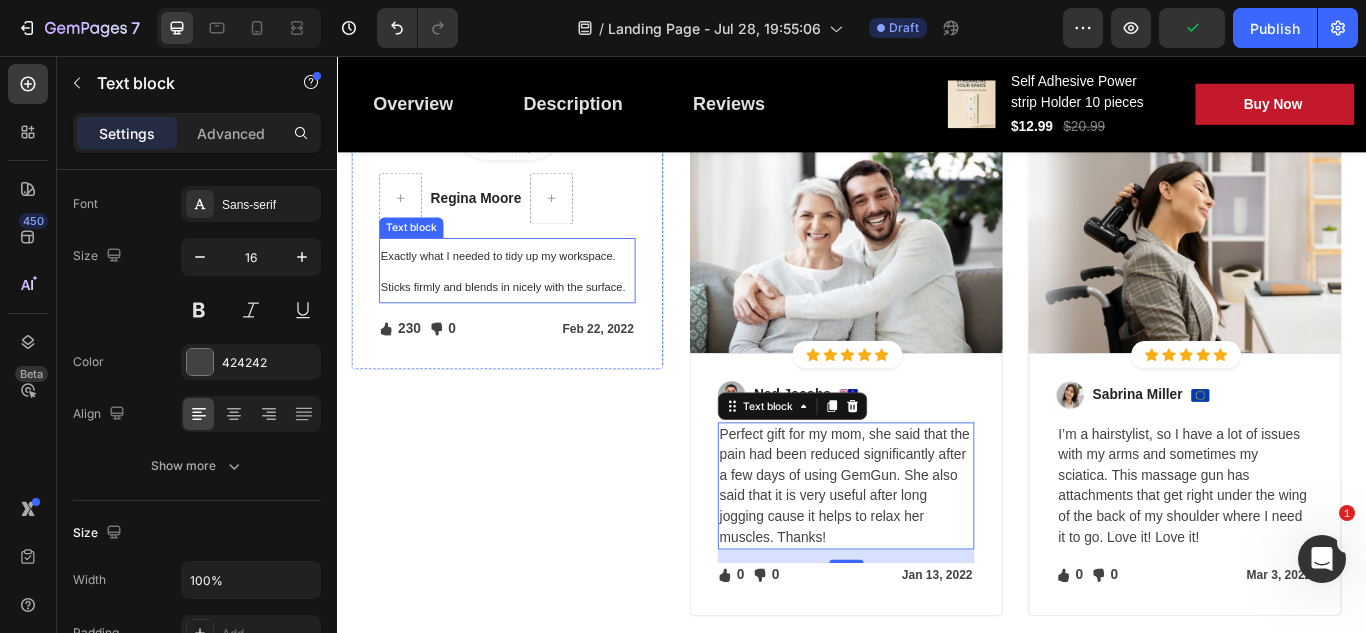 click on "Exactly what I needed to tidy up my workspace. Sticks firmly and blends in nicely with the surface." at bounding box center (534, 306) 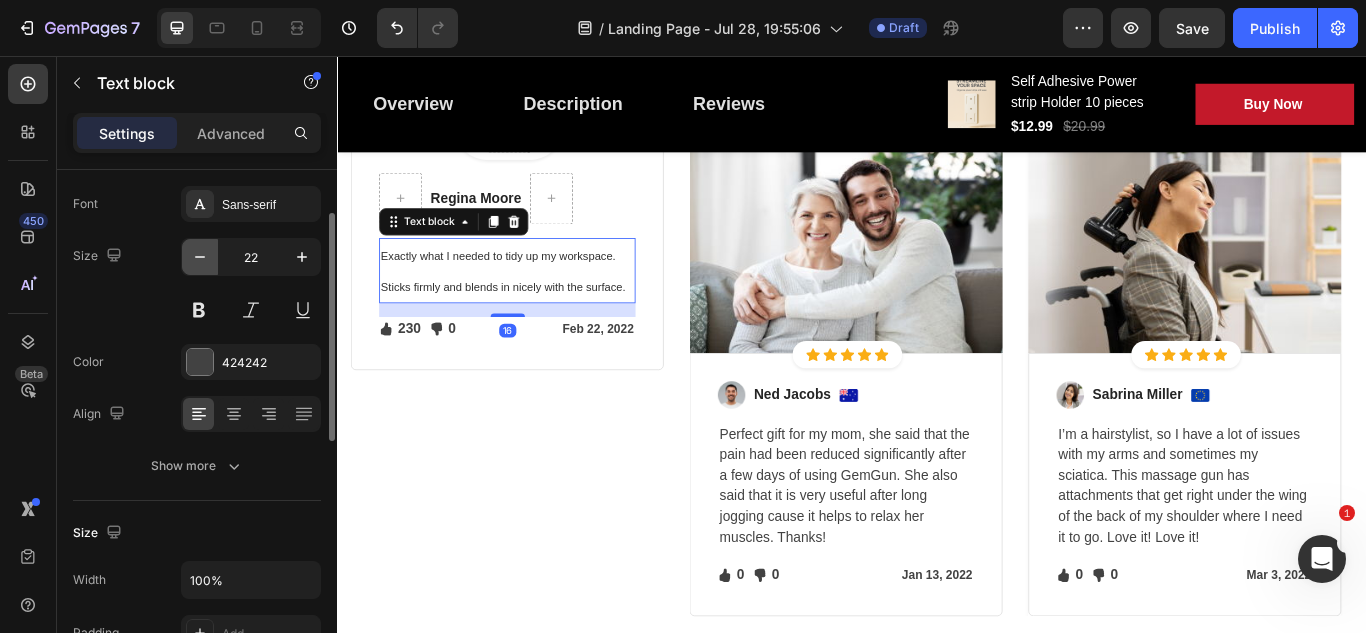 click 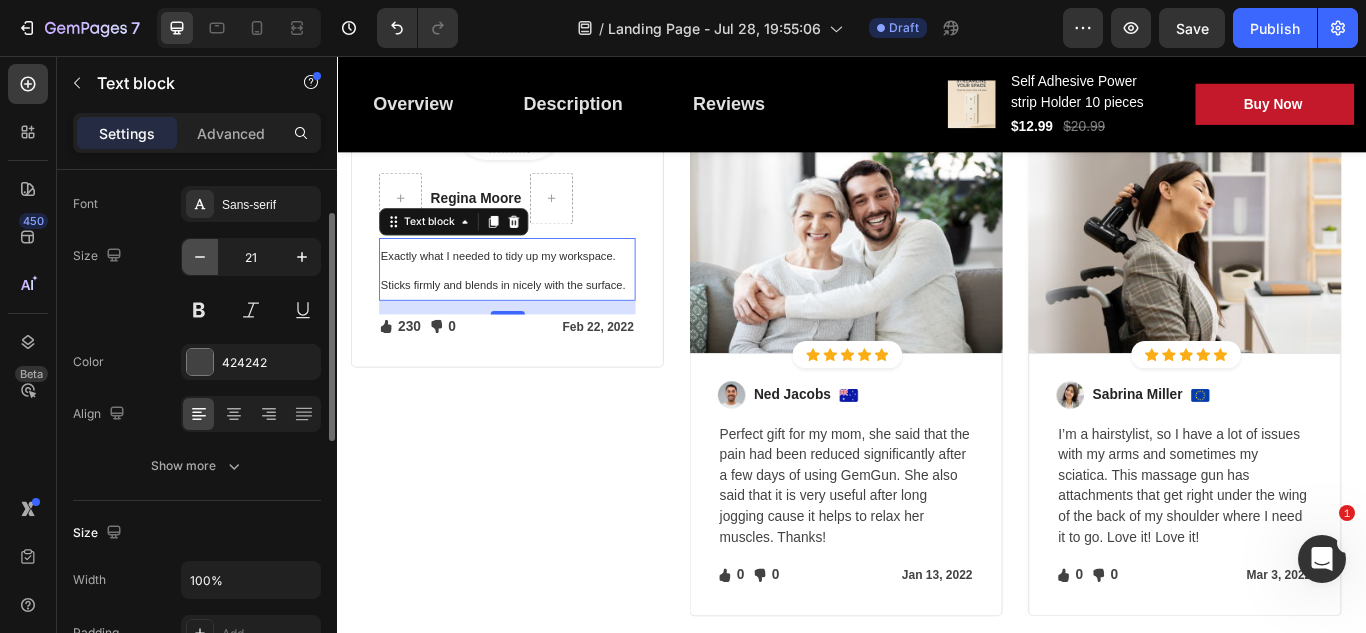 click 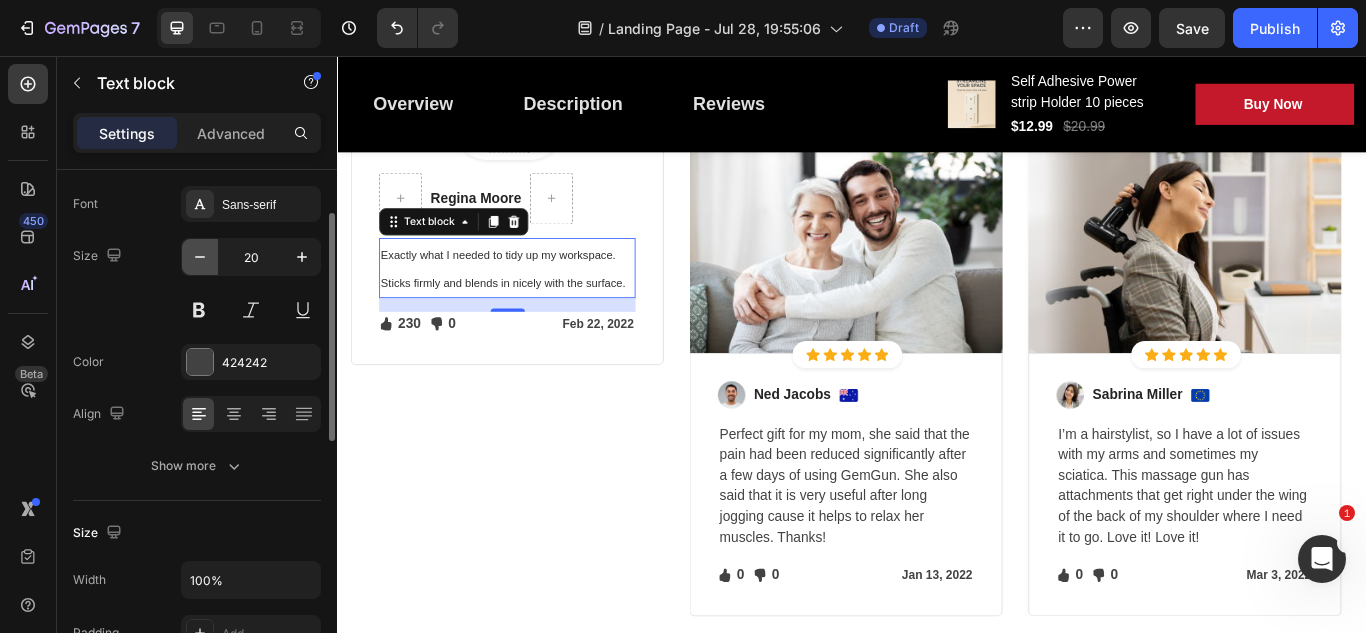 click 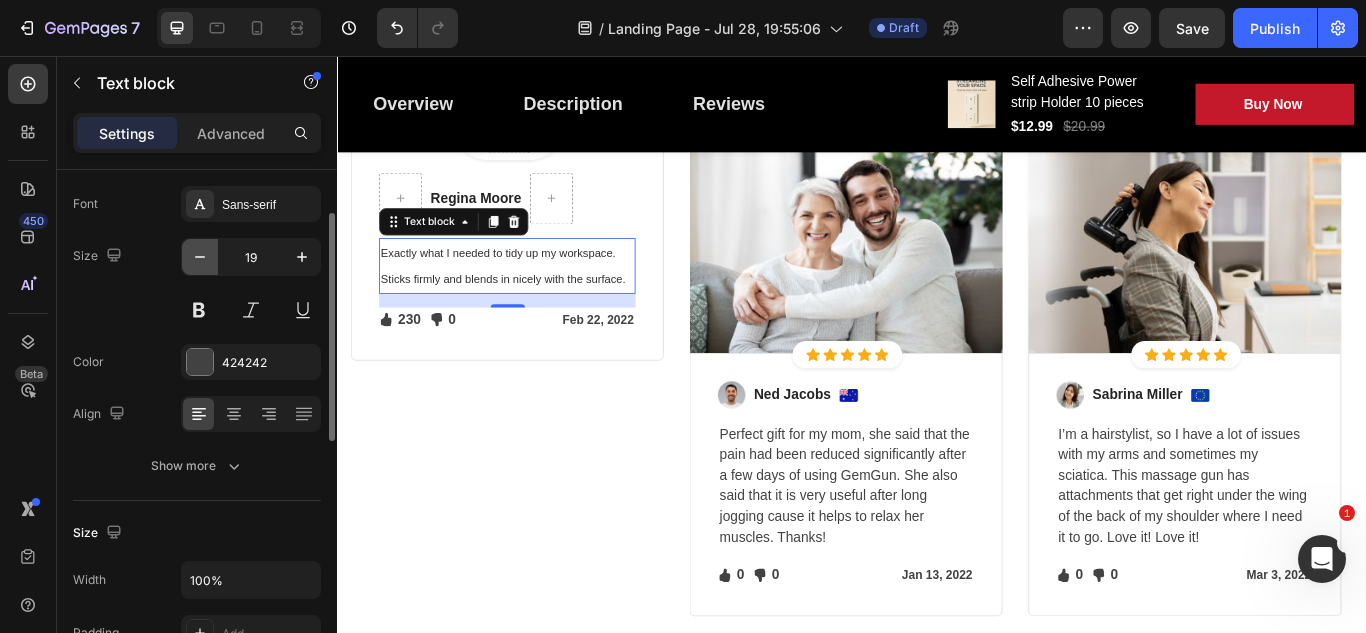 click 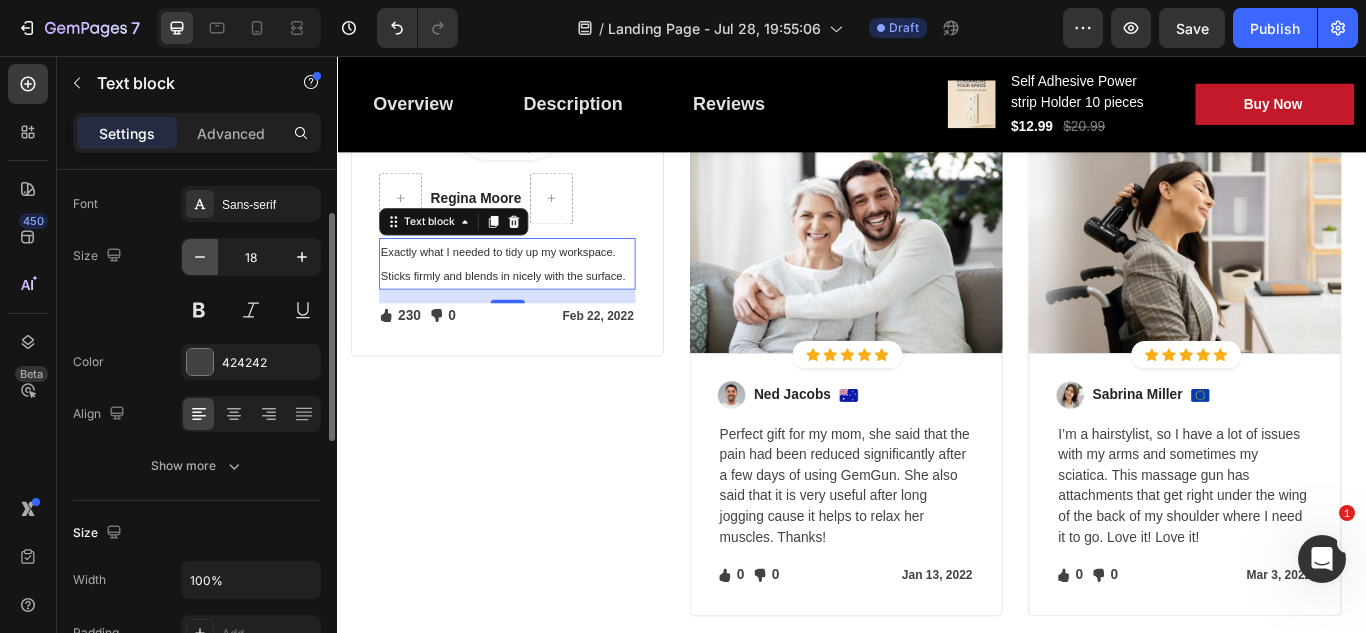 click 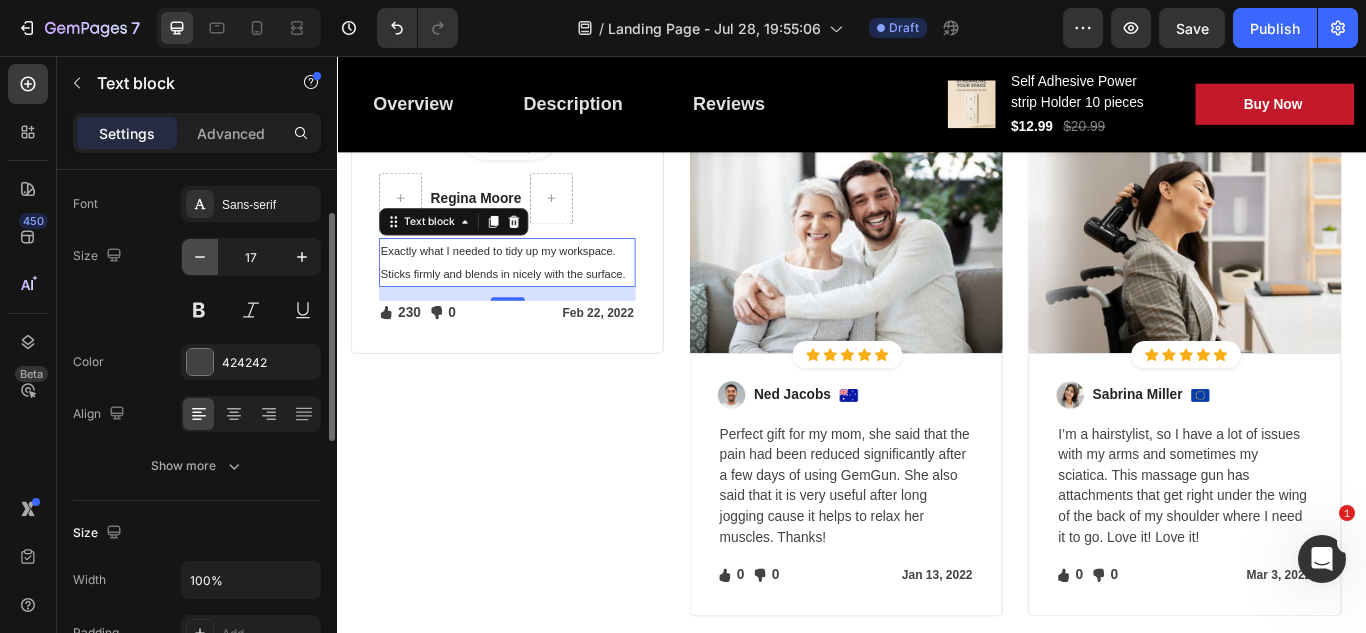 click 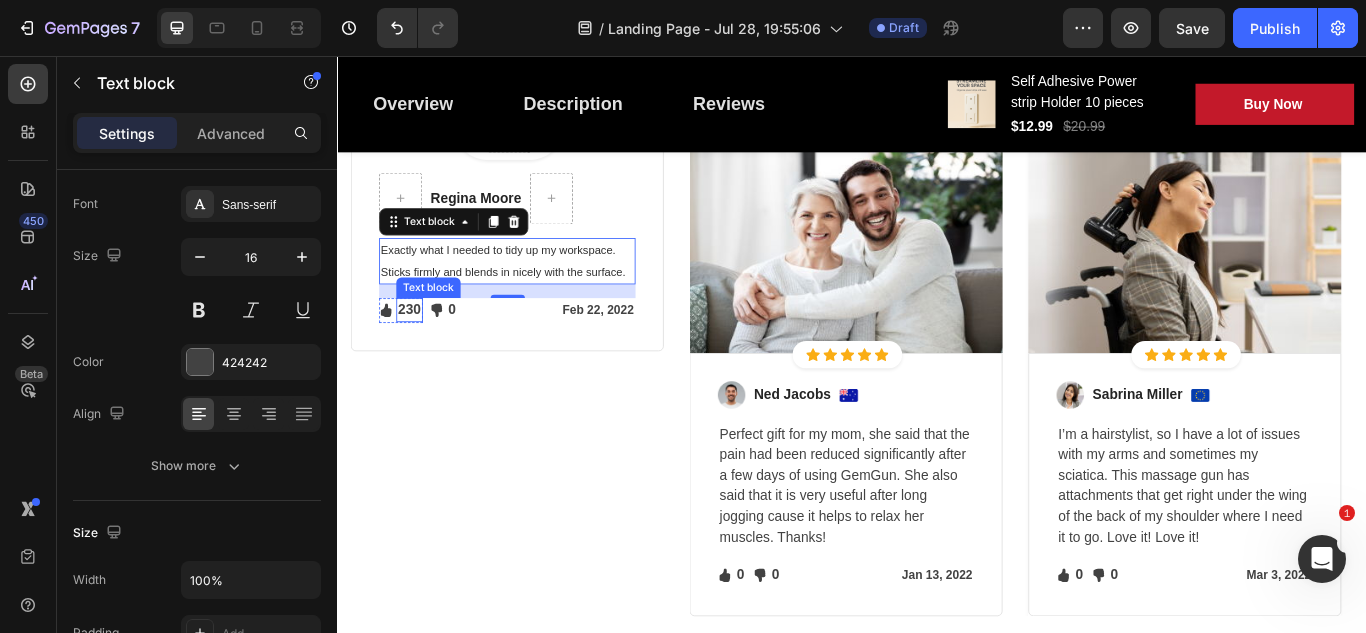 click on "230" at bounding box center [420, 352] 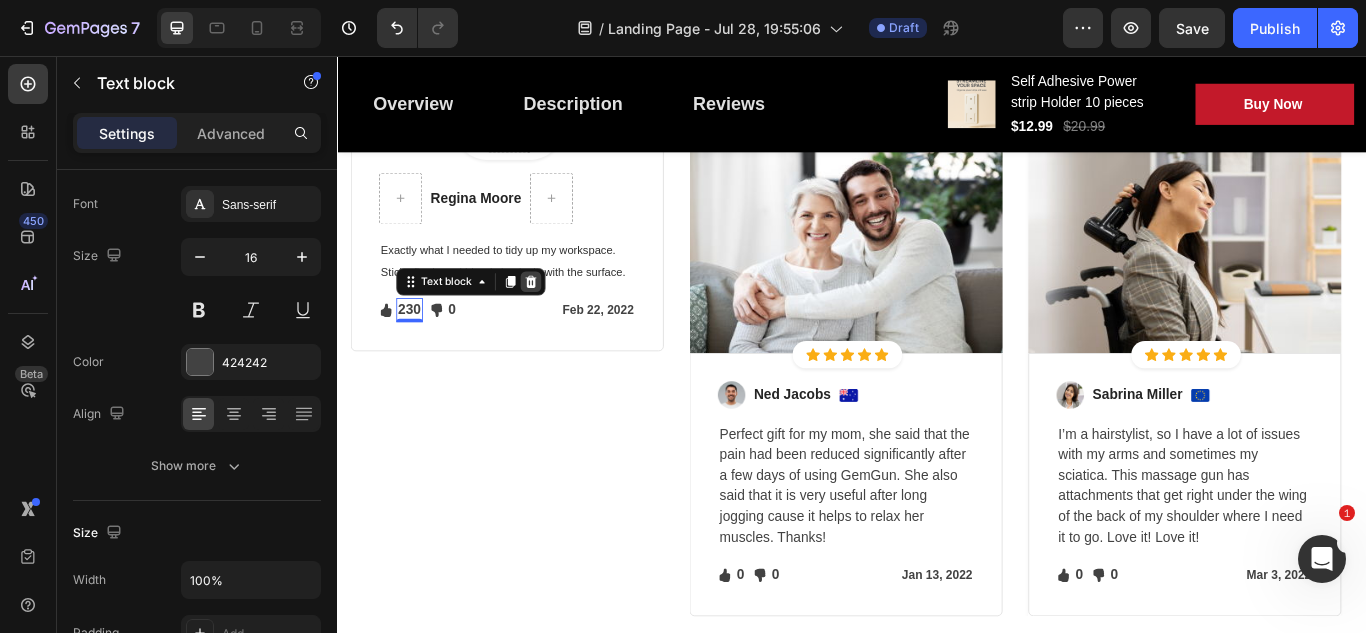 click 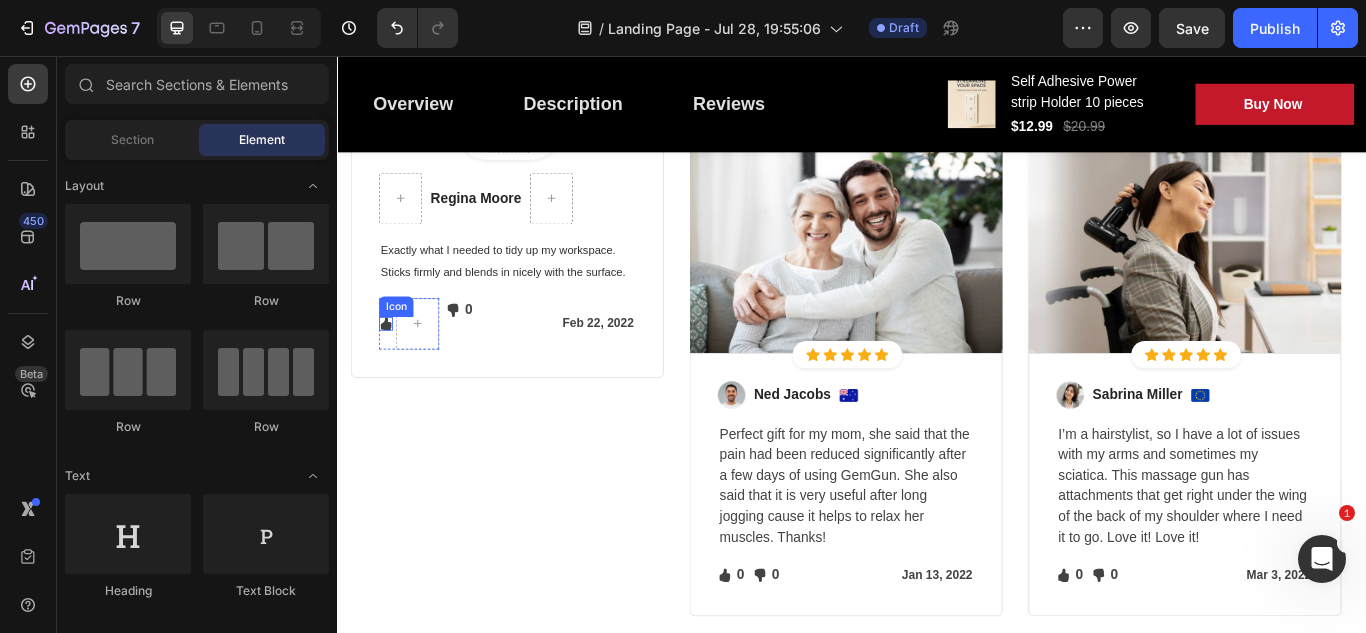 click 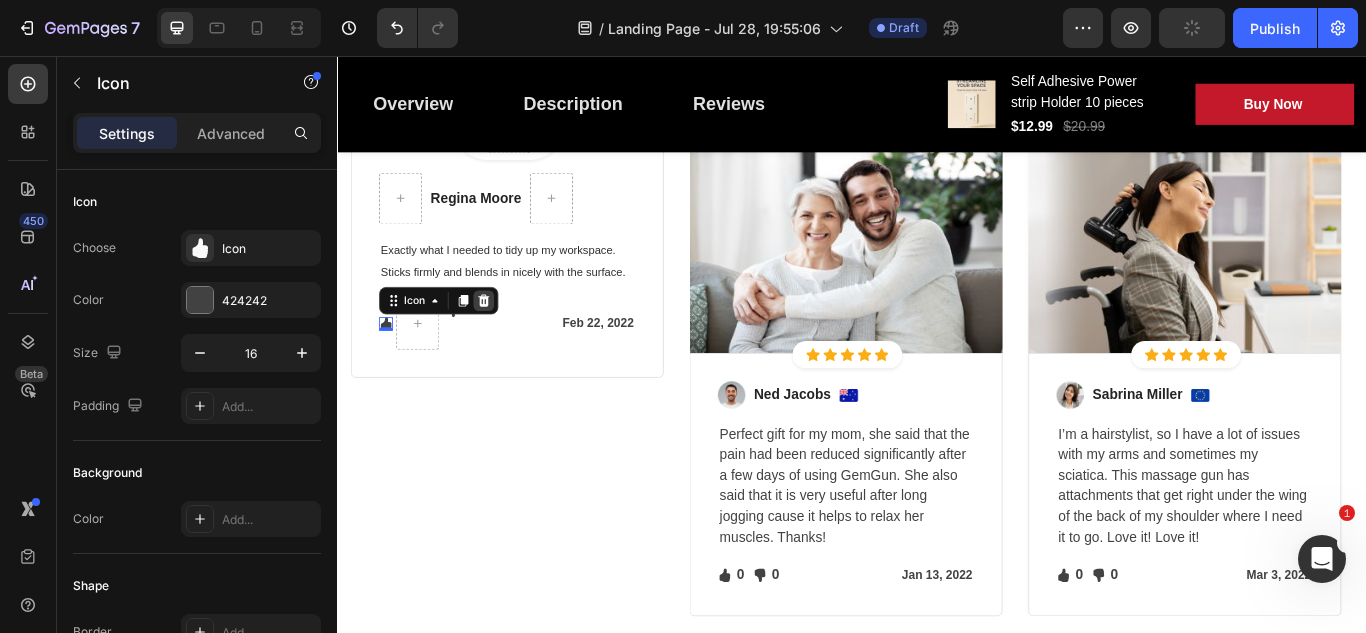 click 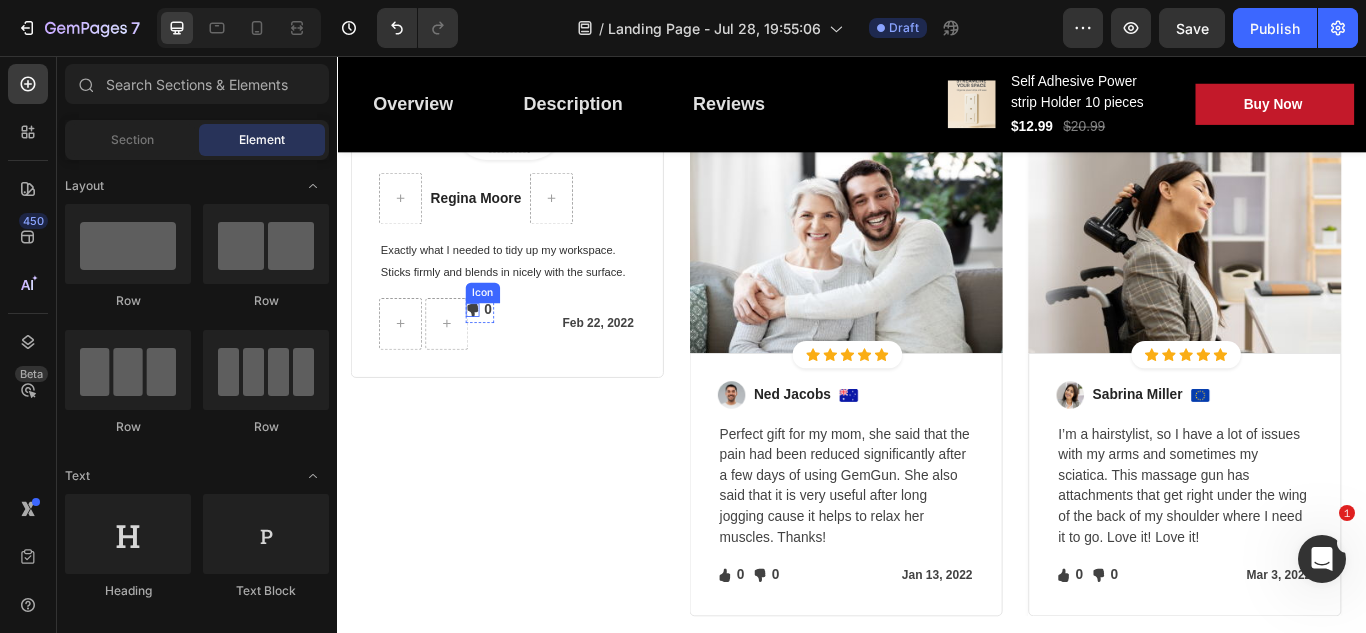 click 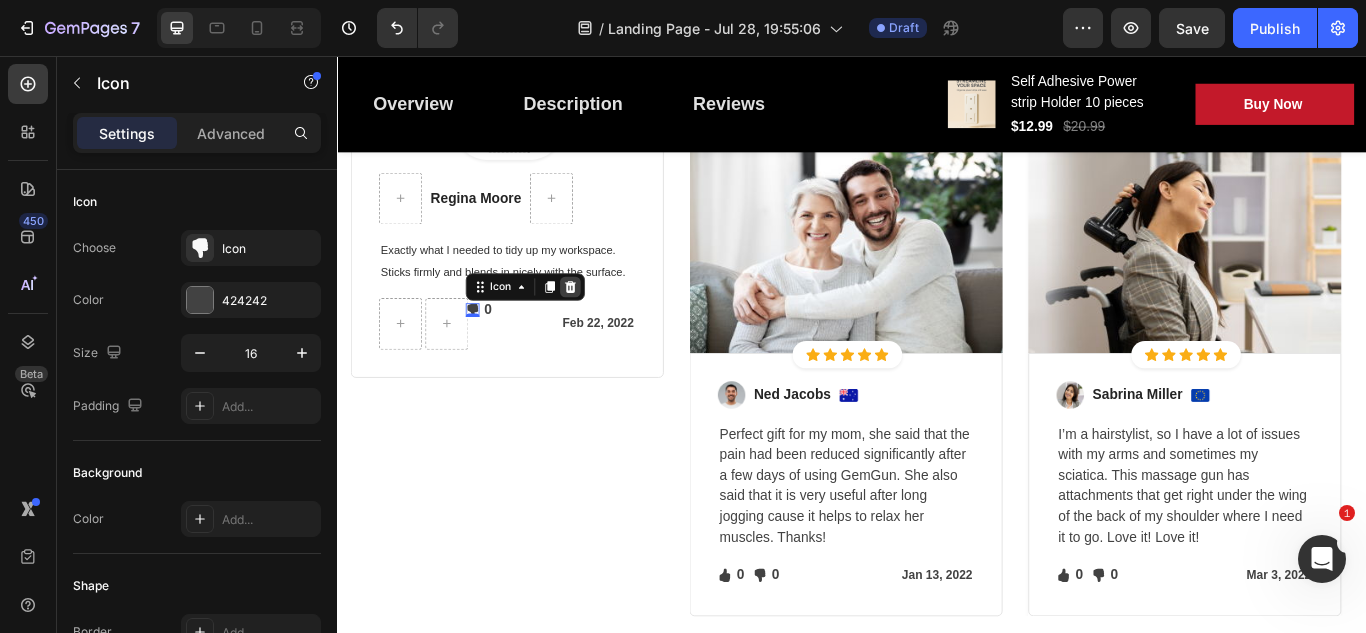 click 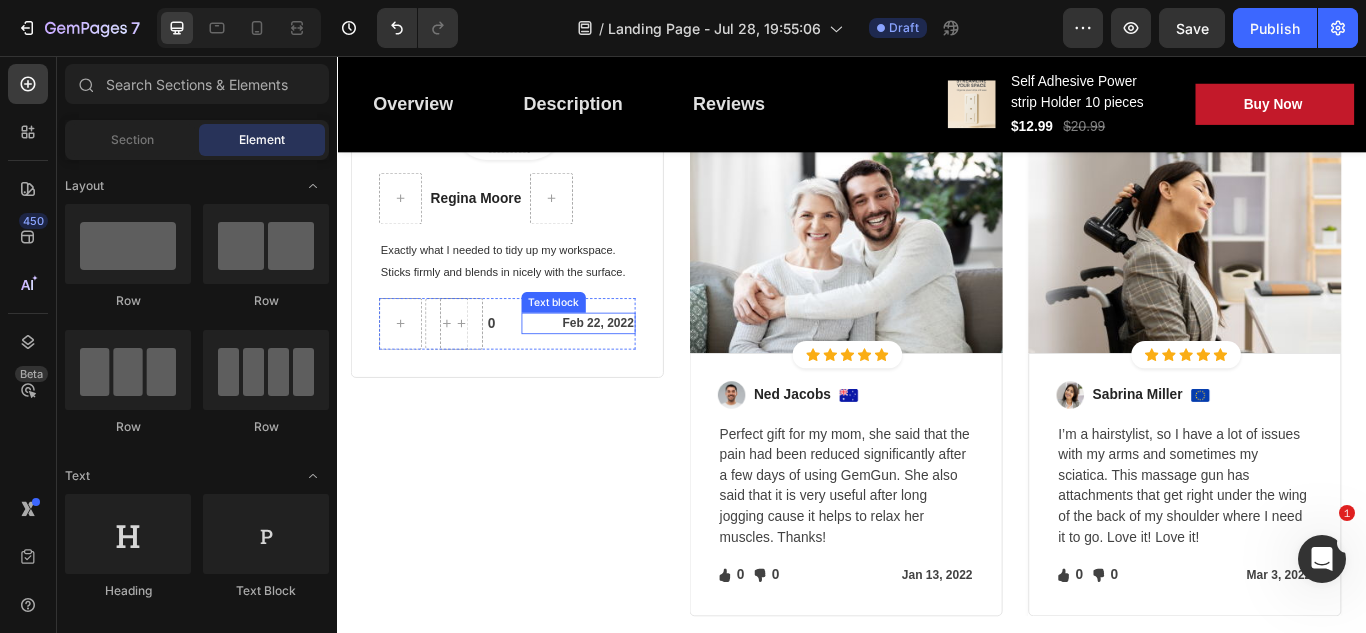 click on "Feb 22, 2022" at bounding box center [618, 367] 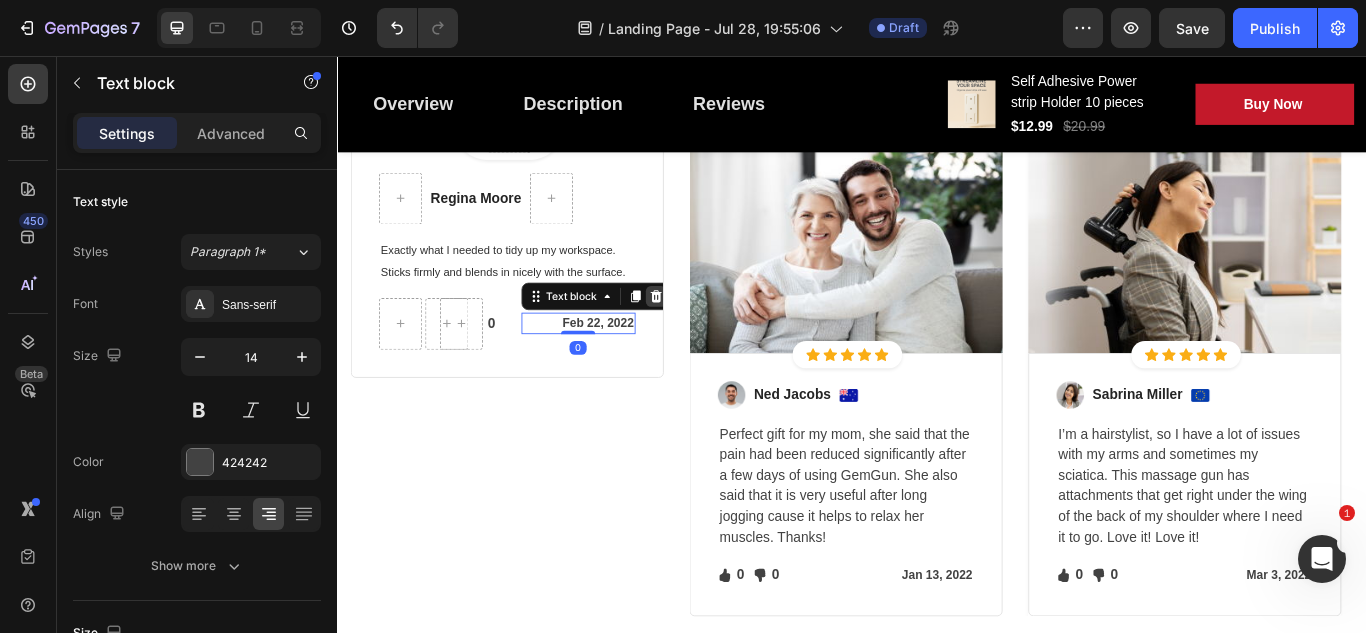 click 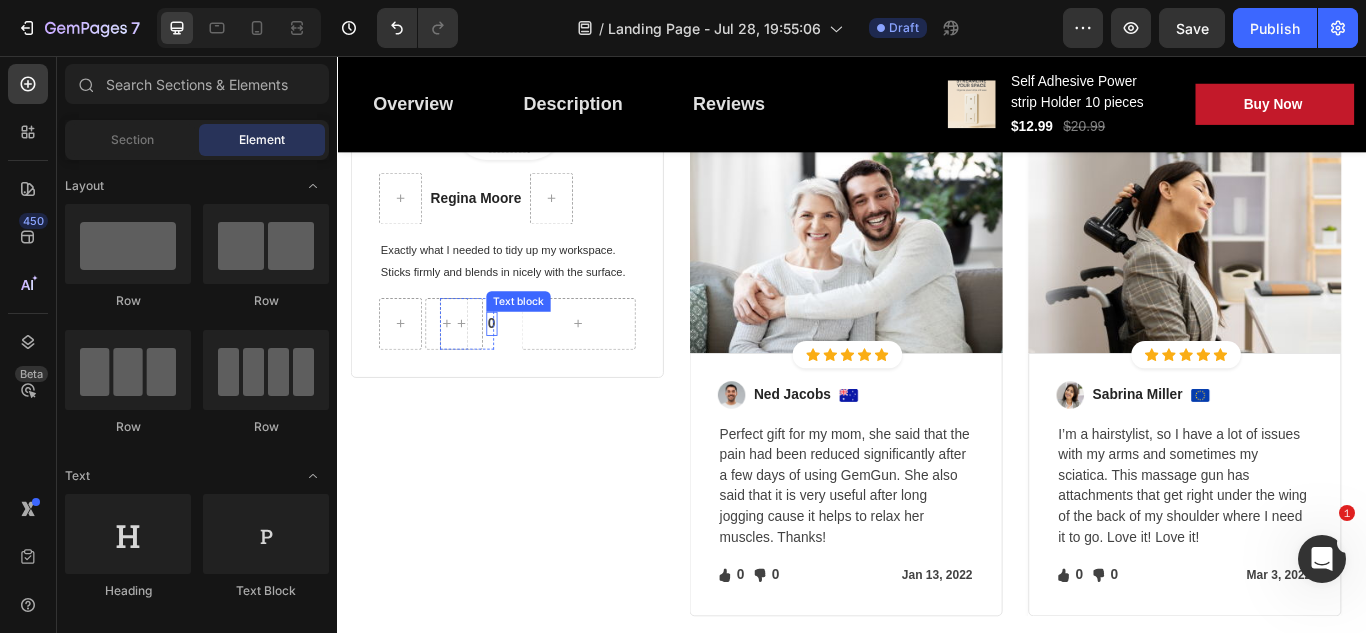 click on "0" at bounding box center [516, 368] 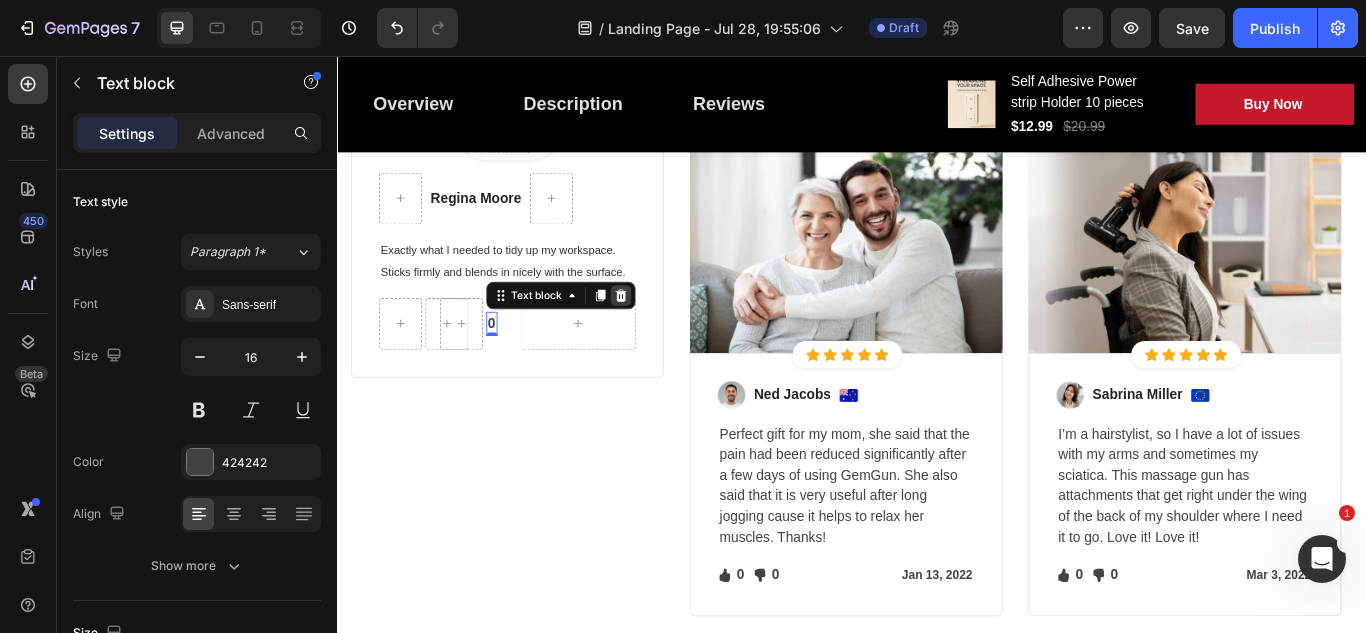 click 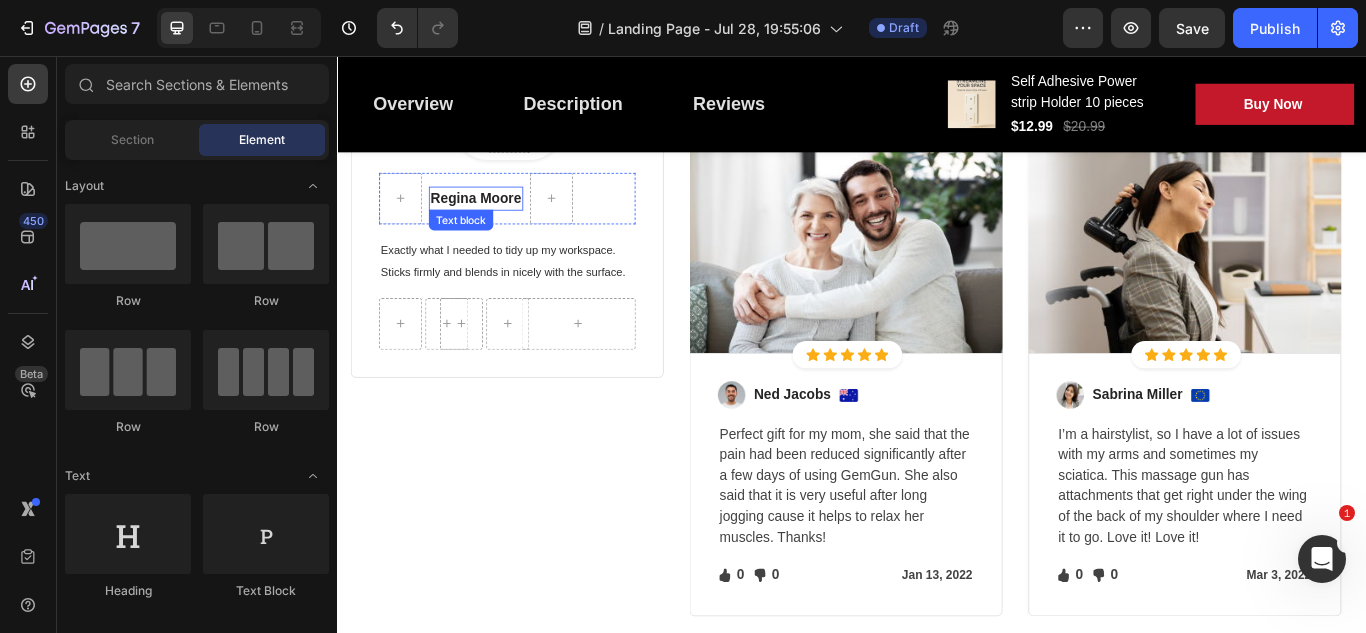 click on "Regina Moore" at bounding box center (498, 222) 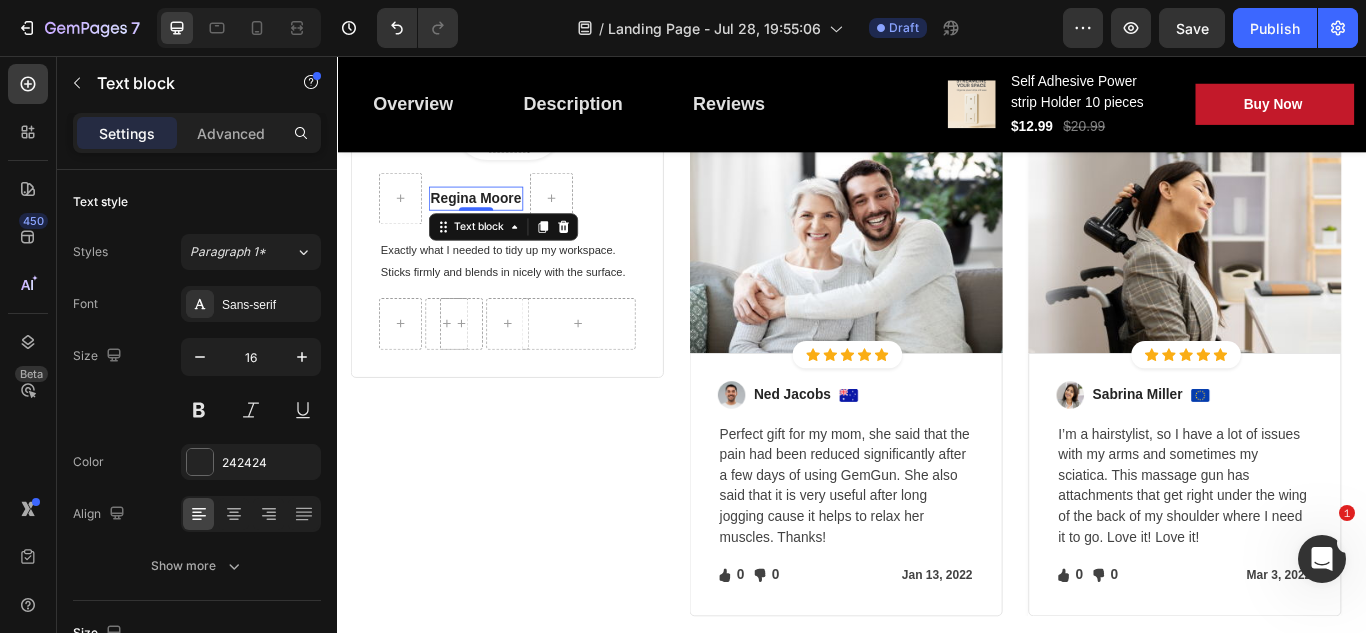 click on "Regina Moore" at bounding box center (498, 222) 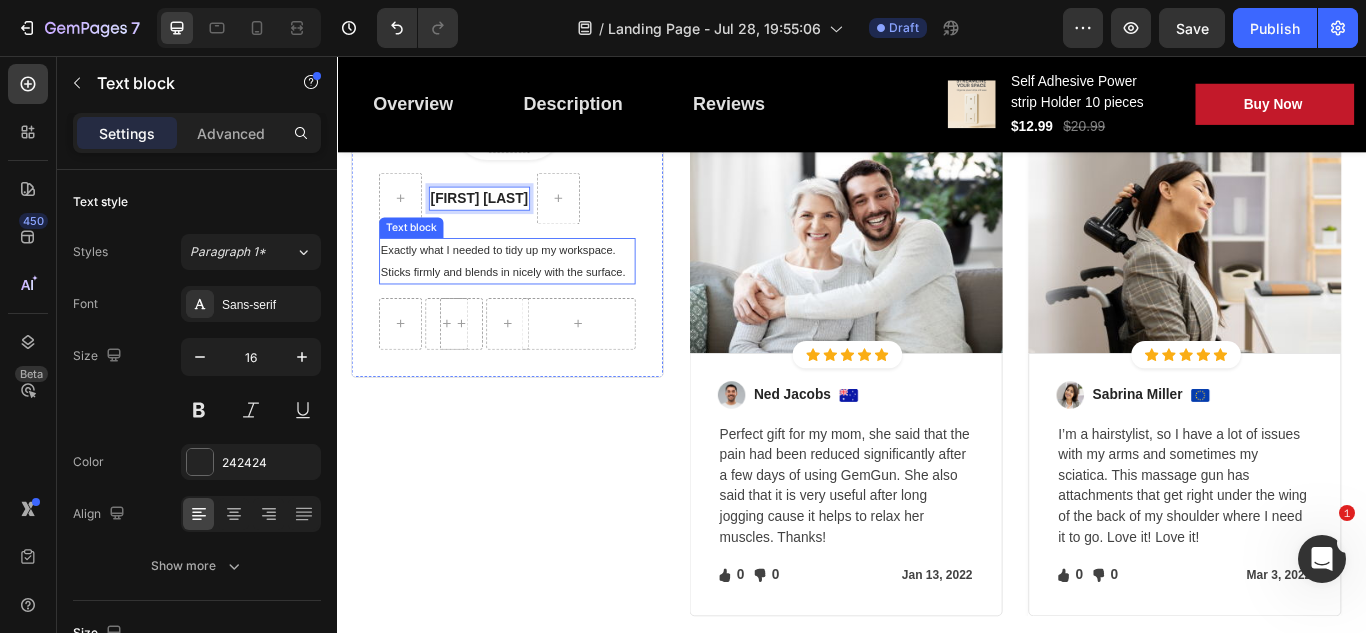 click on "Exactly what I needed to tidy up my workspace. Sticks firmly and blends in nicely with the surface." at bounding box center (529, 295) 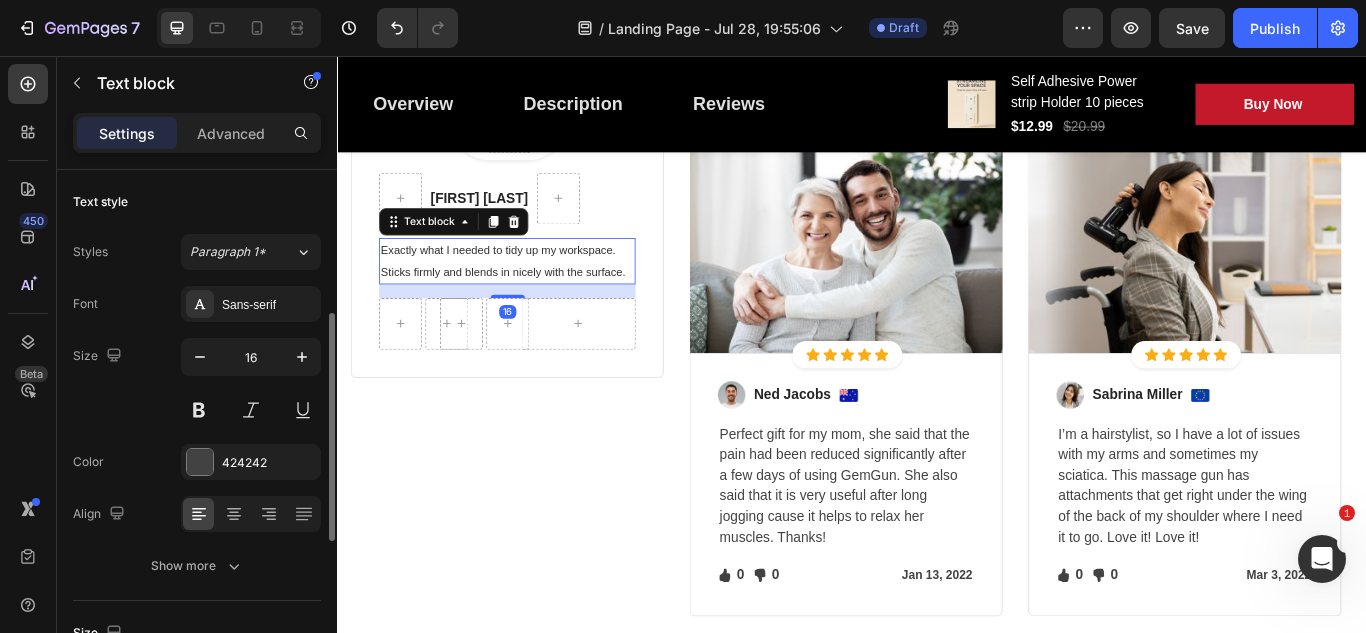 scroll, scrollTop: 100, scrollLeft: 0, axis: vertical 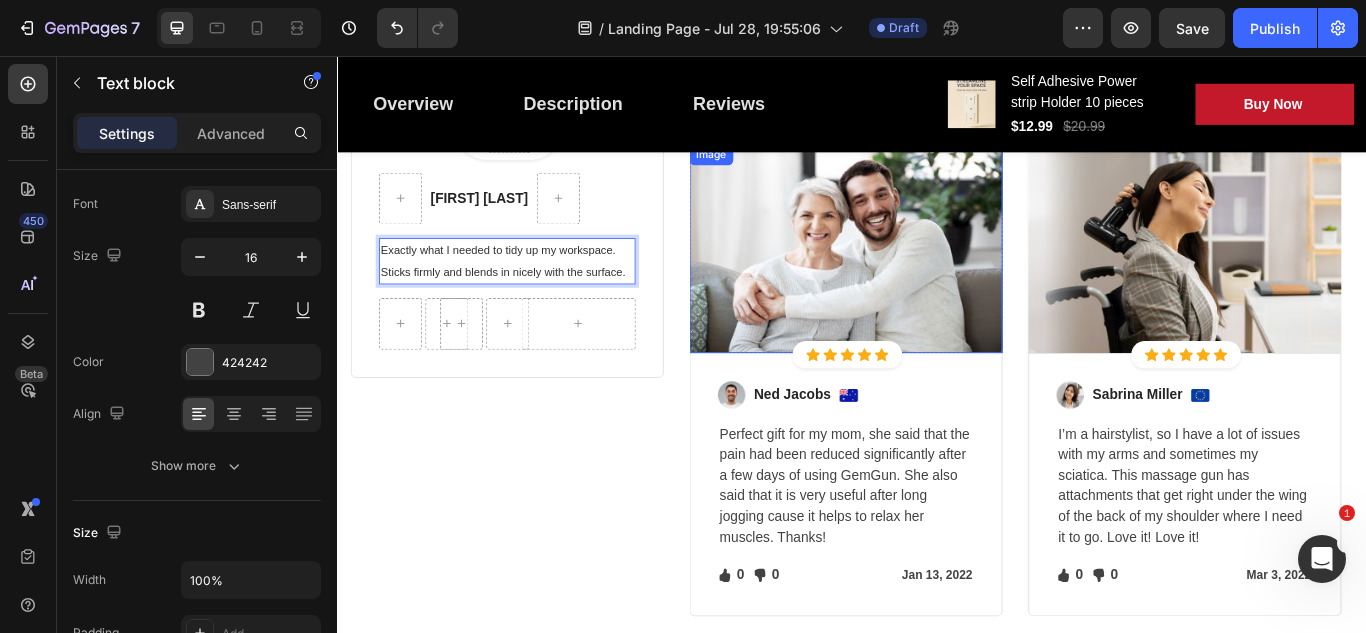 click at bounding box center [929, 281] 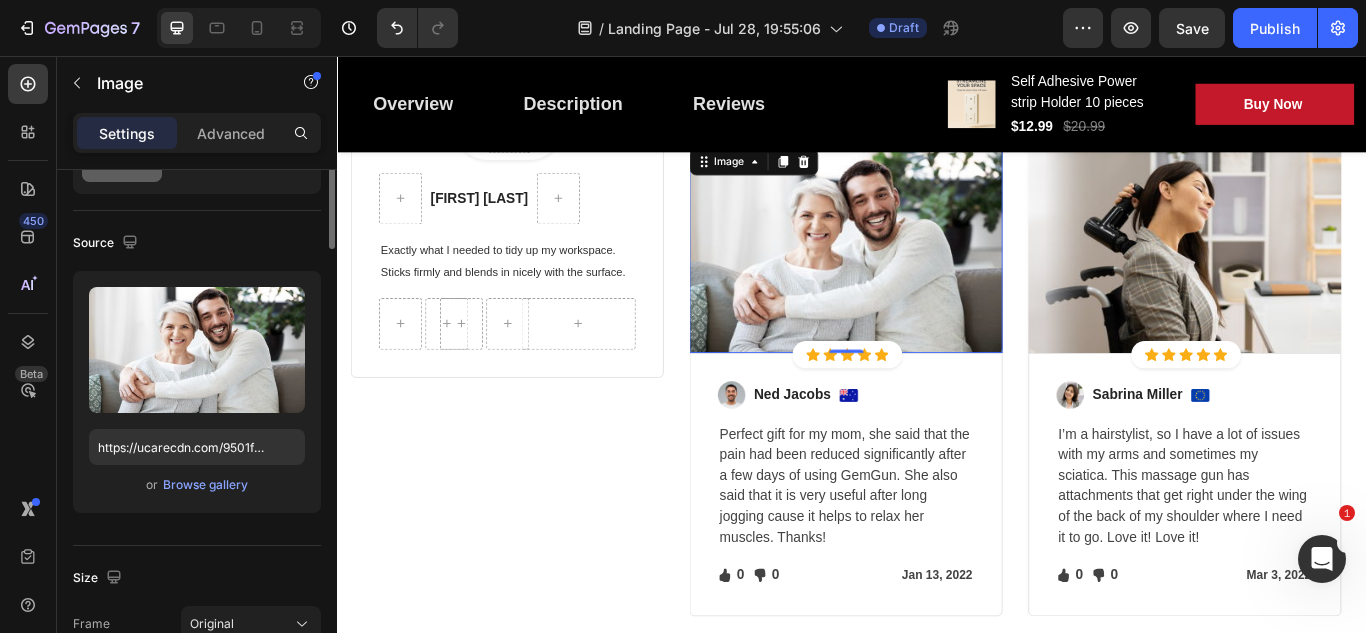 scroll, scrollTop: 0, scrollLeft: 0, axis: both 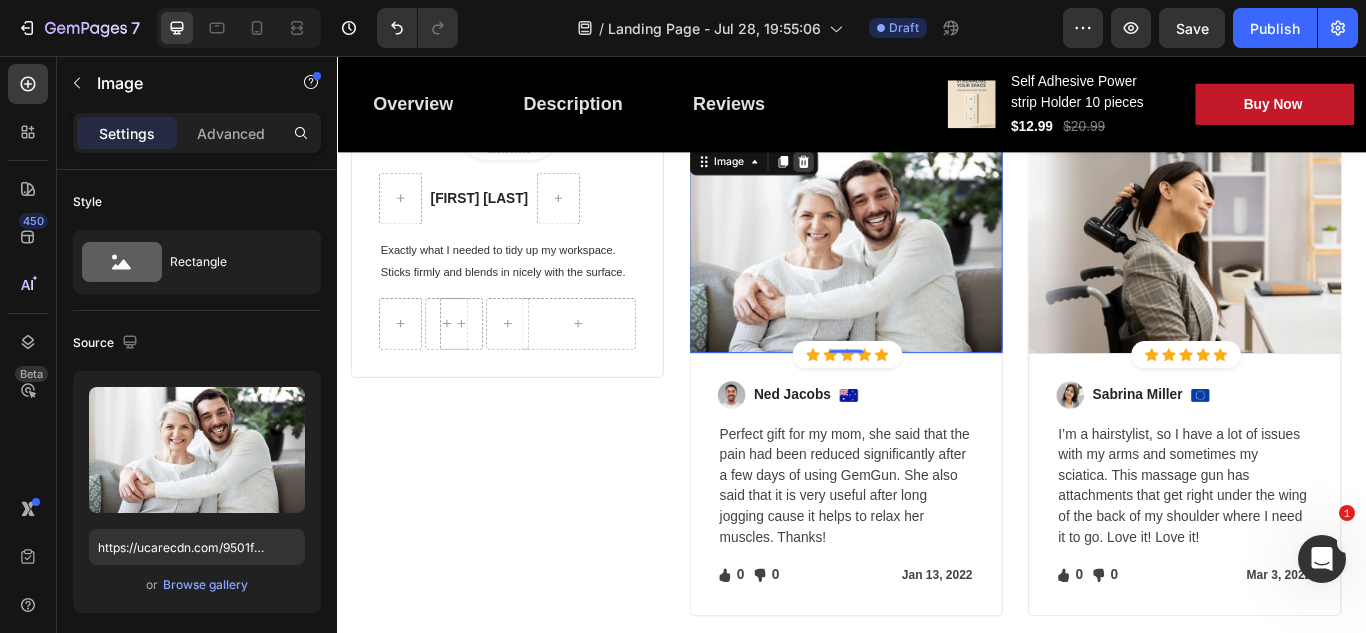 click 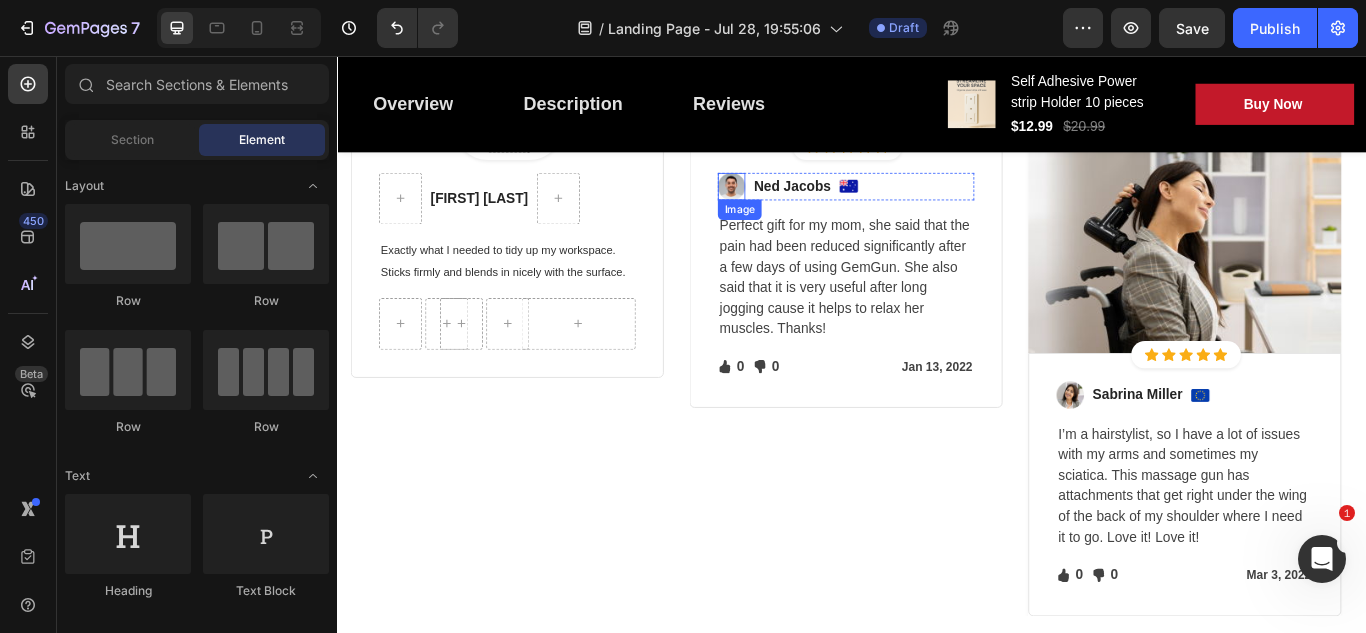 click at bounding box center [796, 208] 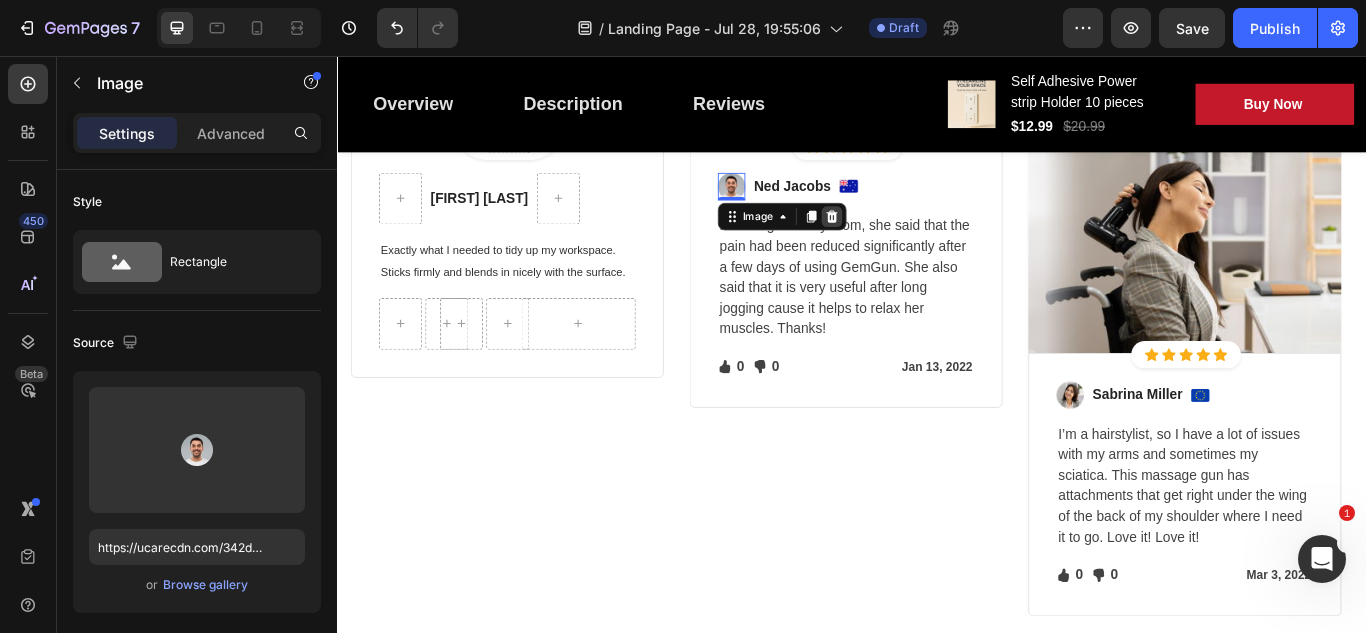 click 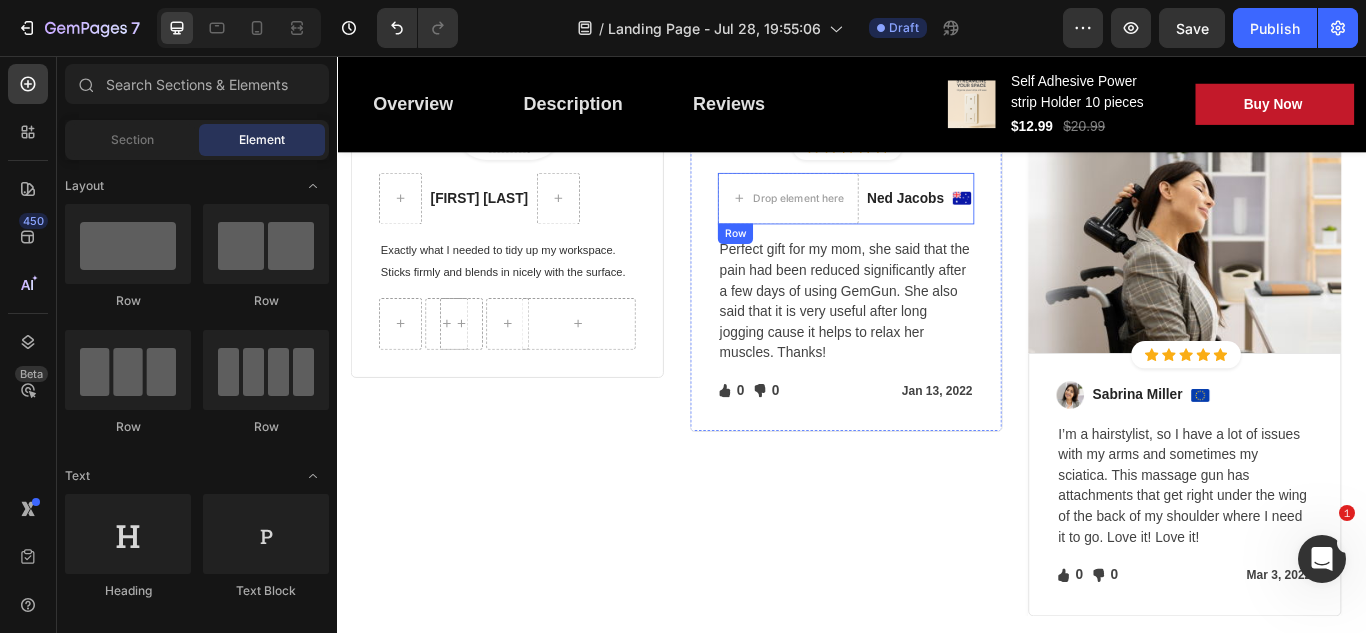 click on "Image" at bounding box center [1065, 222] 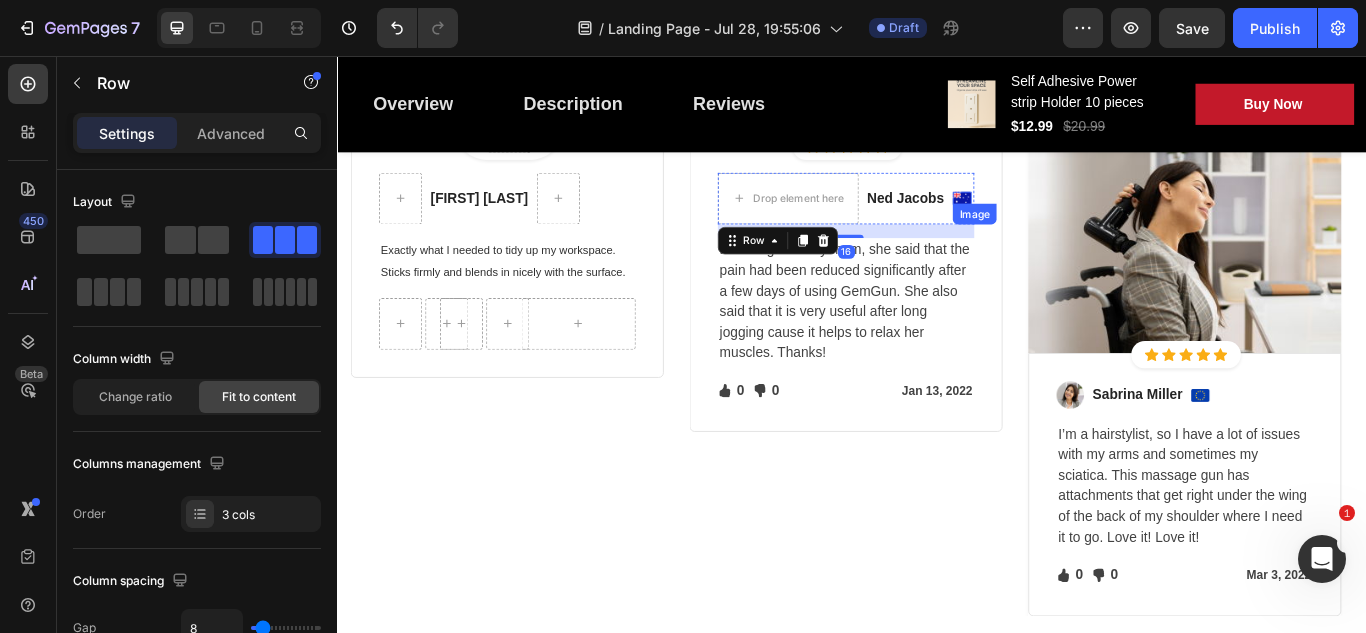 click at bounding box center [1065, 221] 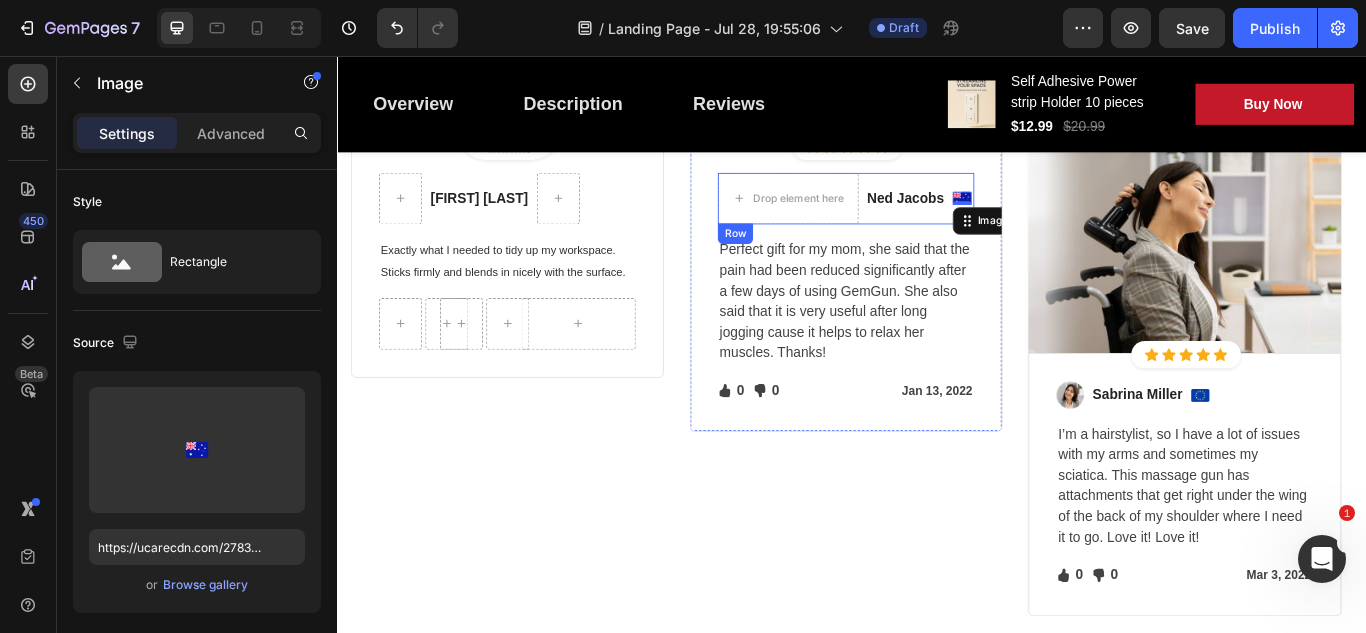 click on "Image   0" at bounding box center (1065, 222) 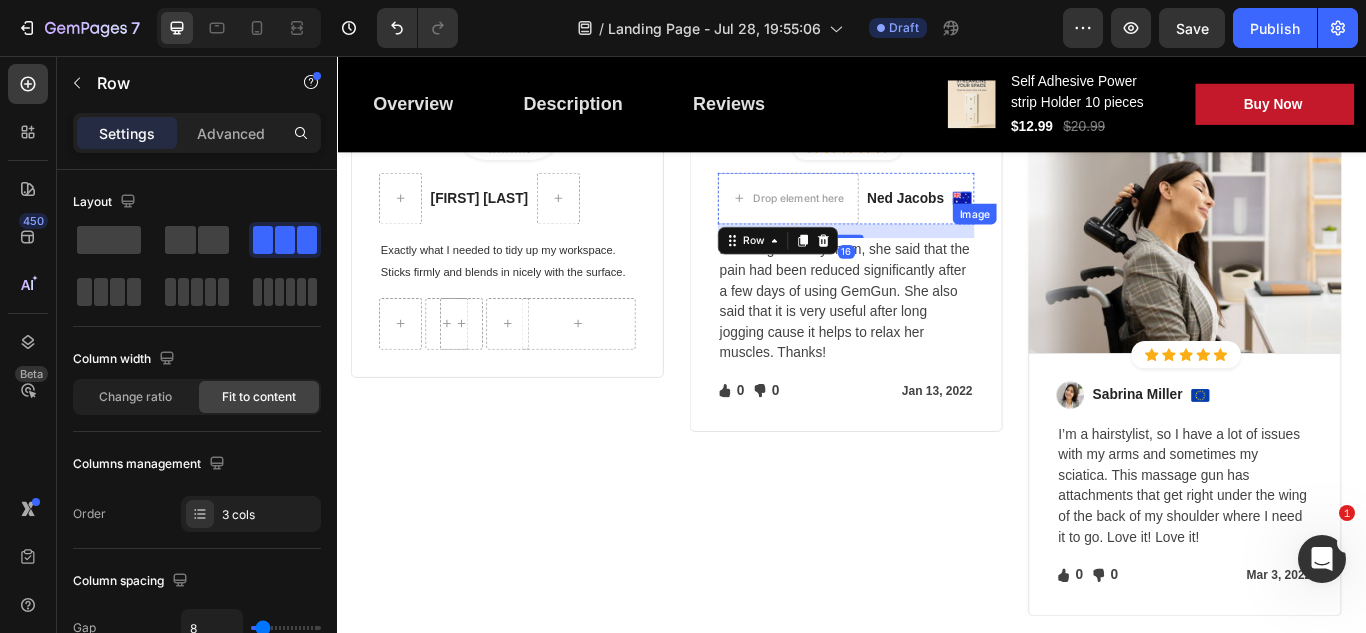 click at bounding box center [1065, 221] 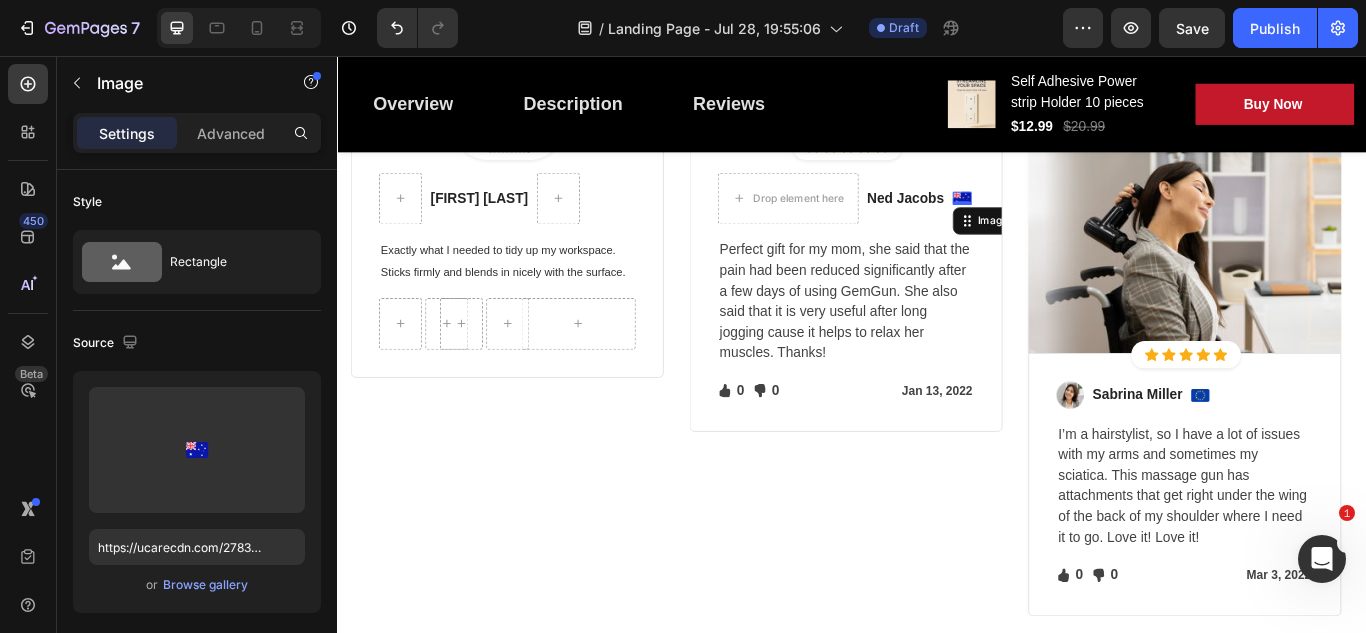 click at bounding box center (1065, 221) 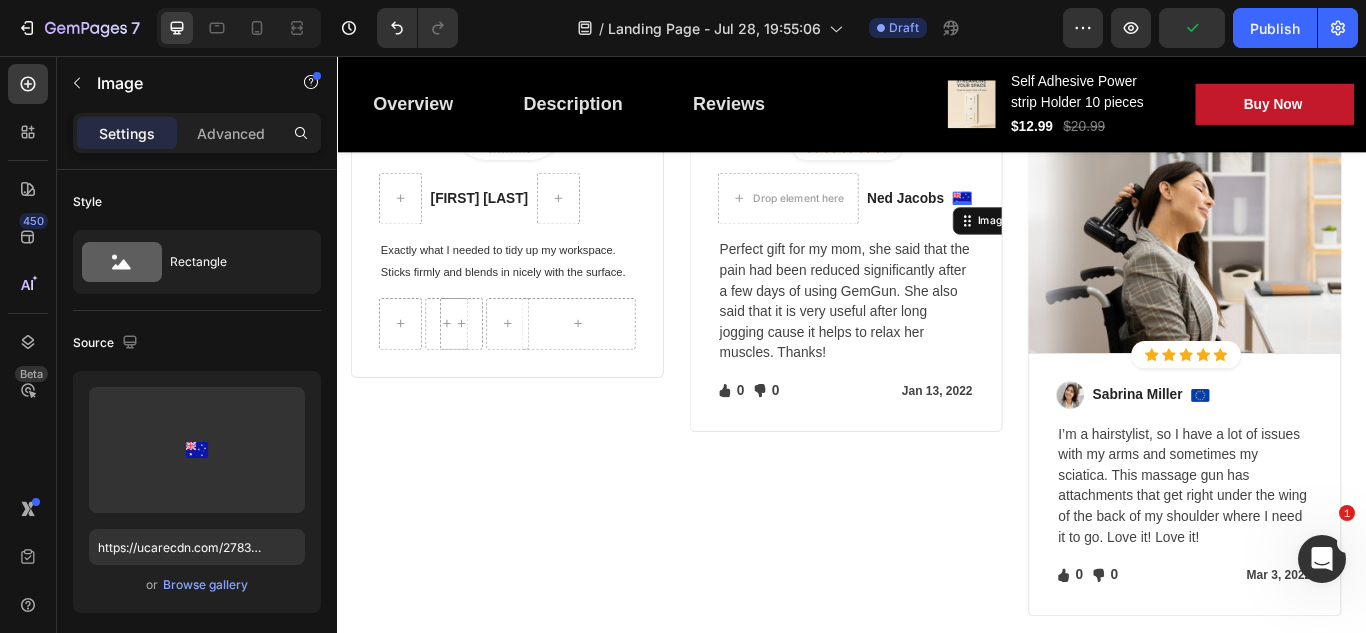click at bounding box center [1065, 221] 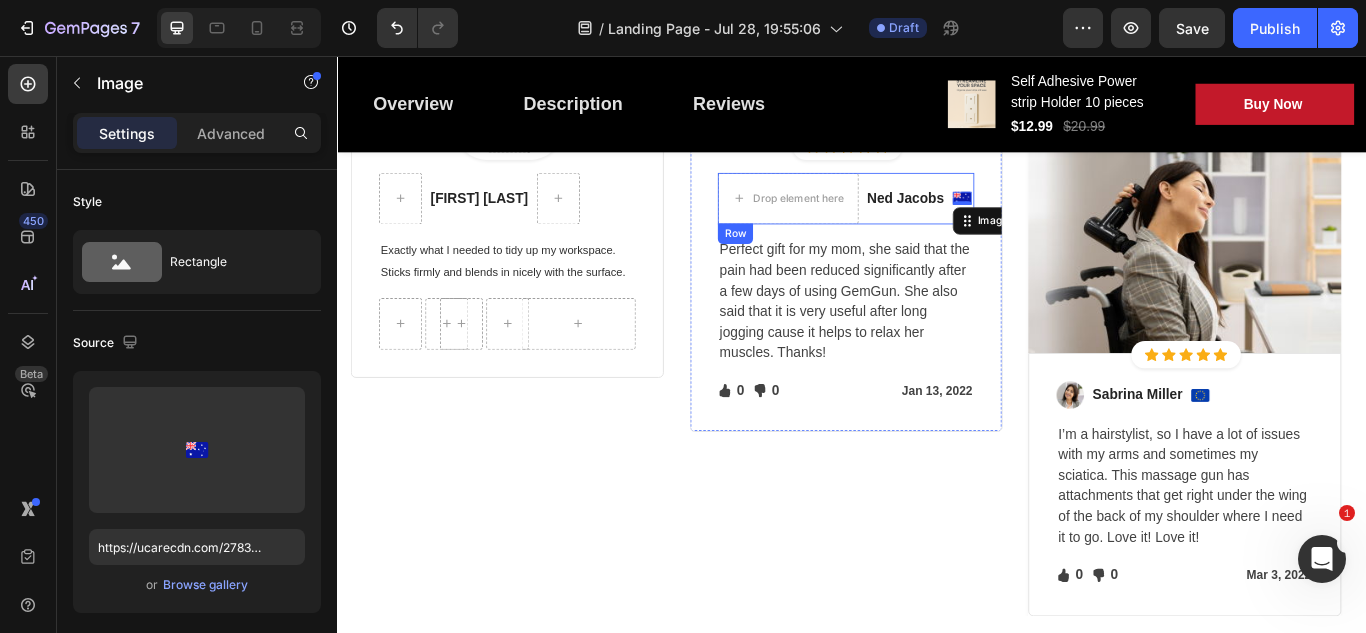 click on "Image   0" at bounding box center [1065, 222] 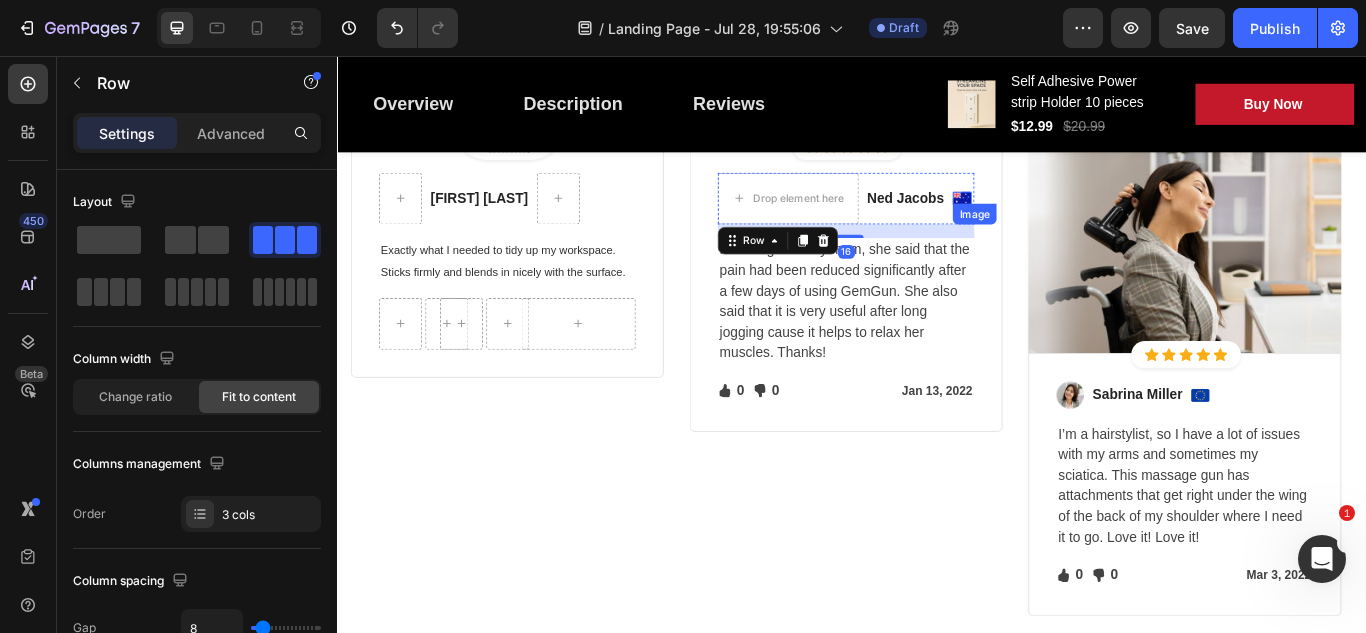 click at bounding box center (1065, 221) 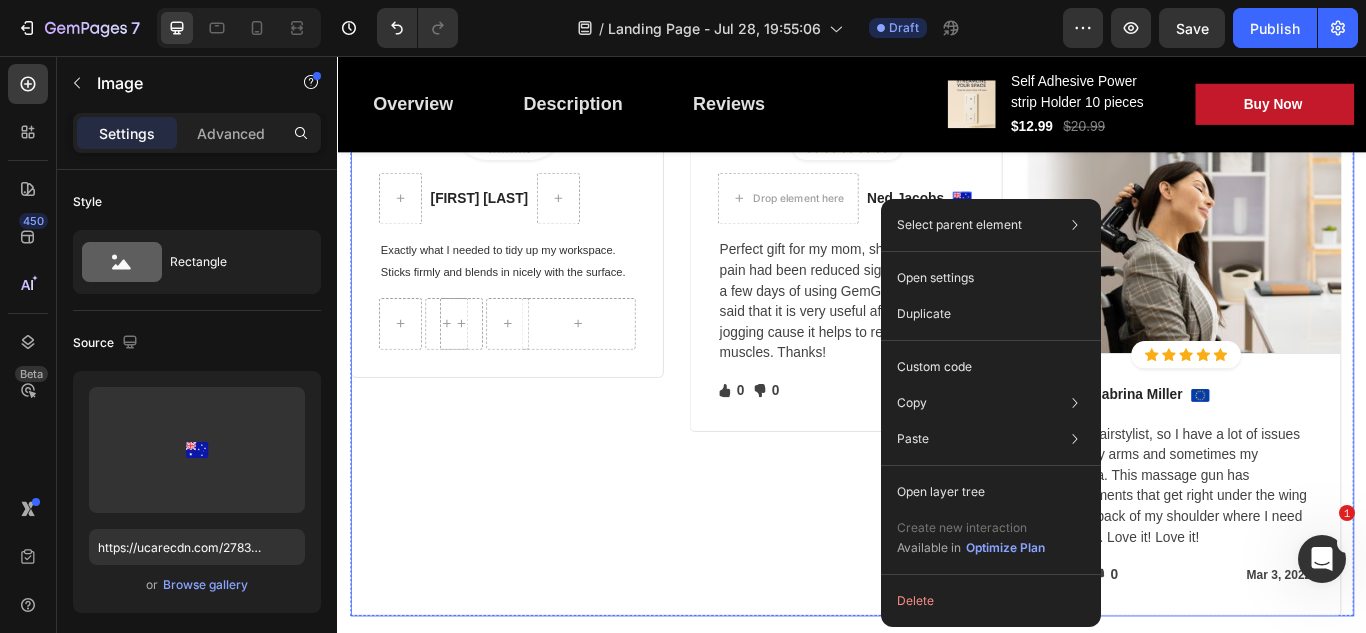 click on "Icon                Icon                Icon                Icon                Icon Icon List Hoz Row Row
Drop element here [FIRST] [LAST] Text block Image   0 Row Perfect gift for my mom, she said that the pain had been reduced significantly after a few days of using GemGun. She also said that it is very useful after long jogging cause it helps to relax her muscles. Thanks! Text block
Icon 0 Text block Icon List
Icon 0 Text block Icon List Row Jan 13, 2022 Text block Row Row Row" at bounding box center (929, 434) 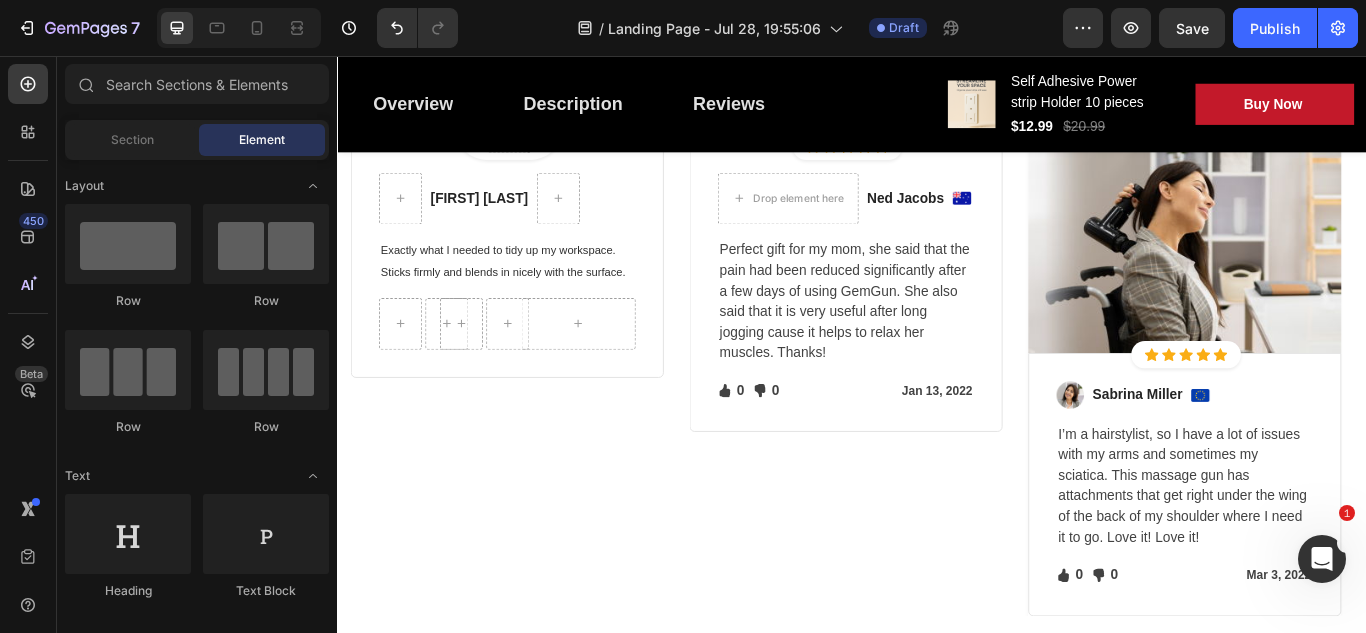 scroll, scrollTop: 3132, scrollLeft: 0, axis: vertical 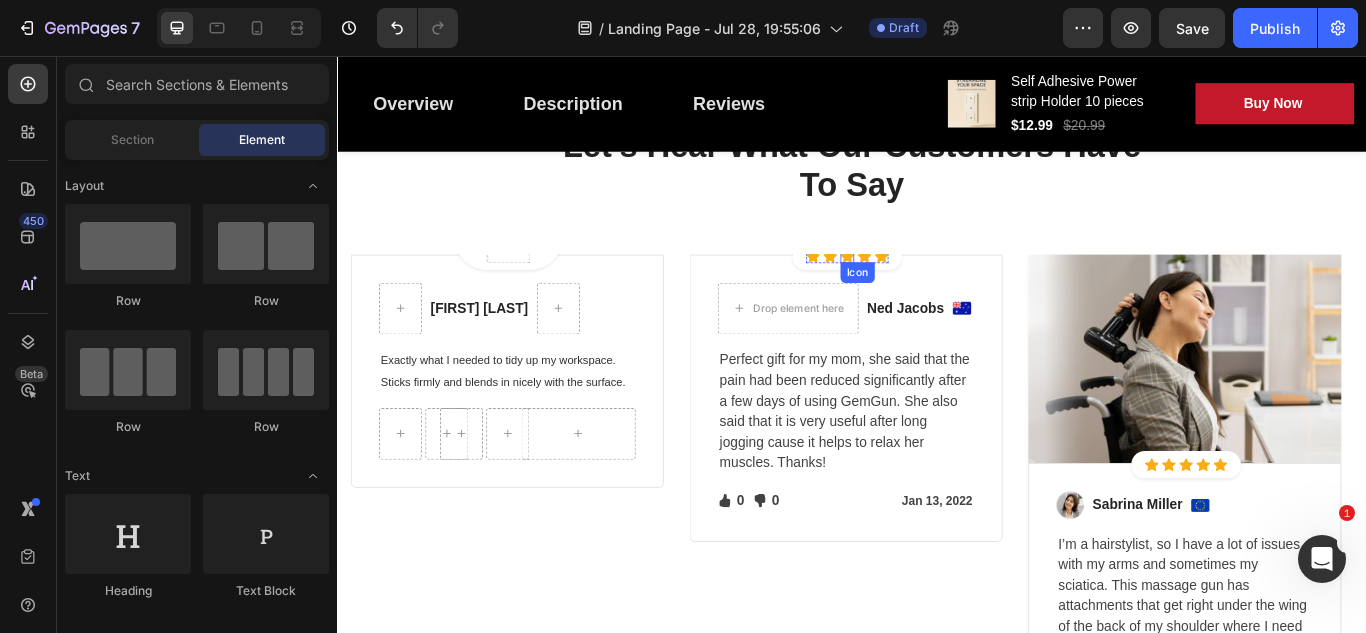 click on "Icon                Icon                Icon                Icon                Icon Icon List Hoz Row" at bounding box center [931, 290] 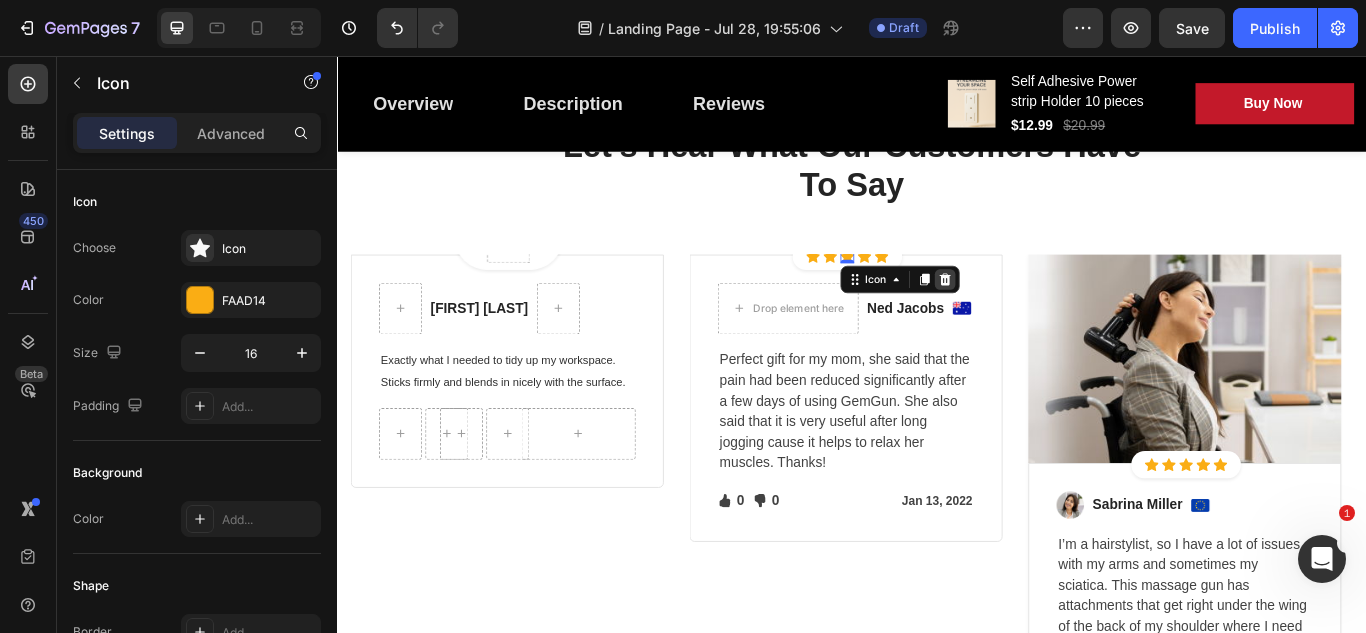 click at bounding box center [1045, 317] 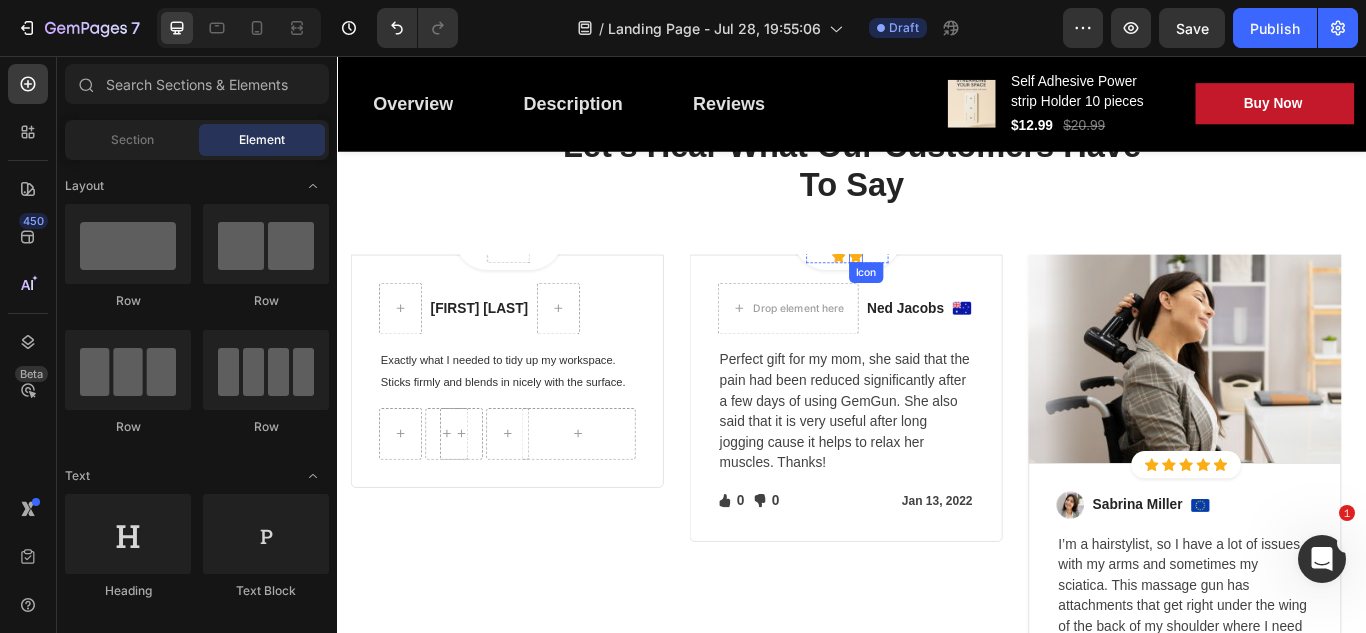 click 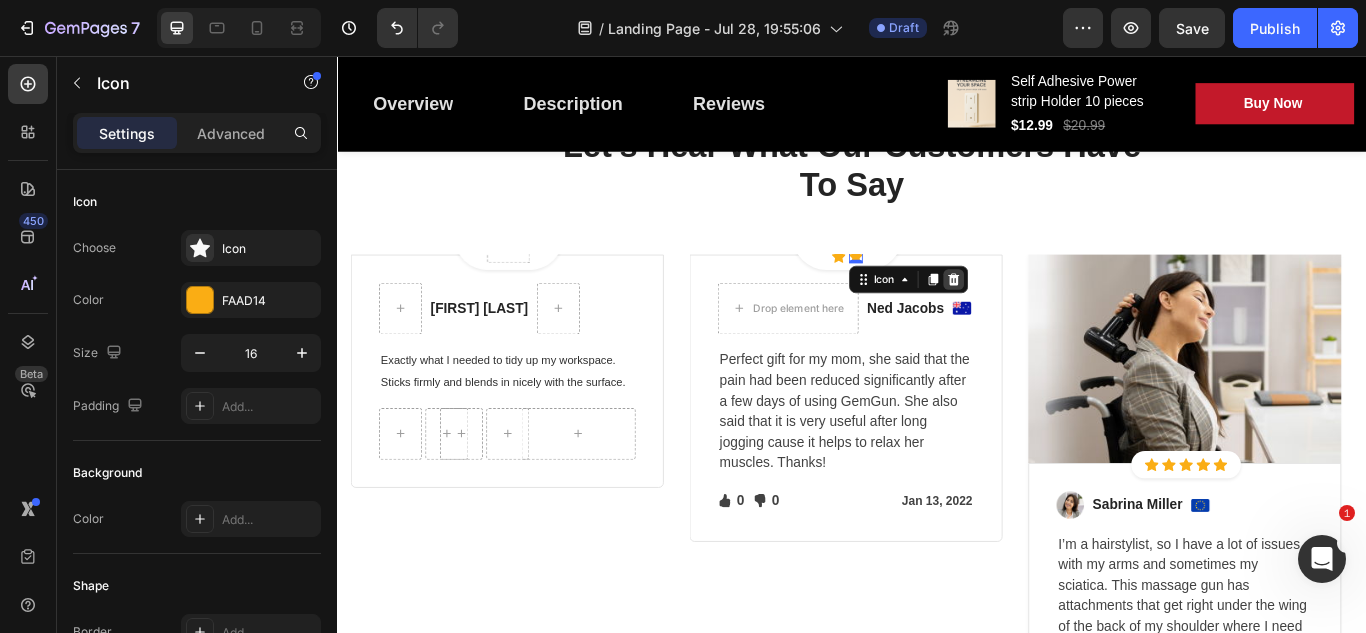 click 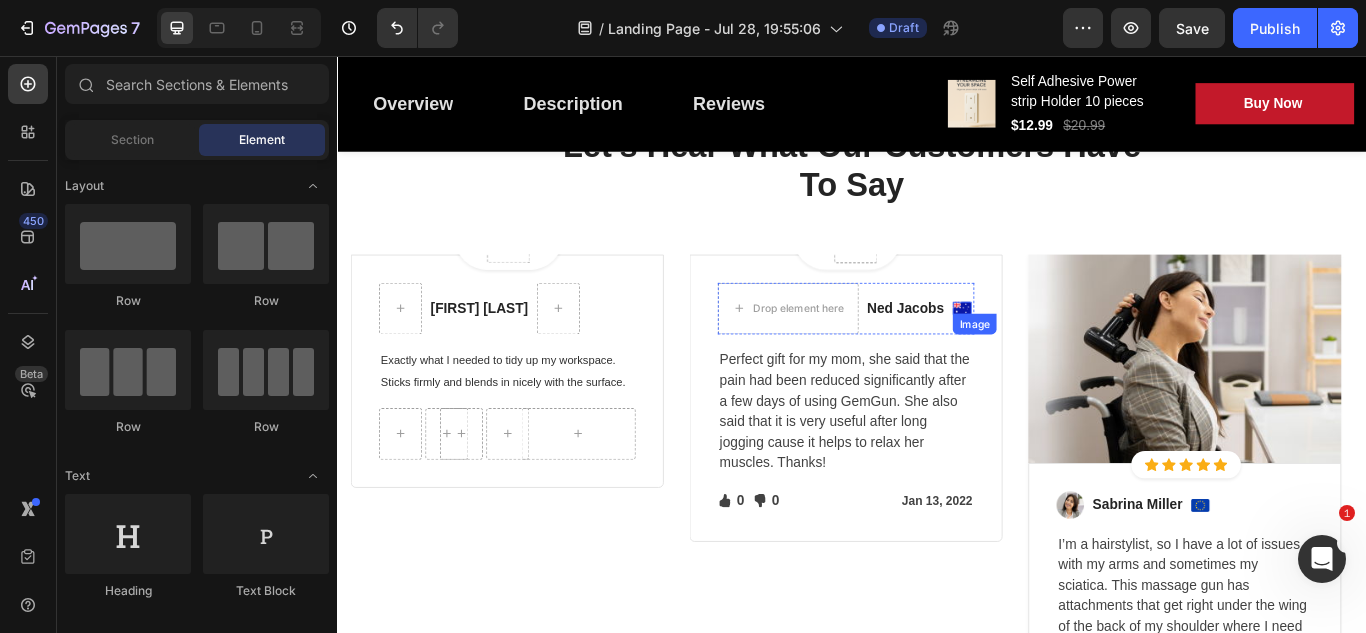 click at bounding box center (1065, 350) 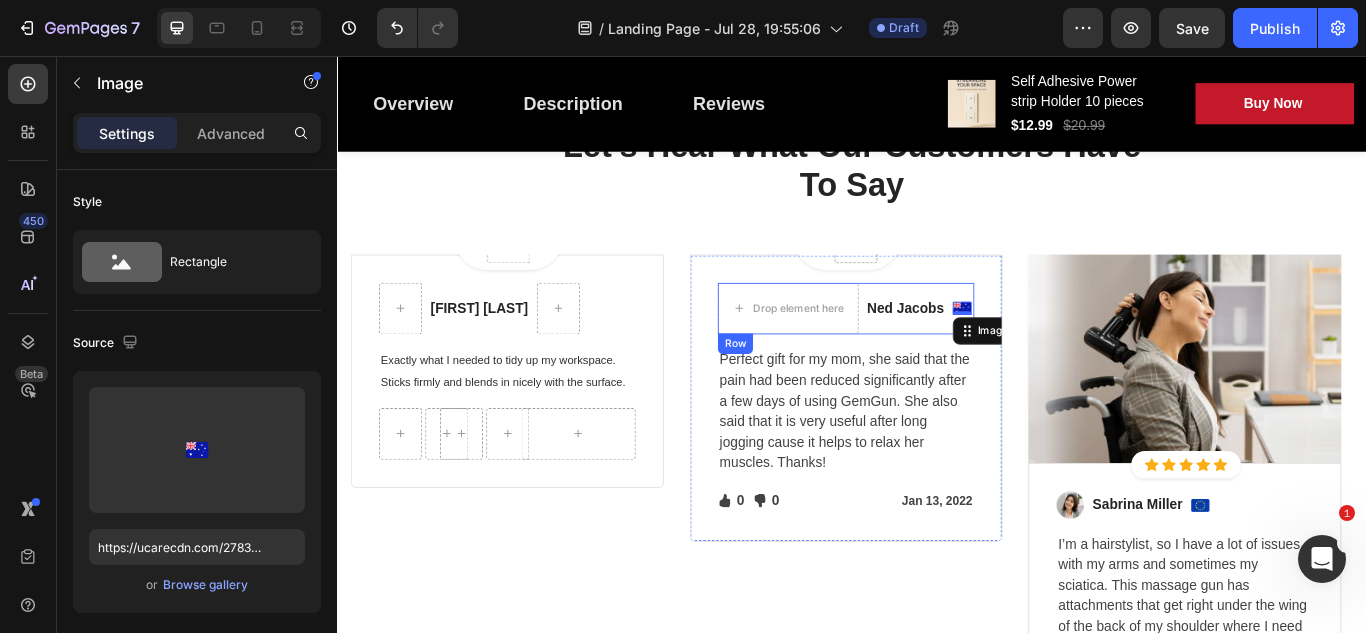 click on "Drop element here [FIRST] [LAST] Text block Image   0 Row" at bounding box center [929, 351] 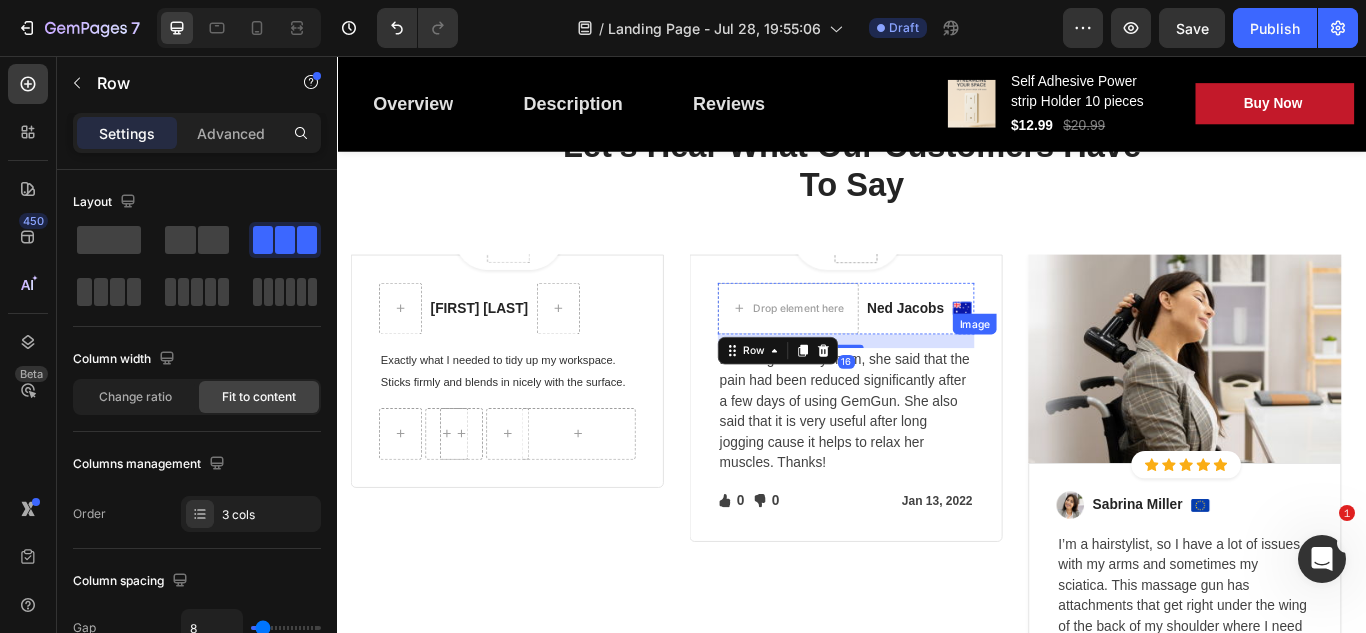 click at bounding box center [1065, 350] 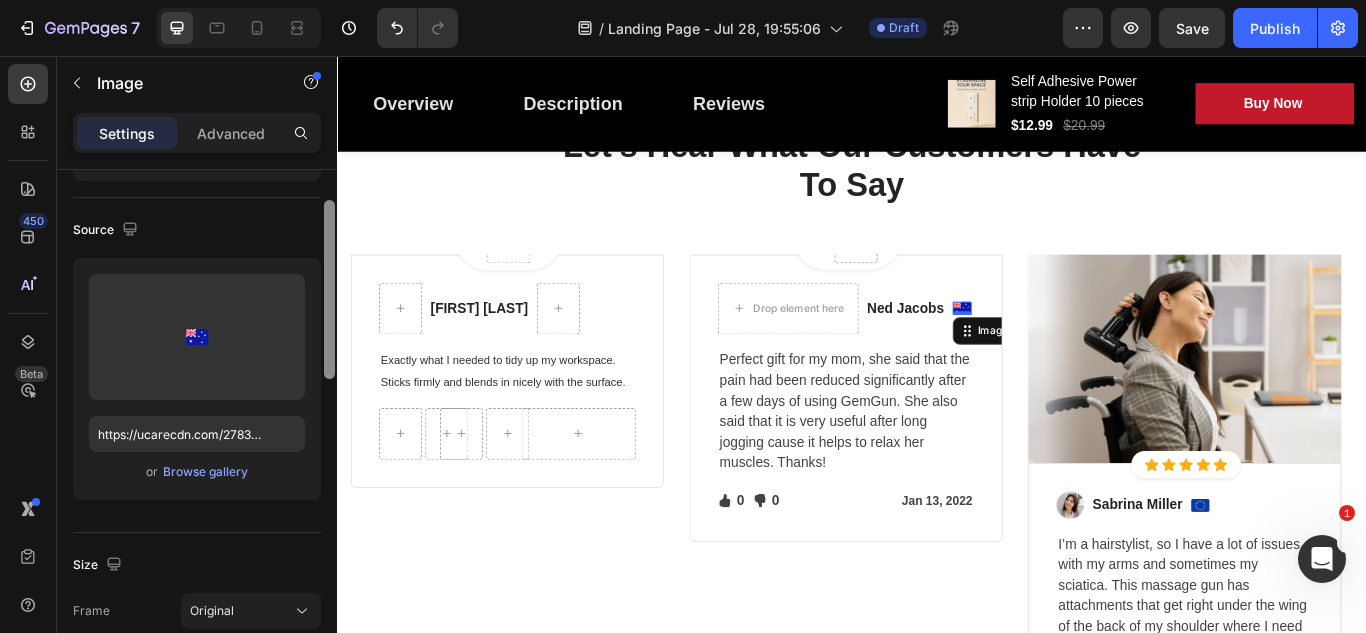scroll, scrollTop: 136, scrollLeft: 0, axis: vertical 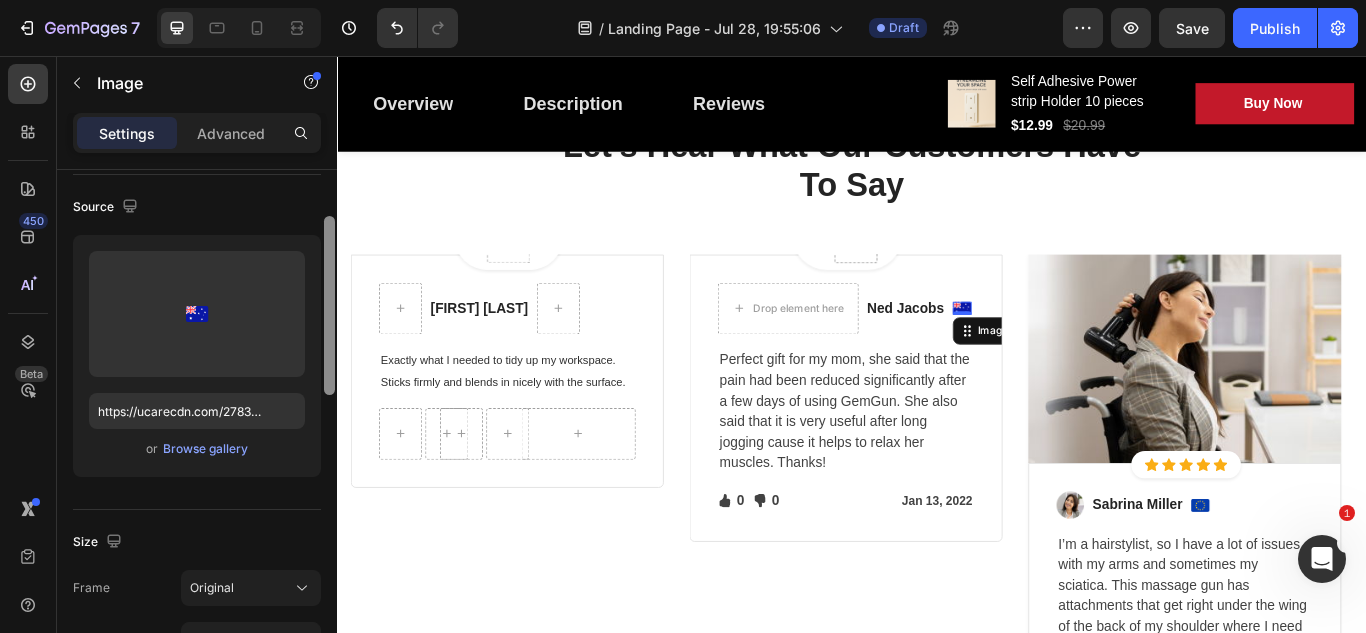 drag, startPoint x: 330, startPoint y: 345, endPoint x: 334, endPoint y: 392, distance: 47.169907 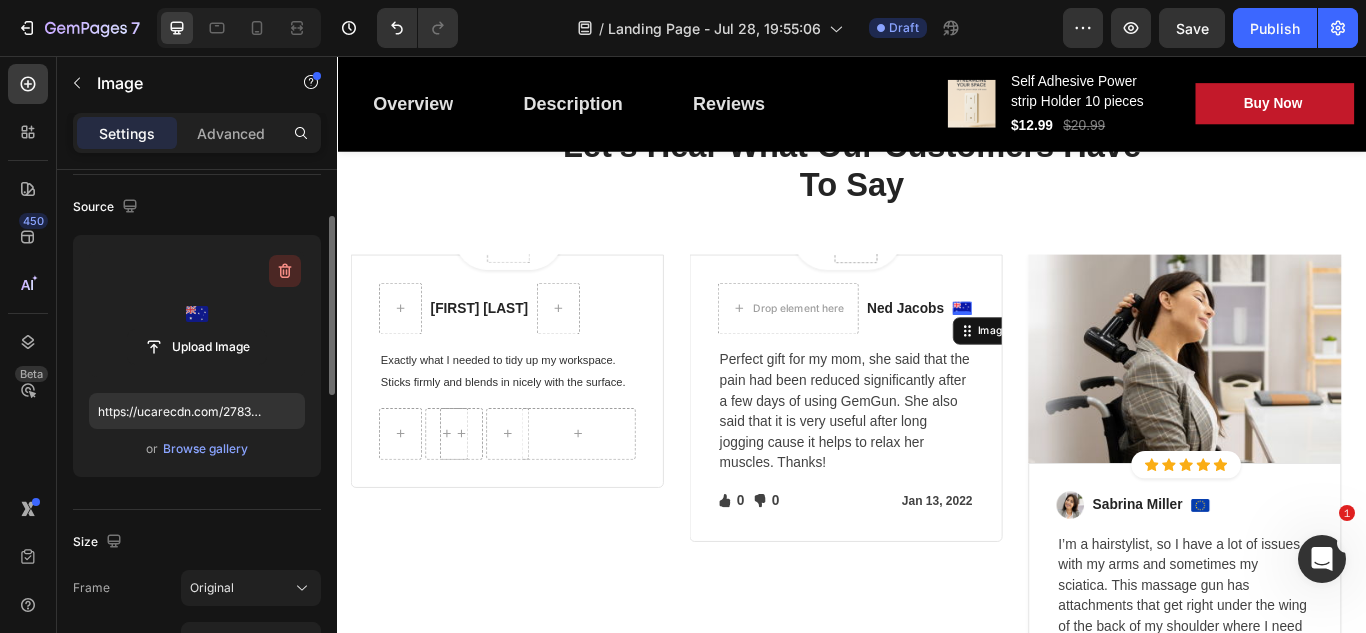 click 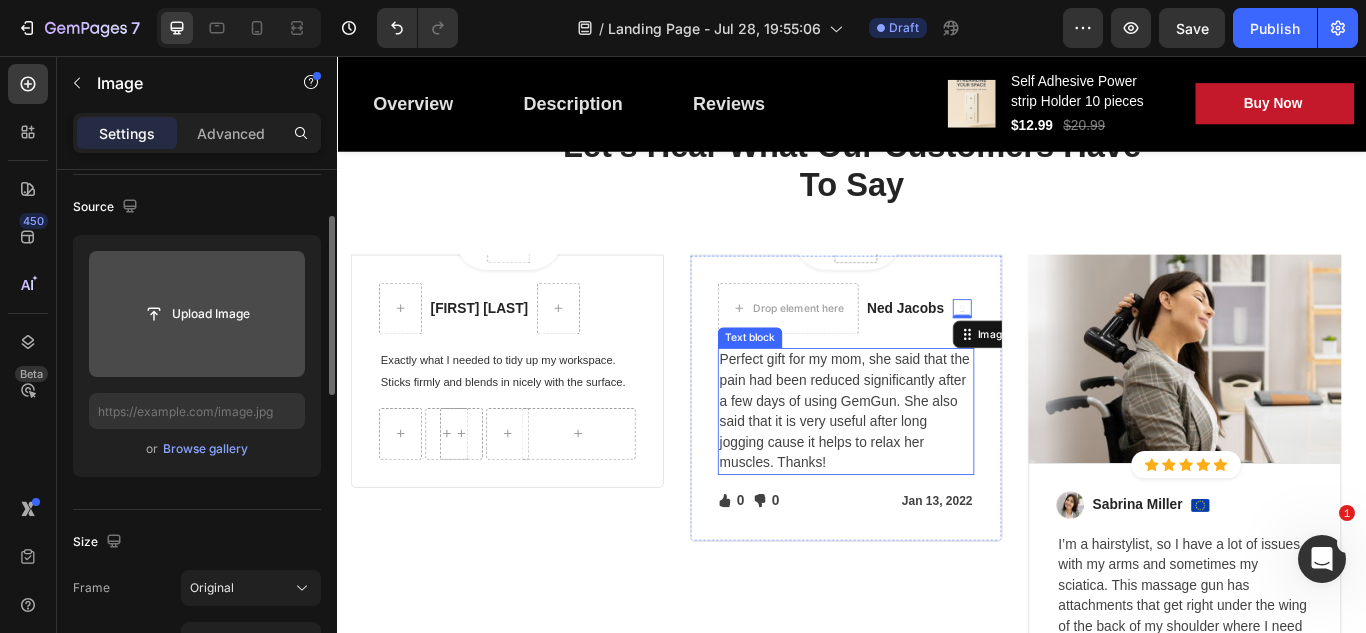 click on "Perfect gift for my mom, she said that the pain had been reduced significantly after a few days of using GemGun. She also said that it is very useful after long jogging cause it helps to relax her muscles. Thanks!" at bounding box center (929, 471) 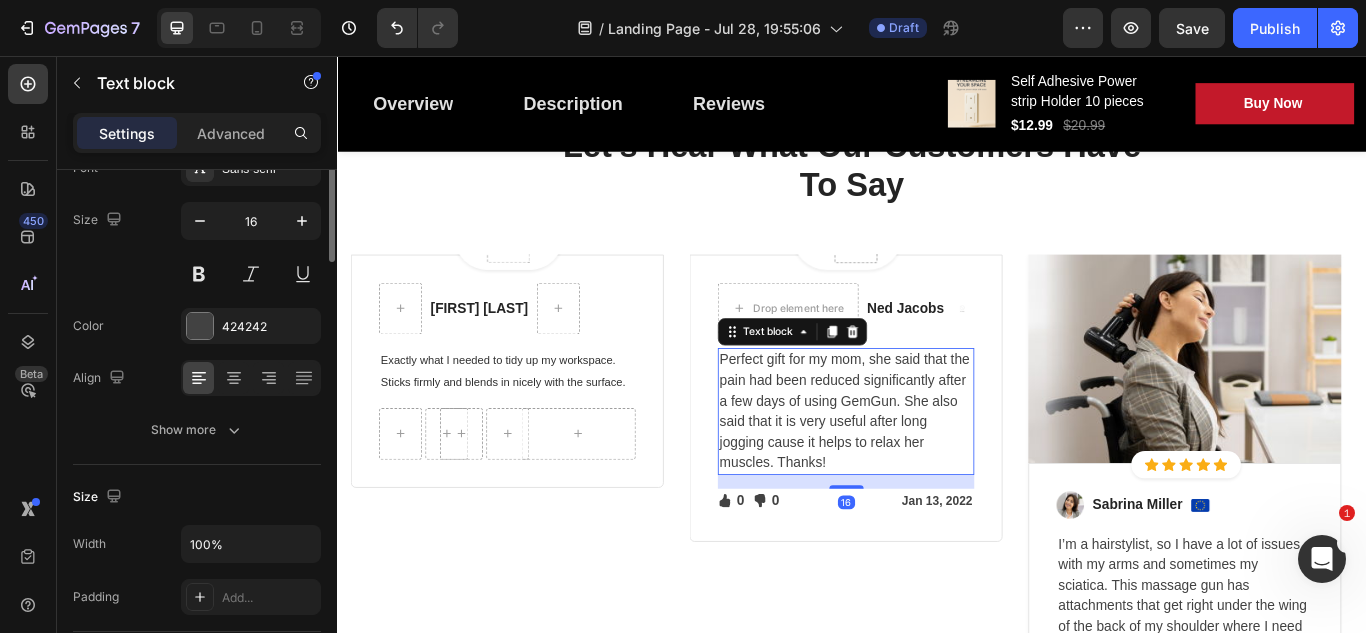 scroll, scrollTop: 0, scrollLeft: 0, axis: both 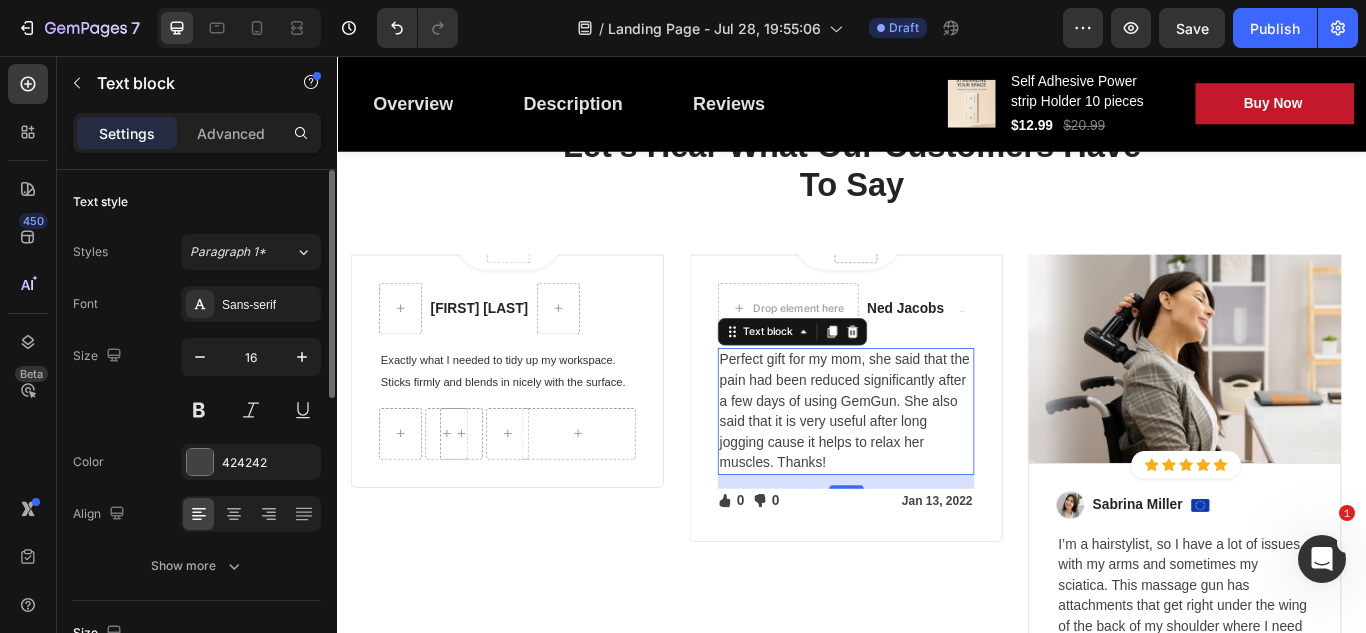 click on "Perfect gift for my mom, she said that the pain had been reduced significantly after a few days of using GemGun. She also said that it is very useful after long jogging cause it helps to relax her muscles. Thanks!" at bounding box center [929, 471] 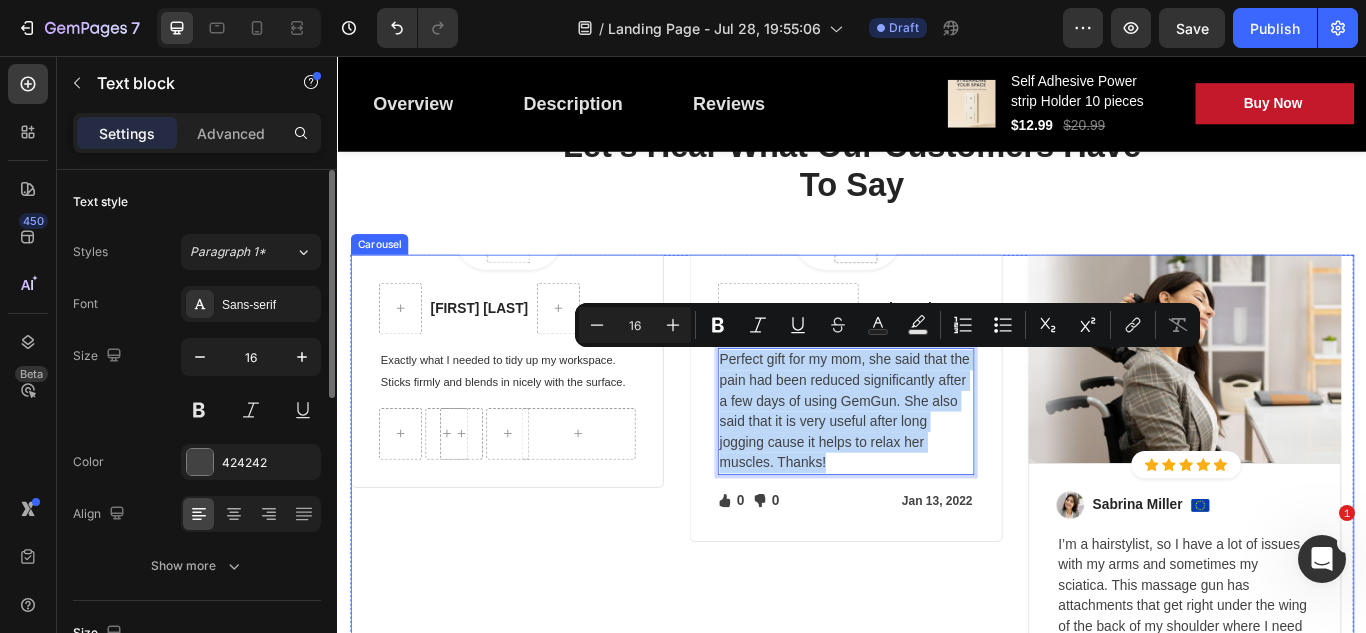 drag, startPoint x: 921, startPoint y: 530, endPoint x: 725, endPoint y: 403, distance: 233.5487 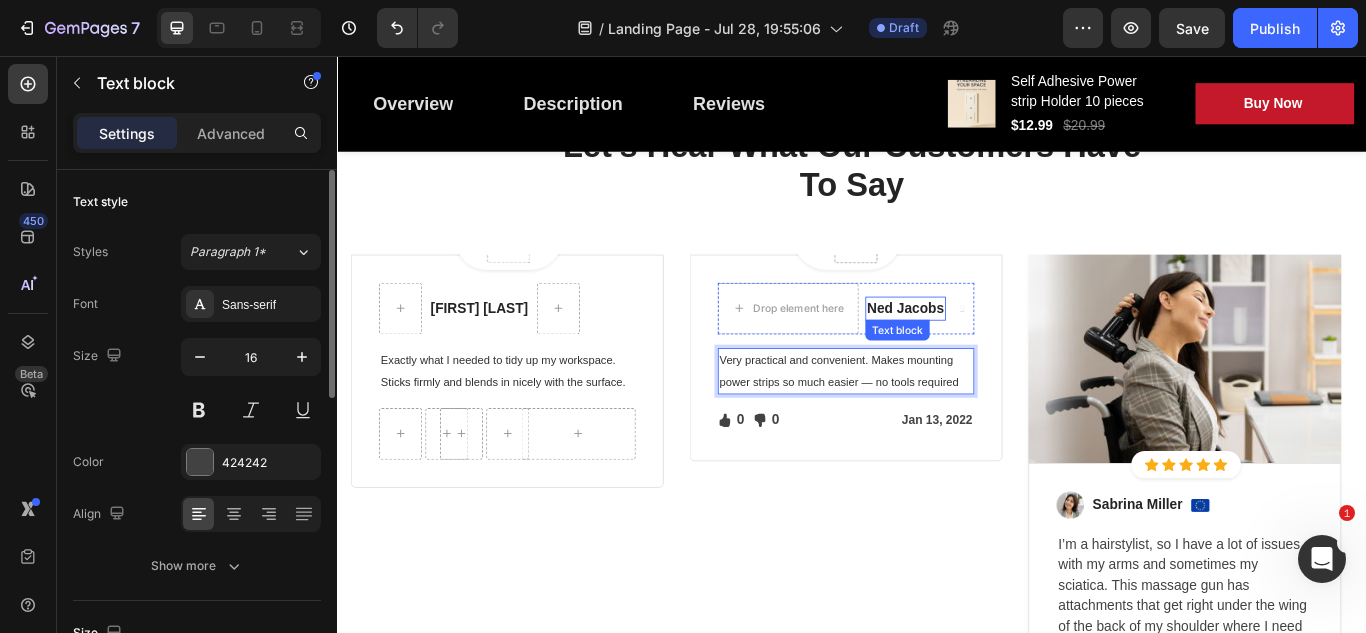 click on "Ned Jacobs" at bounding box center [999, 351] 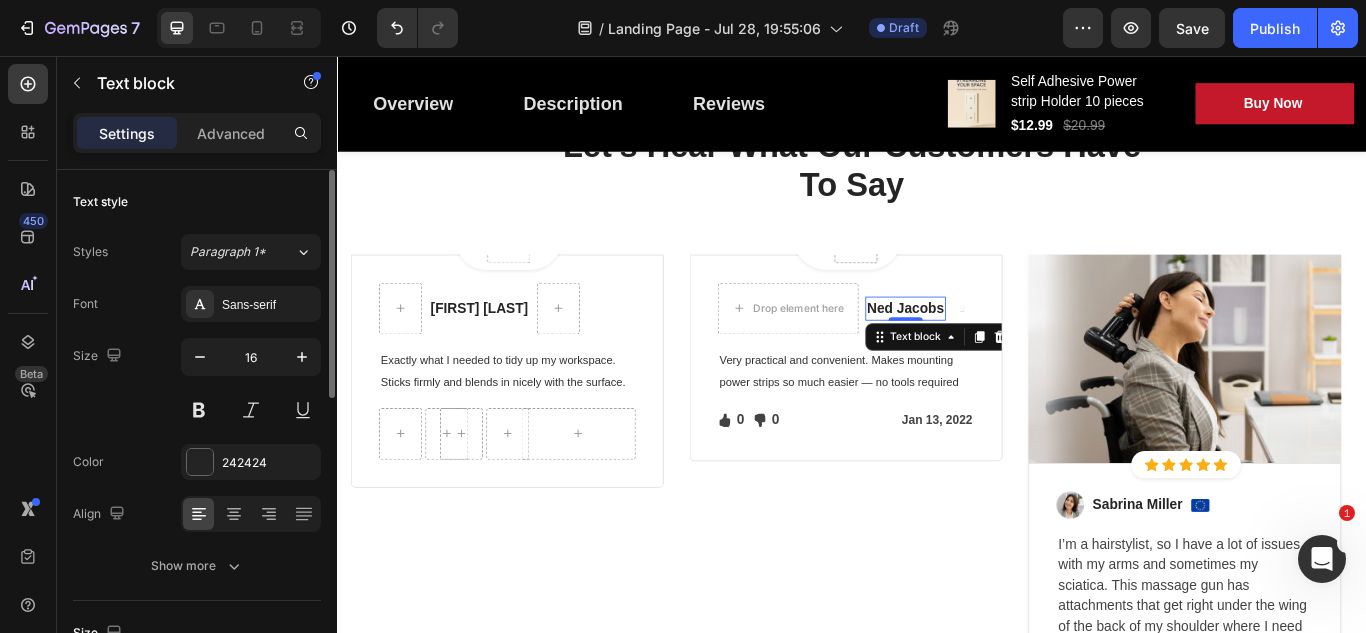 click on "Ned Jacobs" at bounding box center [999, 351] 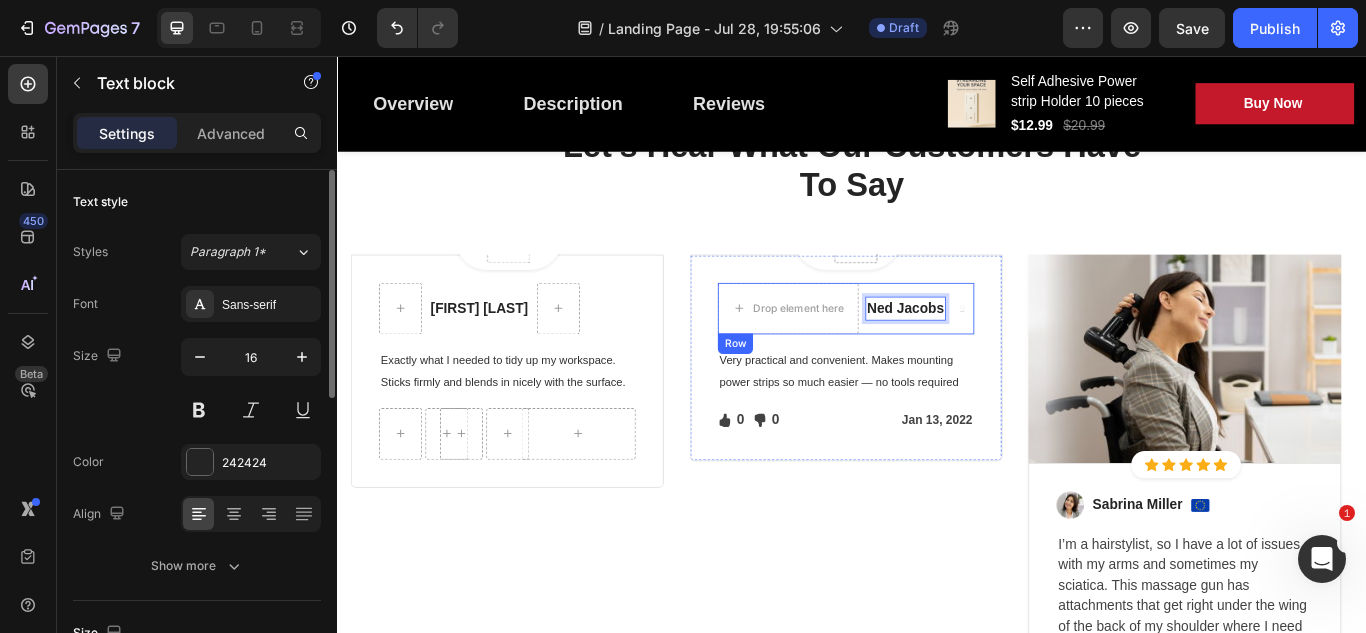 click on "Drop element here [FIRST] [LAST] Text block   0 Image Row" at bounding box center [929, 351] 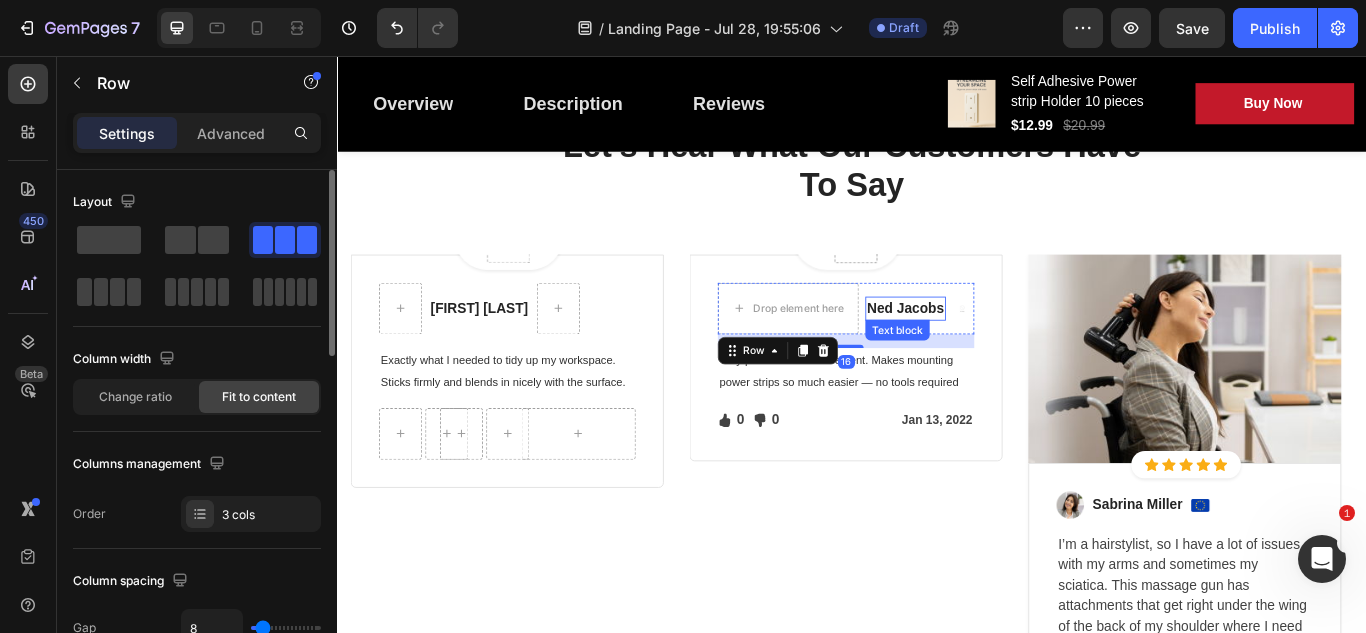 click on "Ned Jacobs" at bounding box center [999, 351] 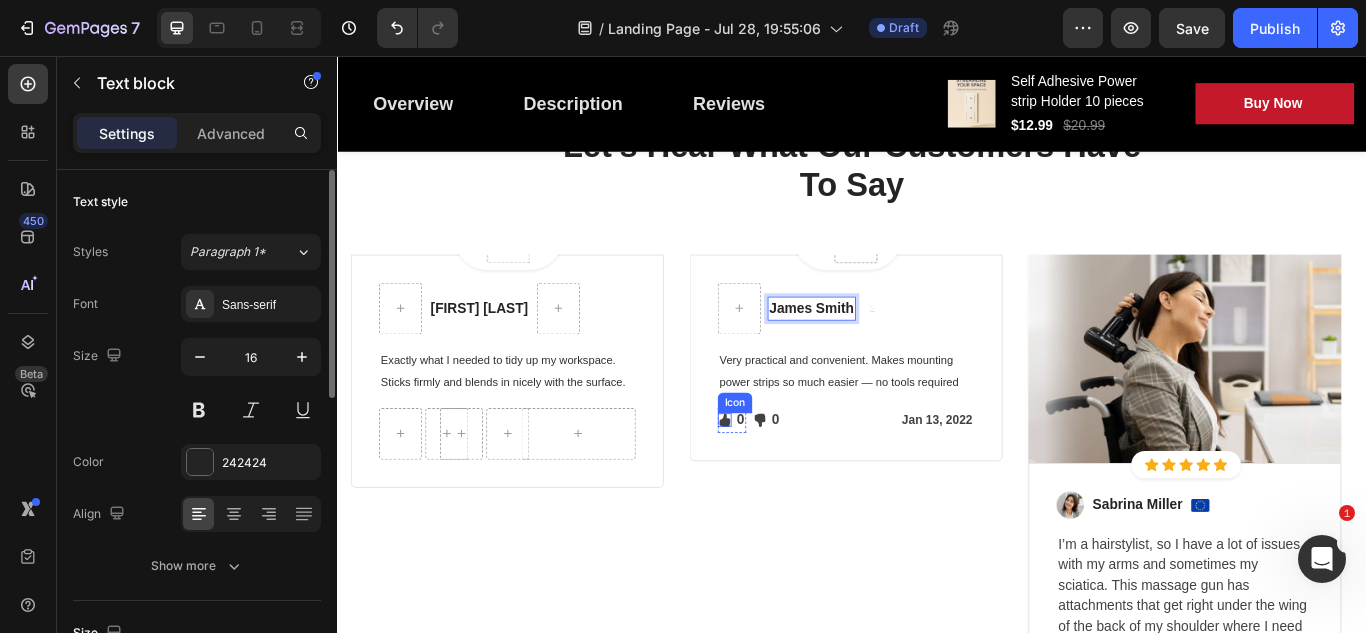 click 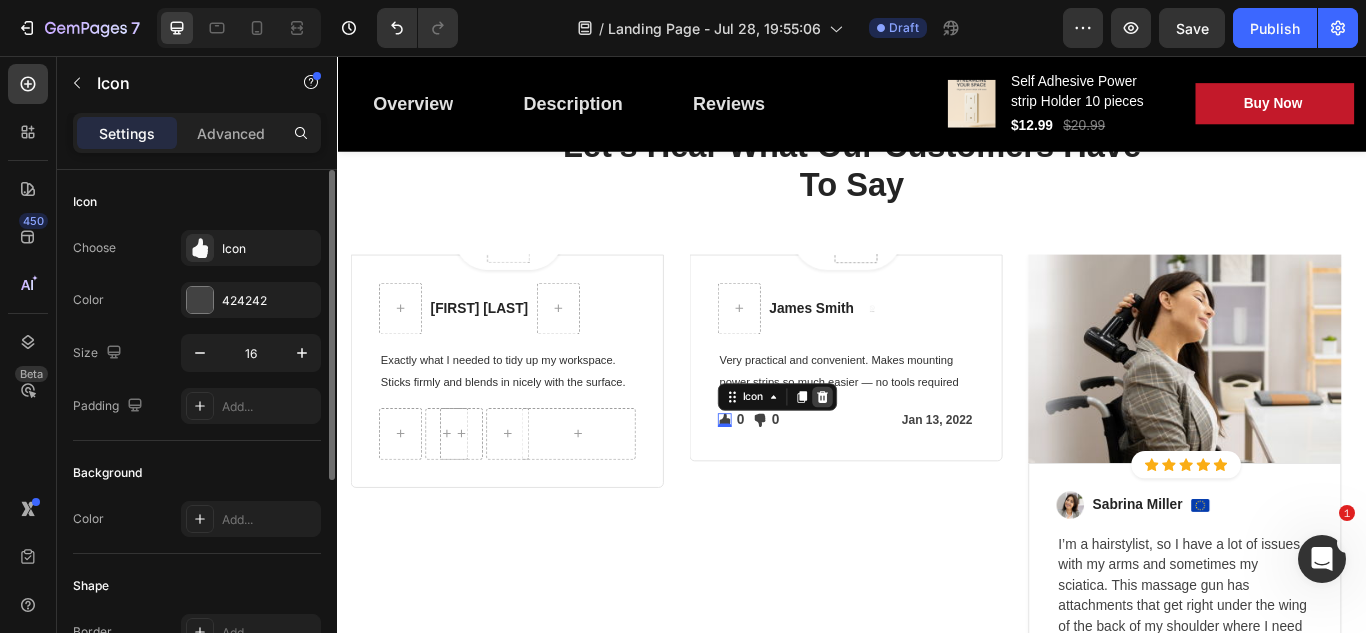 click at bounding box center (902, 454) 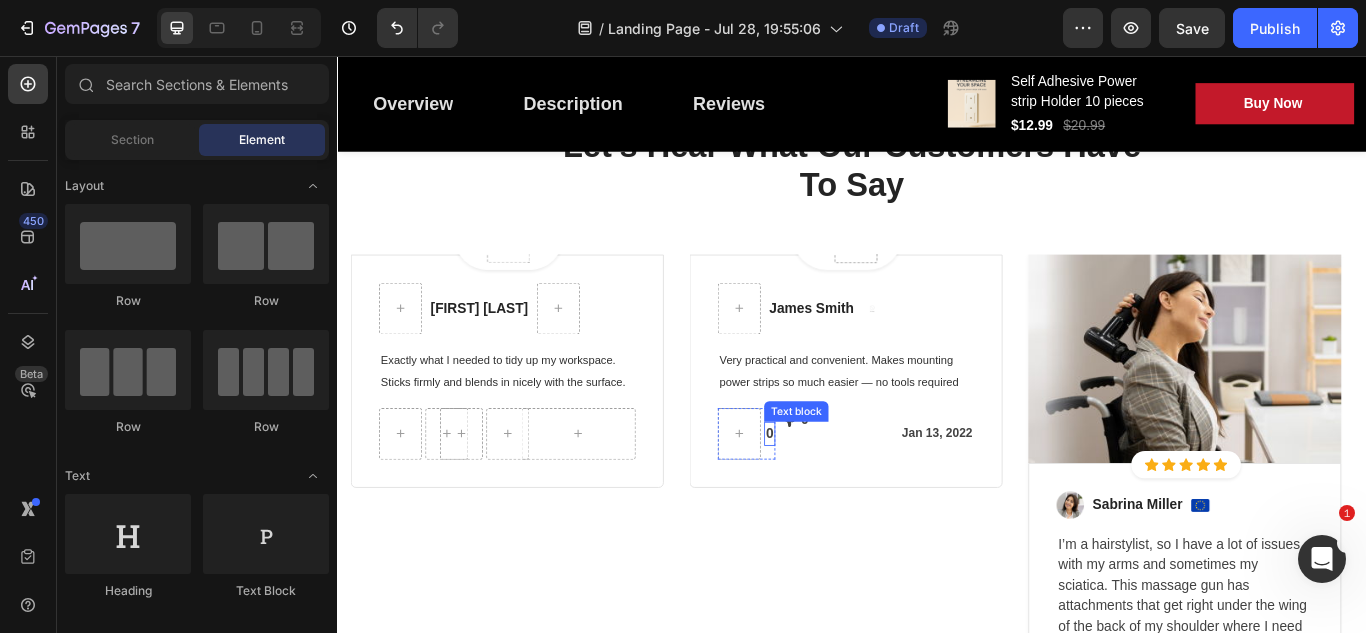click on "0" at bounding box center [840, 497] 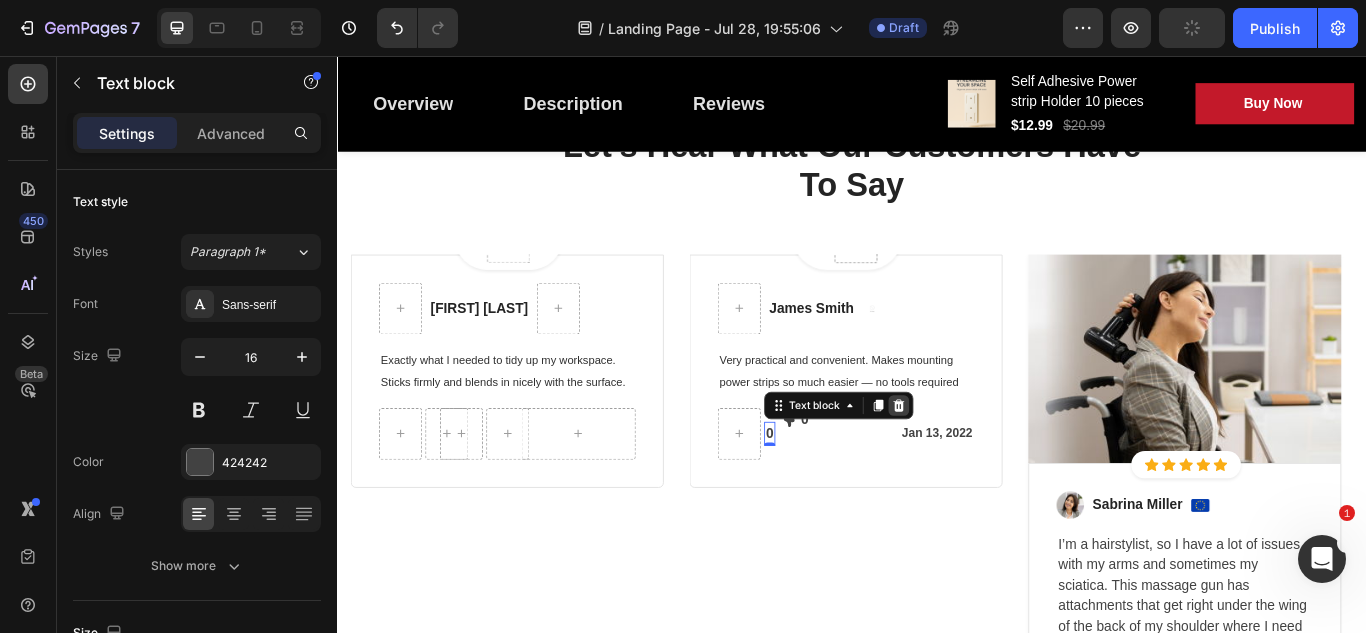 click at bounding box center (991, 464) 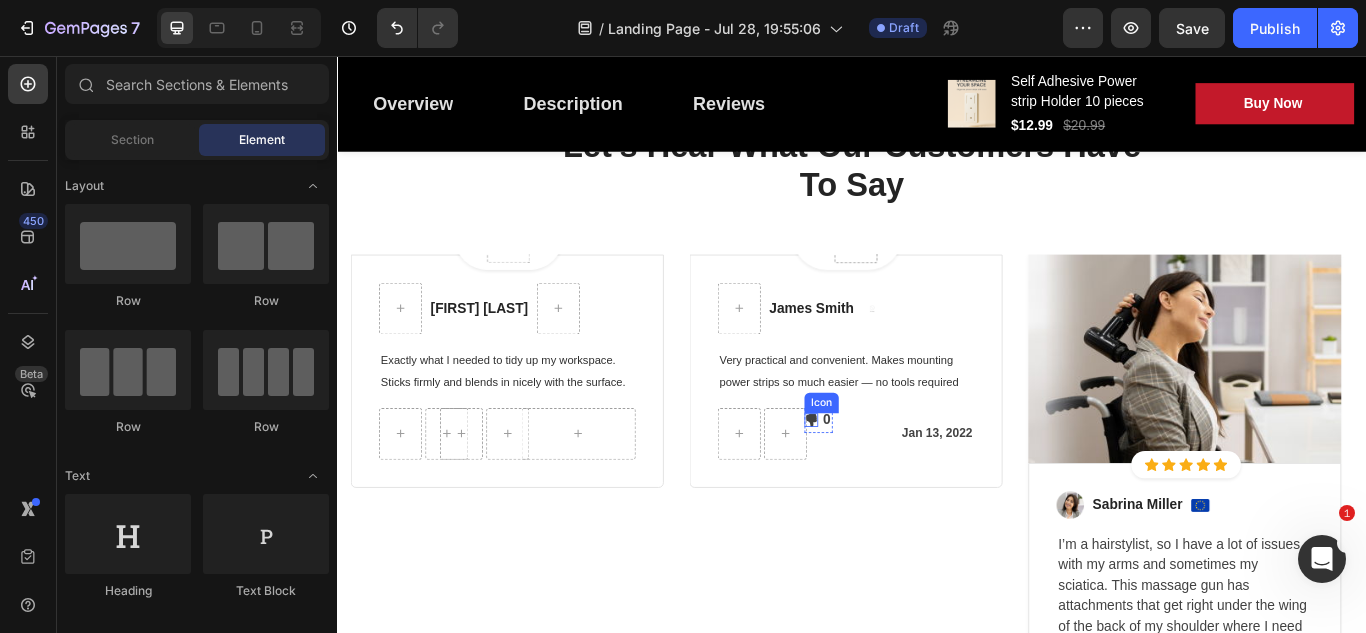 click 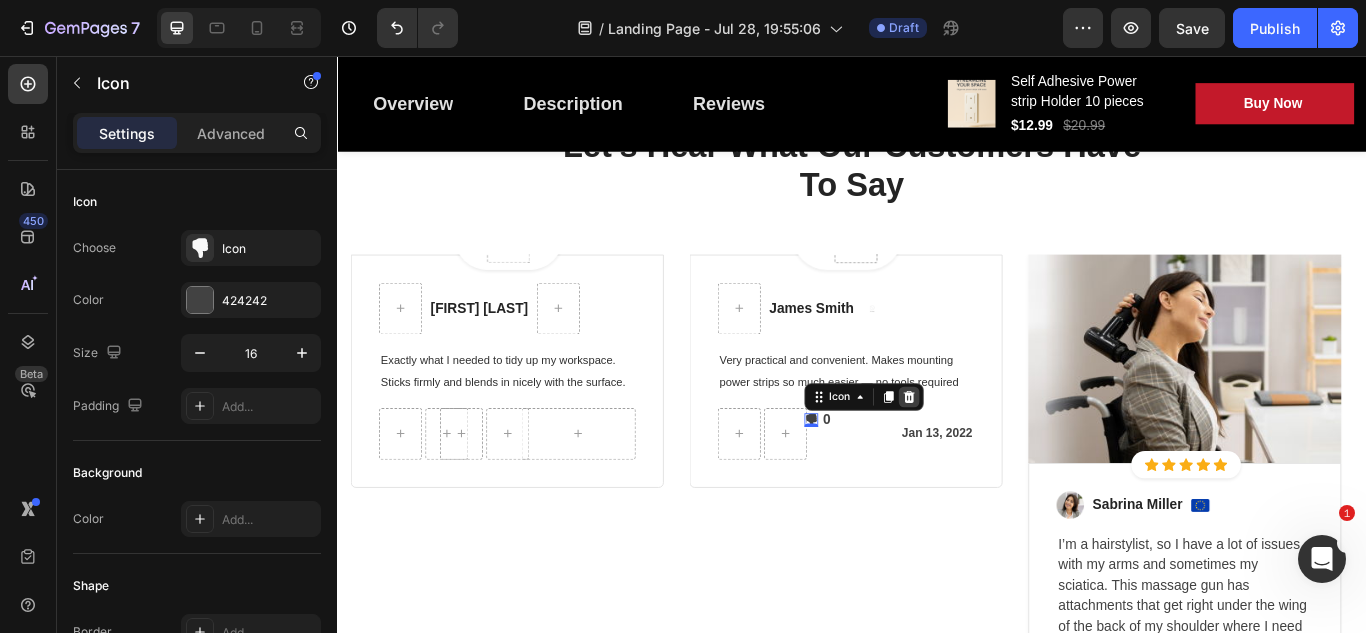 click 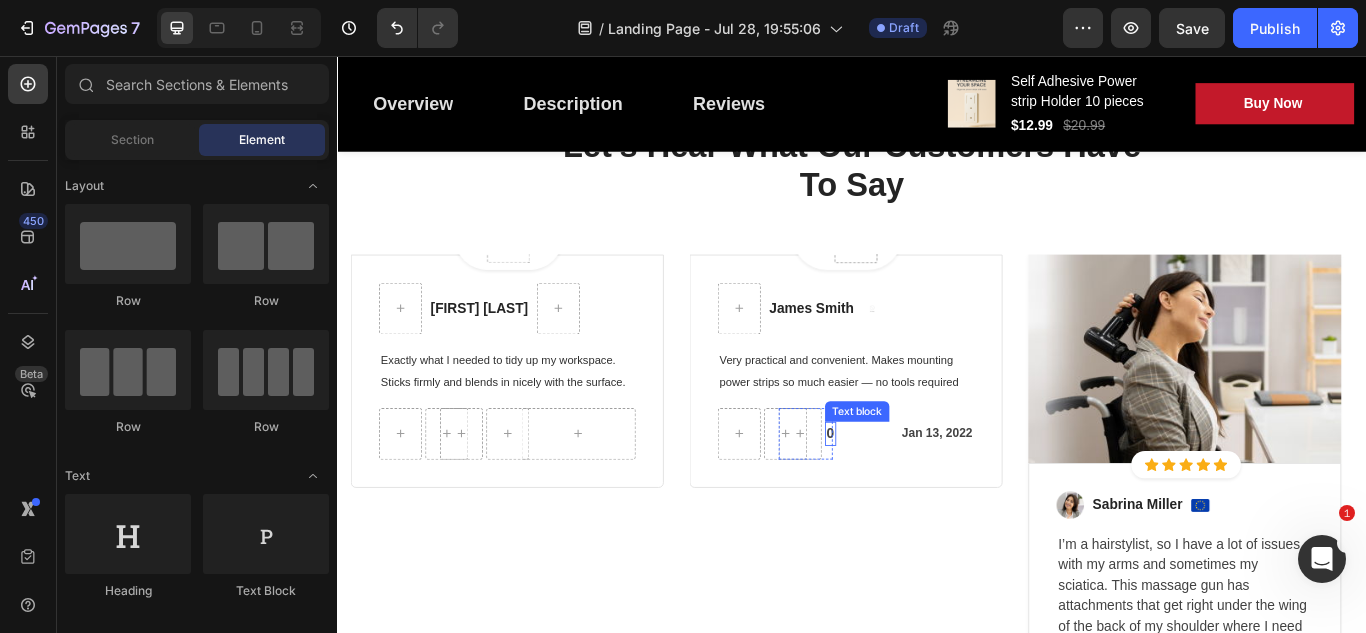 click on "0" at bounding box center [911, 497] 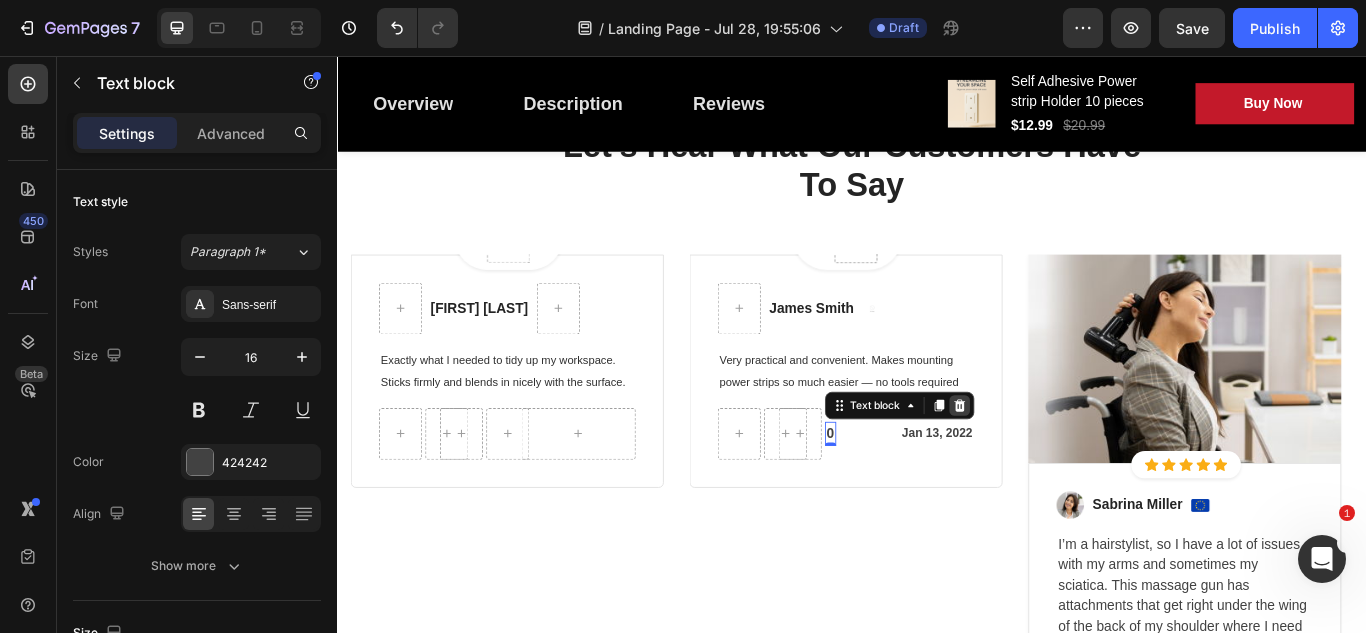 click 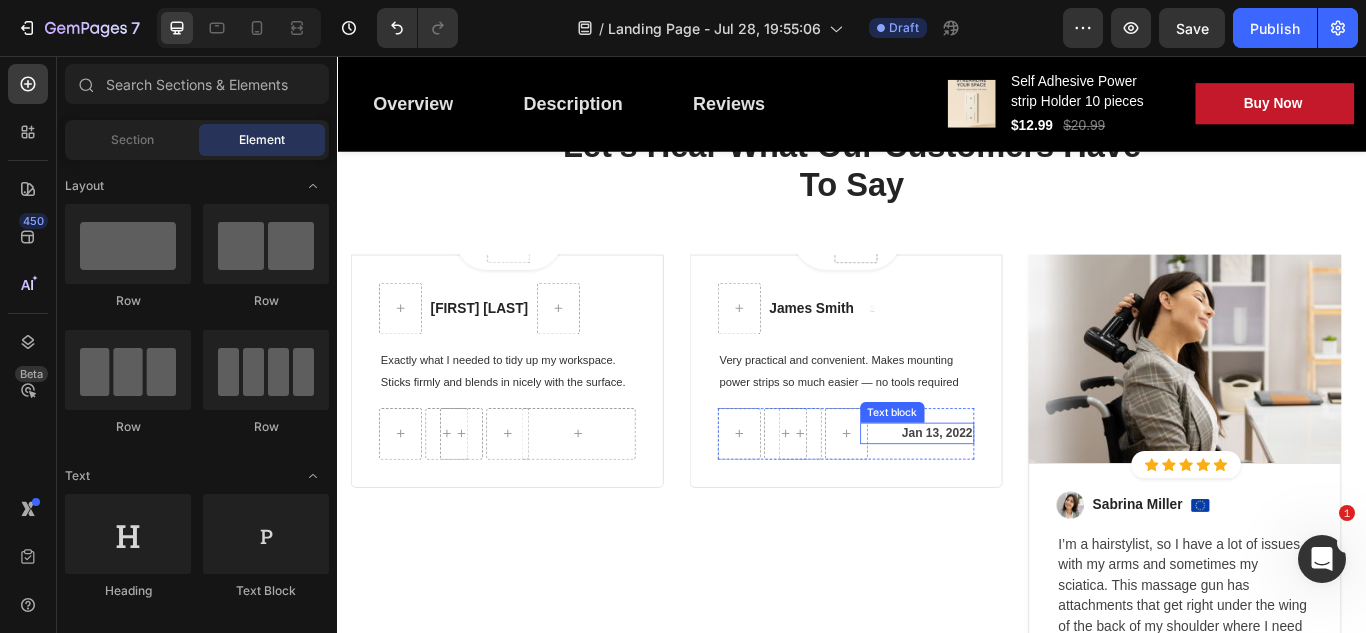 click on "Jan 13, 2022" at bounding box center [1013, 496] 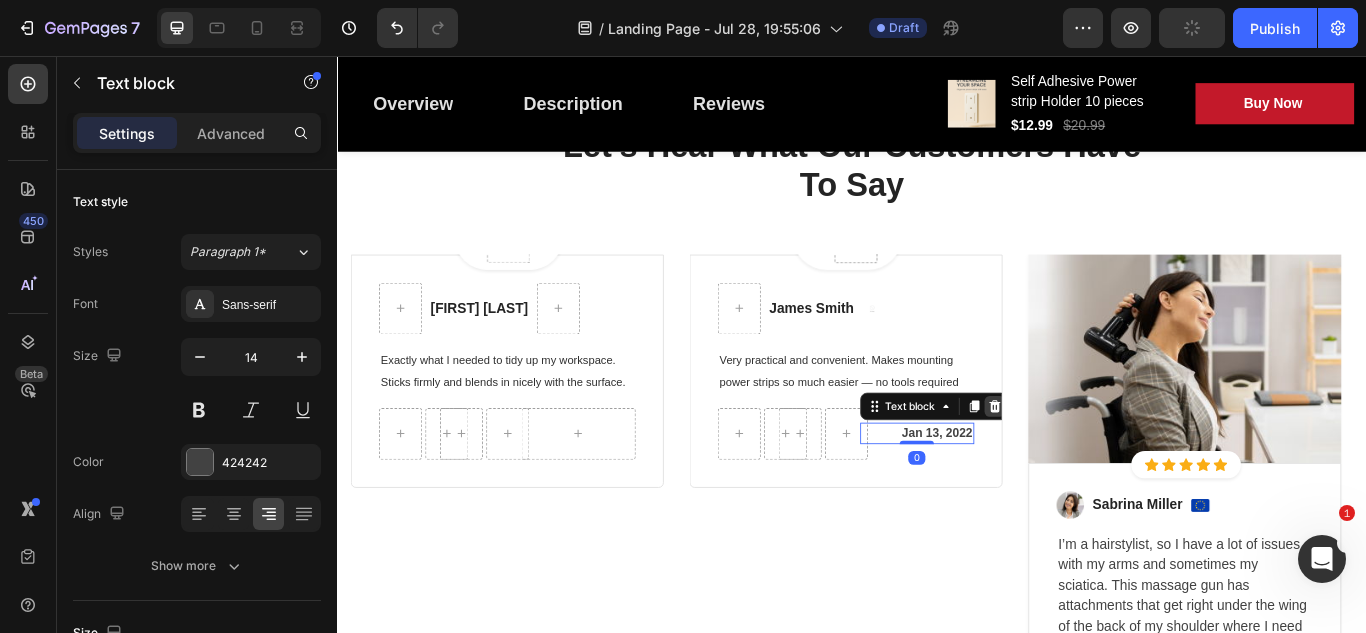click at bounding box center (1103, 465) 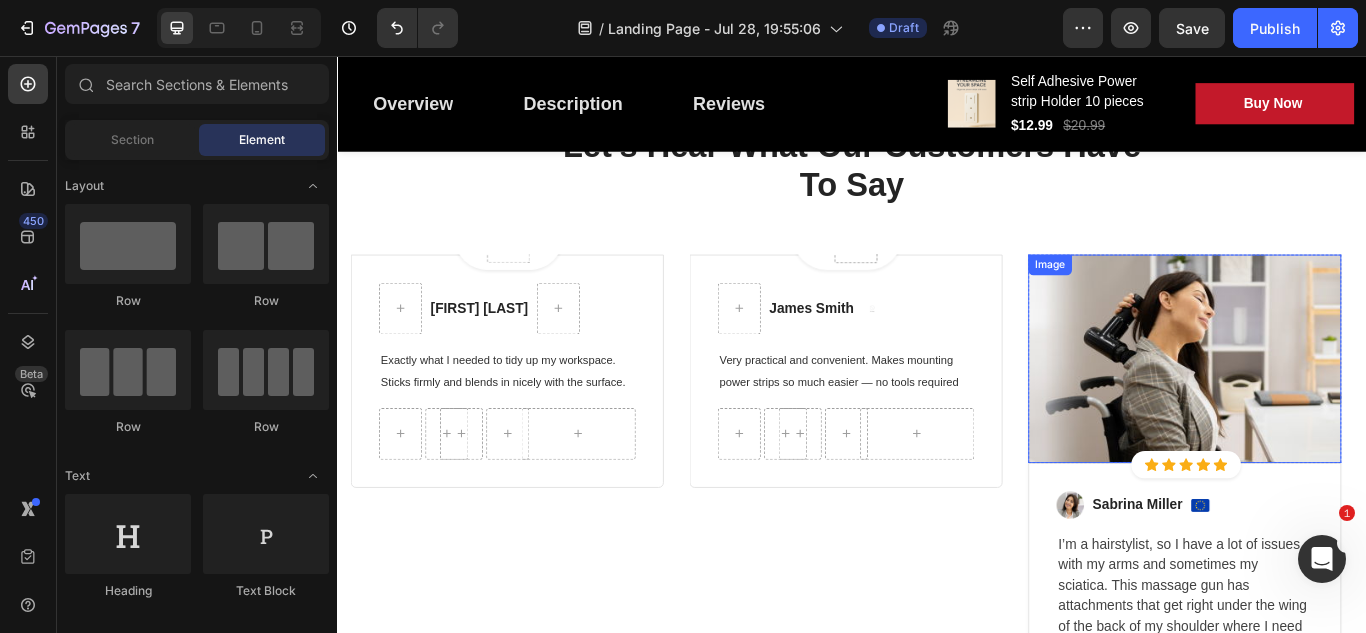 click at bounding box center (1324, 410) 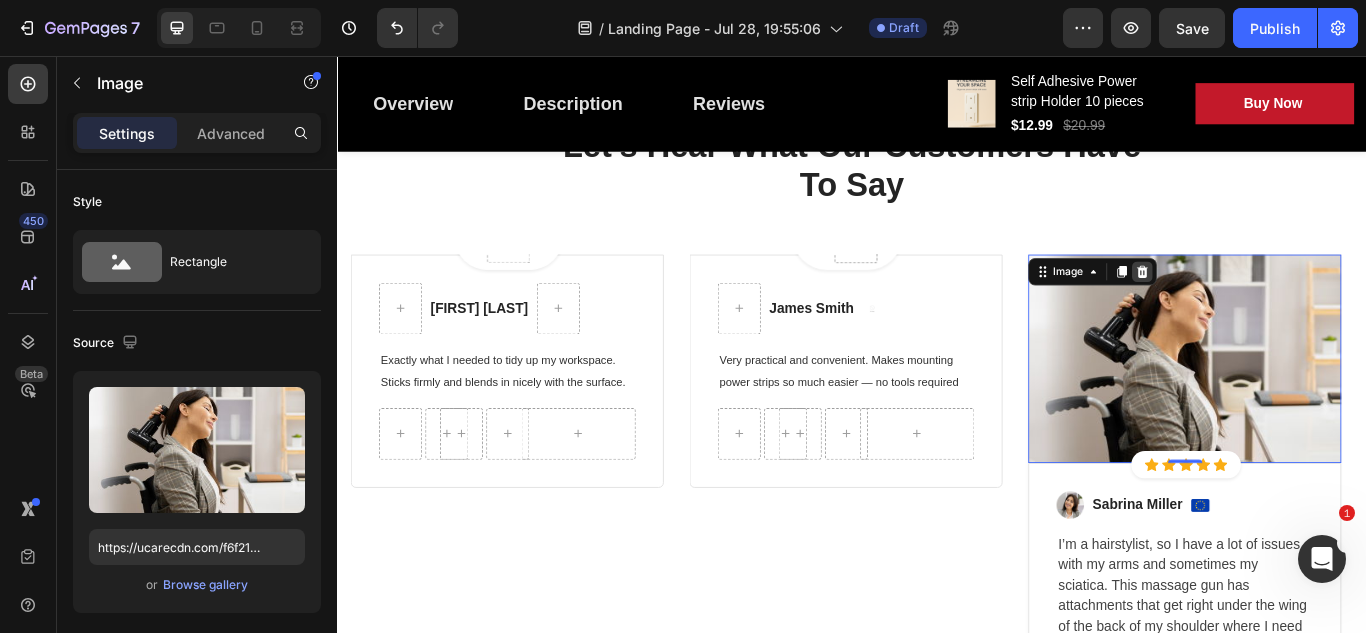 click 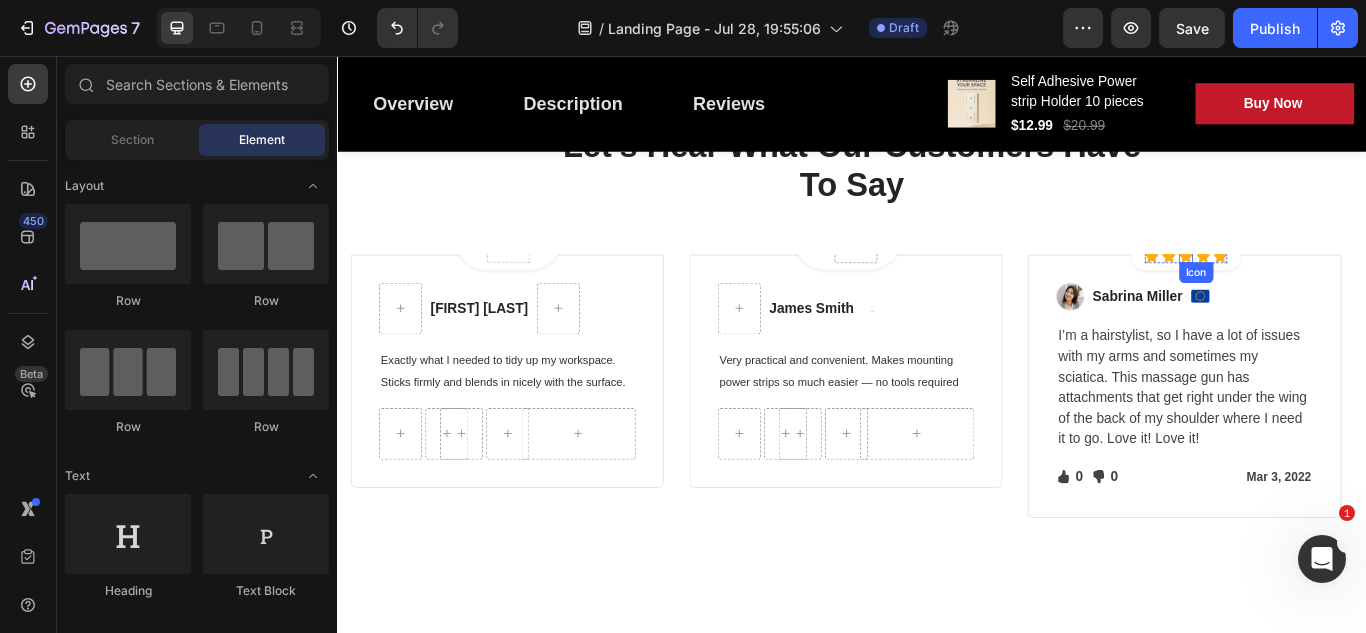 click 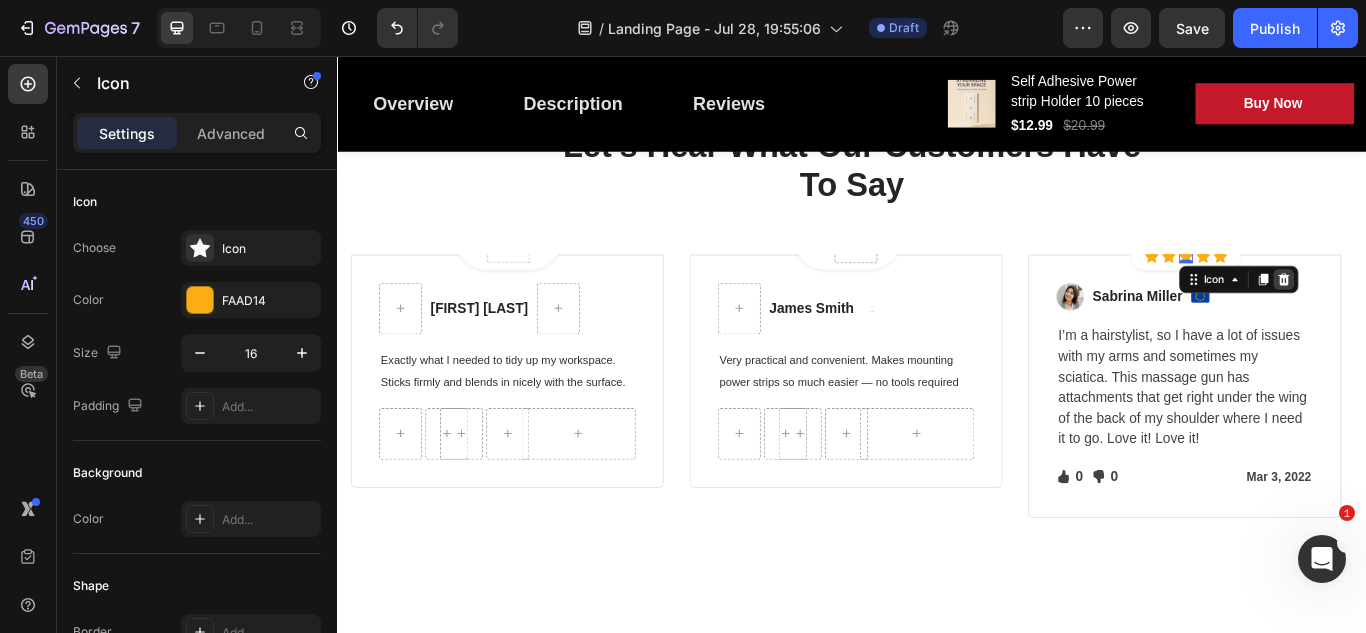 click 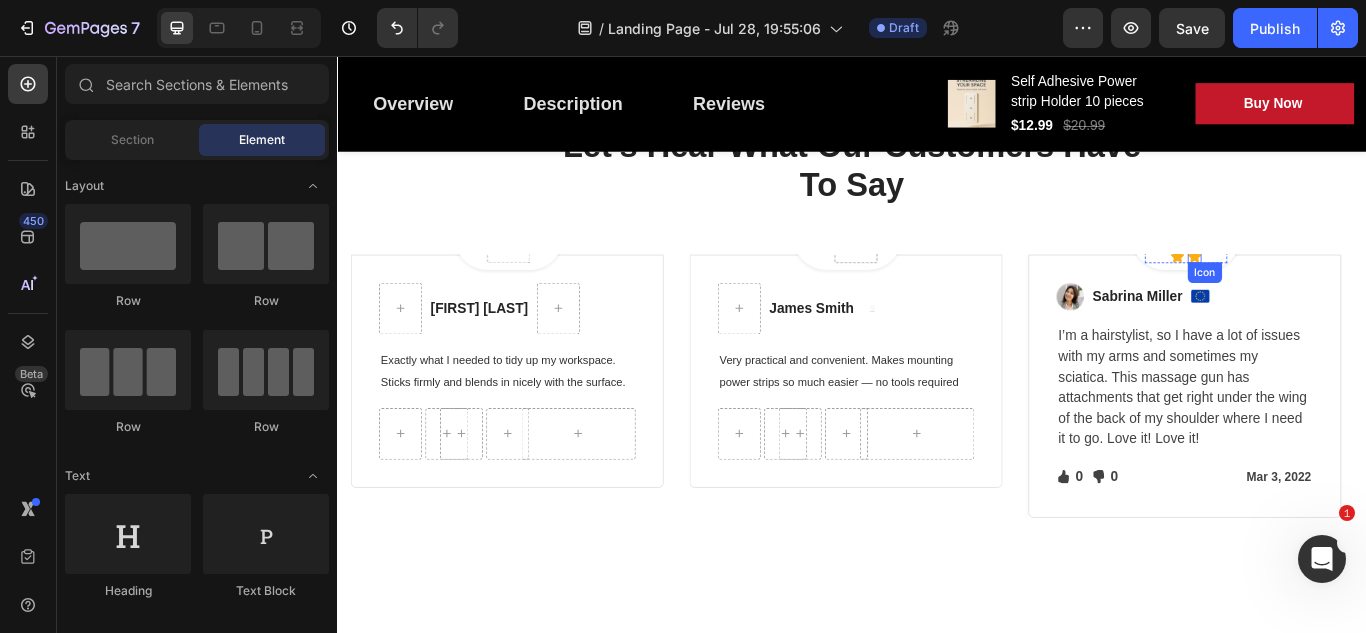 click 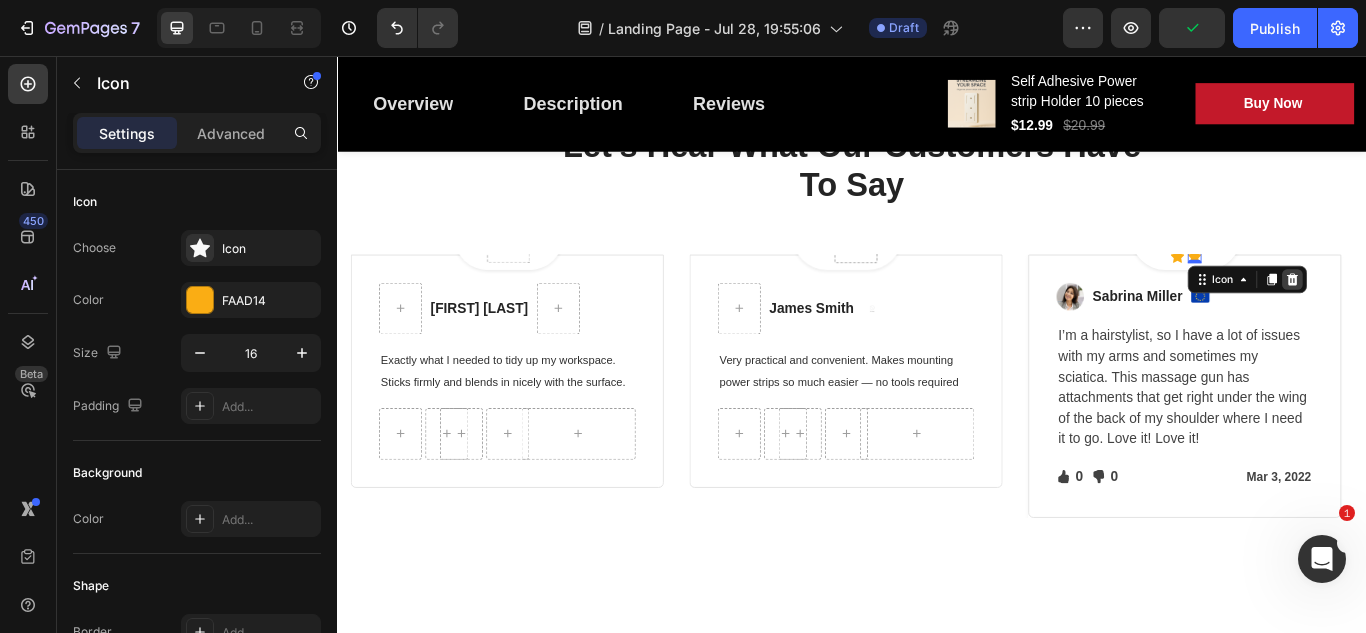 click at bounding box center (1450, 317) 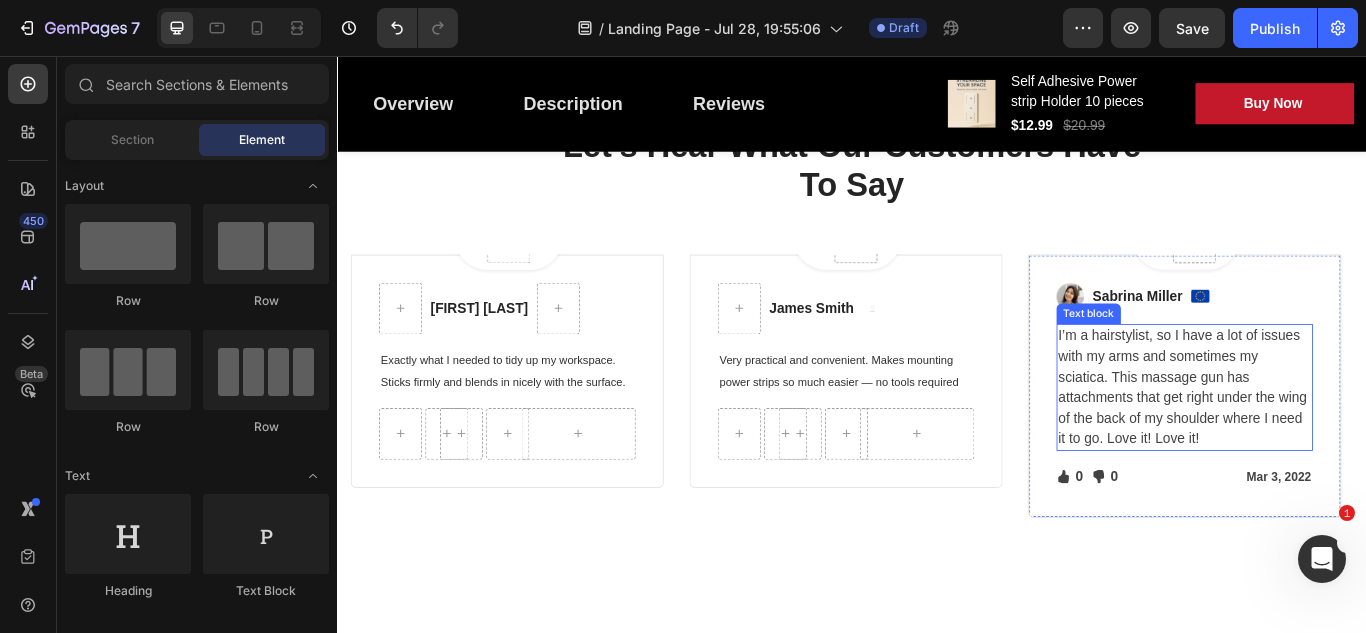 click on "I’m a hairstylist, so I have a lot of issues with my arms and sometimes my sciatica. This massage gun has attachments that get right under the wing of the back of my shoulder where I need it to go. Love it! Love it!" at bounding box center (1324, 443) 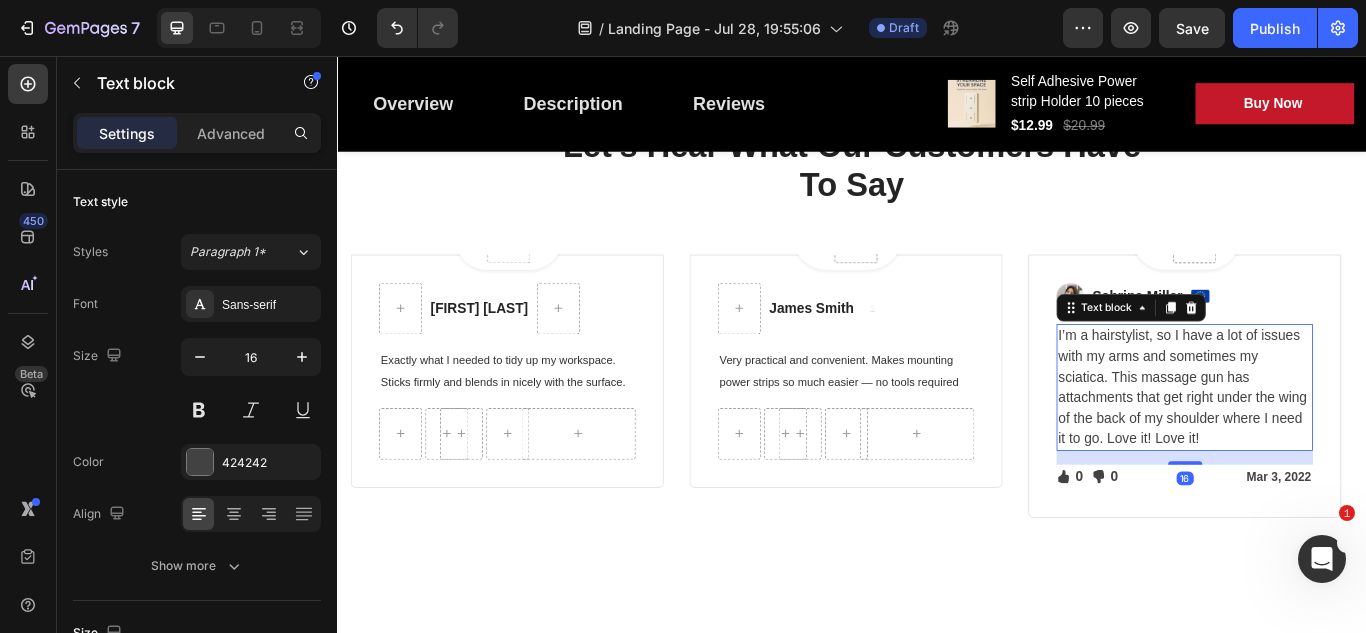 click on "I’m a hairstylist, so I have a lot of issues with my arms and sometimes my sciatica. This massage gun has attachments that get right under the wing of the back of my shoulder where I need it to go. Love it! Love it!" at bounding box center [1324, 443] 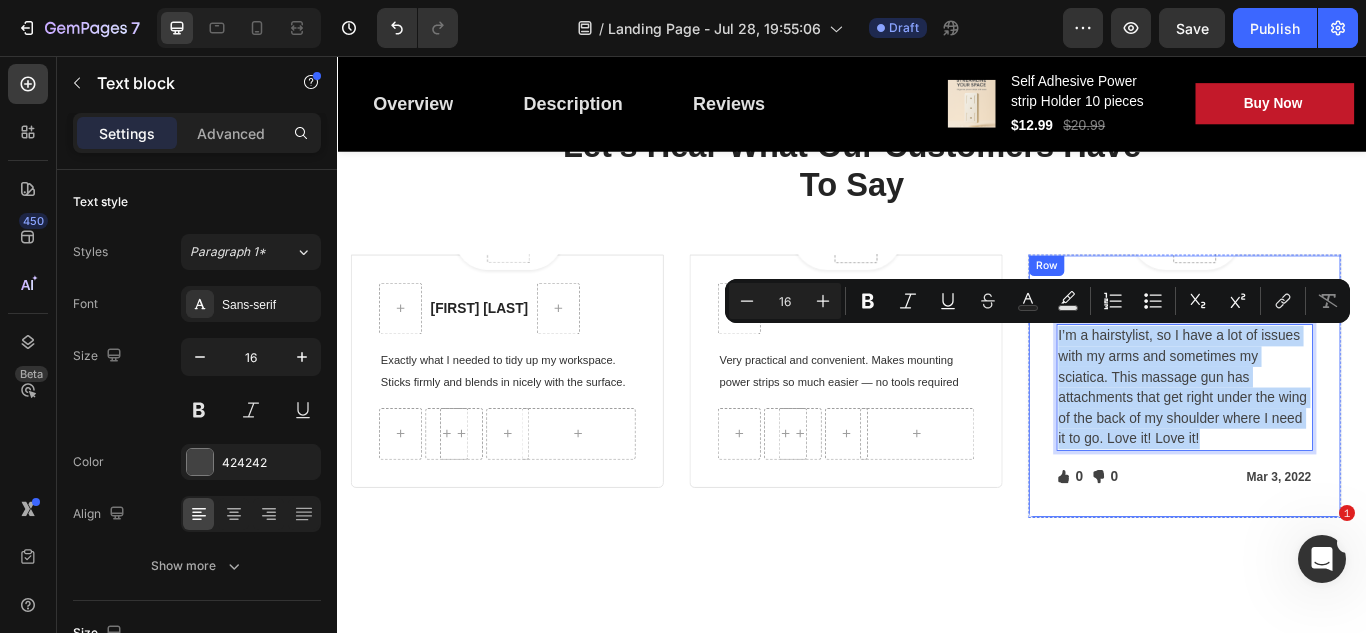 drag, startPoint x: 1350, startPoint y: 500, endPoint x: 1169, endPoint y: 384, distance: 214.9814 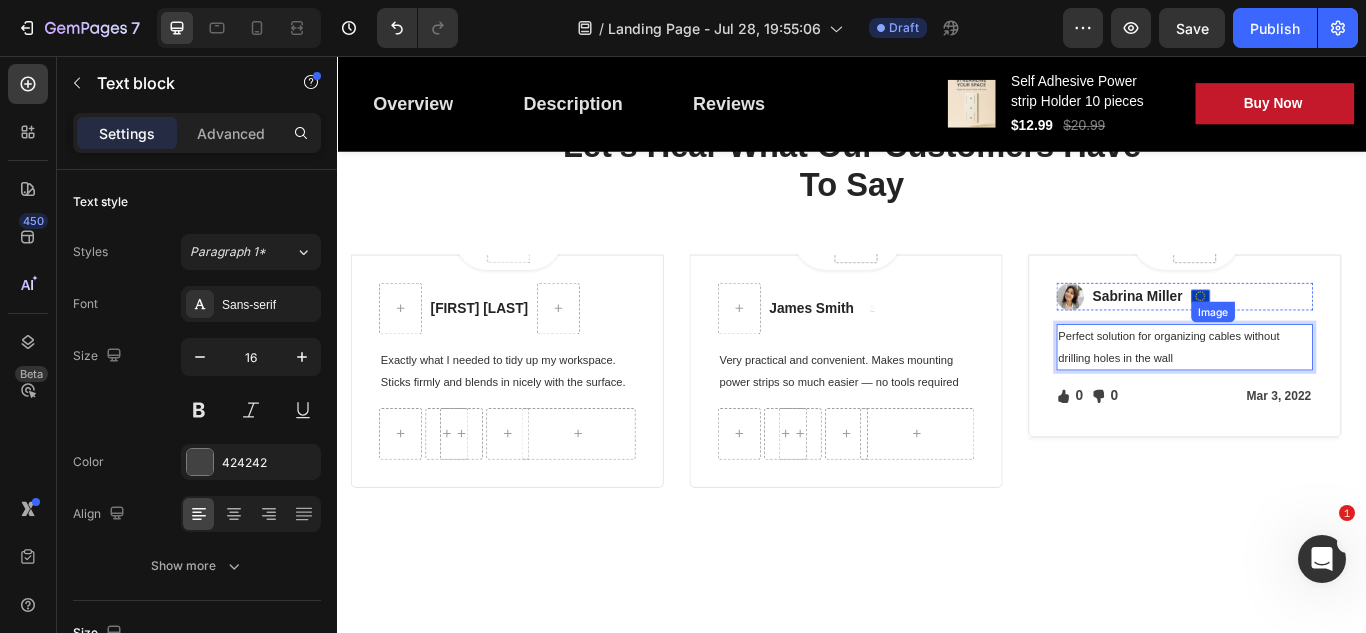 click on "Image" at bounding box center (1343, 336) 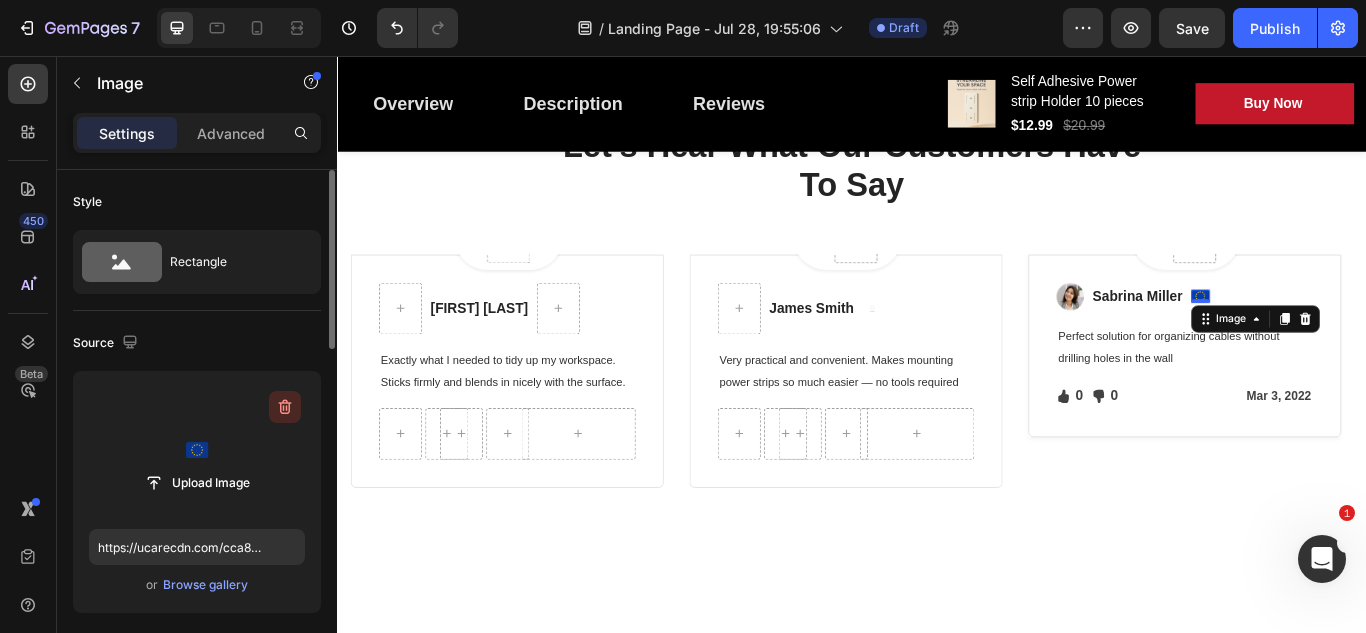 click 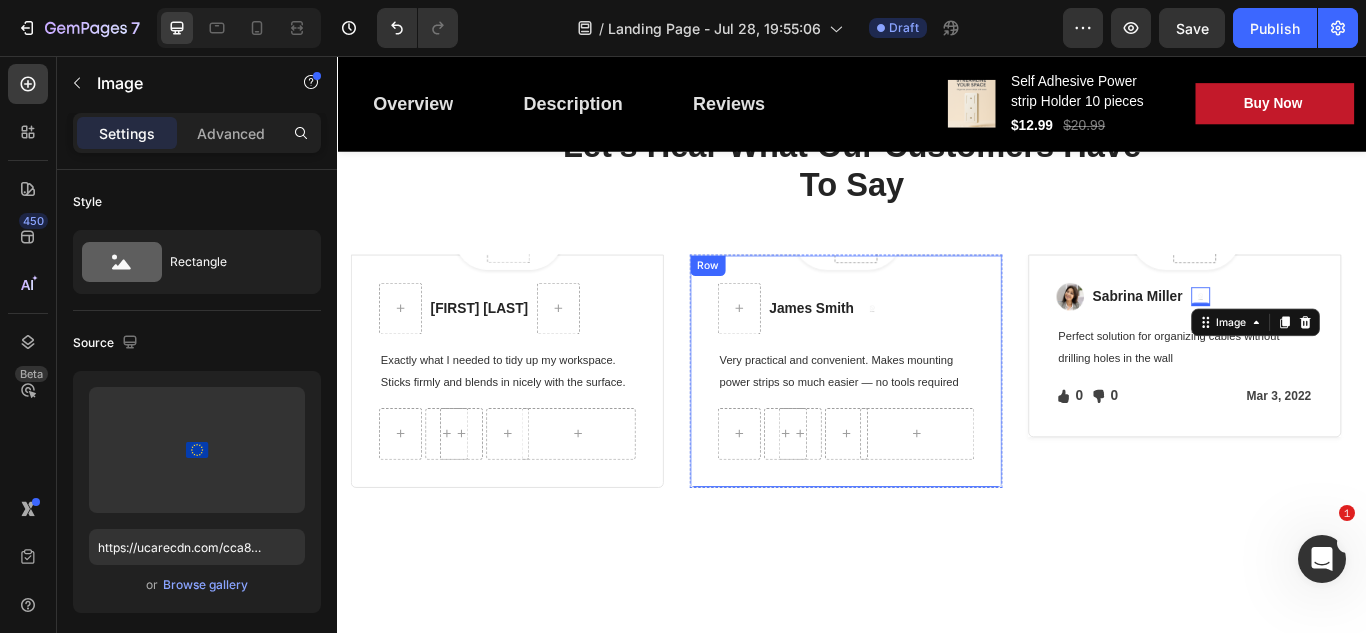 type 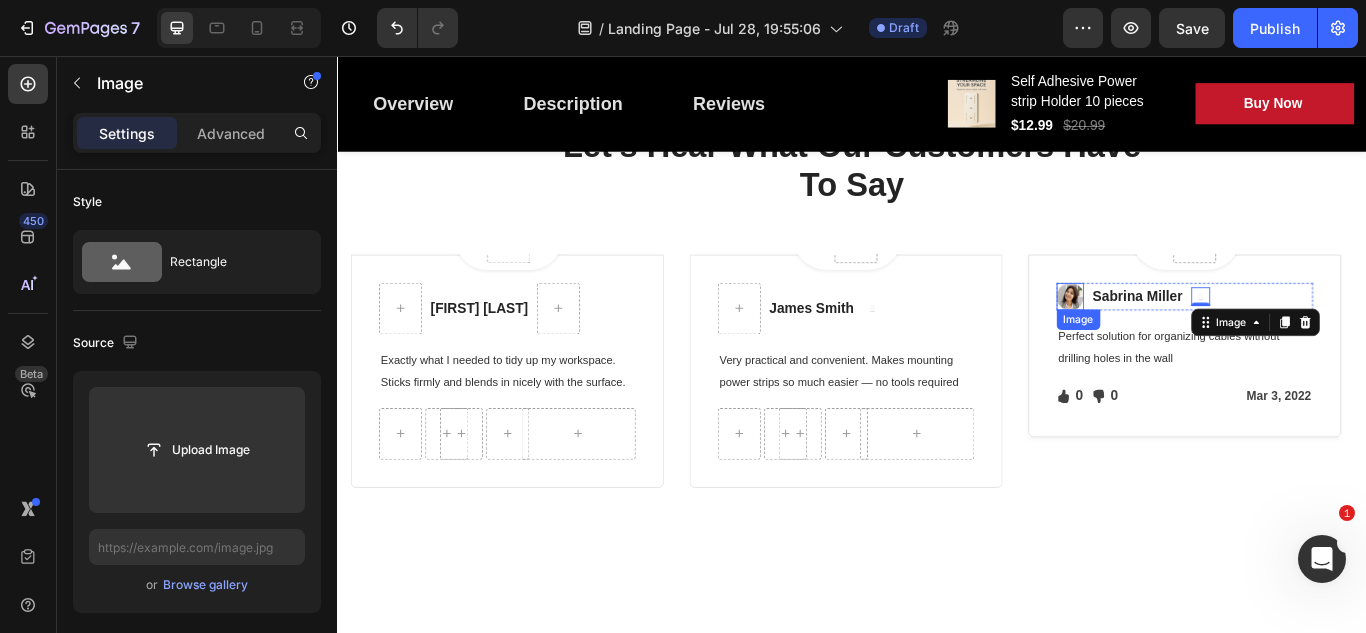 click at bounding box center [1191, 337] 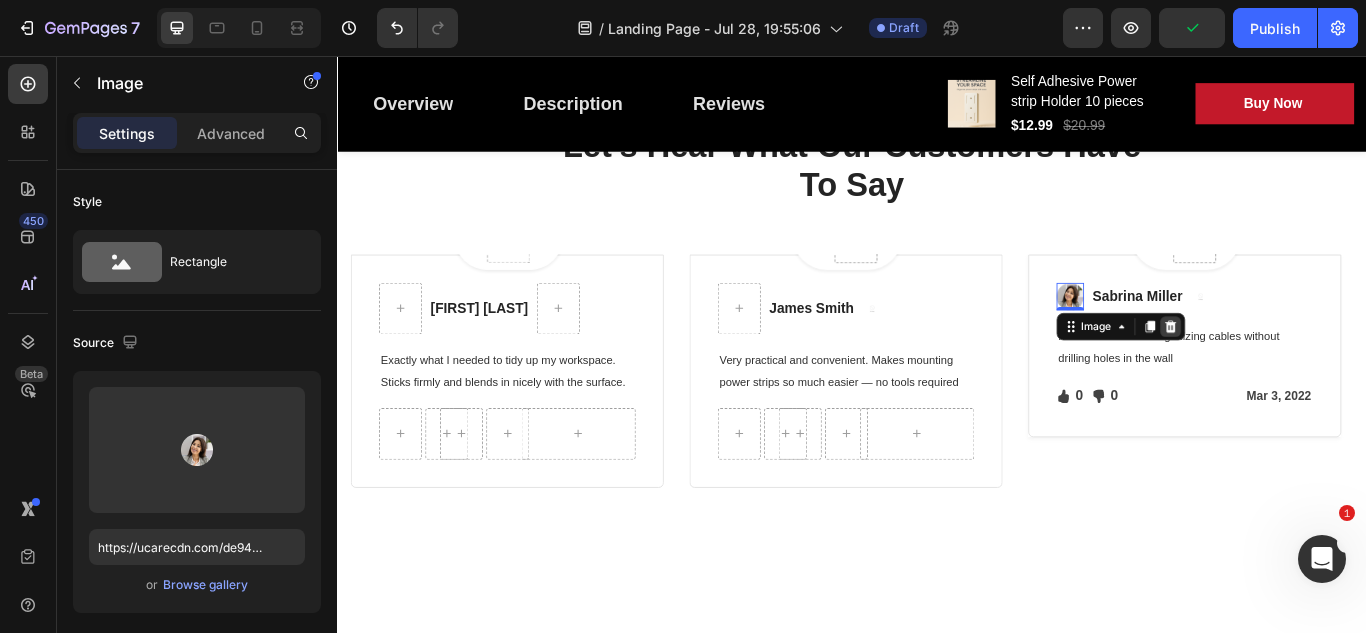 click 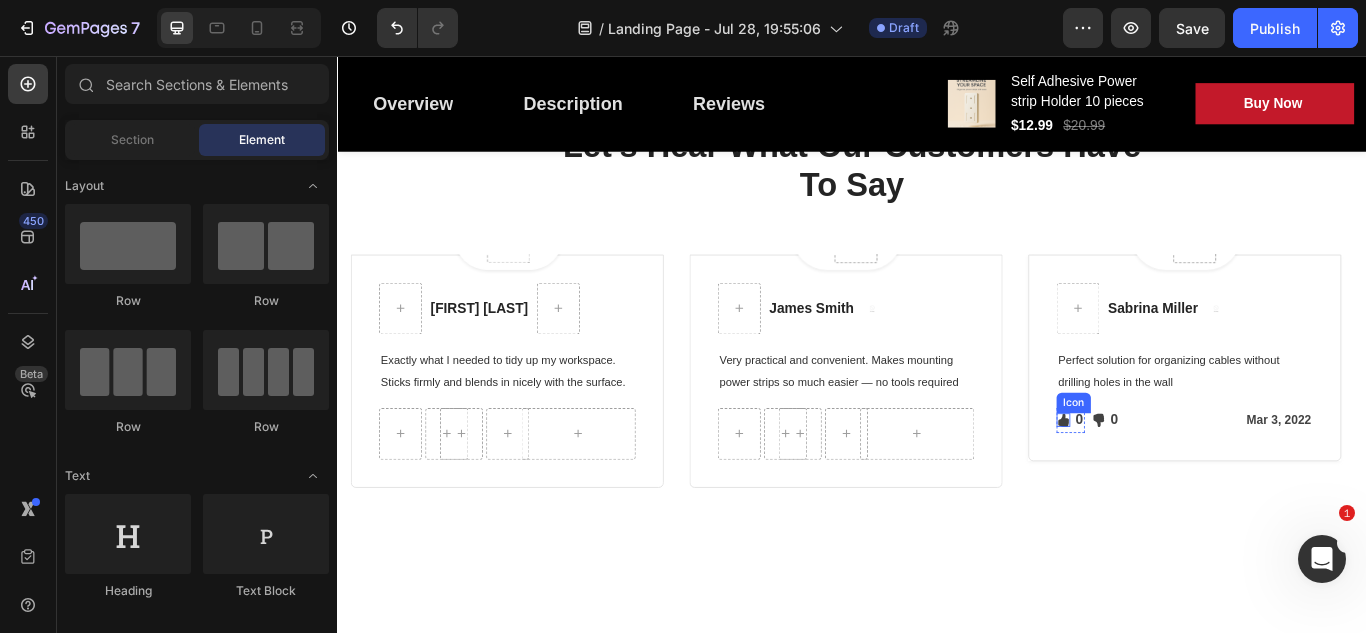 click 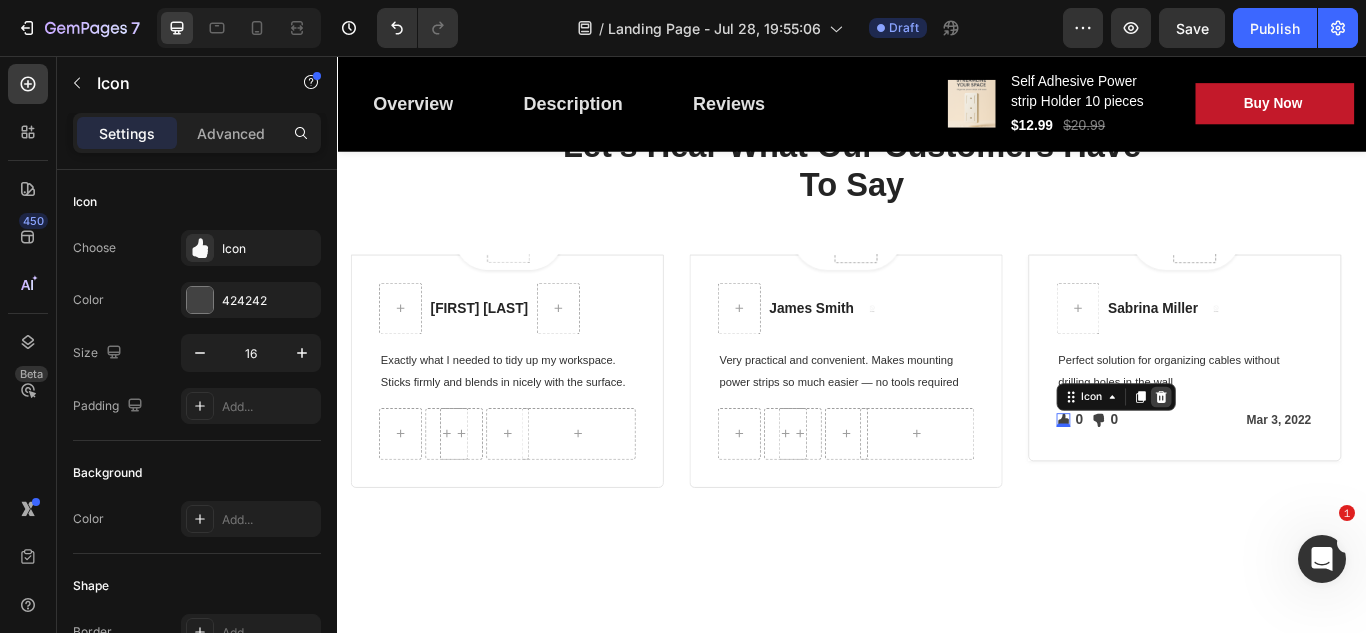 click at bounding box center (1297, 454) 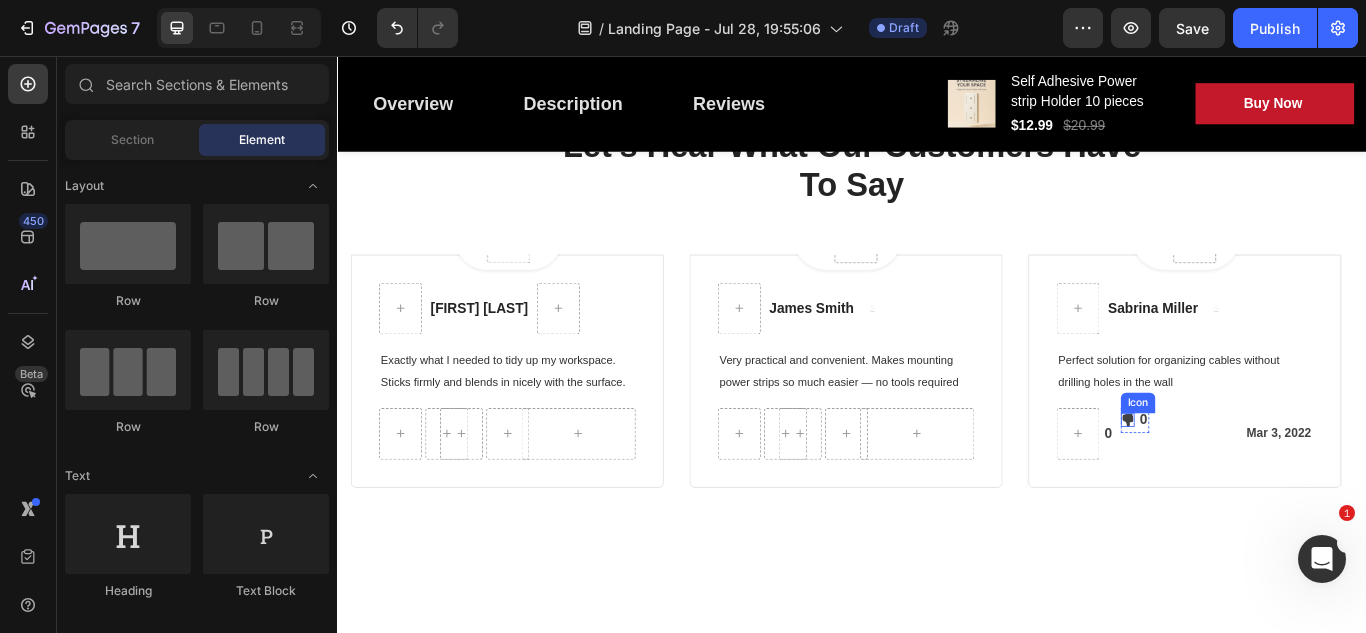 click 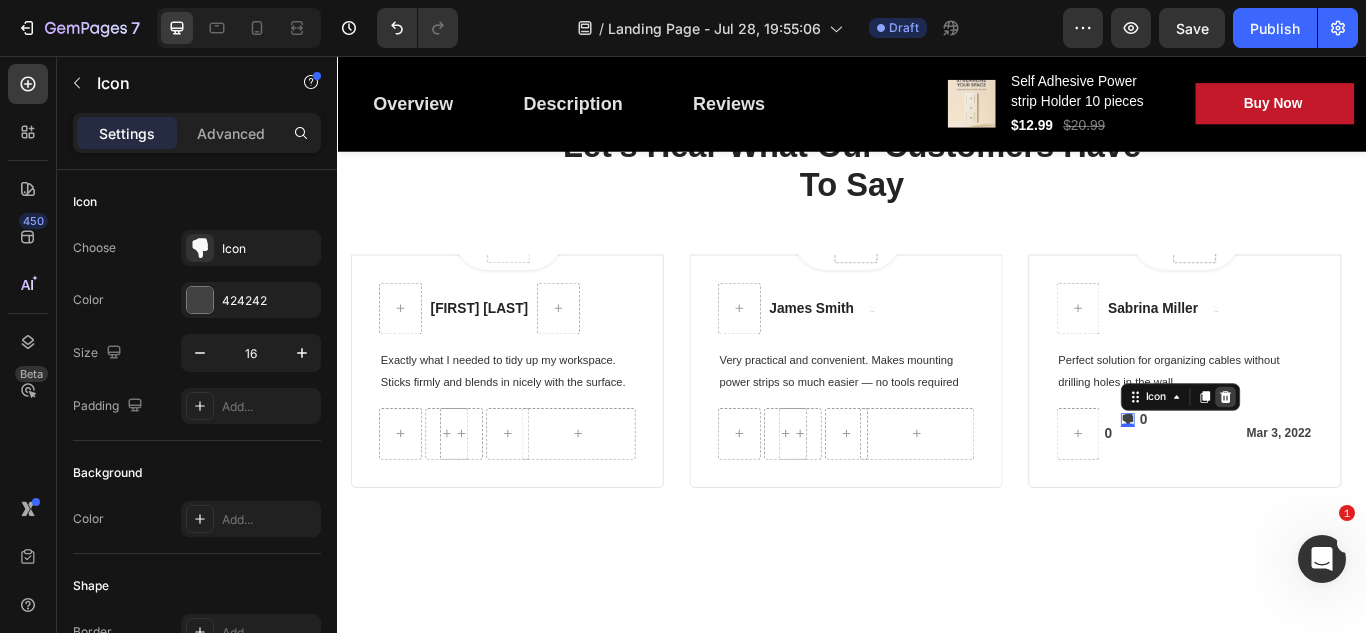 click 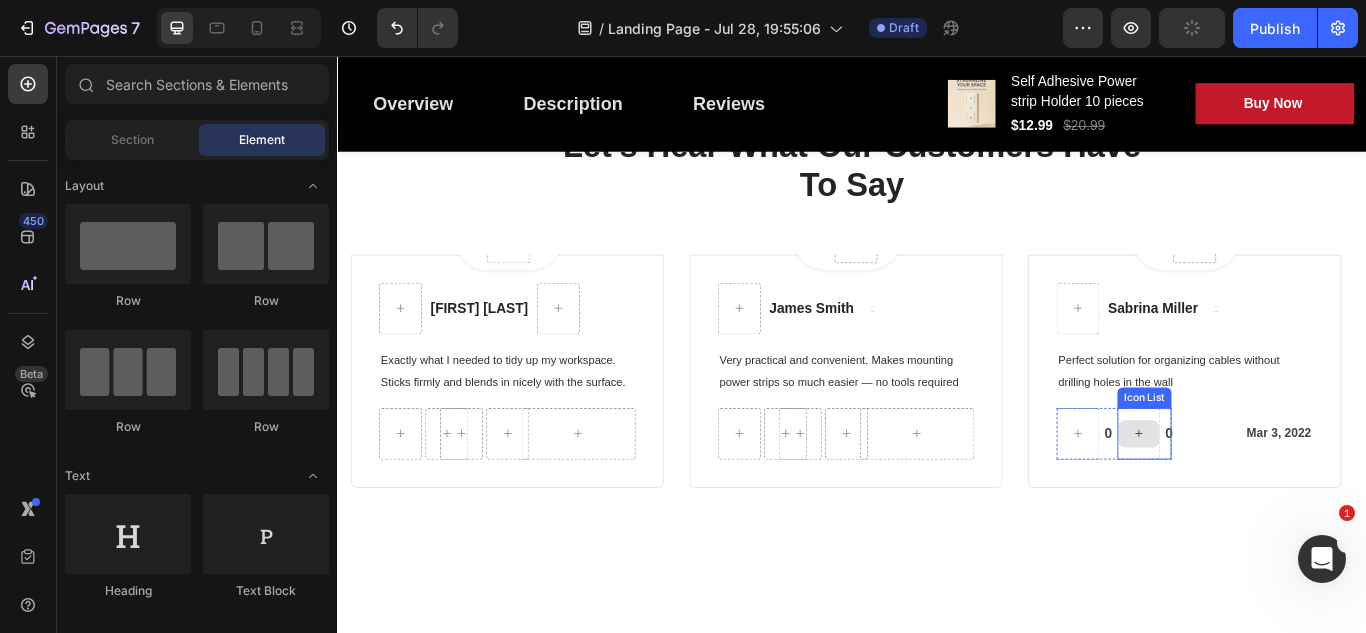 click on "0" at bounding box center [1235, 497] 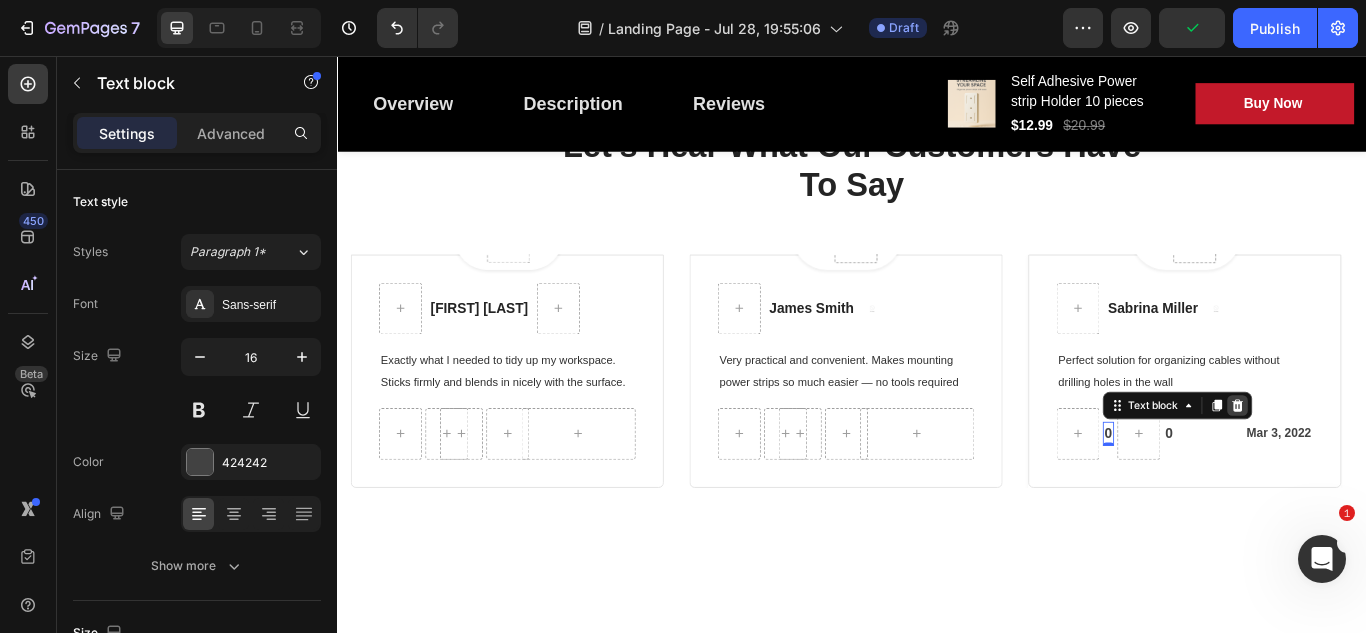 click at bounding box center (1386, 464) 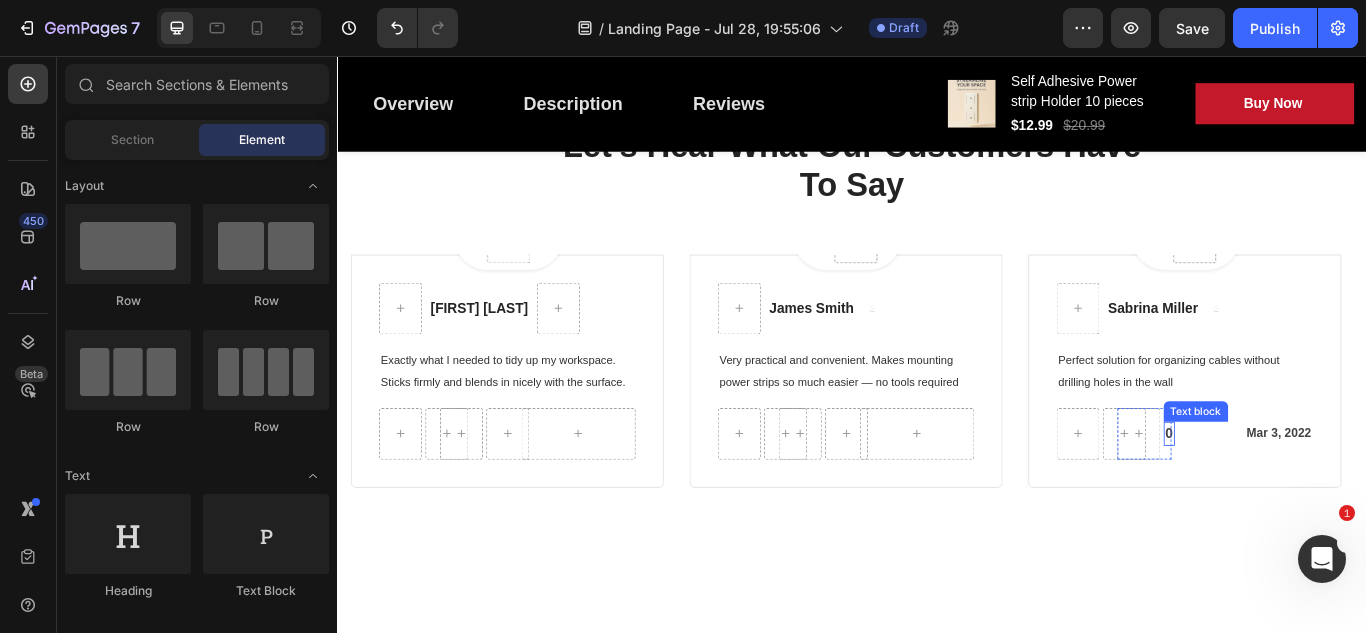 click on "0" at bounding box center (1306, 497) 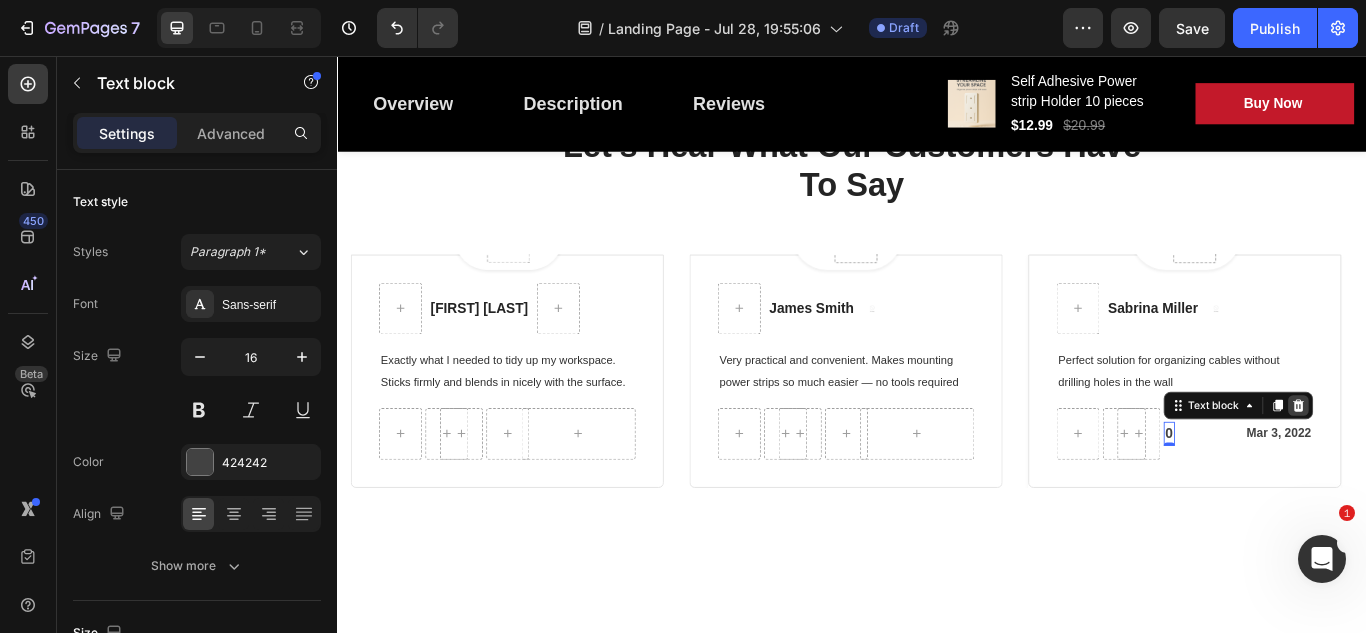 click 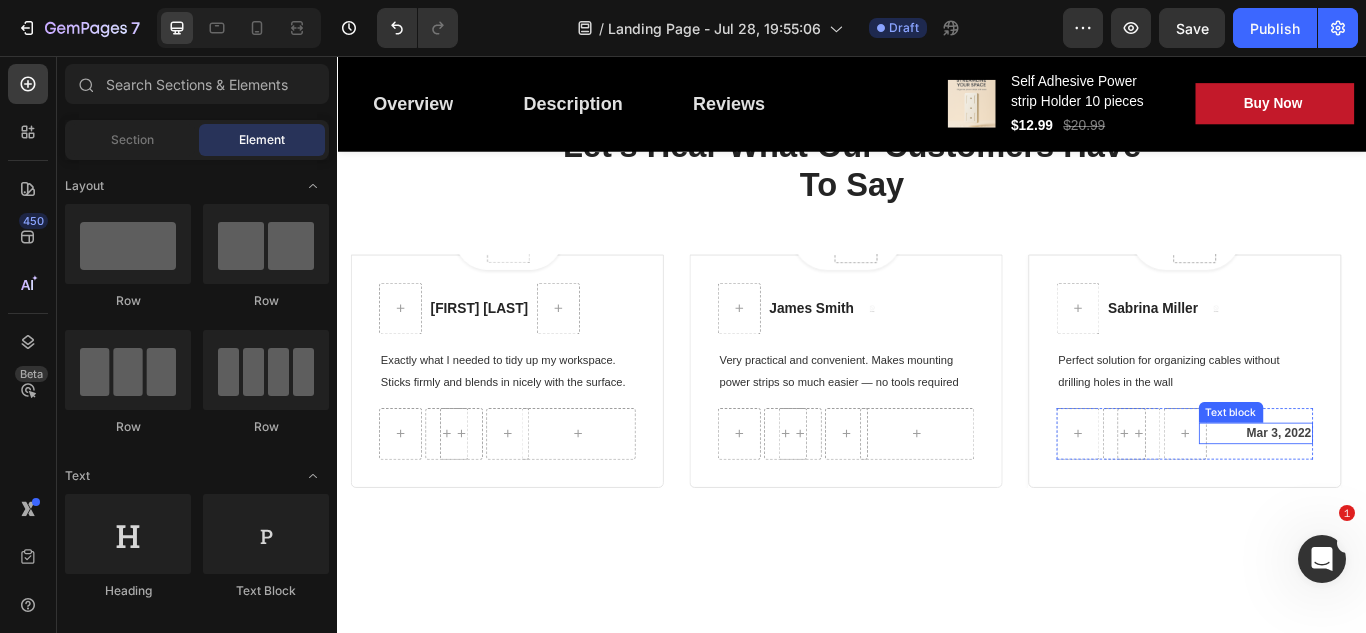 click on "Mar 3, 2022" at bounding box center (1408, 496) 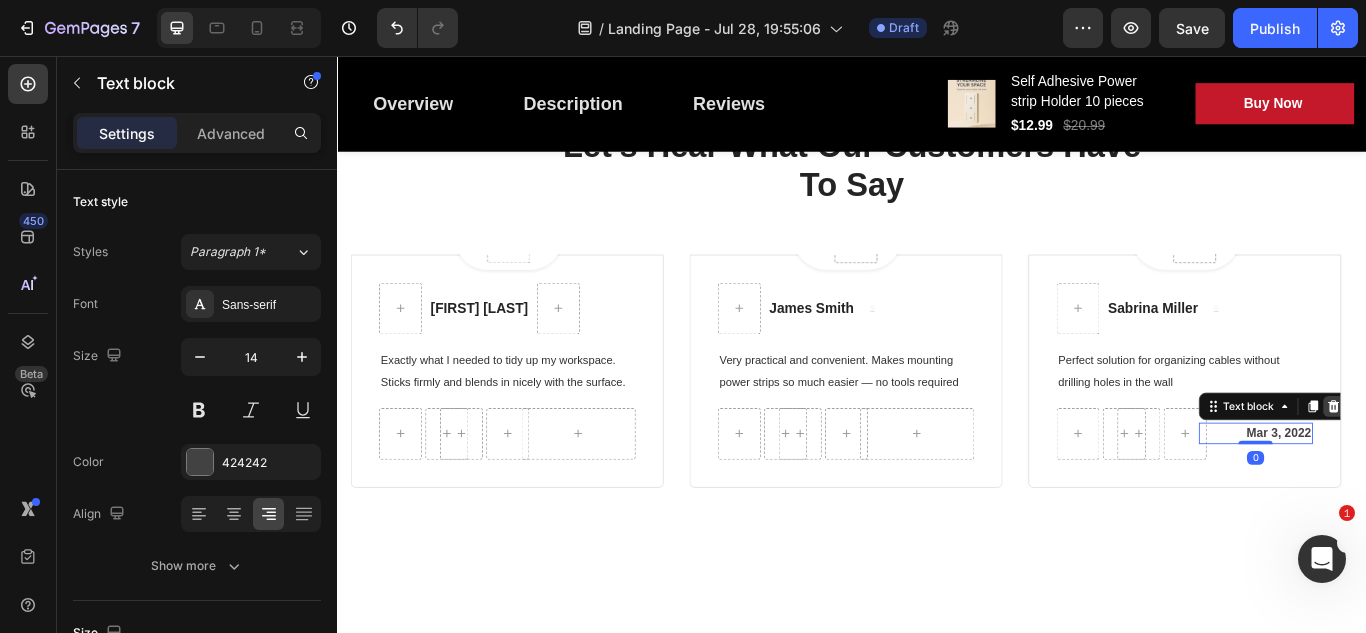 click 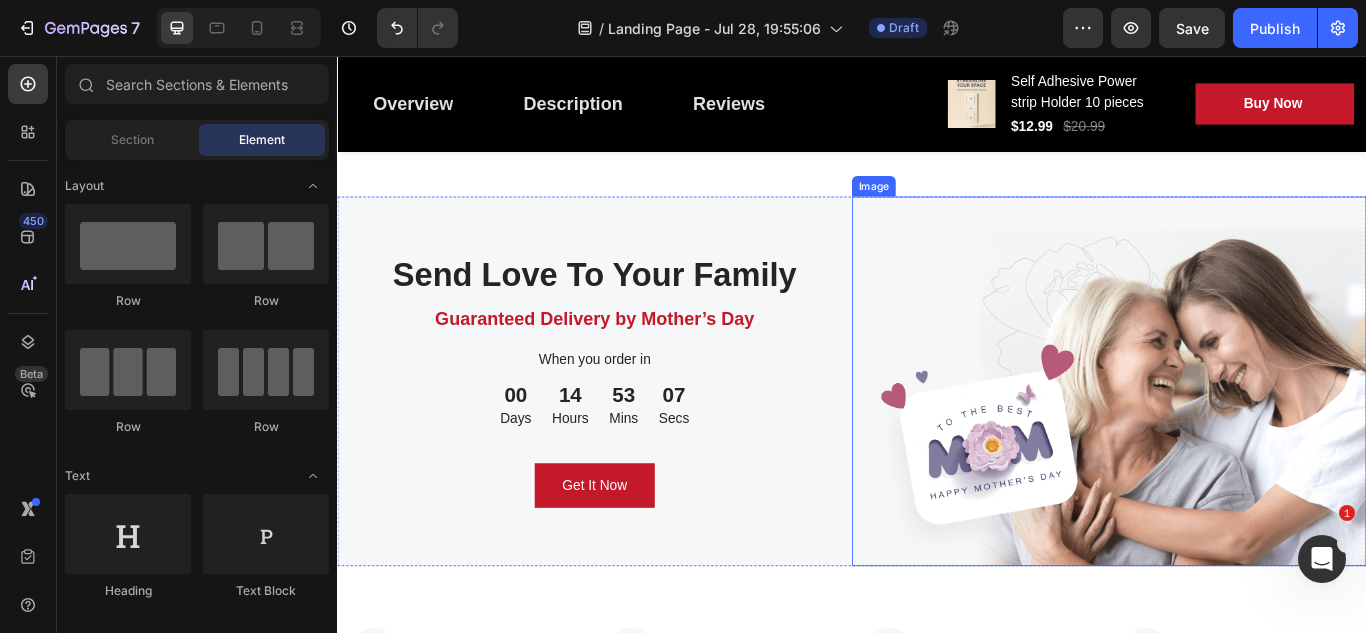 scroll, scrollTop: 3495, scrollLeft: 0, axis: vertical 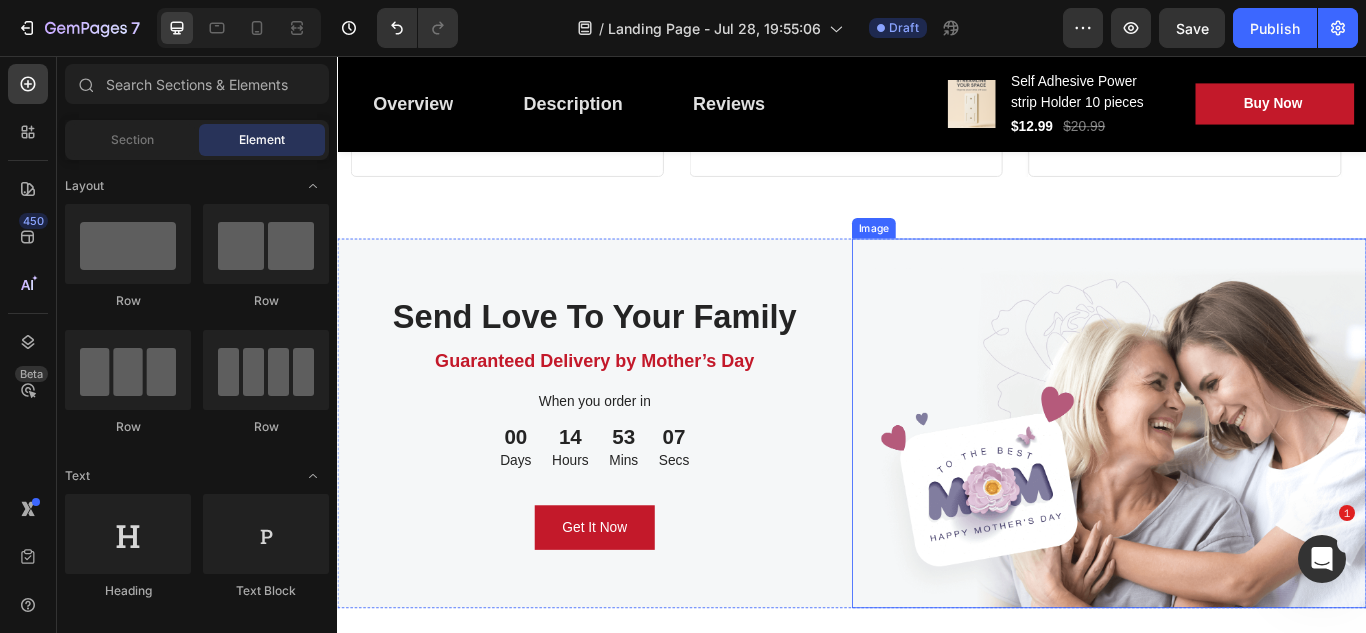 click at bounding box center (1237, 484) 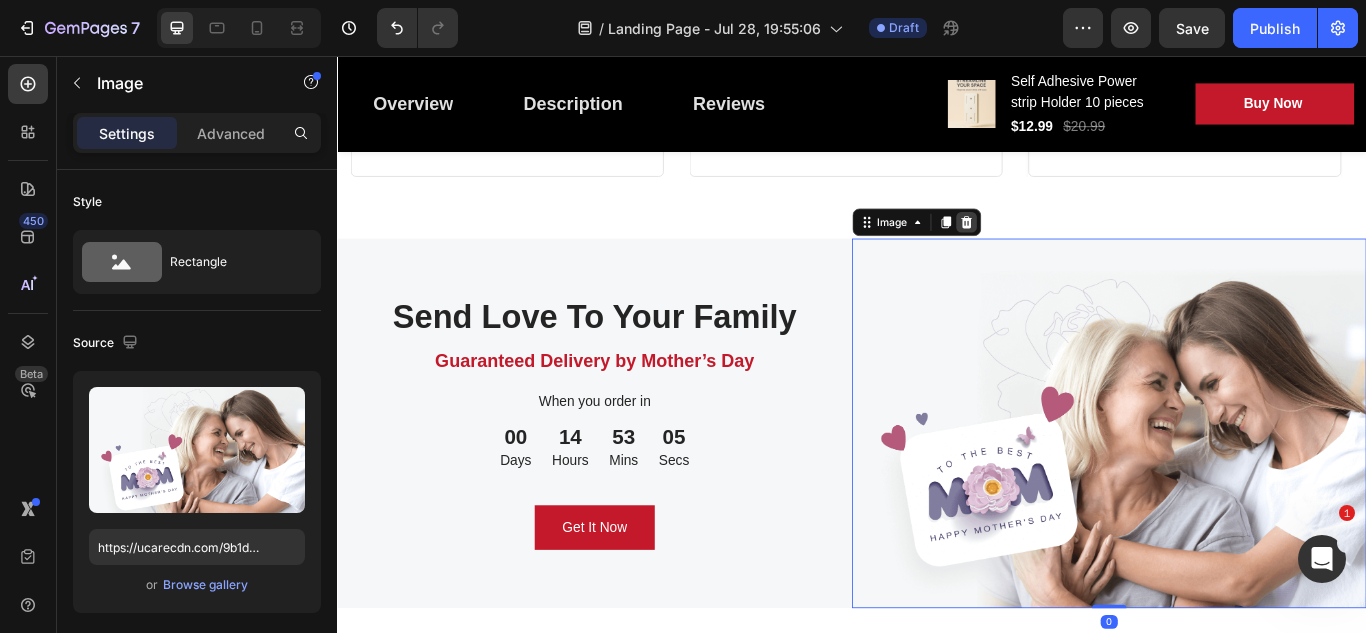 click 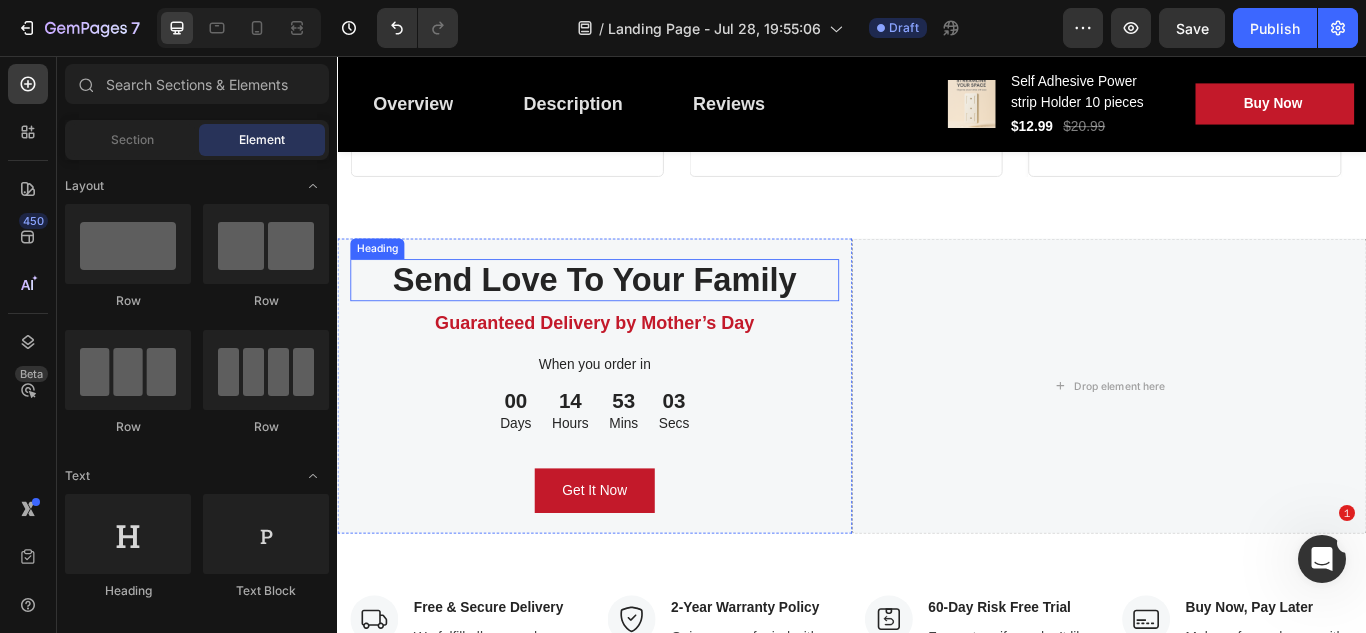 click on "Send Love To Your Family" at bounding box center [637, 318] 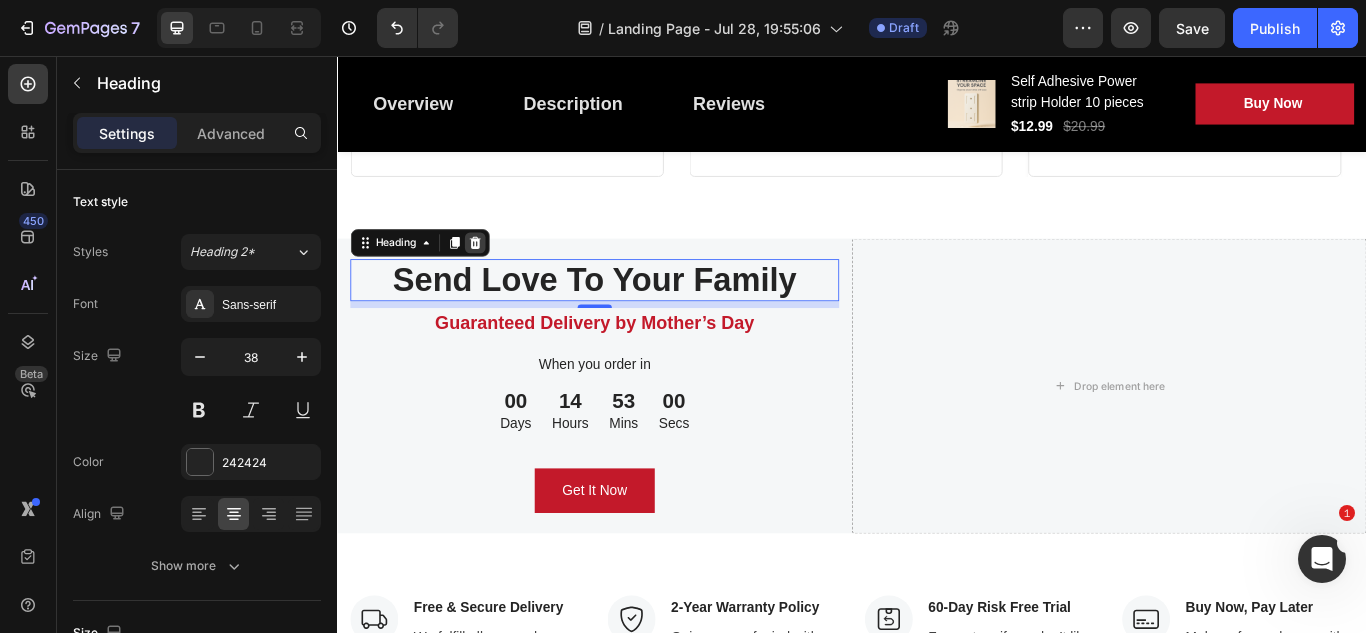 click 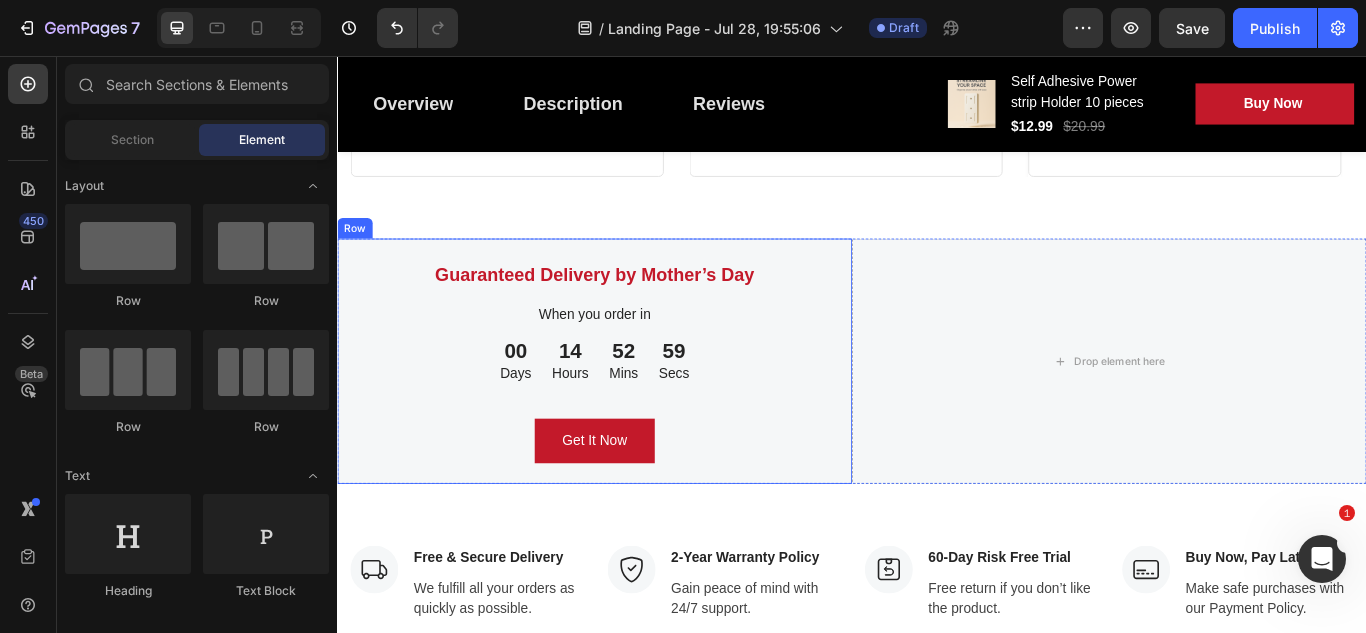 click on "Guaranteed Delivery by Mother’s Day Text block When you order in Text block 00 Days 14 Hours 52 Mins 59 Secs CountDown Timer Get It Now Button" at bounding box center (637, 412) 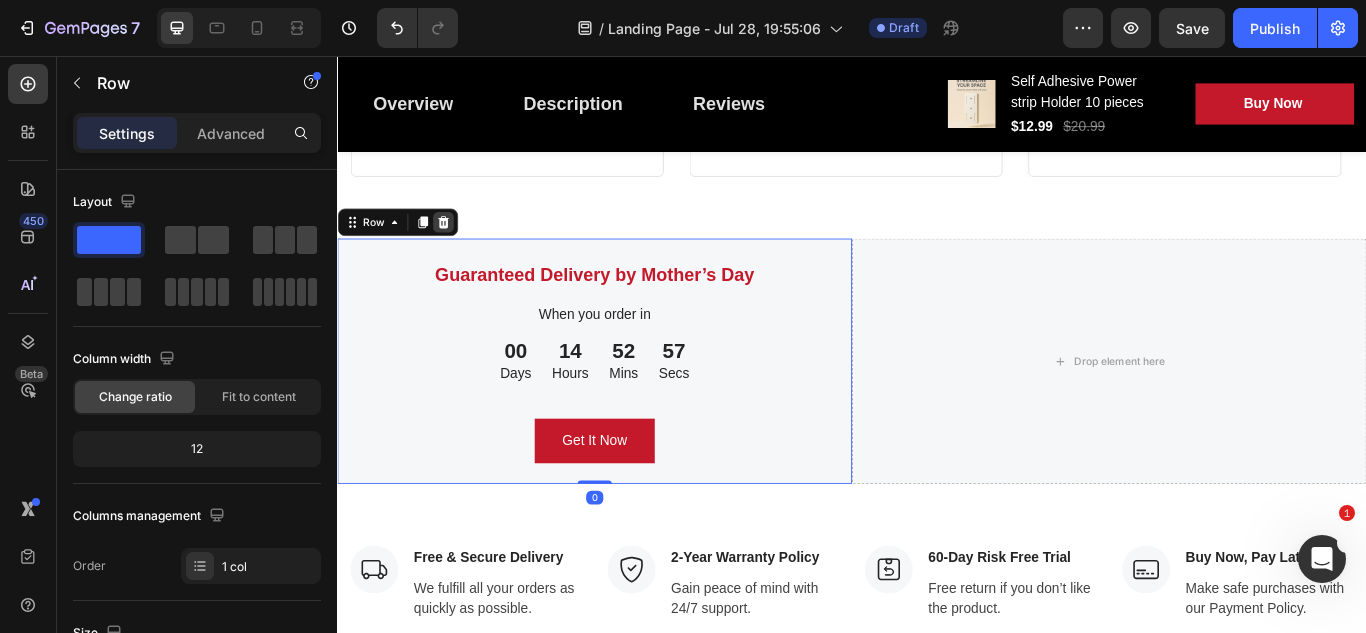 click 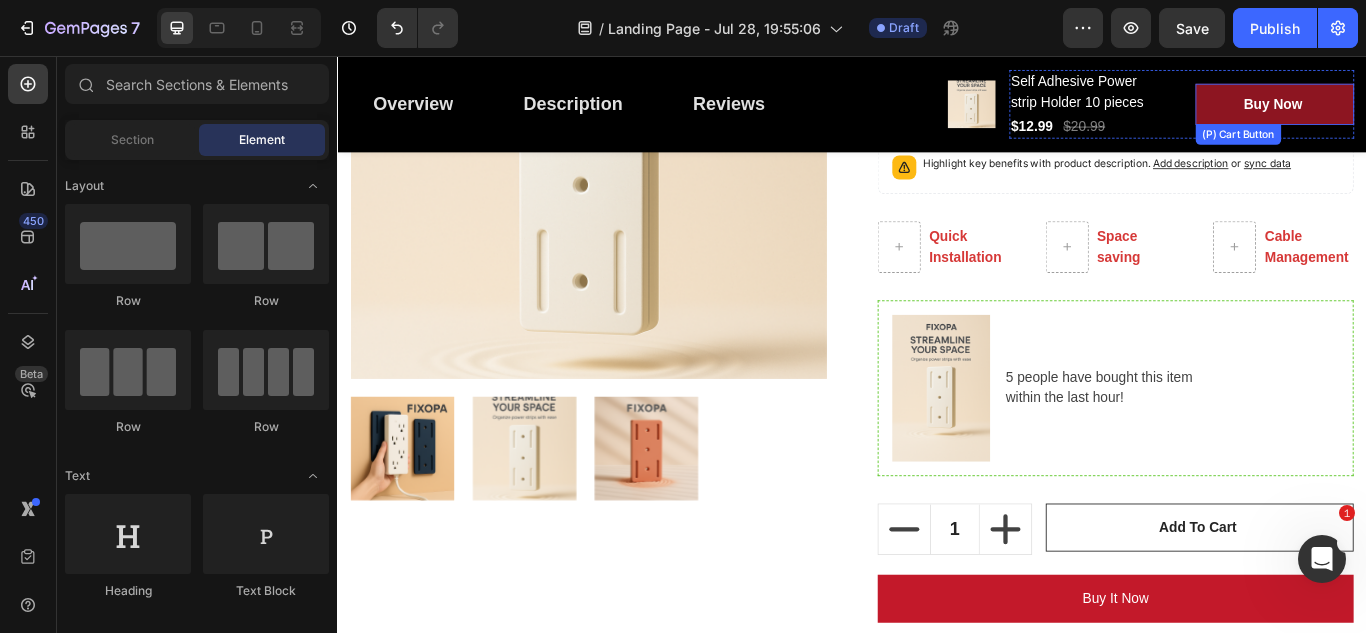 scroll, scrollTop: 567, scrollLeft: 0, axis: vertical 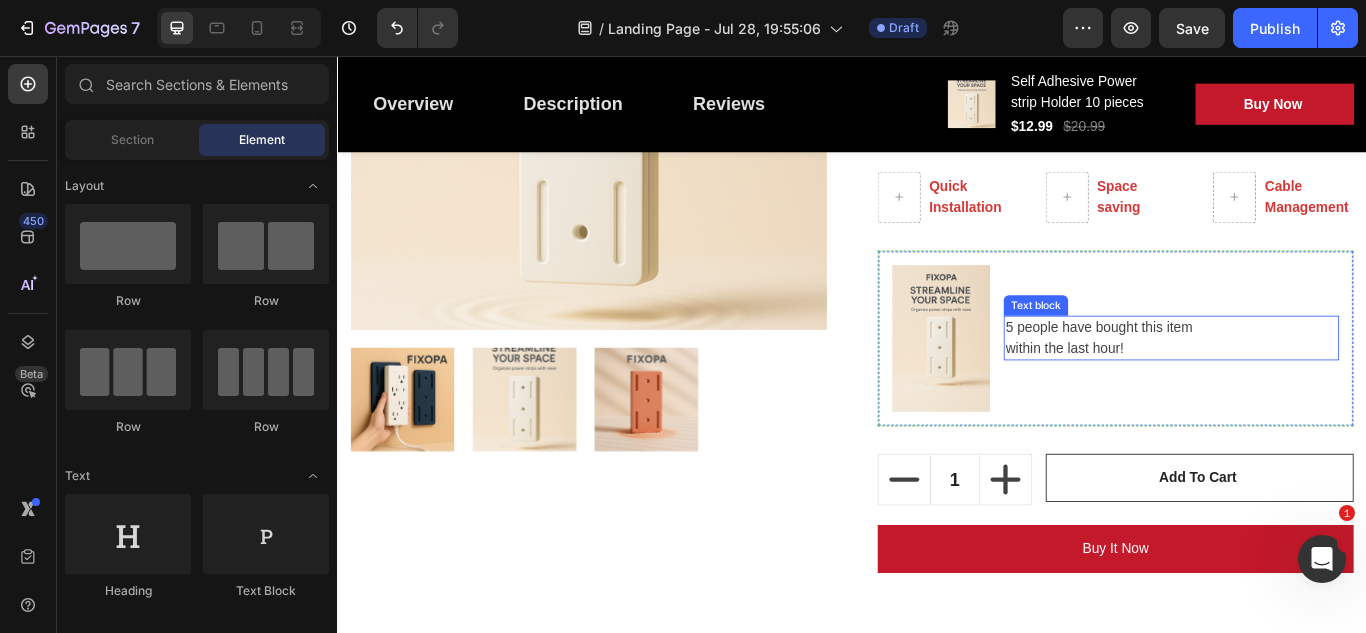 click on "5 people have bought this item within the last hour!" at bounding box center [1309, 385] 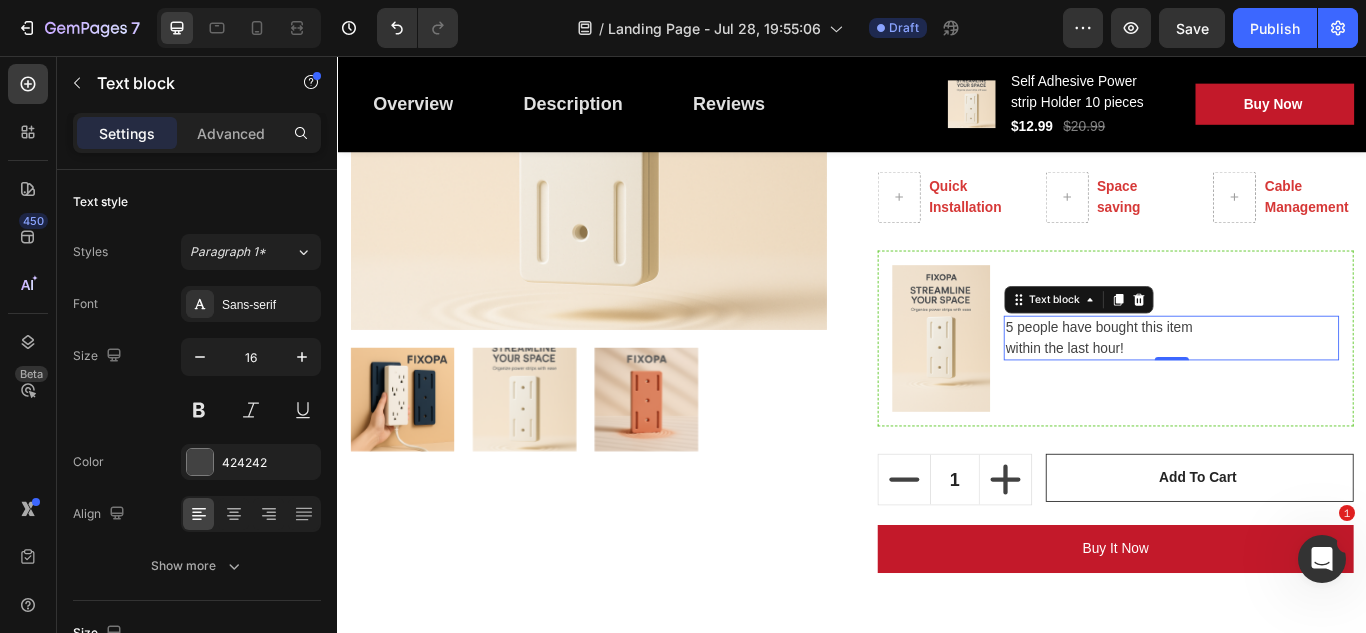 click on "5 people have bought this item within the last hour!" at bounding box center (1309, 385) 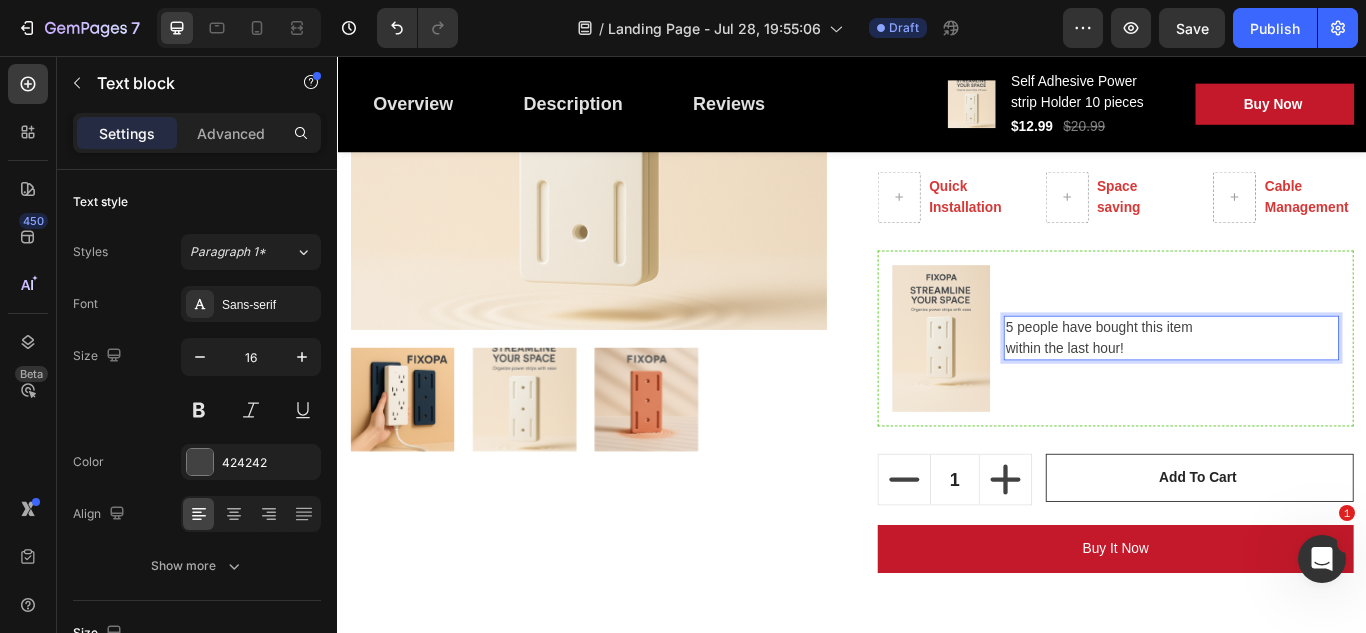 click on "5 people have bought this item within the last hour!" at bounding box center [1309, 385] 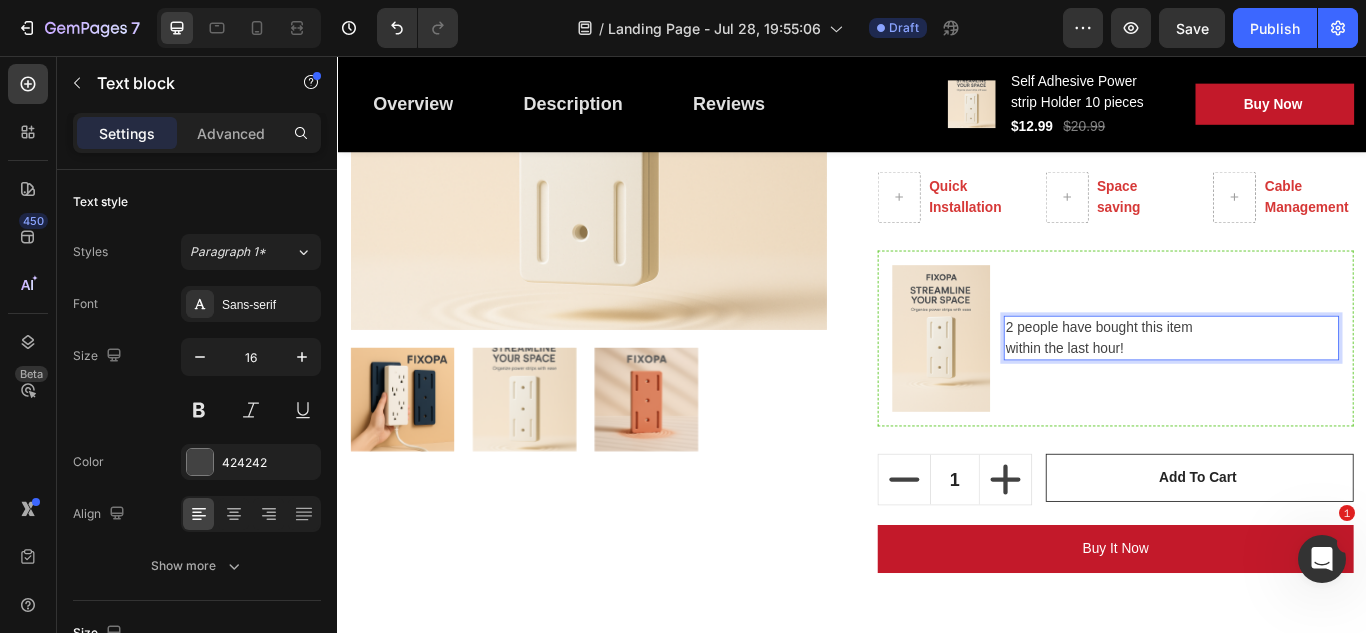 click on "2 people have bought this item within the last hour!" at bounding box center (1309, 385) 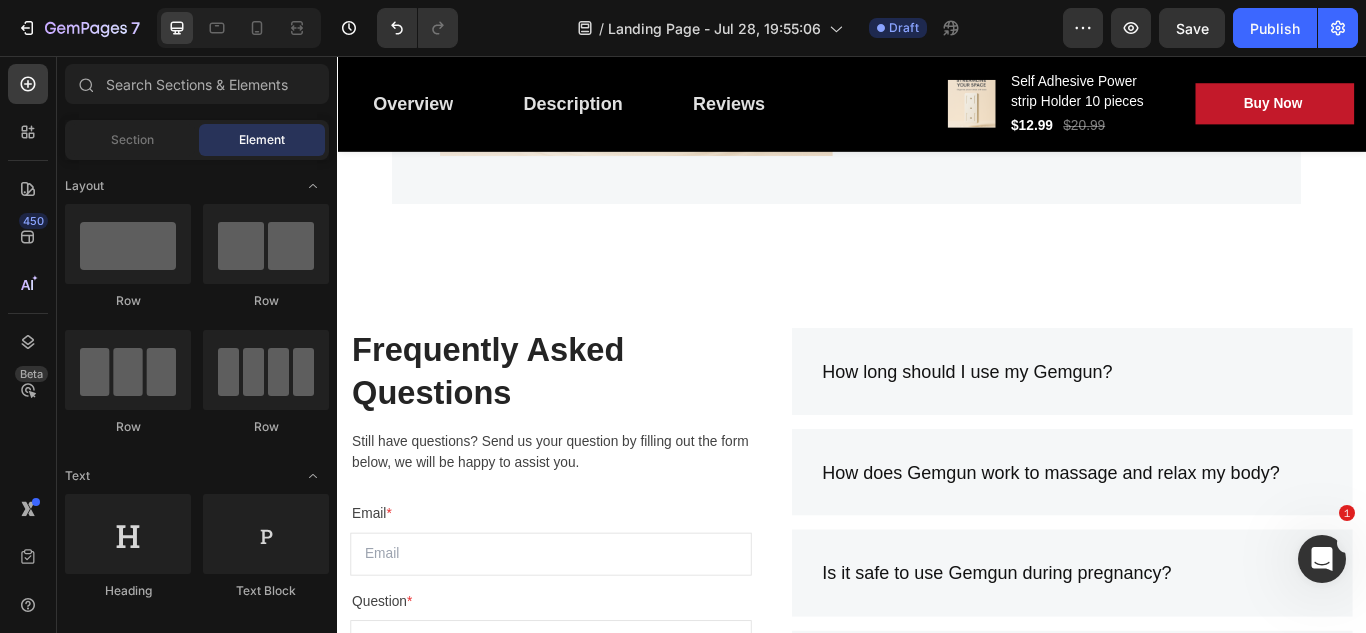 scroll, scrollTop: 4011, scrollLeft: 0, axis: vertical 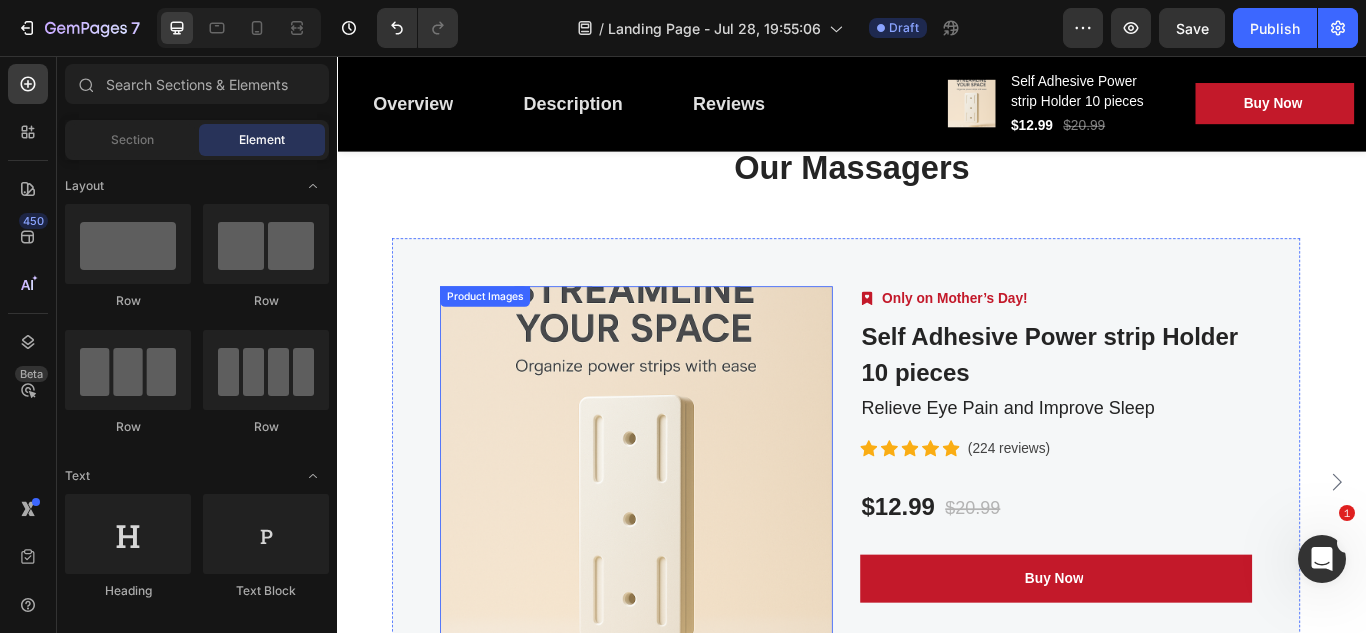 click at bounding box center (685, 553) 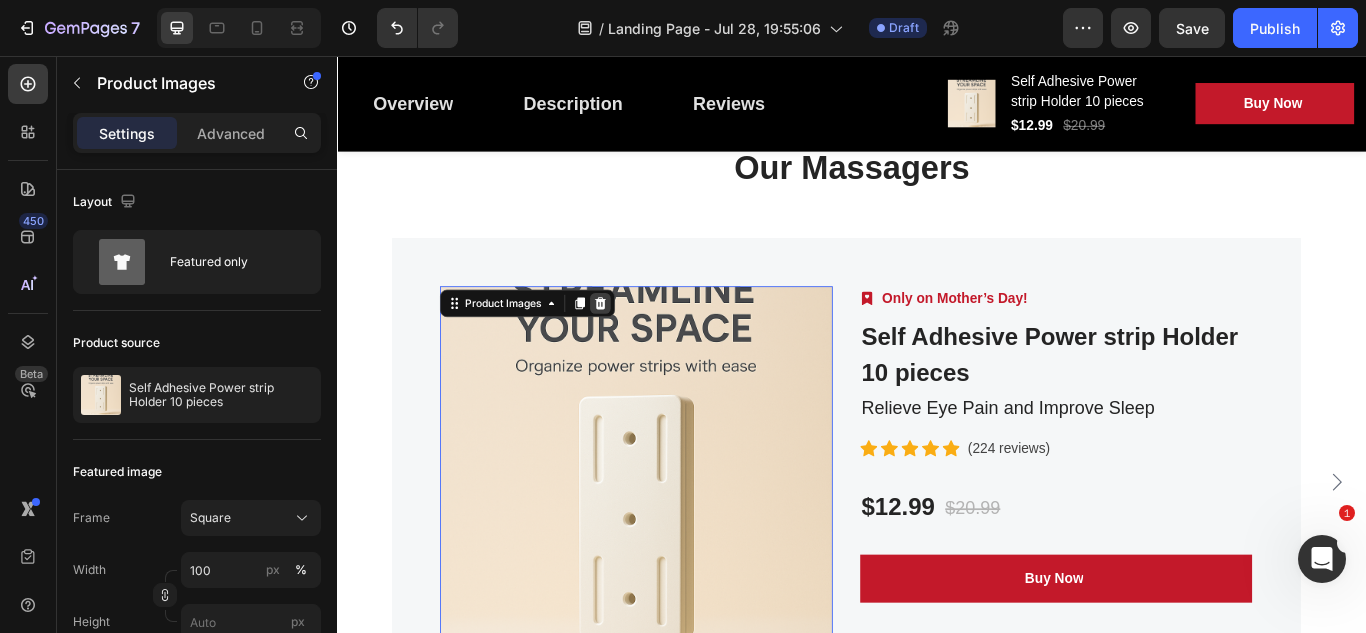 click 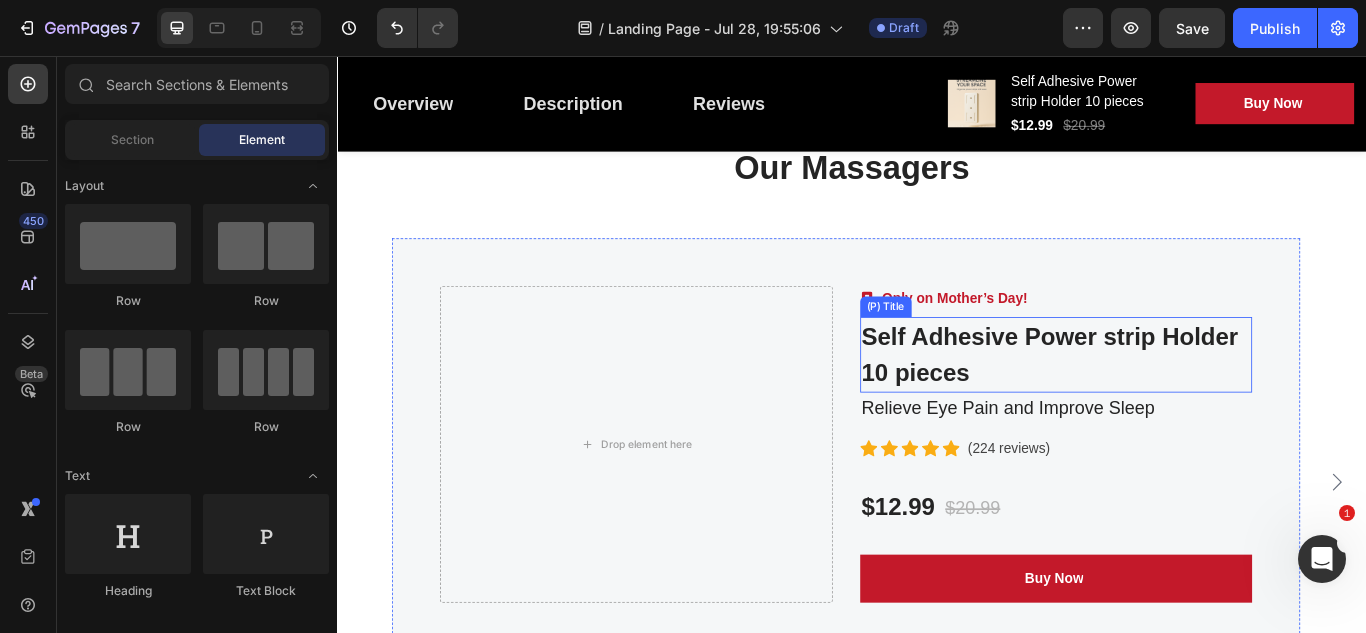 click on "Self Adhesive Power strip Holder 10 pieces" at bounding box center [1175, 404] 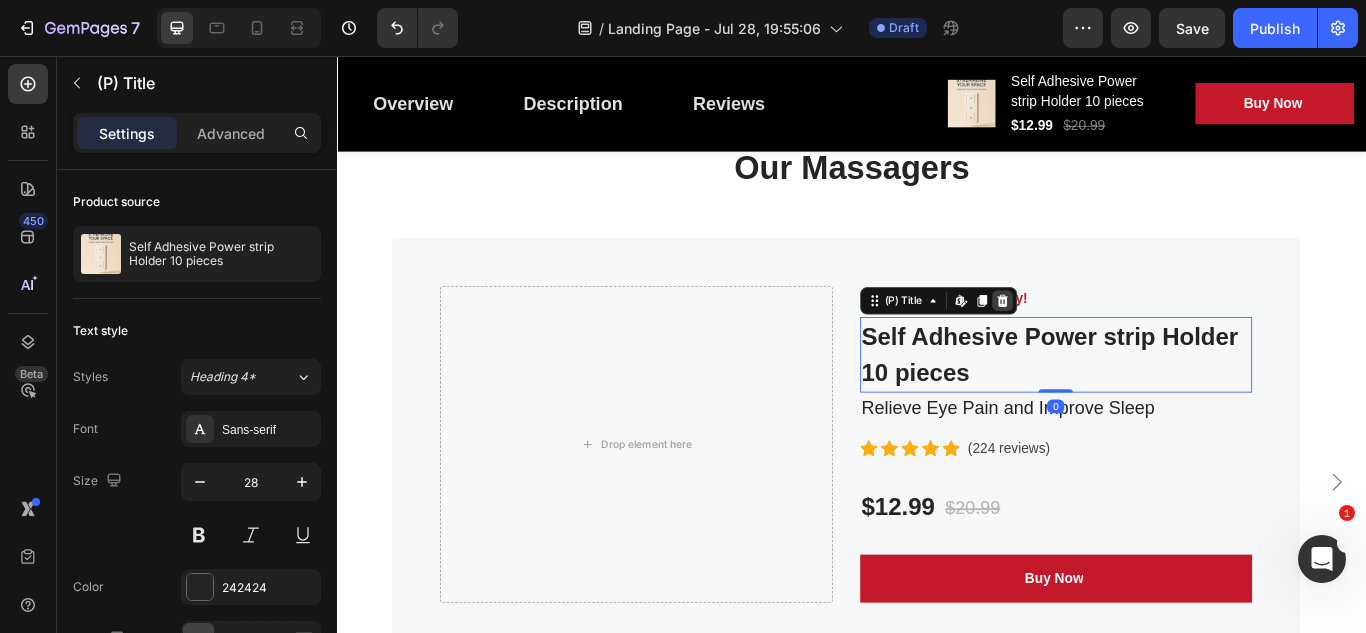 click 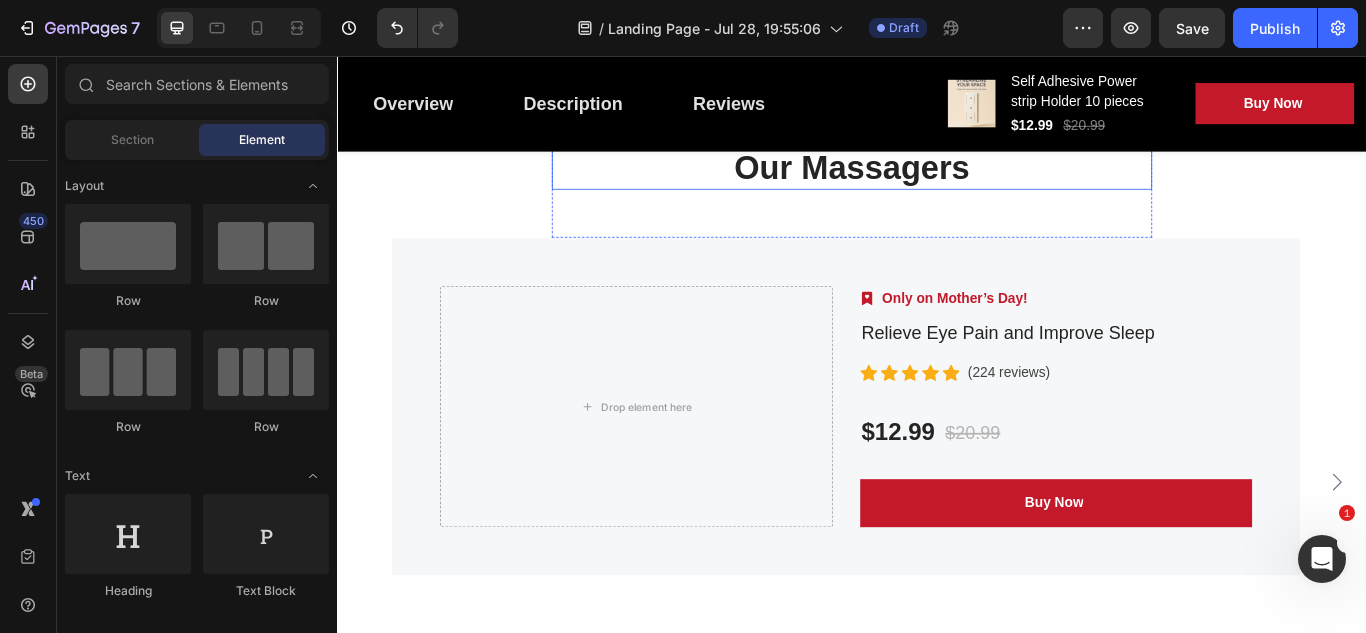click on "Strengthen Your Health With  Our Massagers" at bounding box center (937, 164) 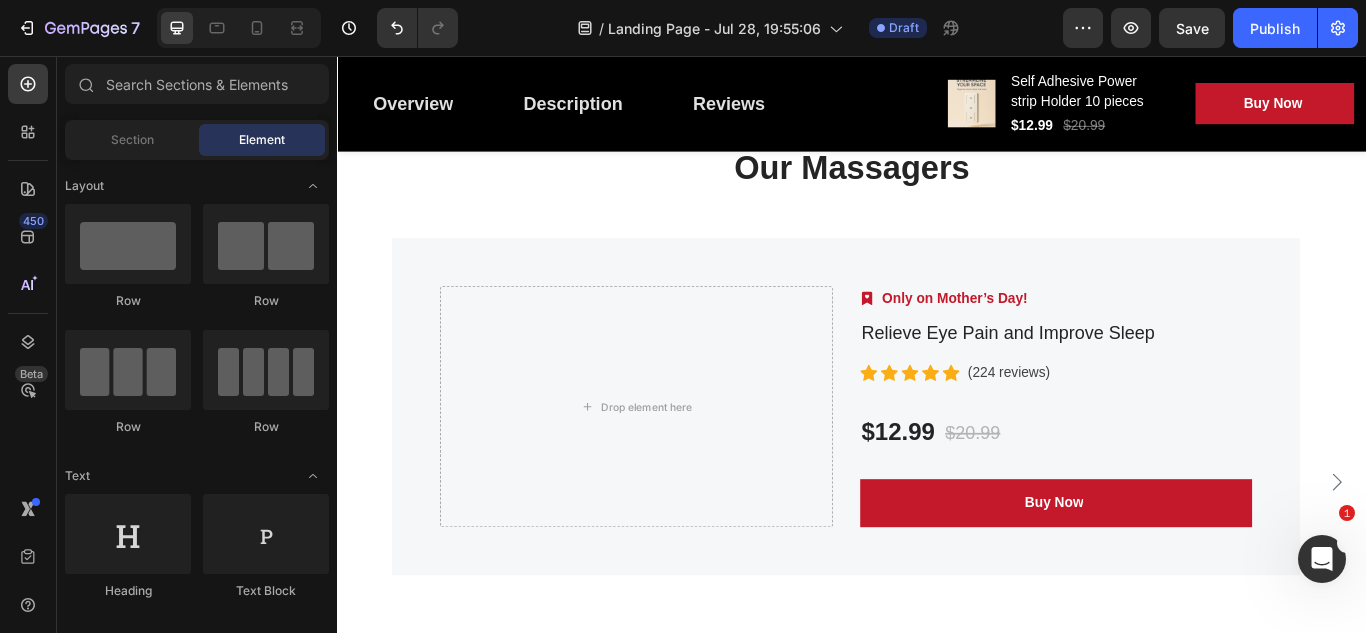 scroll, scrollTop: 3765, scrollLeft: 0, axis: vertical 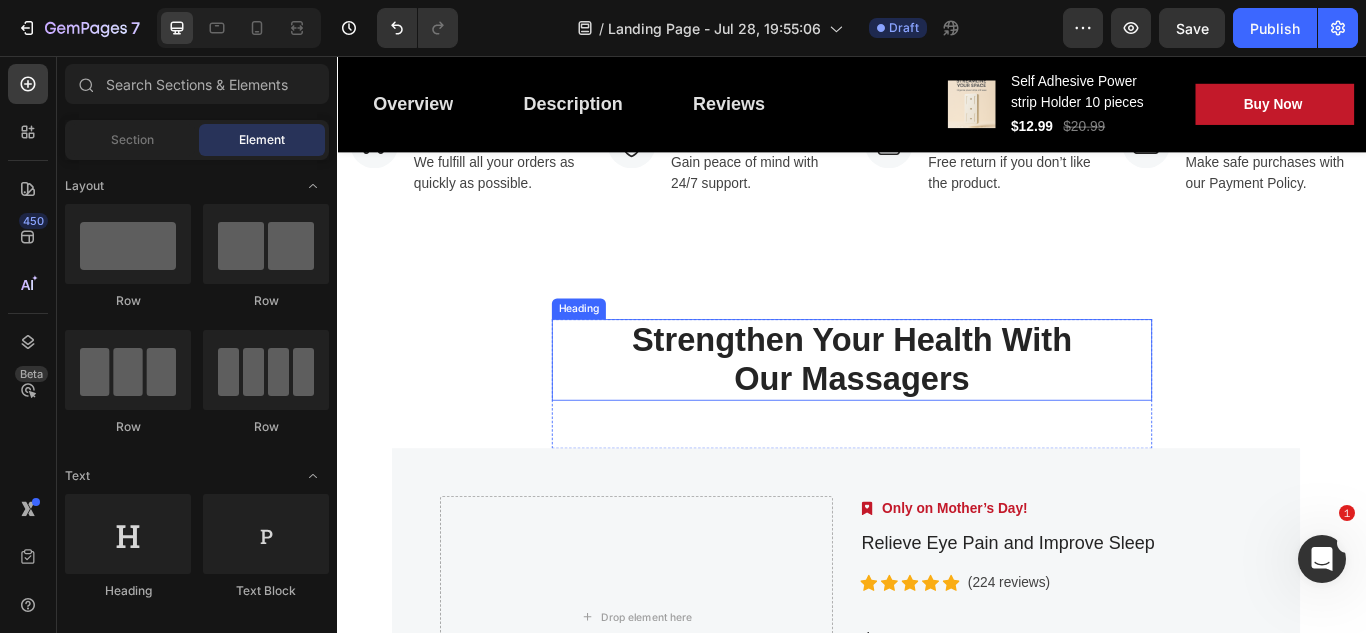 click on "Strengthen Your Health With  Our Massagers" at bounding box center (937, 410) 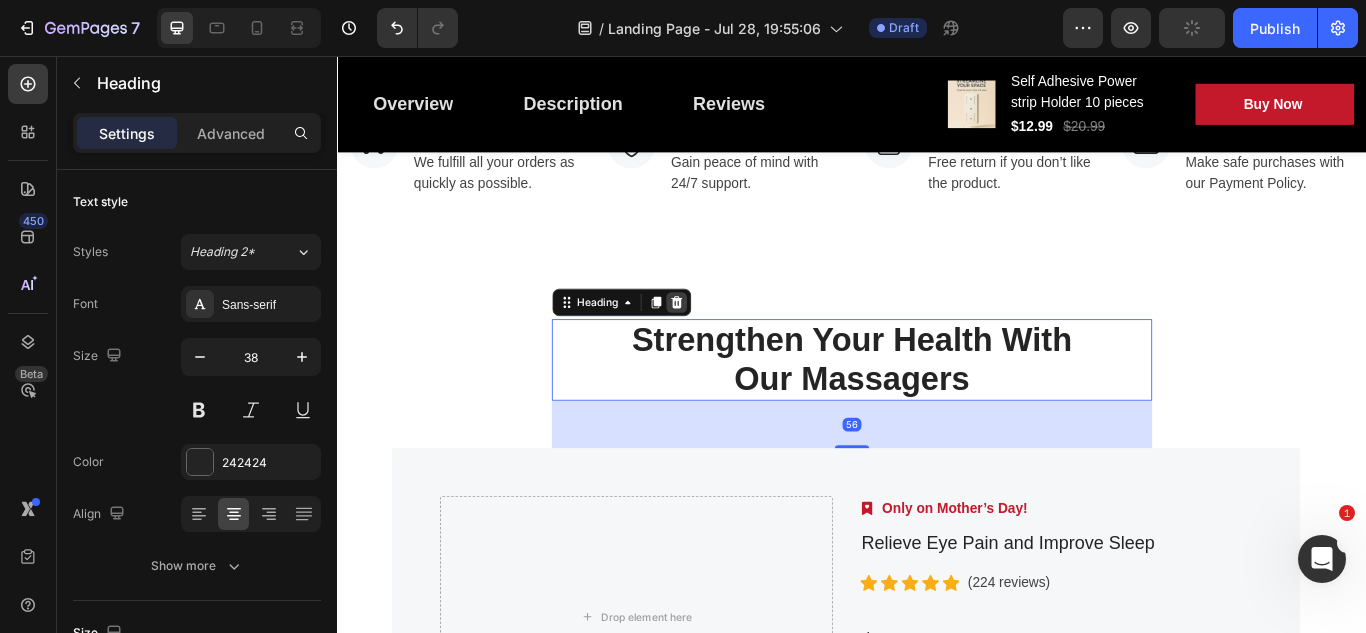 click 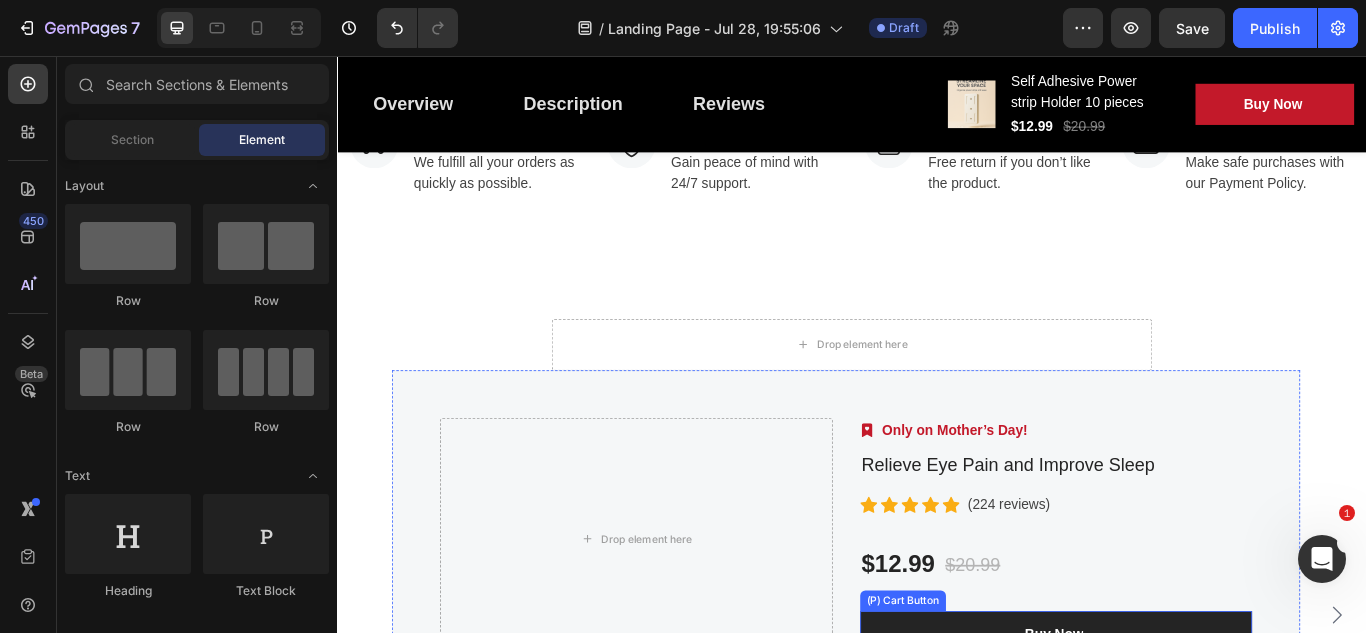 click on "Buy Now" at bounding box center [1175, 732] 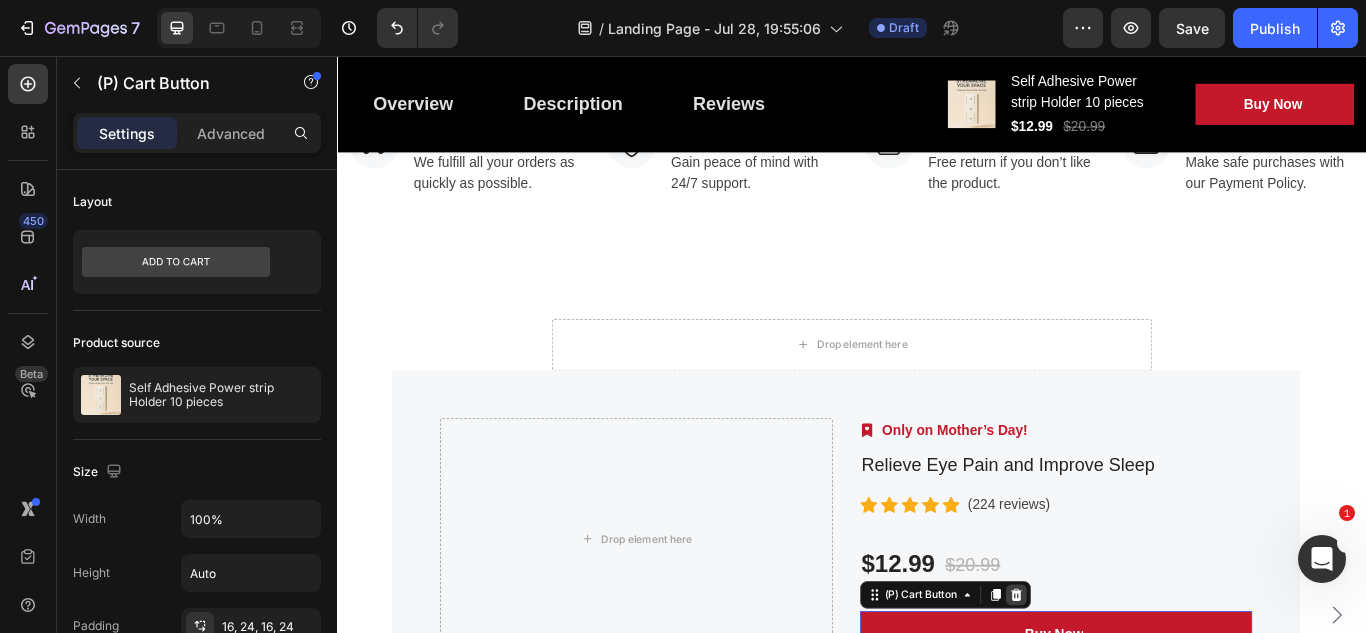 click 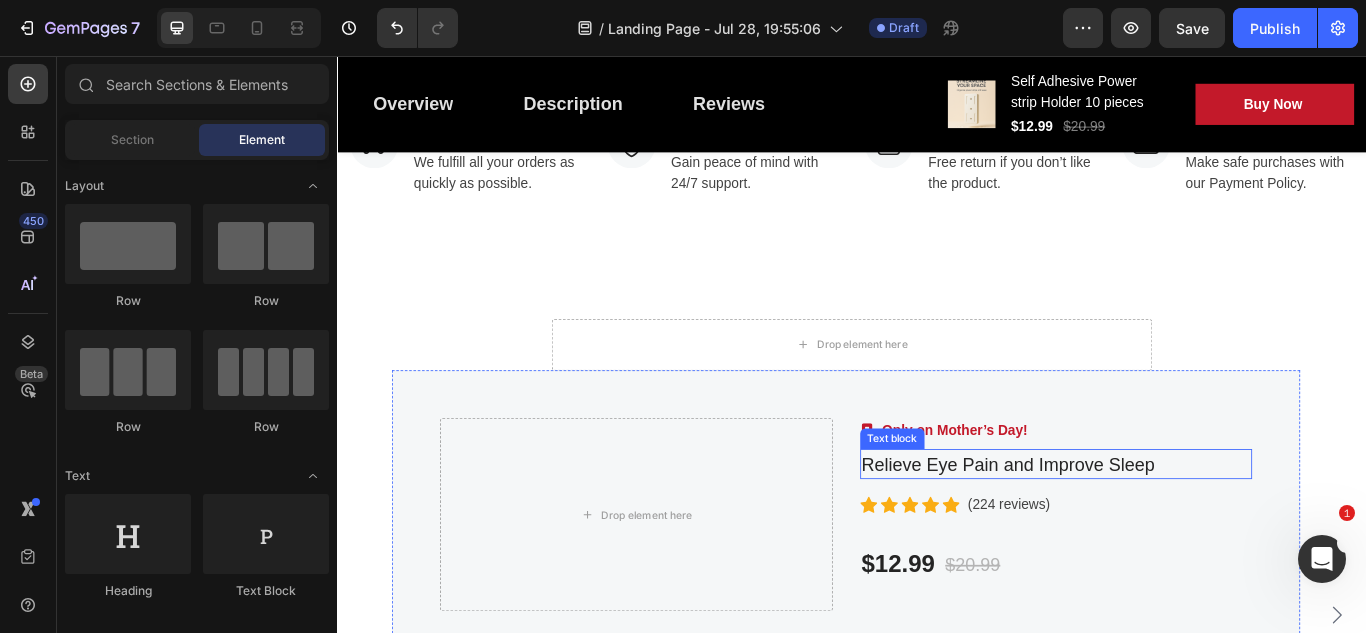 click on "Relieve Eye Pain and Improve Sleep" at bounding box center [1175, 533] 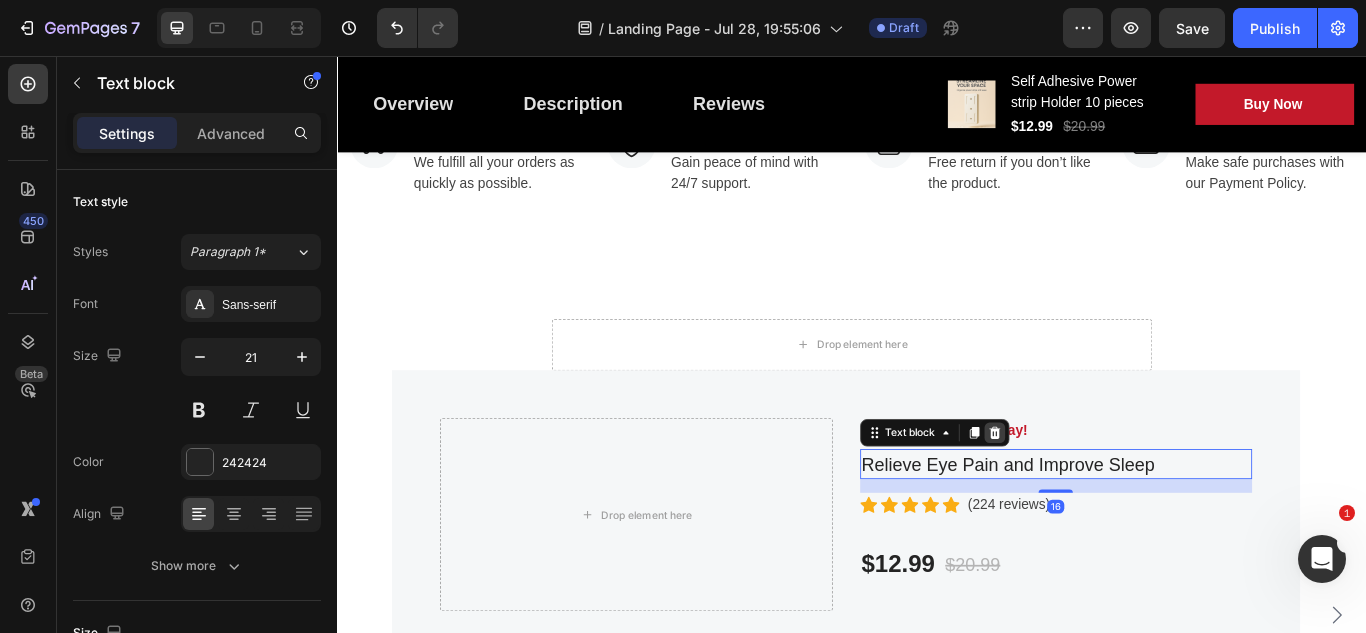 click 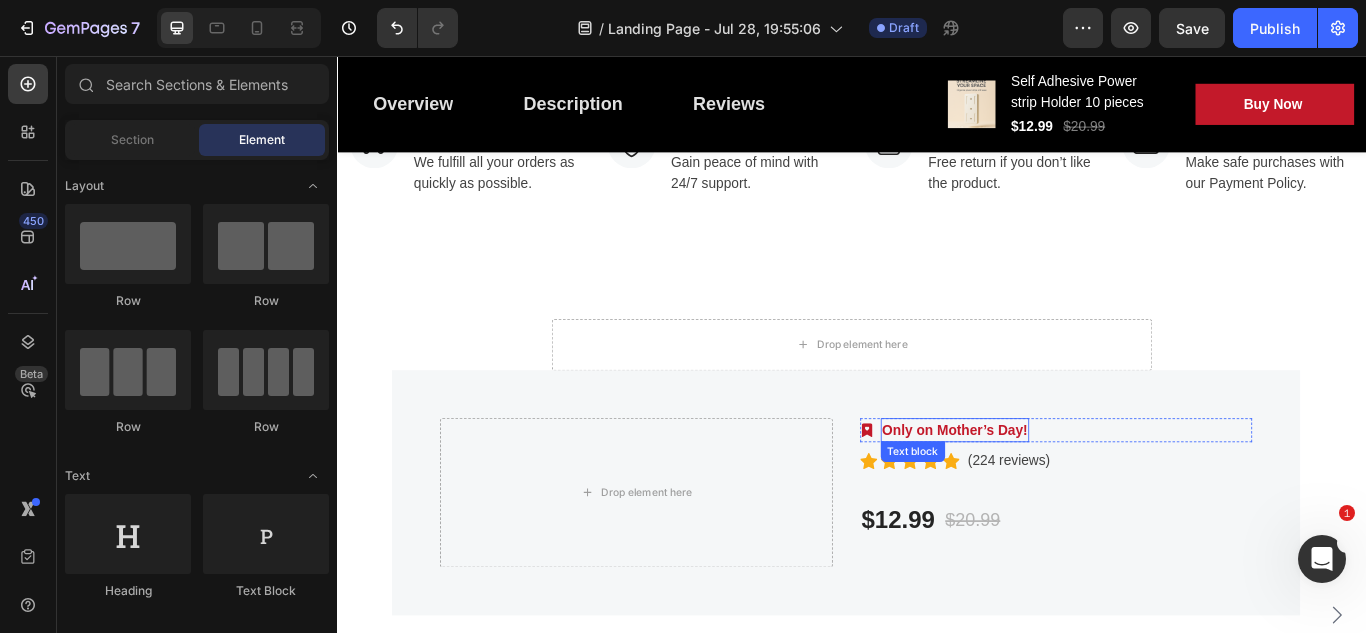 click on "Only on Mother’s Day!" at bounding box center [1057, 493] 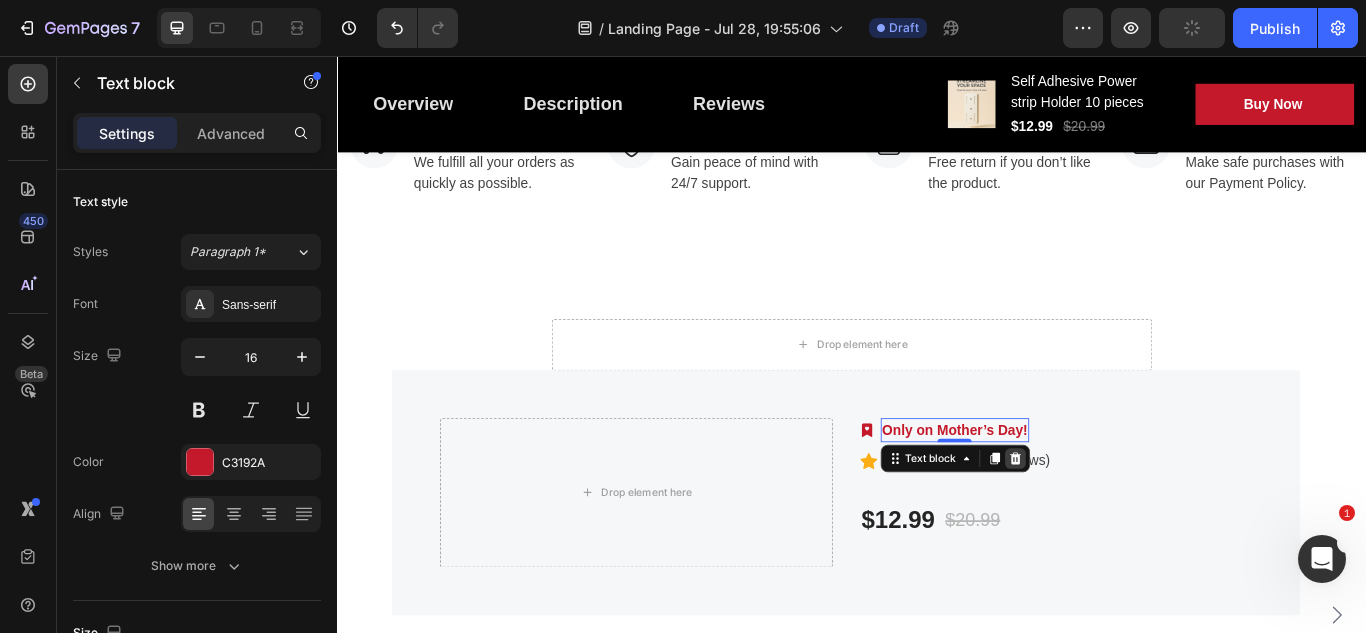 click 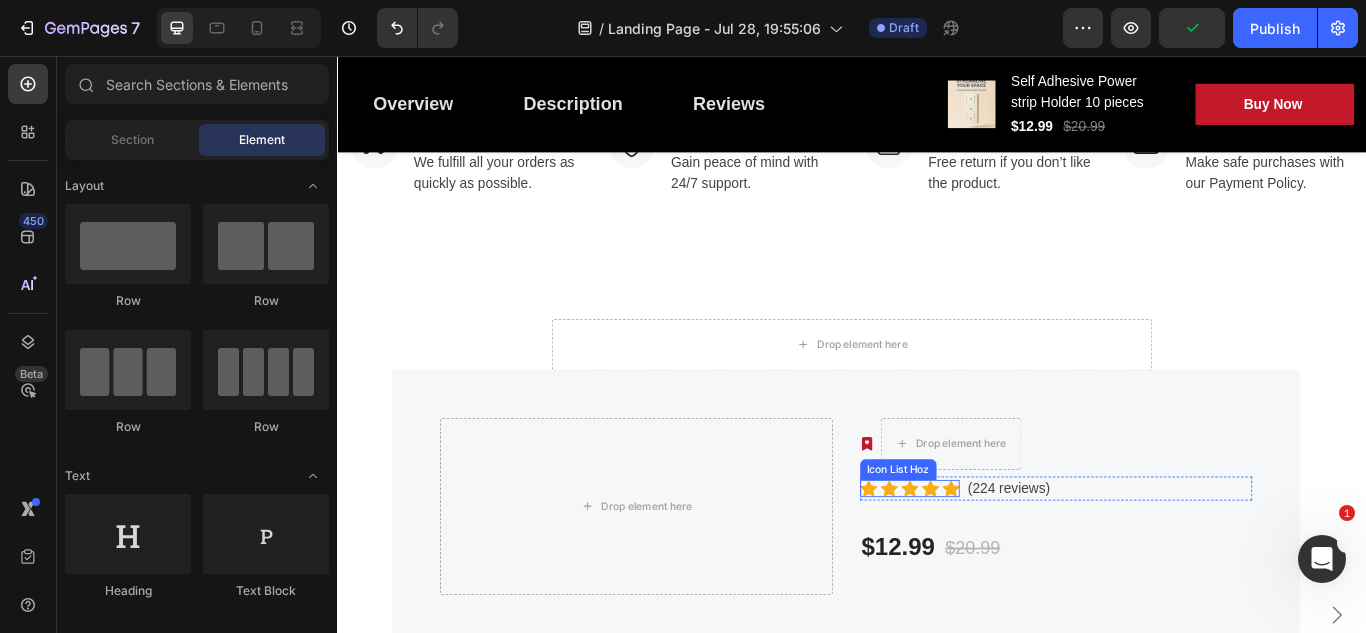click on "Icon                Icon                Icon                Icon                Icon" at bounding box center [1004, 561] 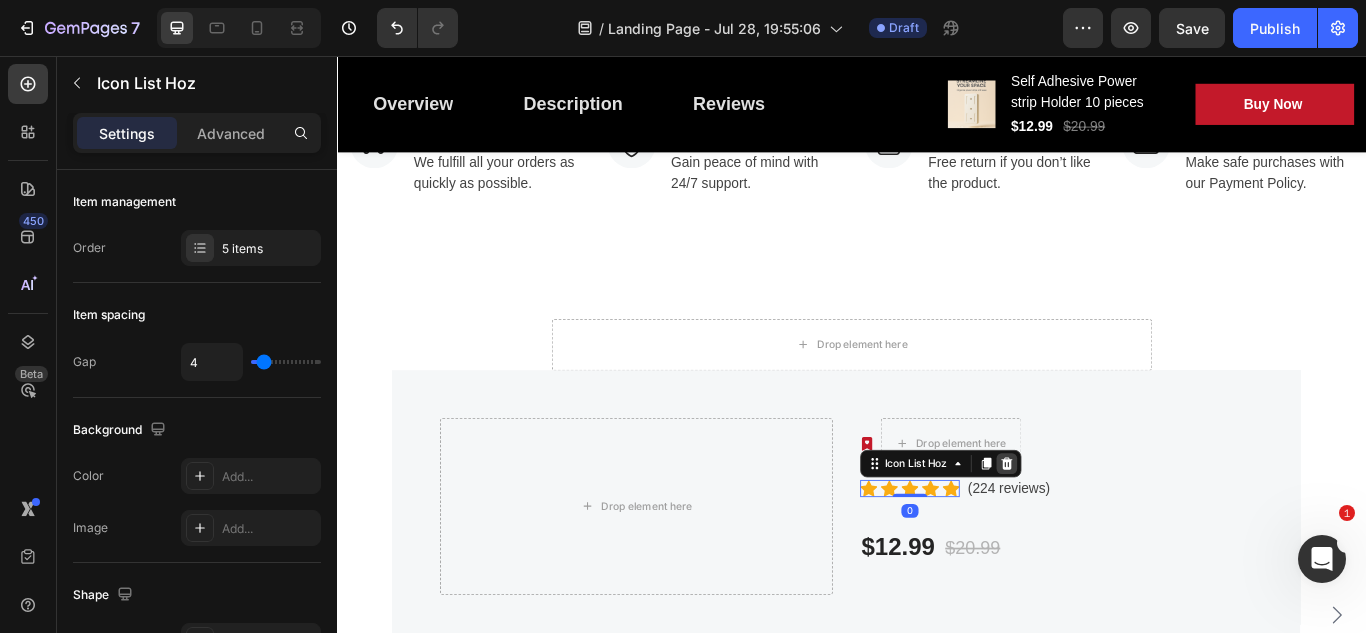 click 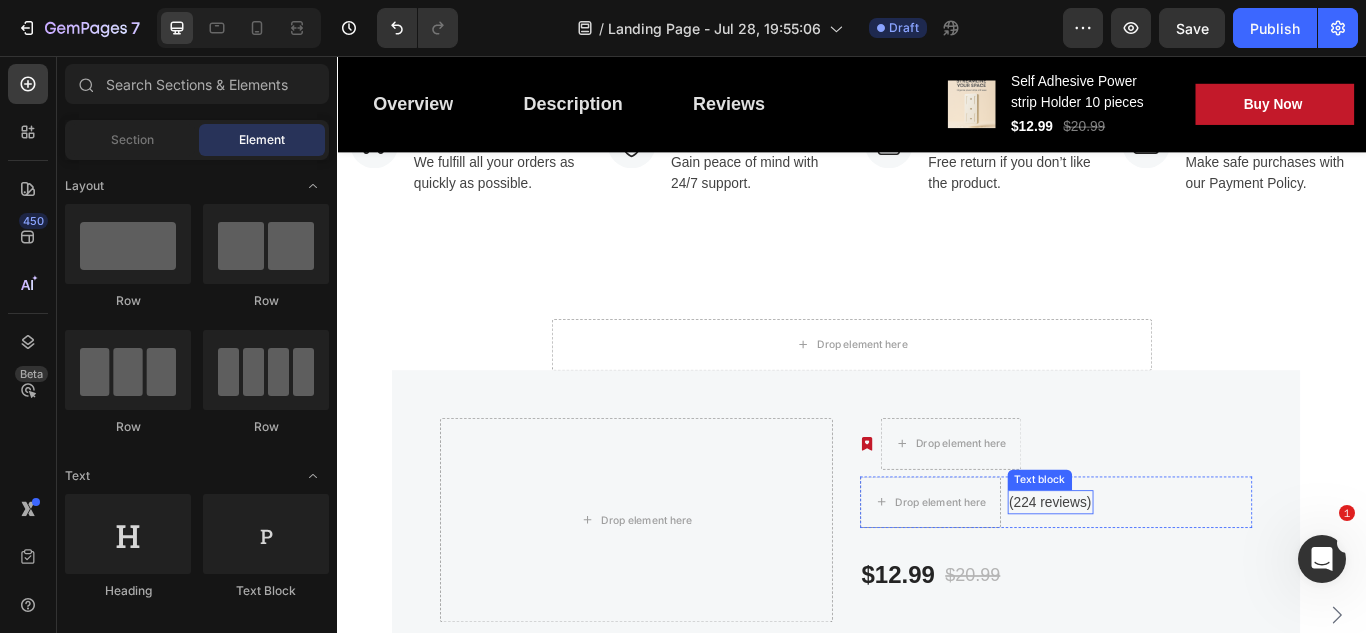 click on "(224 reviews)" at bounding box center [1168, 577] 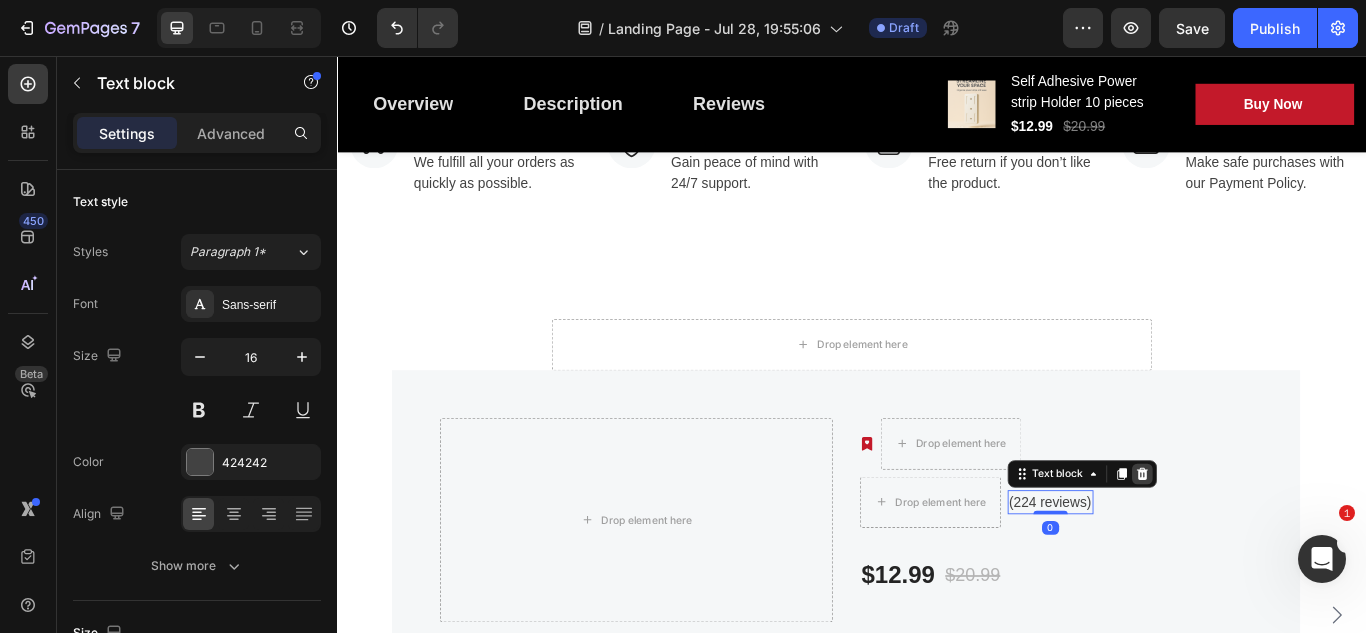 click 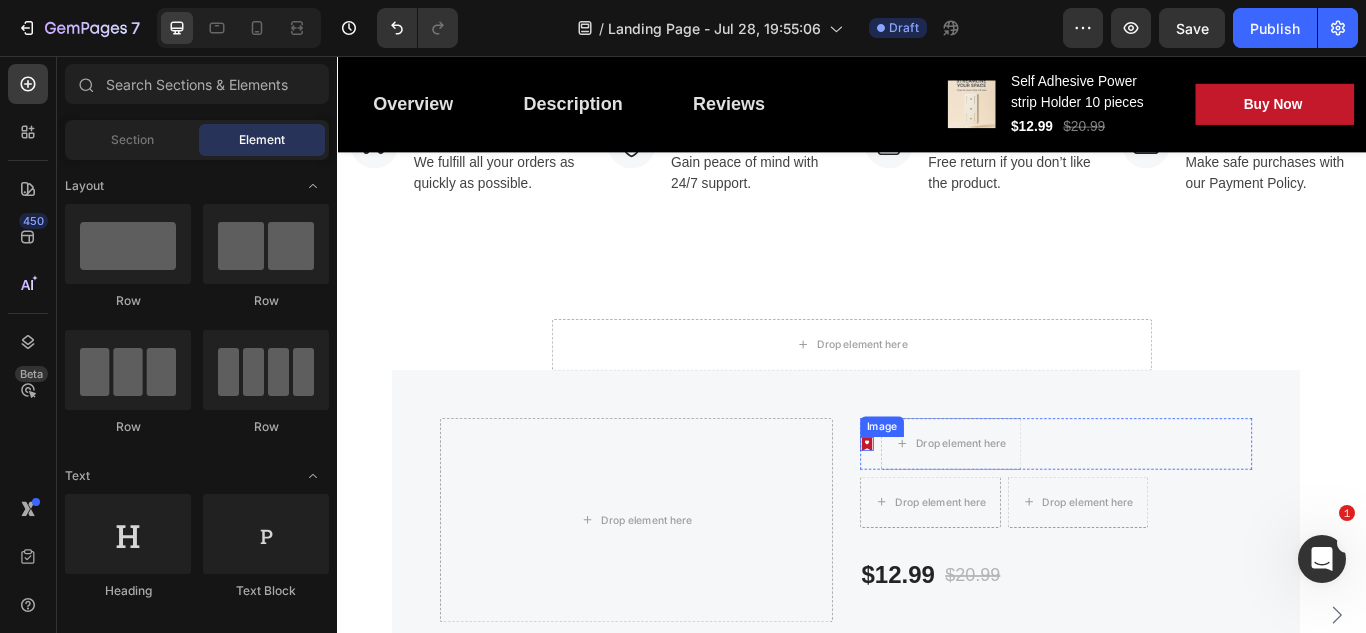 click at bounding box center [954, 509] 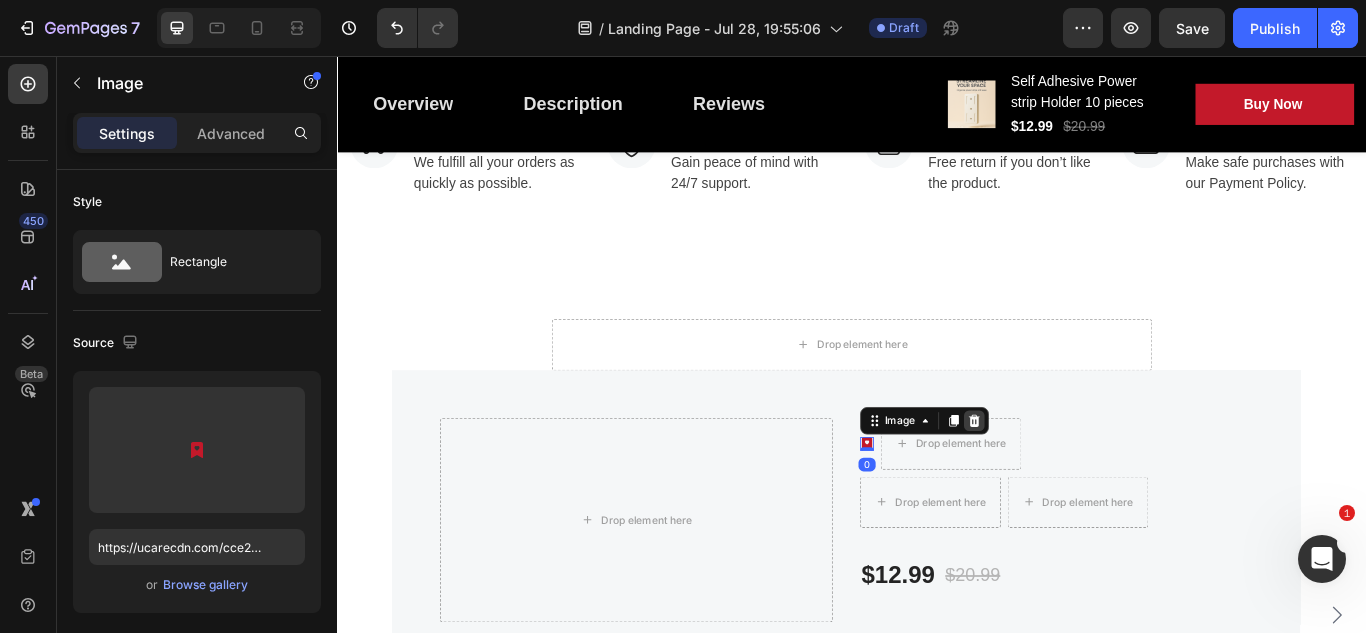 click 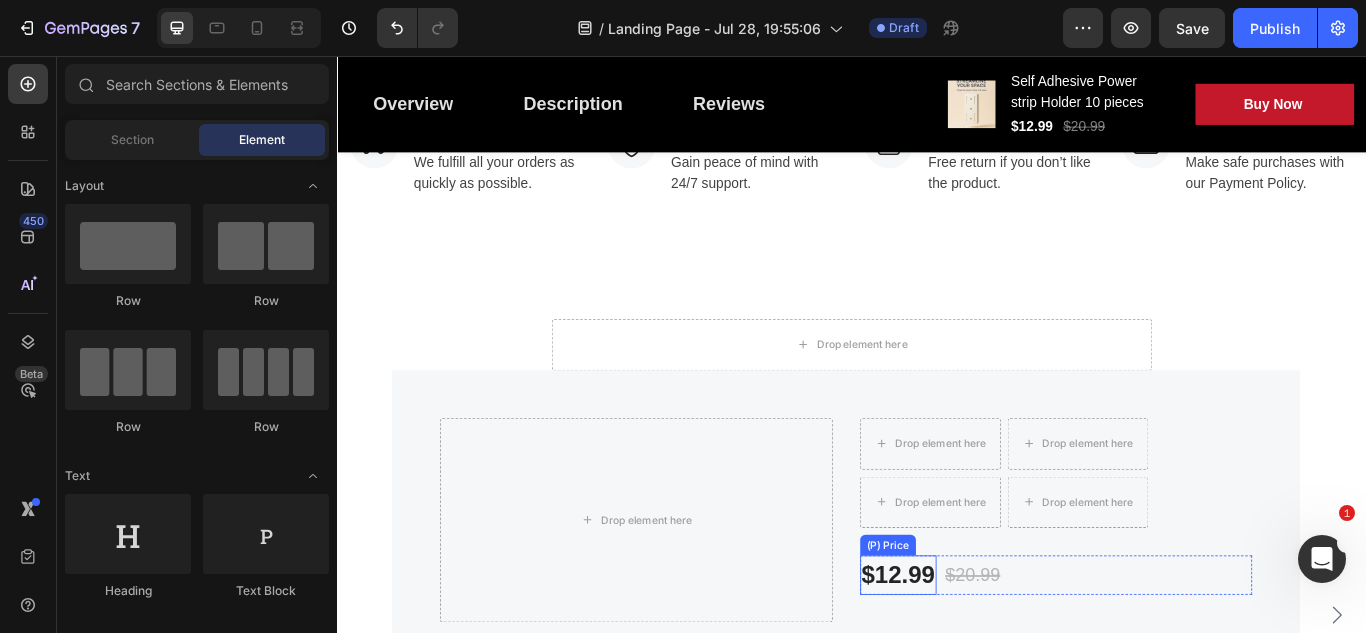 click on "$12.99" at bounding box center [991, 662] 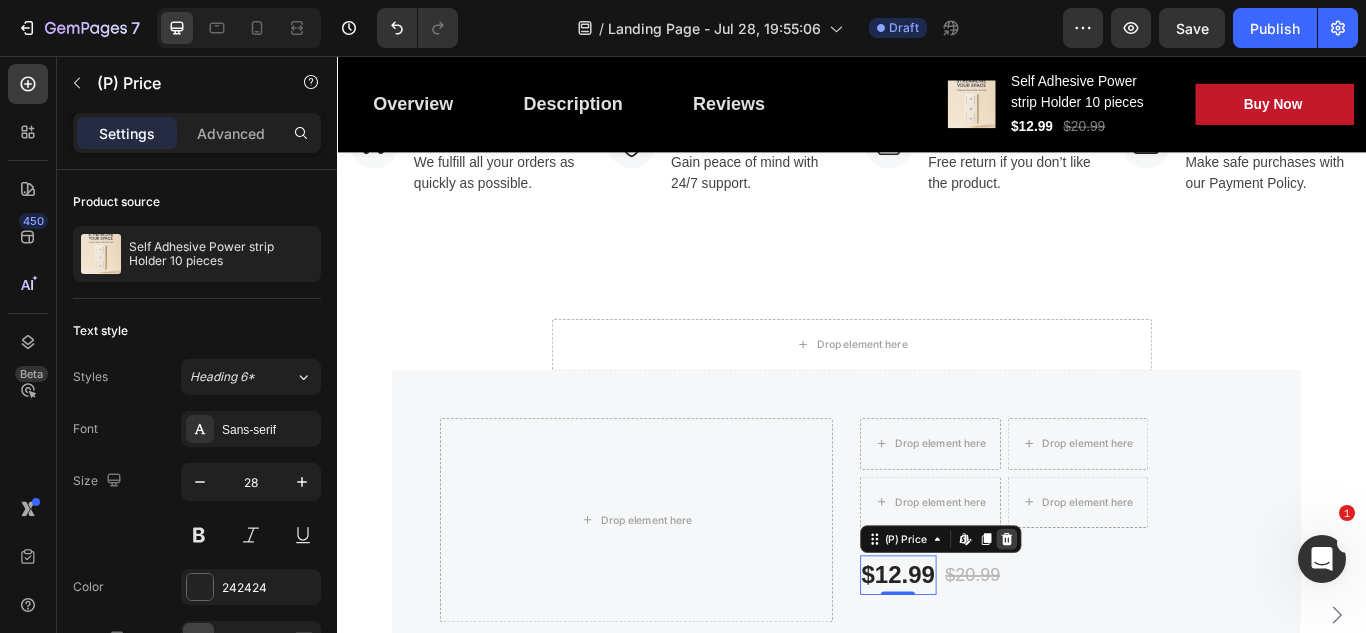 click 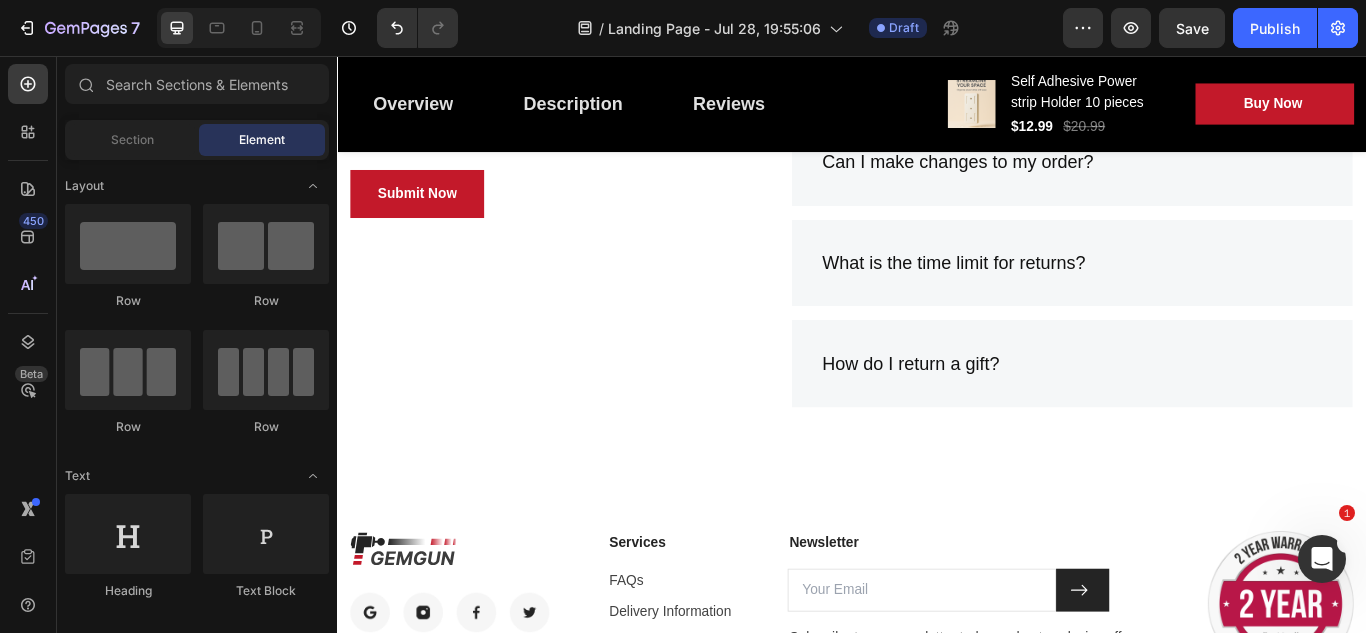 scroll, scrollTop: 5184, scrollLeft: 0, axis: vertical 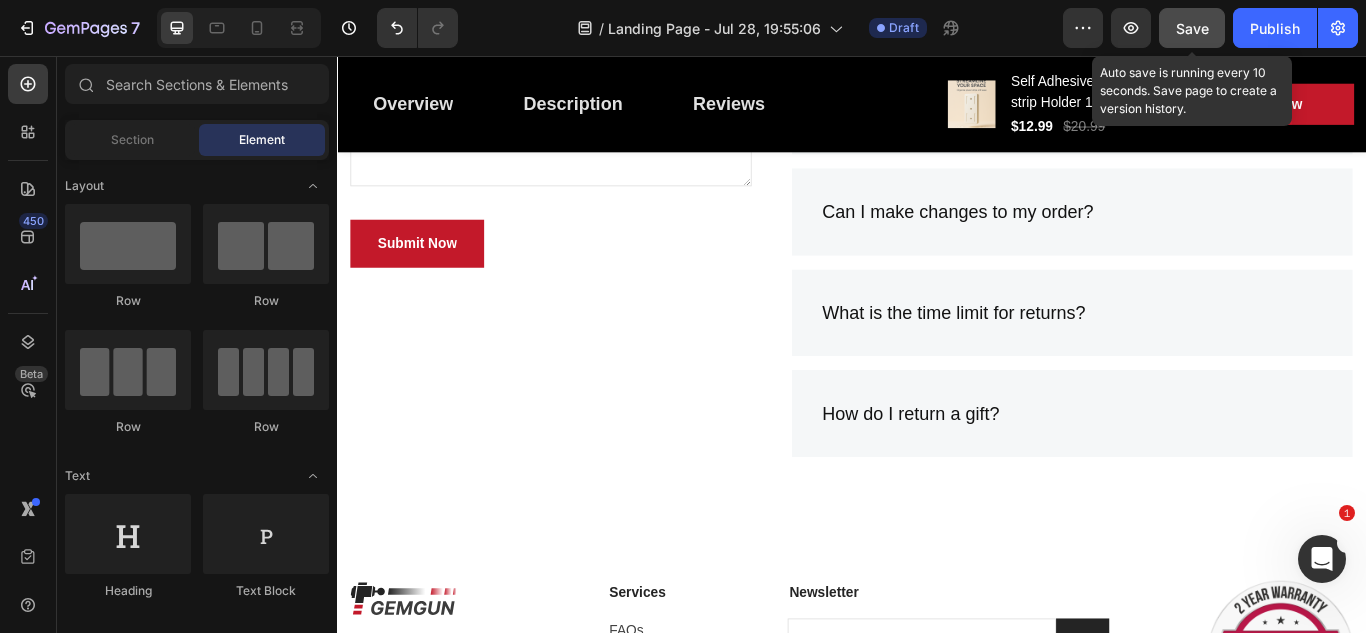 click on "Save" at bounding box center (1192, 28) 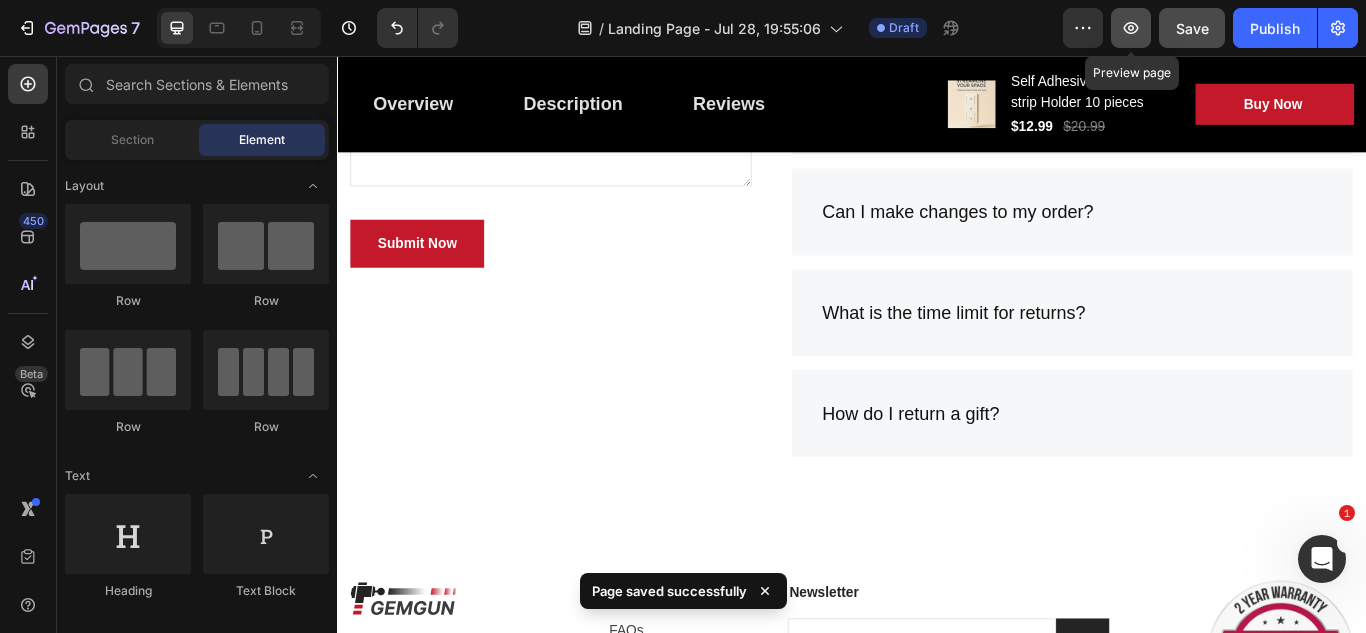 click 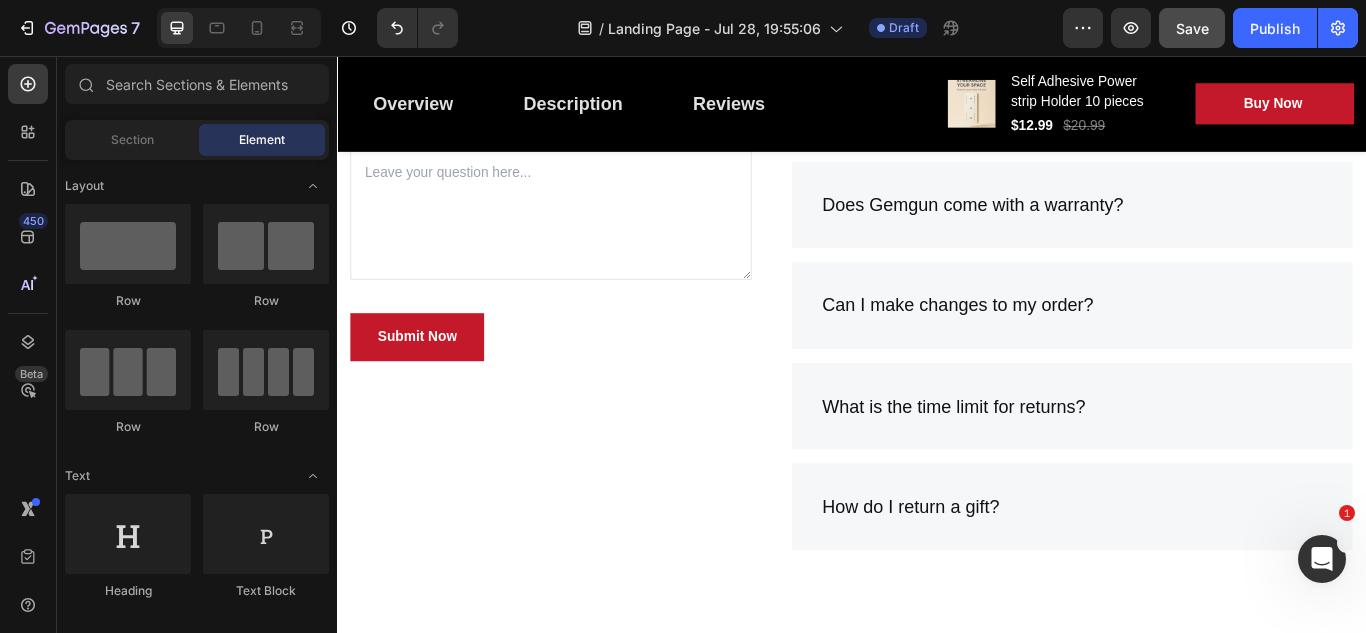 scroll, scrollTop: 4824, scrollLeft: 0, axis: vertical 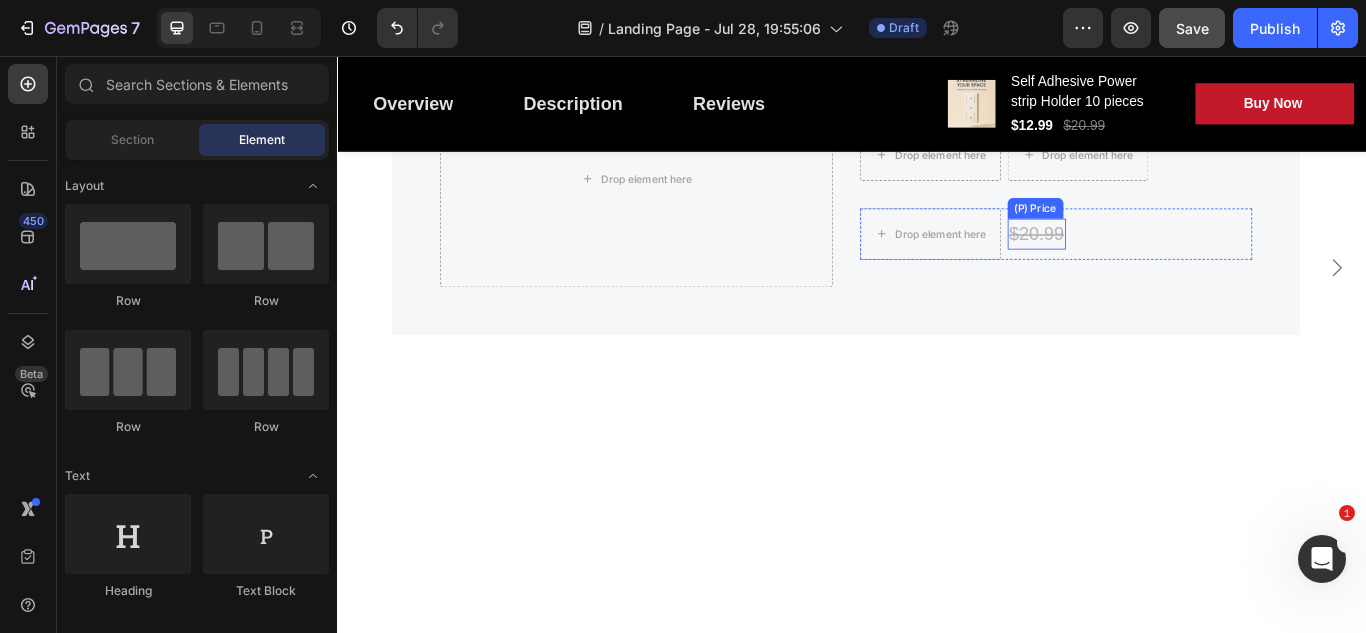 click on "$20.99" at bounding box center (1152, 264) 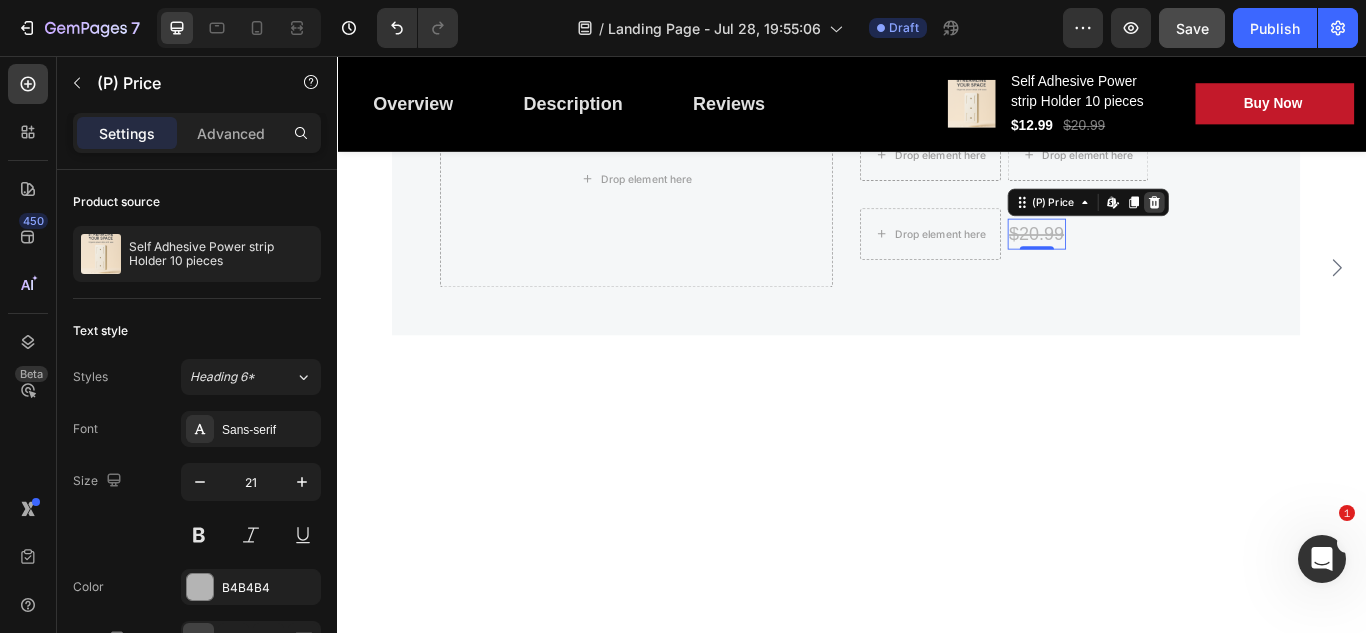 click 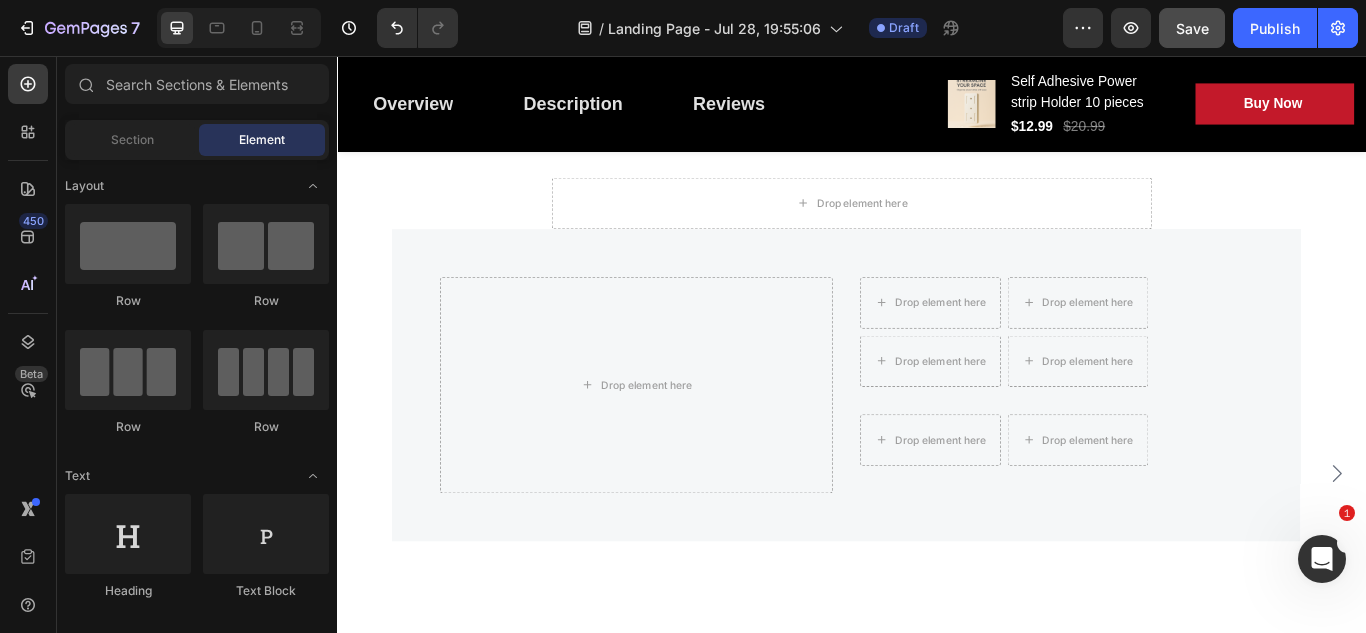 scroll, scrollTop: 3890, scrollLeft: 0, axis: vertical 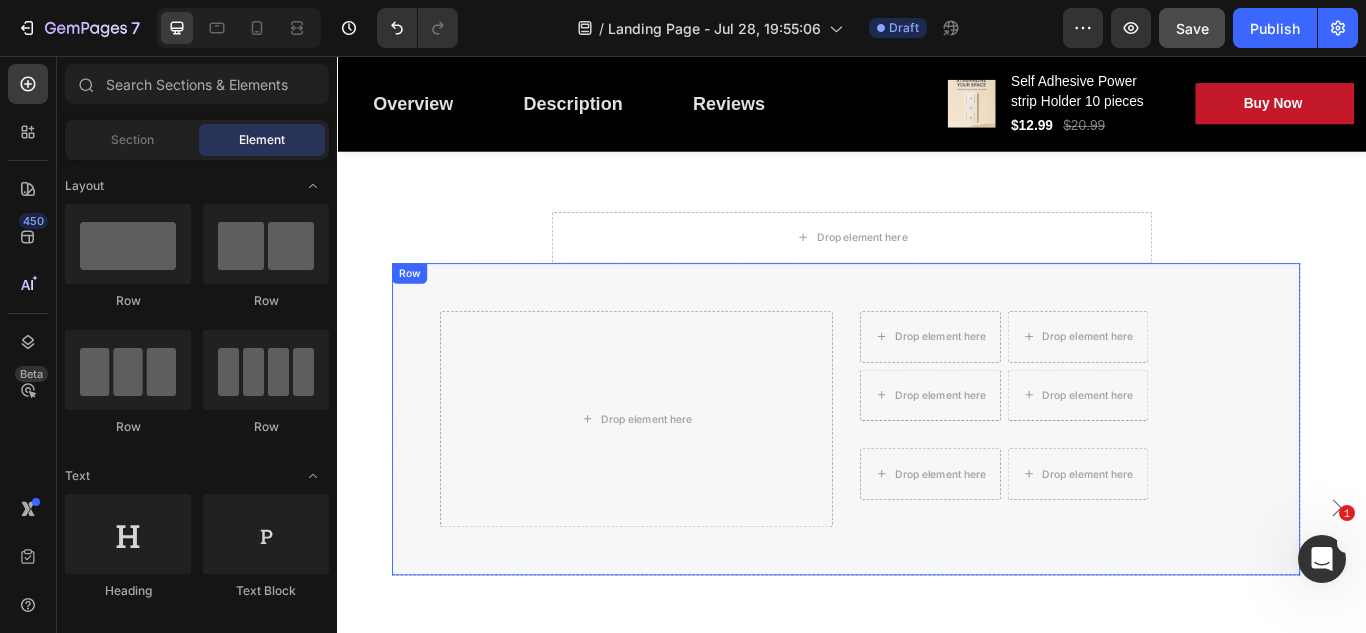 click on "Drop element here
Drop element here
Drop element here Row
Drop element here
Drop element here Row
Drop element here
Drop element here Row Row" at bounding box center (929, 480) 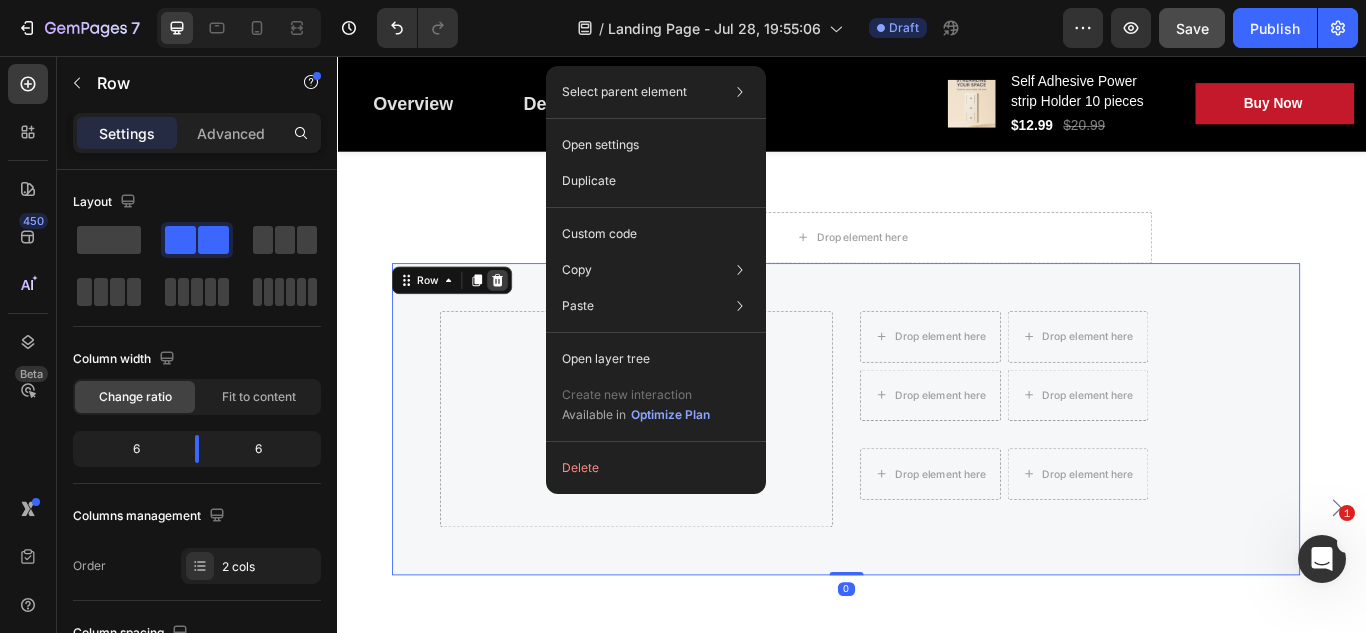 click 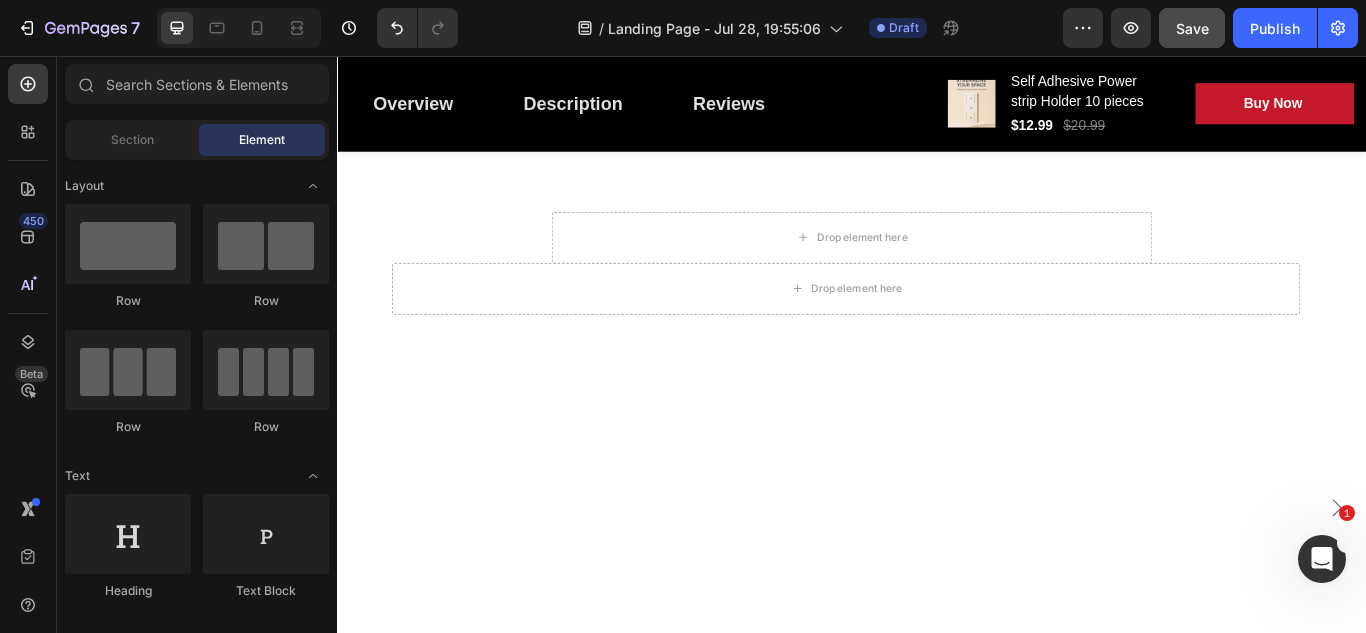 scroll, scrollTop: 3837, scrollLeft: 0, axis: vertical 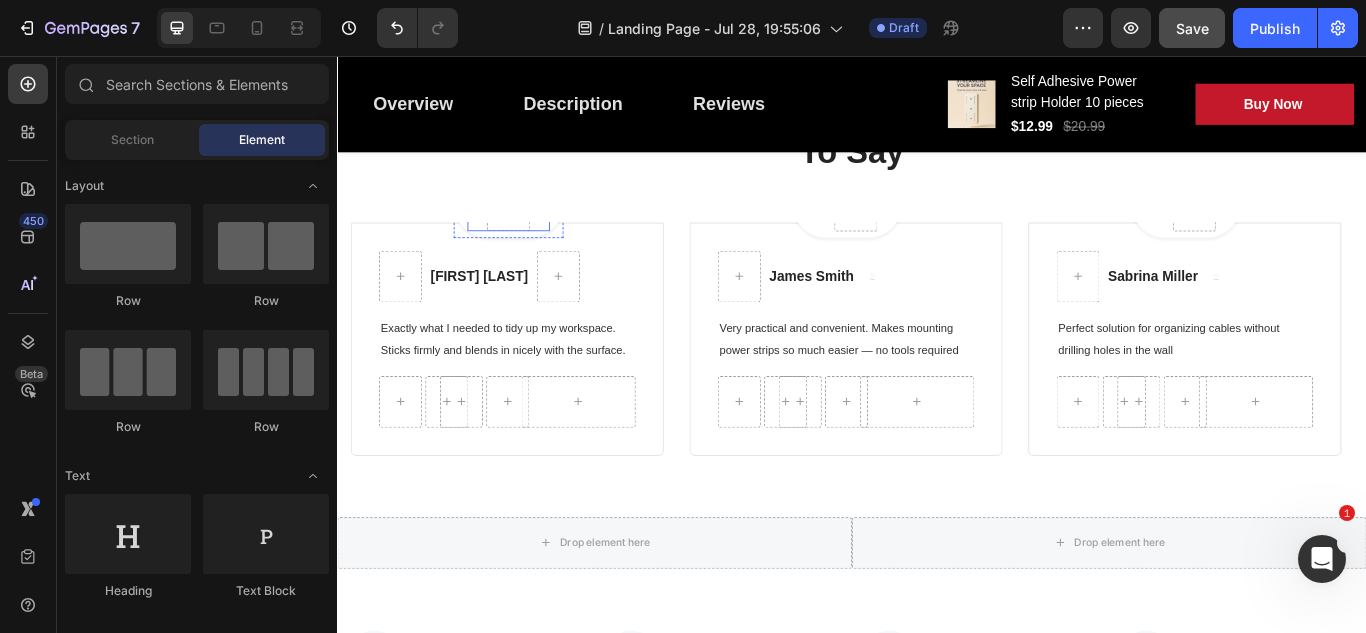 click at bounding box center [536, 230] 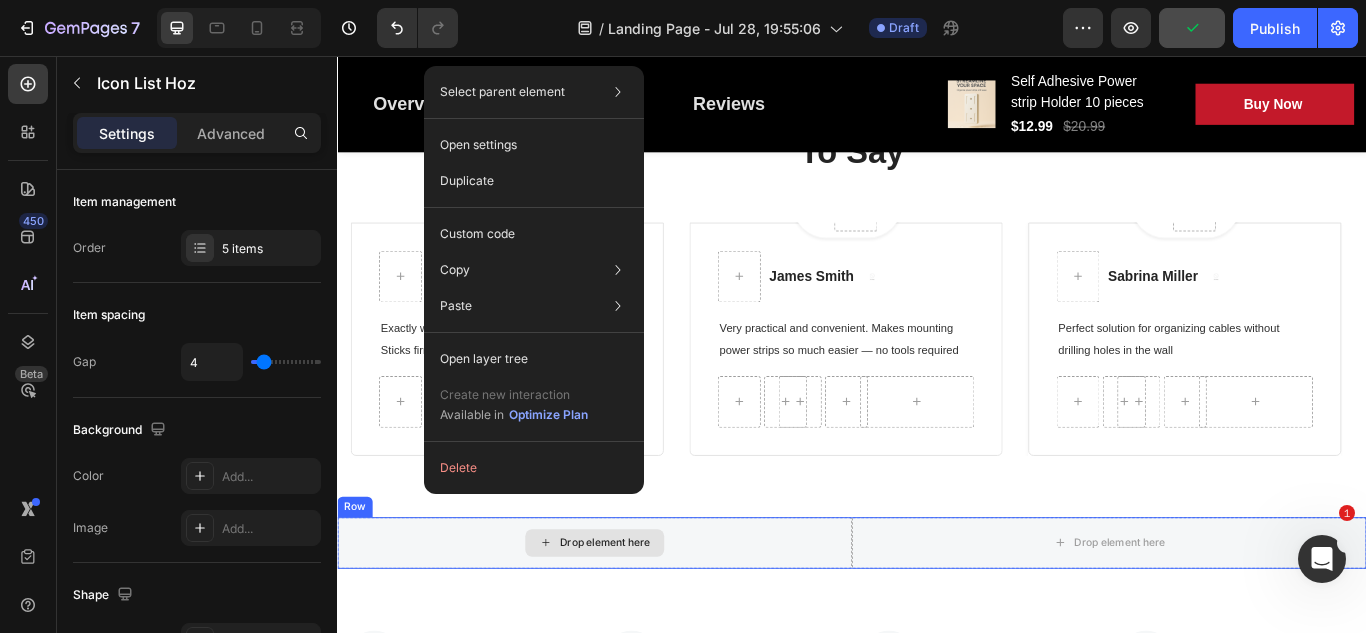 click on "Drop element here" at bounding box center (637, 624) 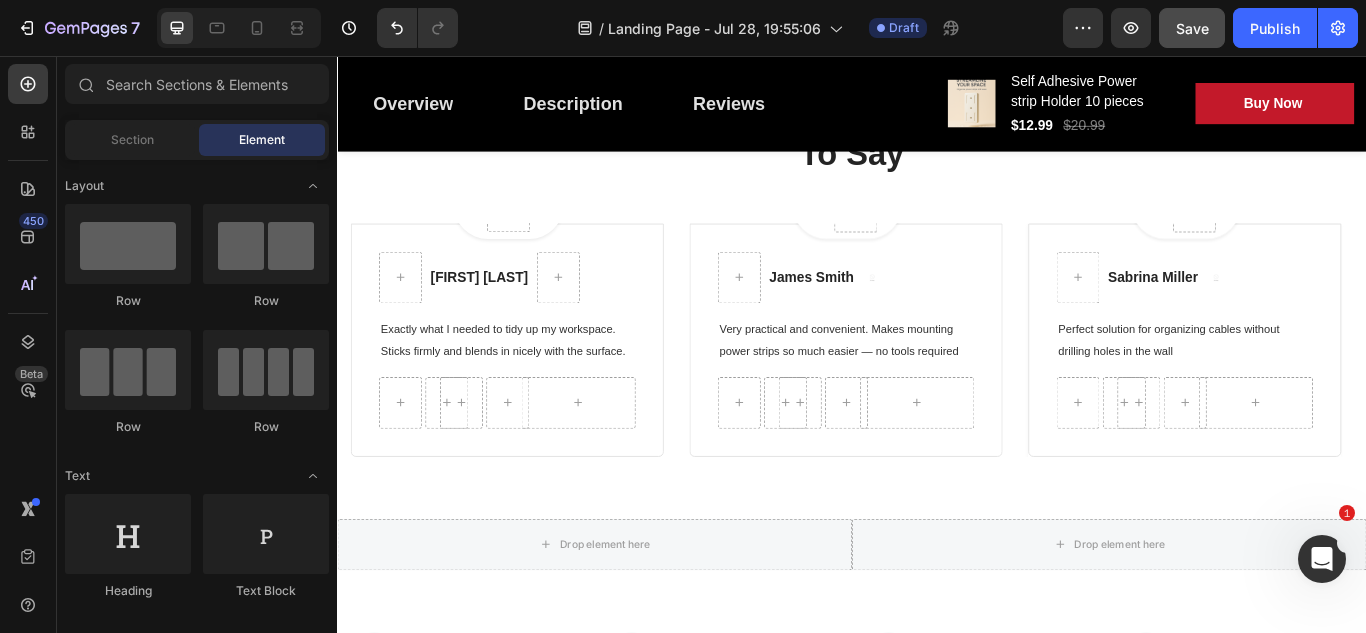 scroll, scrollTop: 3090, scrollLeft: 0, axis: vertical 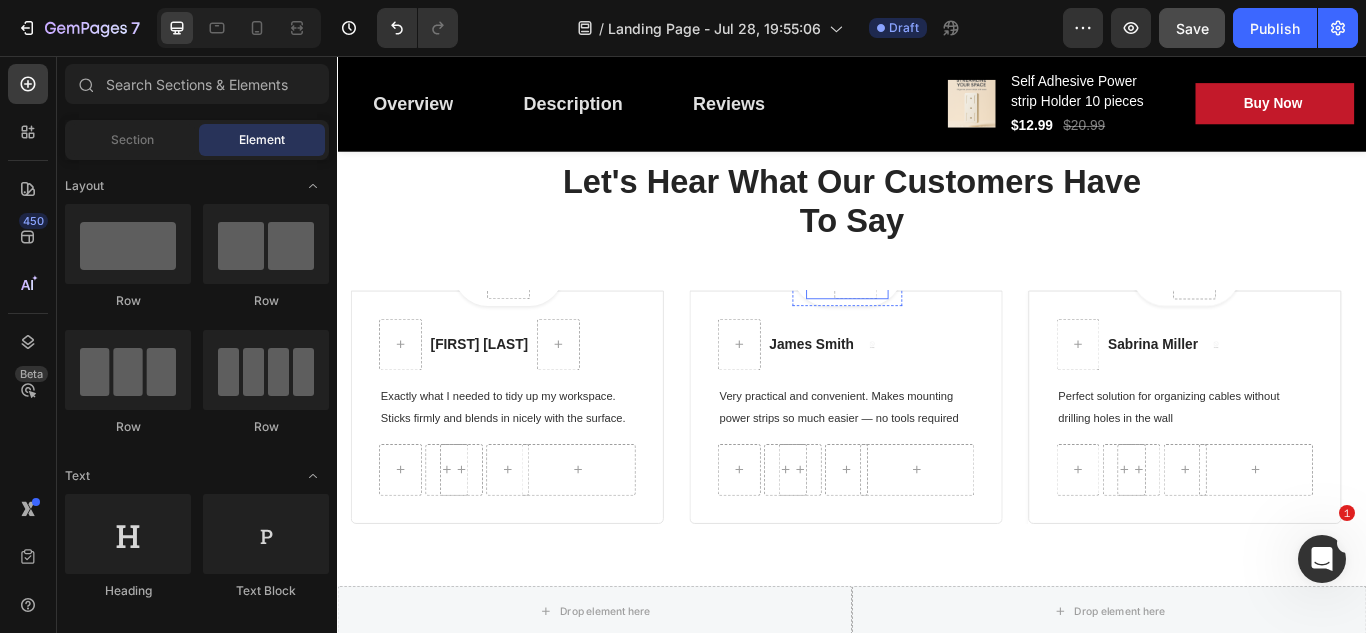 click at bounding box center (941, 310) 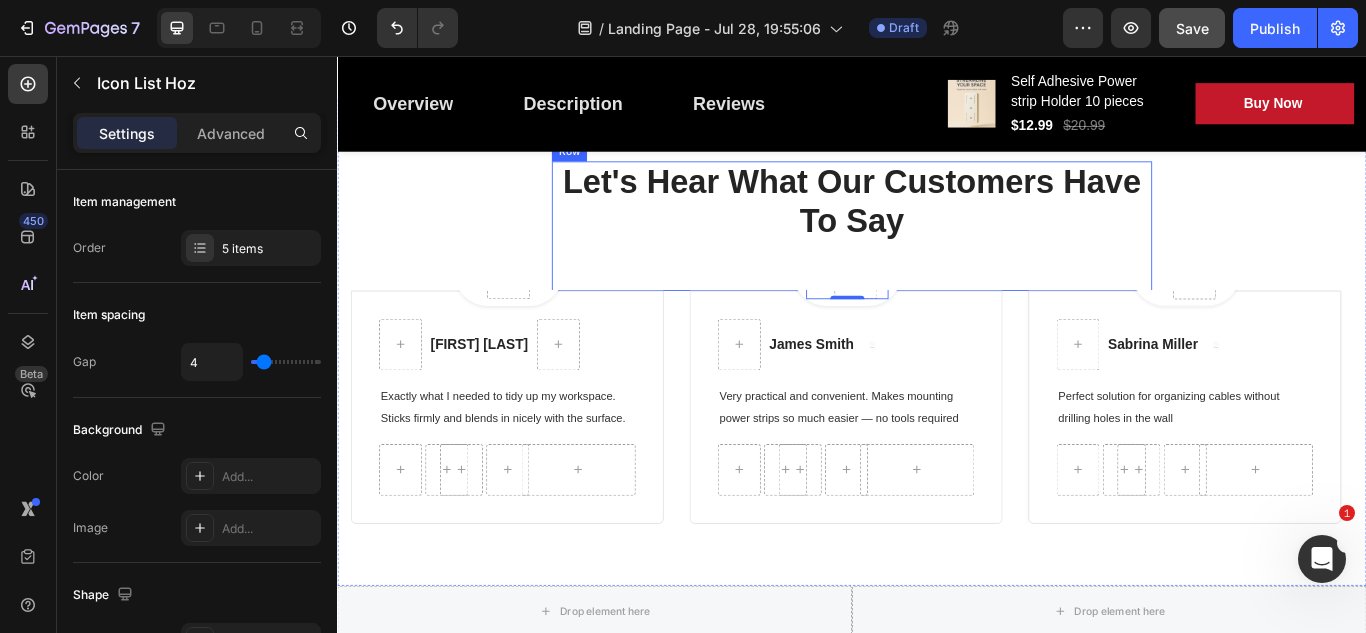 click on "Let's Hear What Our Customers Have To Say Heading" at bounding box center [937, 254] 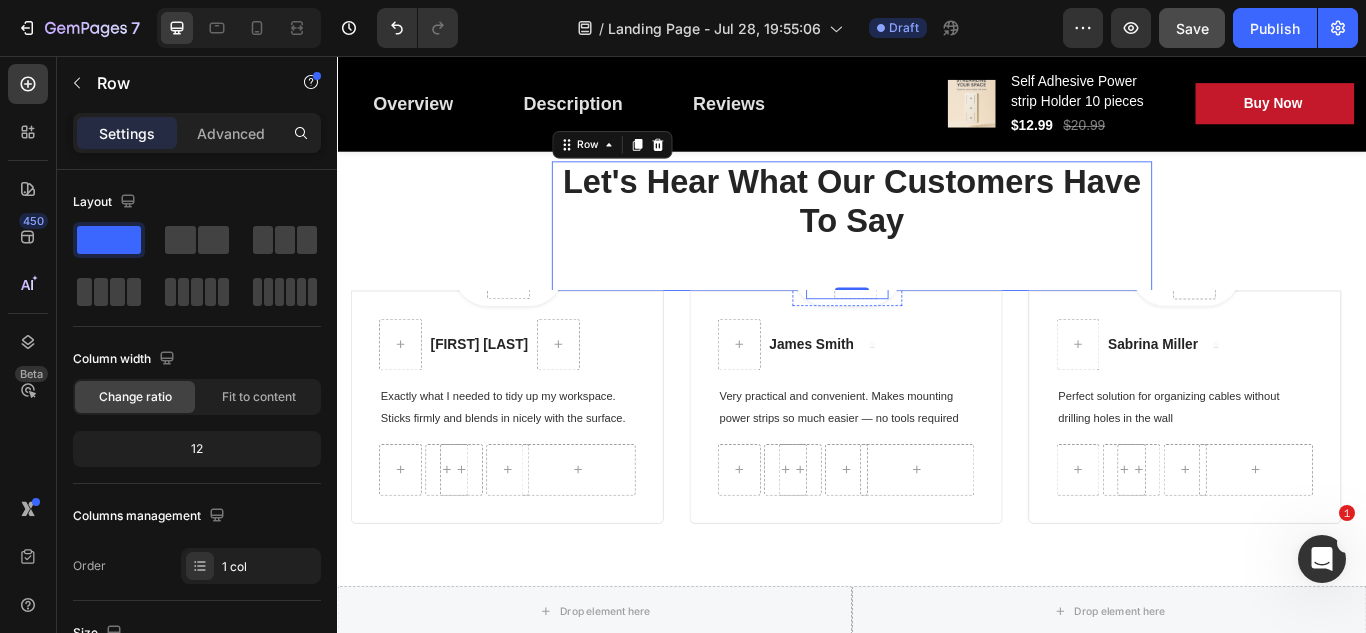 click at bounding box center [941, 310] 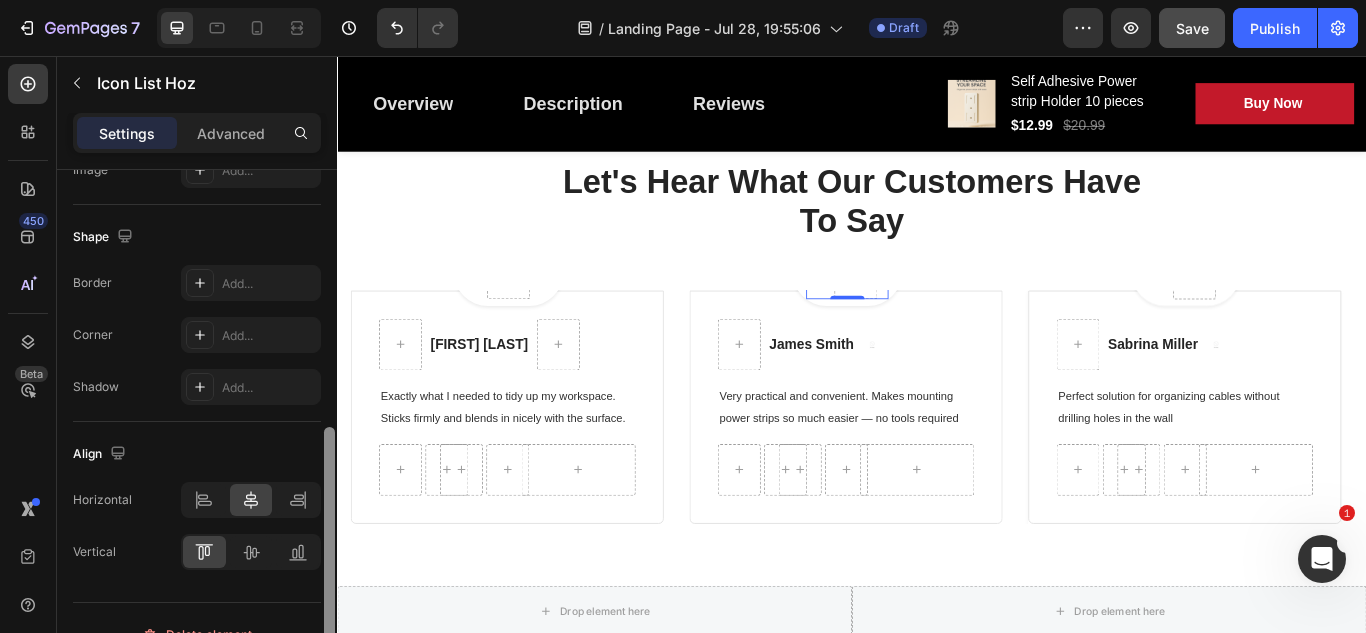 scroll, scrollTop: 391, scrollLeft: 0, axis: vertical 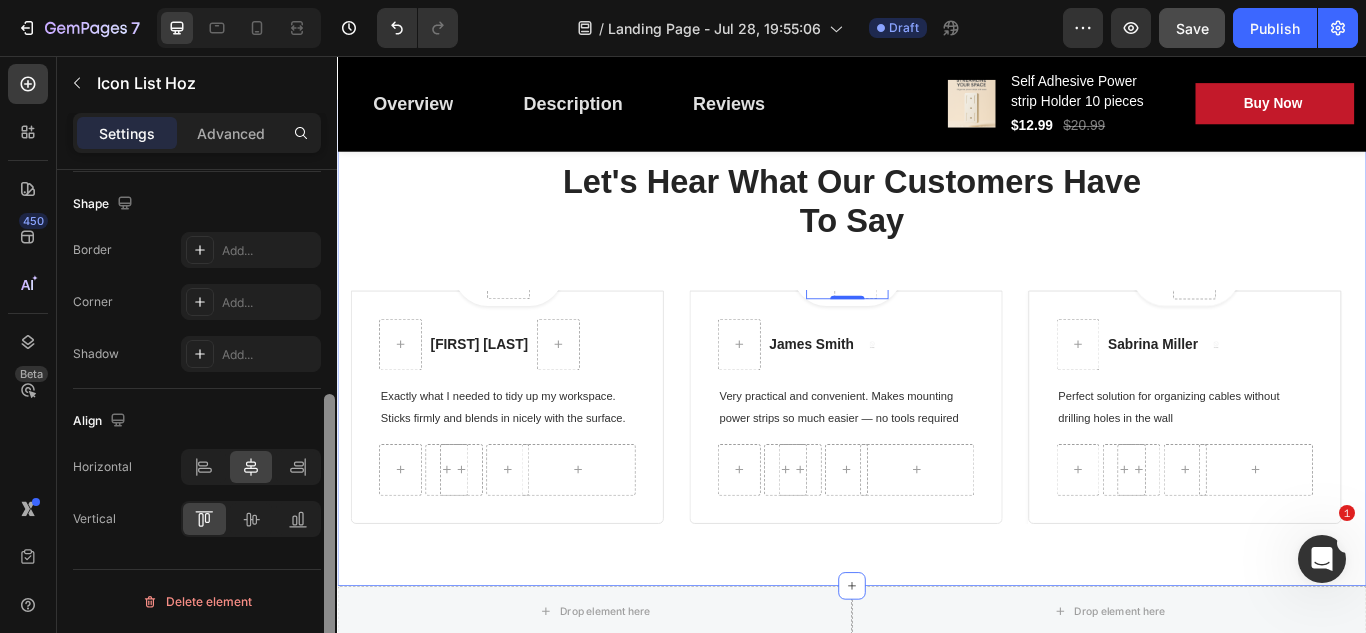 drag, startPoint x: 668, startPoint y: 311, endPoint x: 341, endPoint y: 581, distance: 424.0625 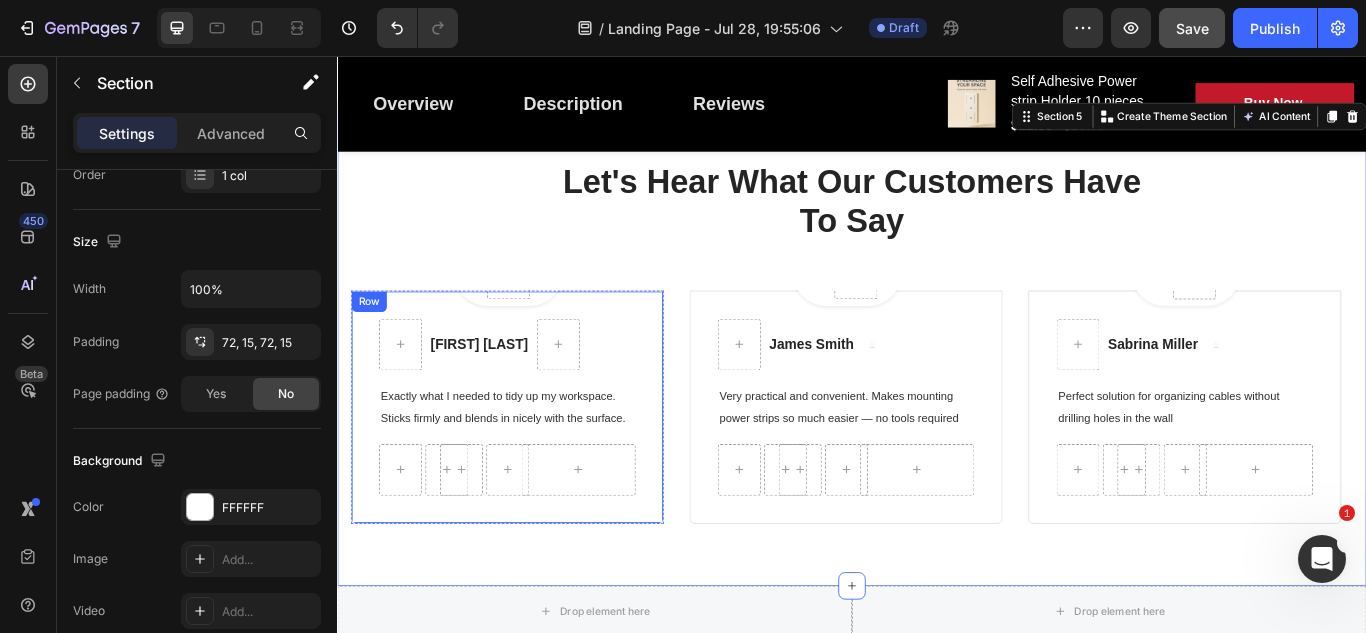 scroll, scrollTop: 0, scrollLeft: 0, axis: both 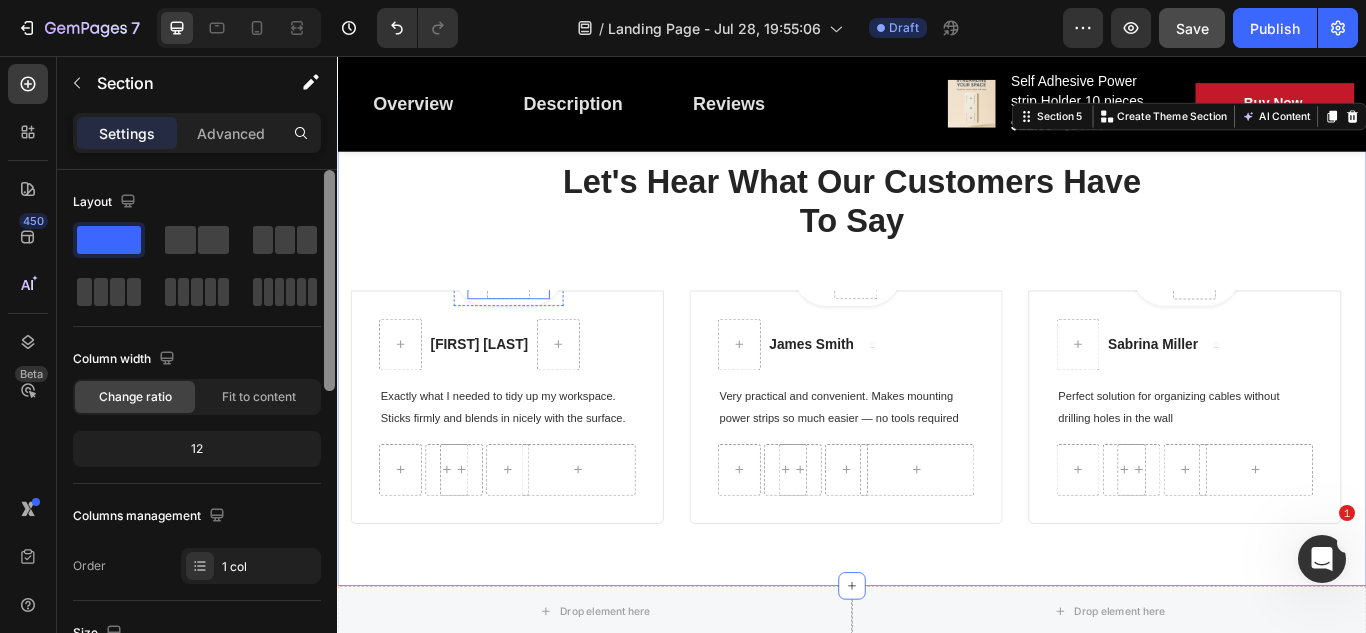 click at bounding box center (536, 310) 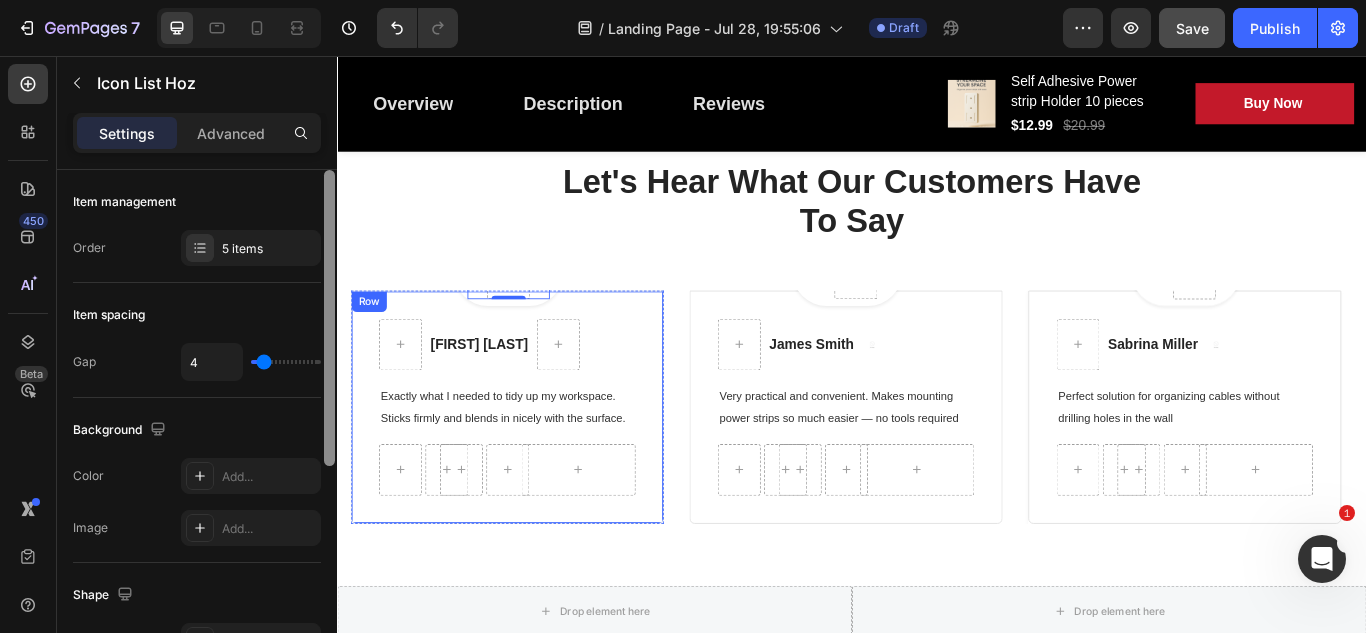 scroll, scrollTop: 80, scrollLeft: 0, axis: vertical 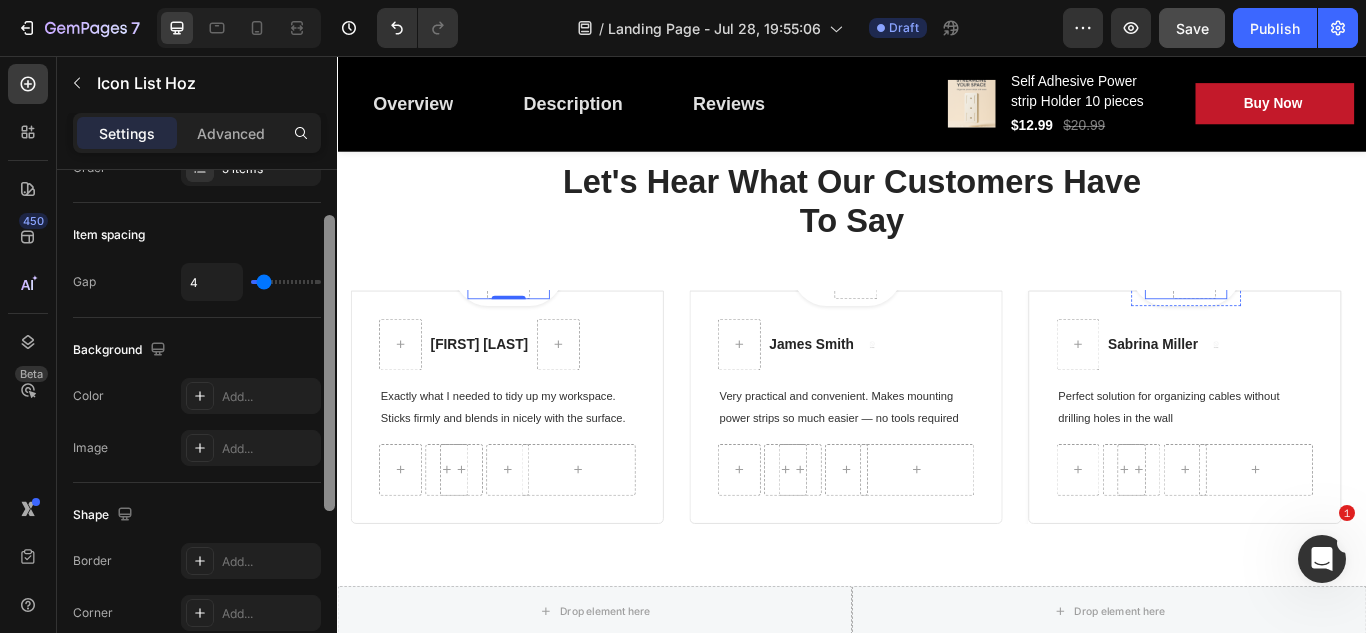click at bounding box center [1336, 310] 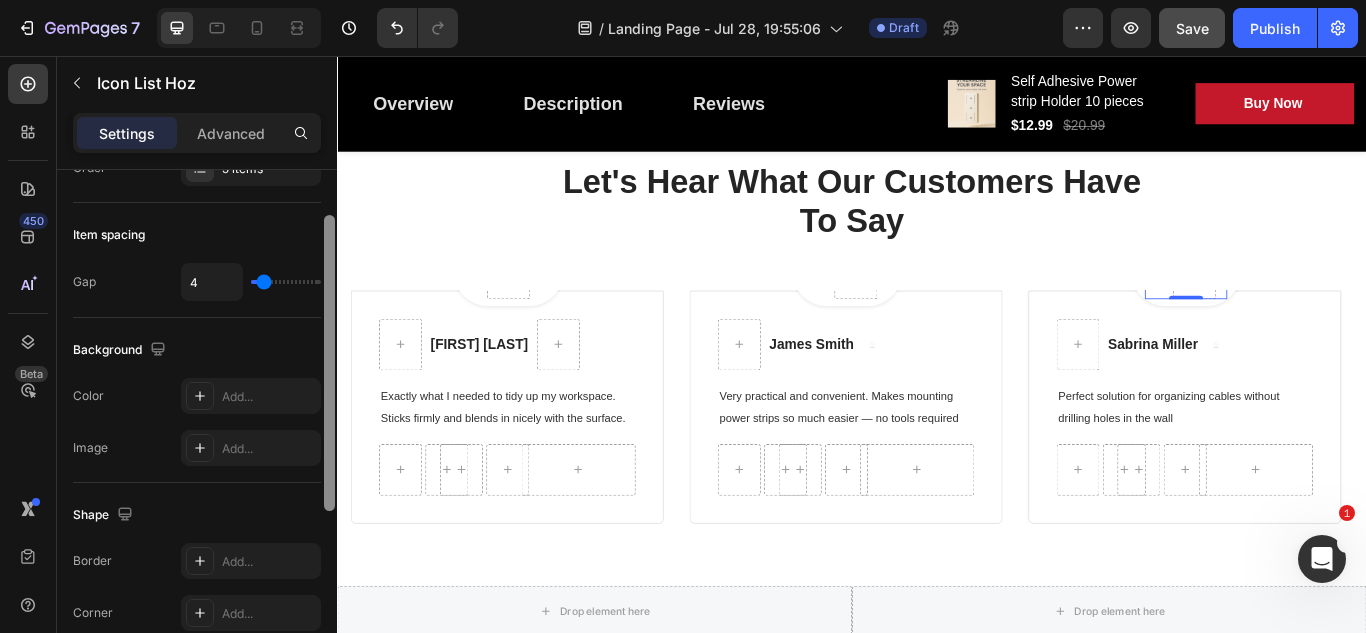 click on "Icon                Icon
Icon" at bounding box center (1326, 280) 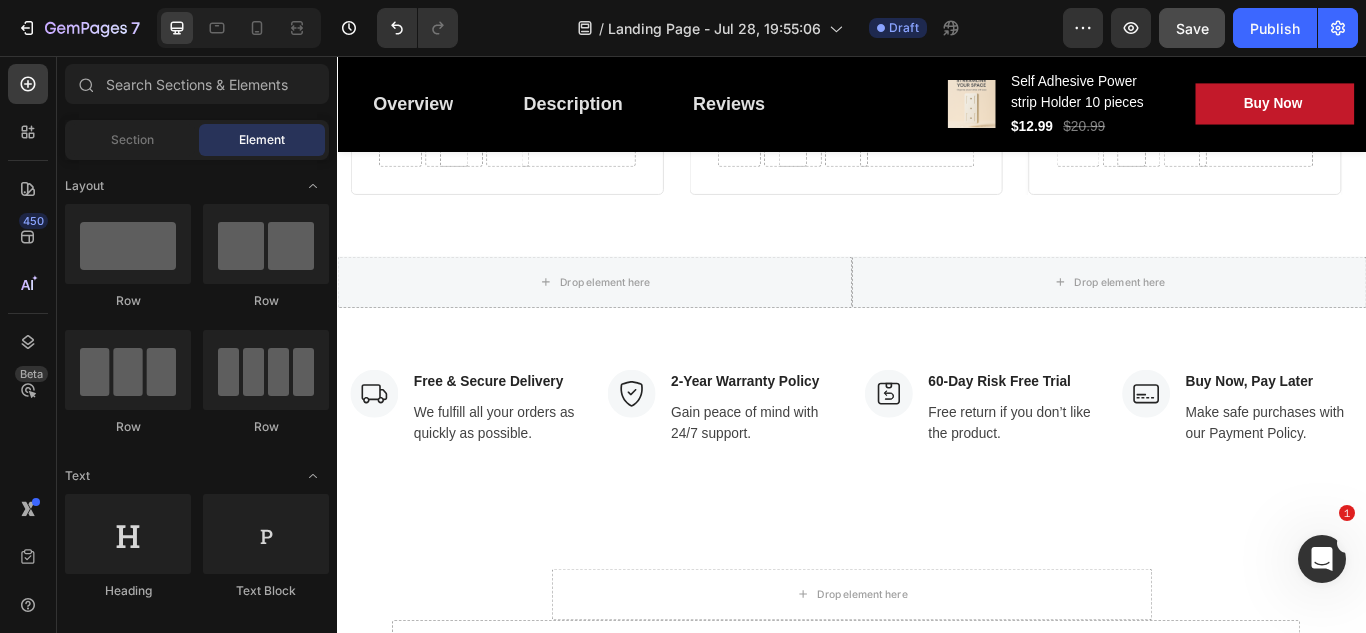 scroll, scrollTop: 3543, scrollLeft: 0, axis: vertical 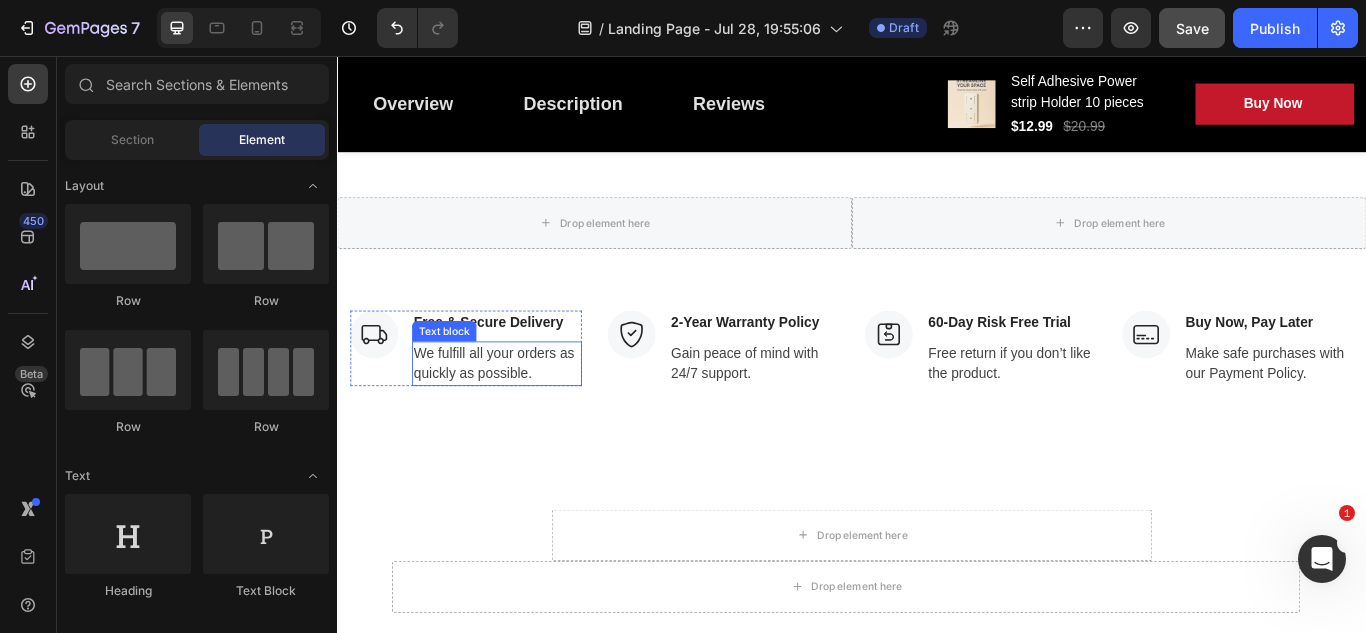click on "We fulfill all your orders as quickly as possible." at bounding box center (523, 415) 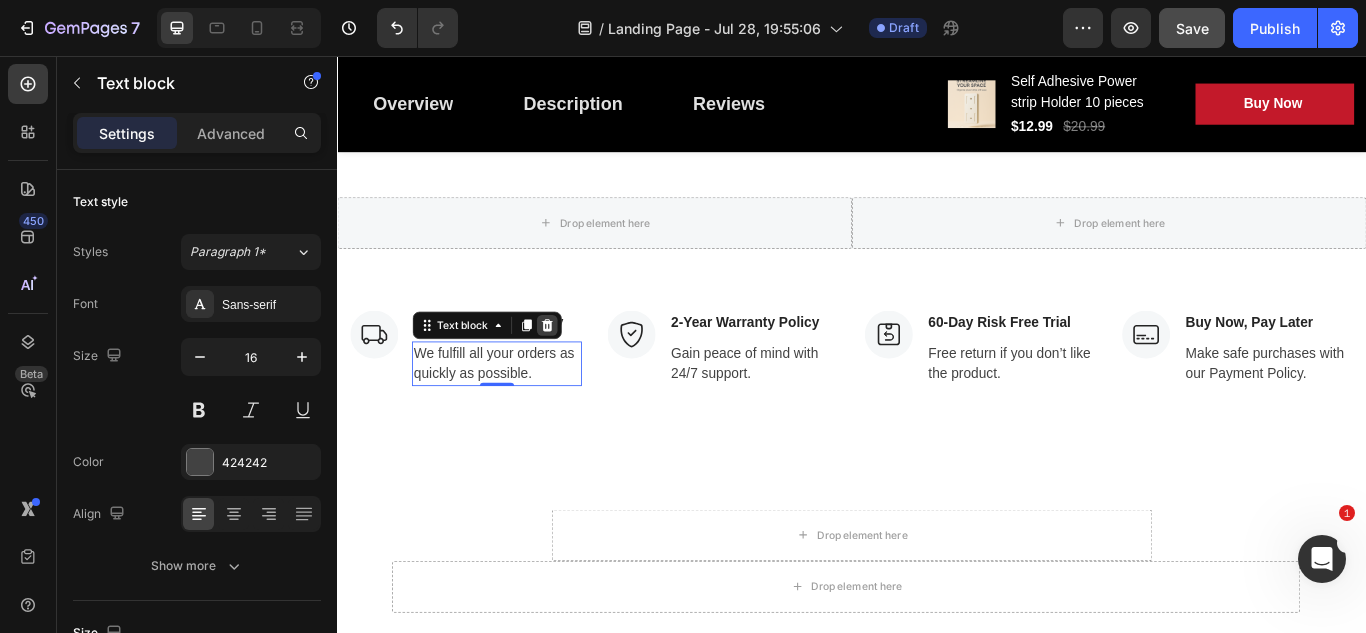 click 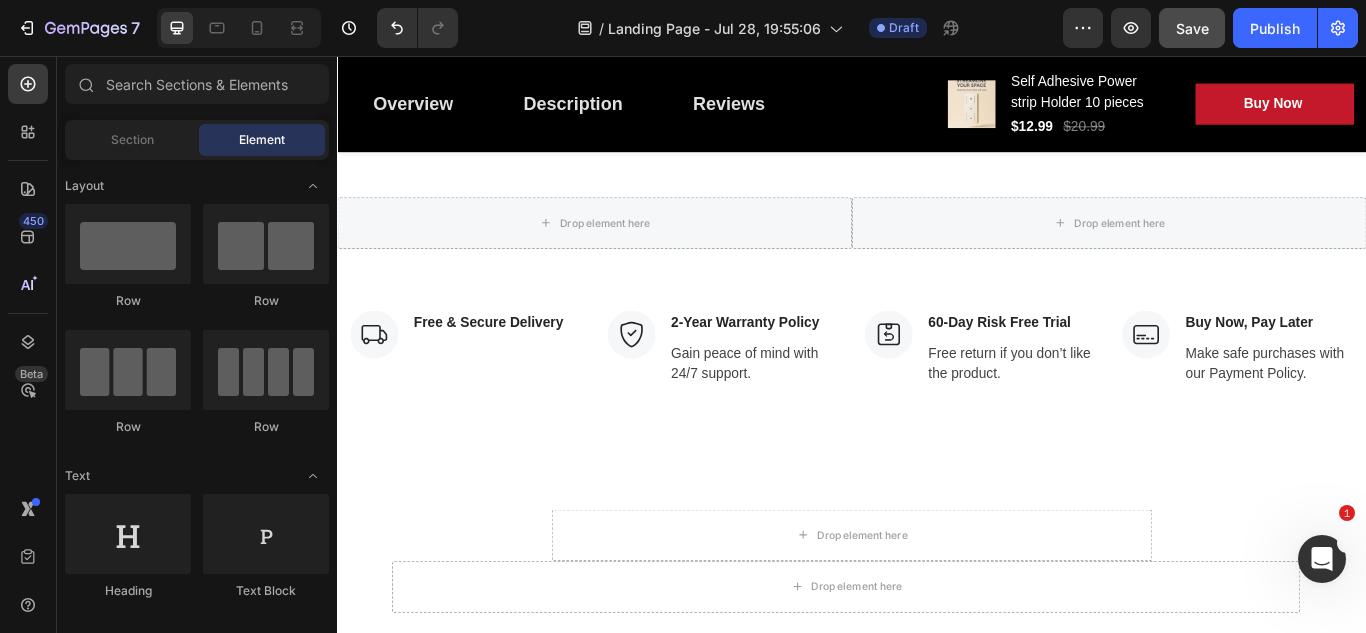click on "Free & Secure Delivery" at bounding box center [513, 367] 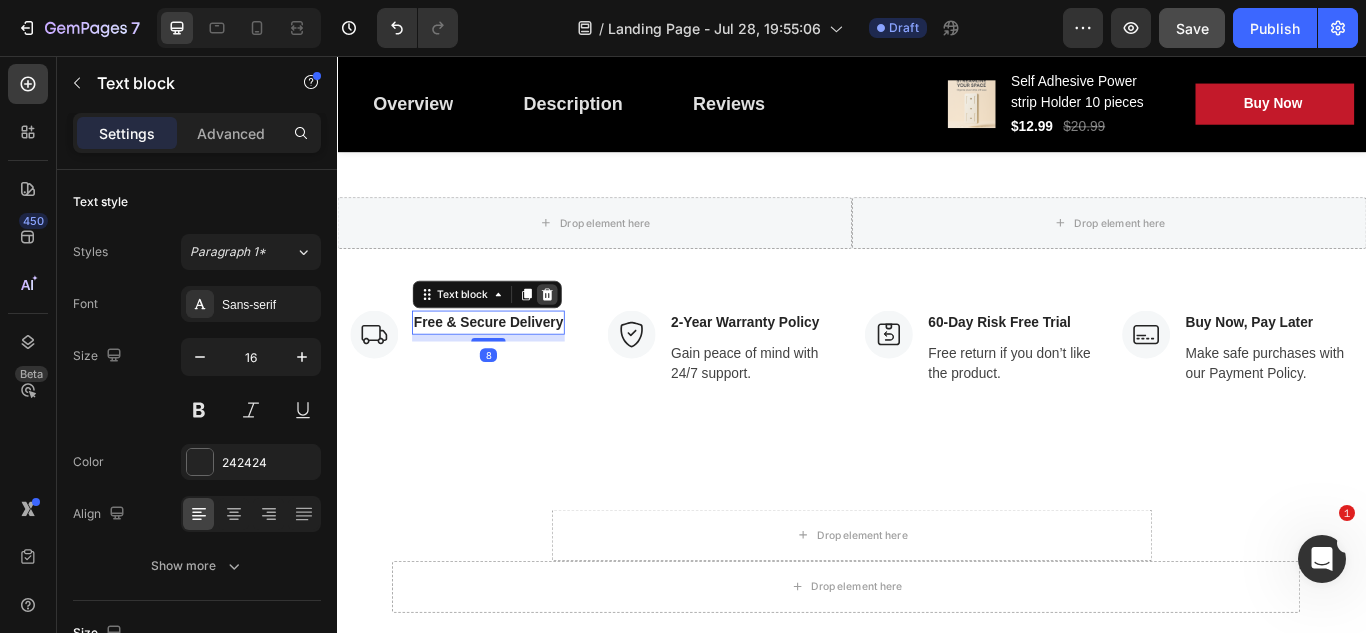 click 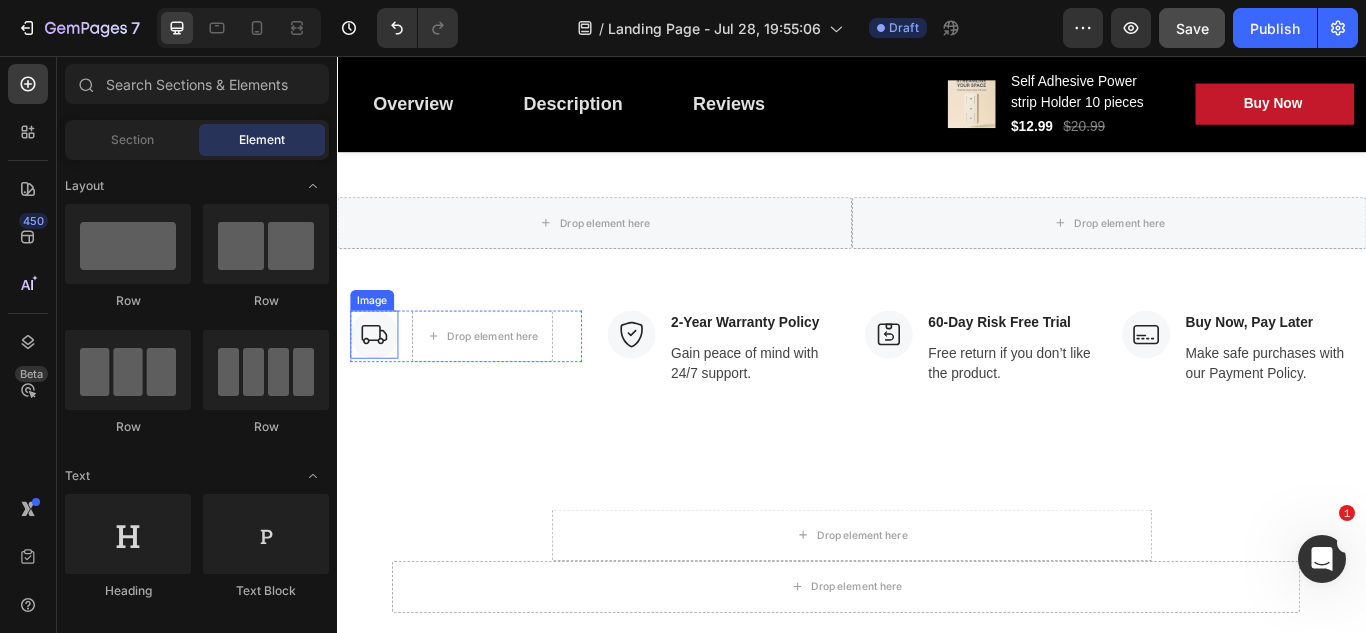 click at bounding box center [380, 381] 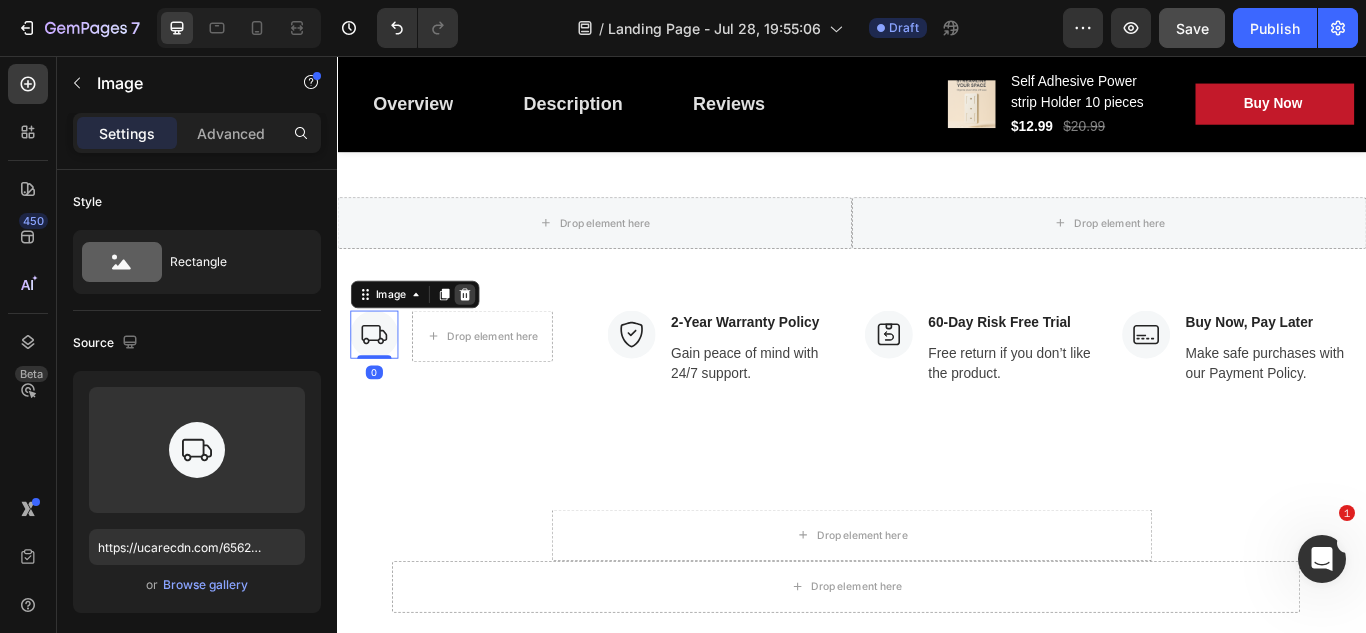 click 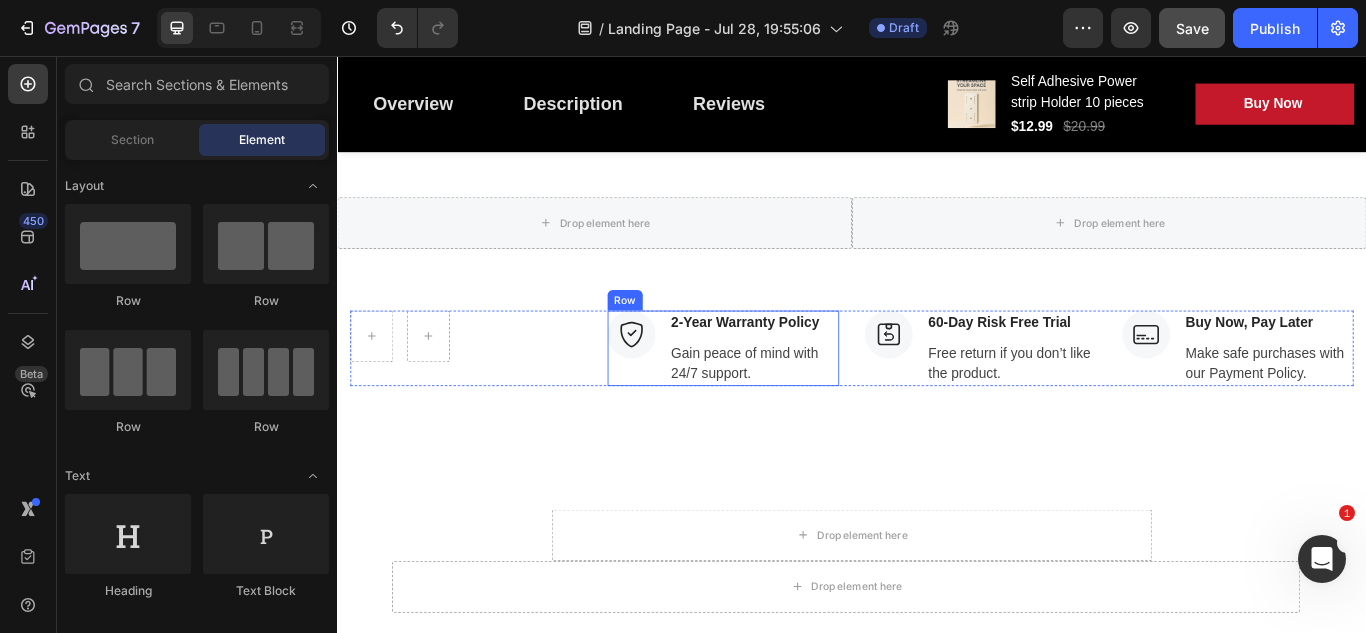 click on "Image 2-Year Warranty Policy Text block Gain peace of mind with 24/7 support. Text block Row" at bounding box center (787, 397) 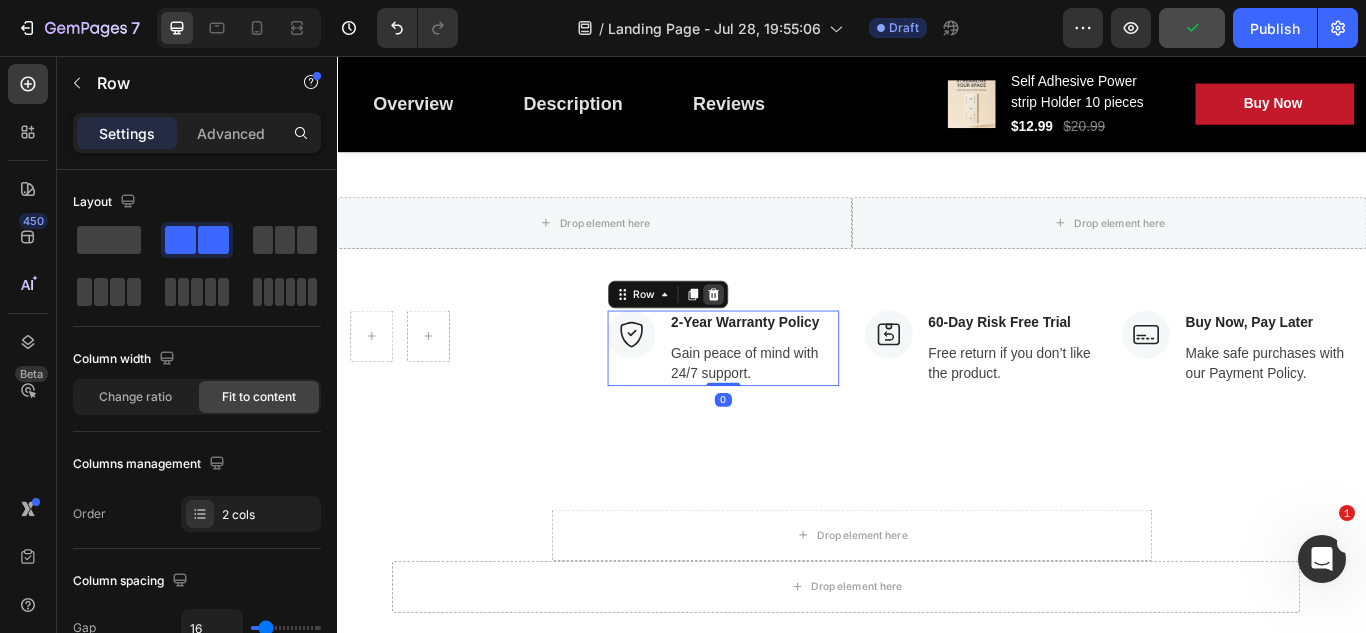 click 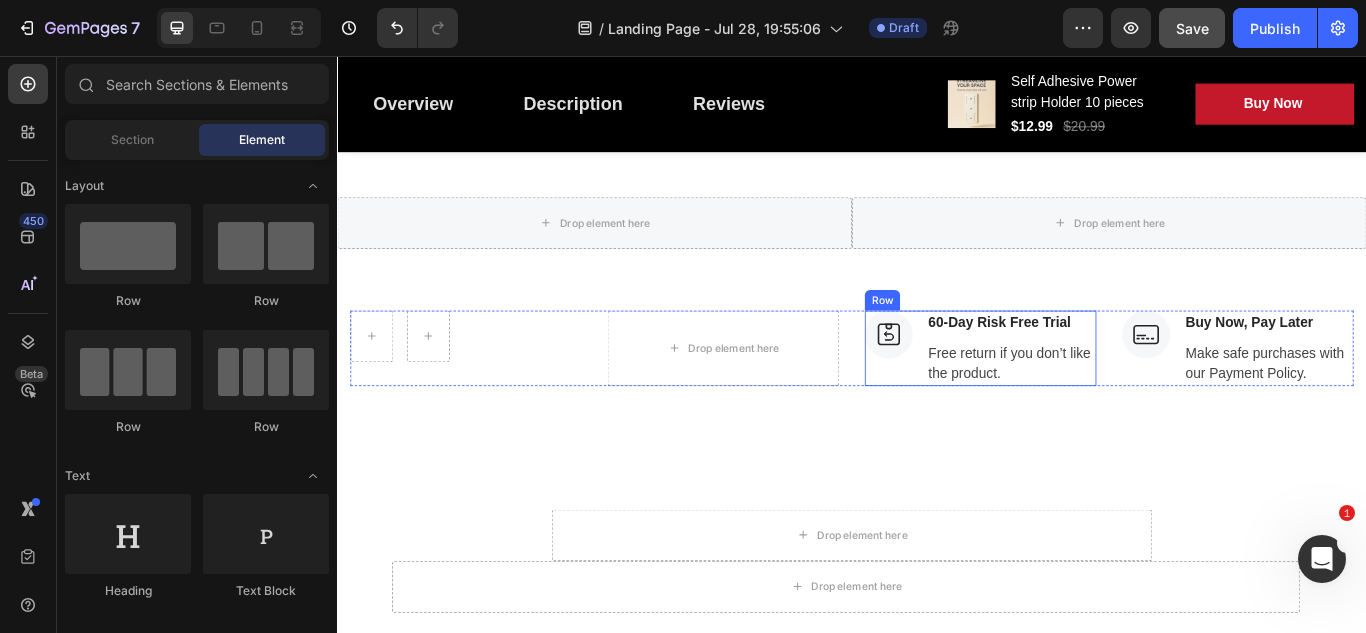 click on "Image 60-Day Risk Free Trial Text block Free return if you don’t like the product. Text block Row" at bounding box center [1087, 397] 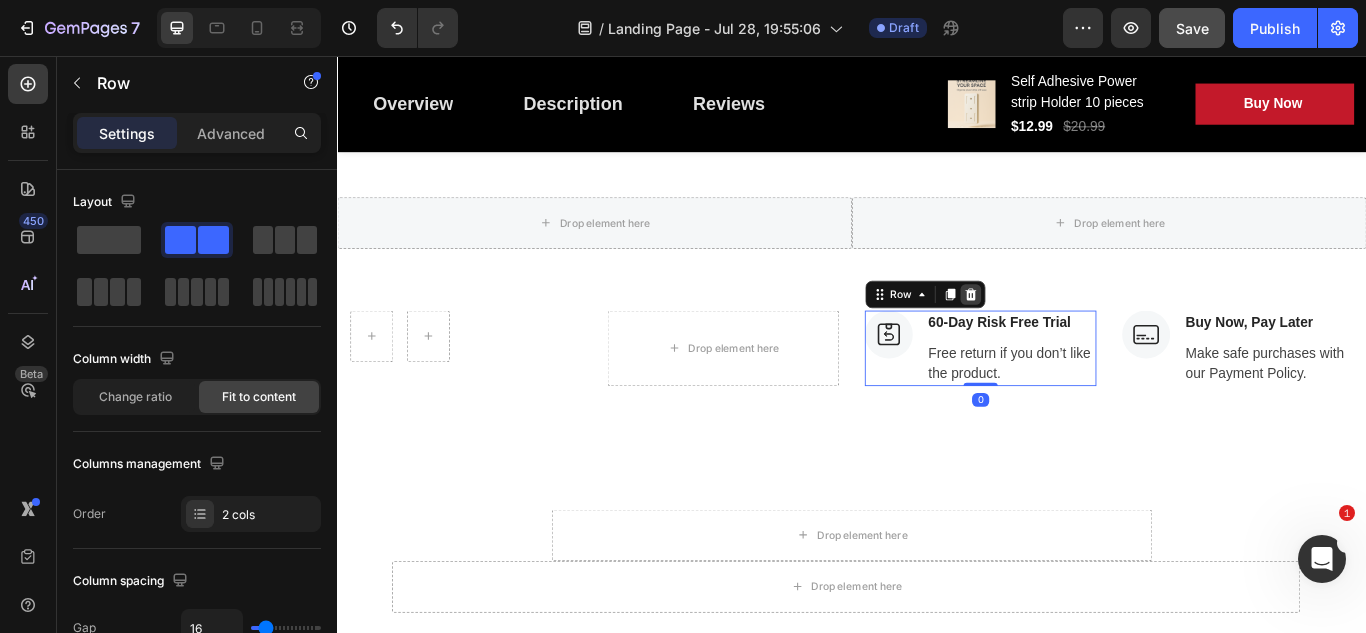 click 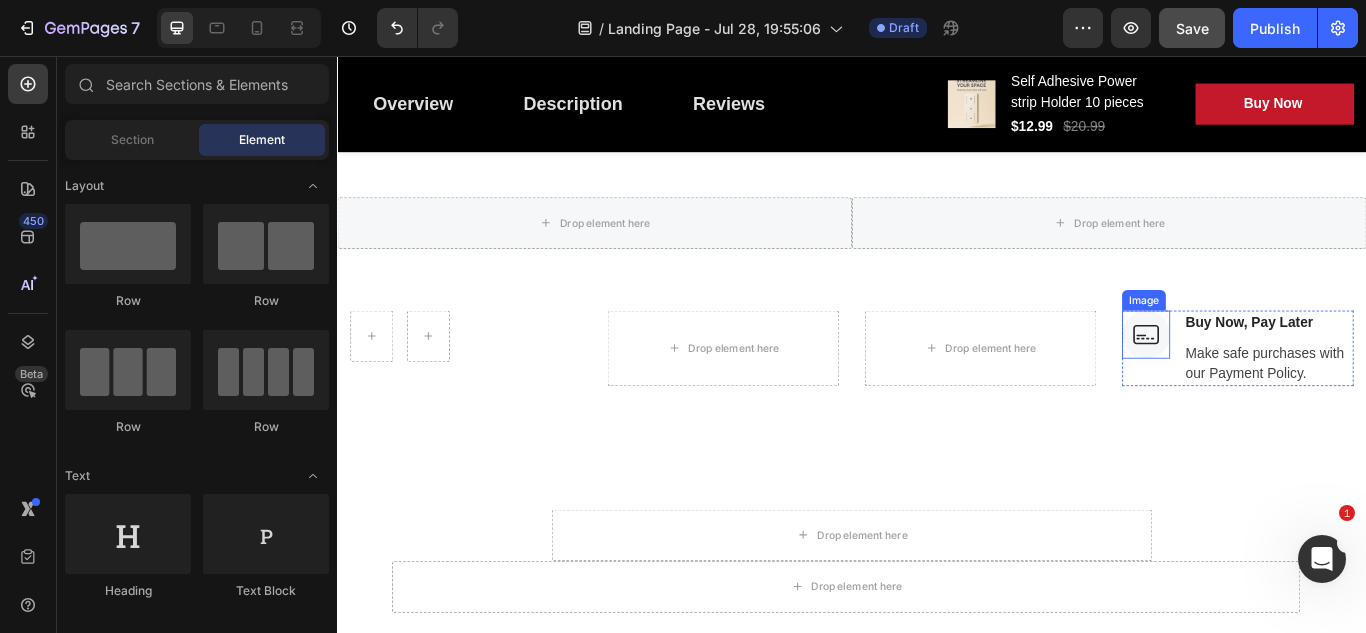 click at bounding box center [1280, 381] 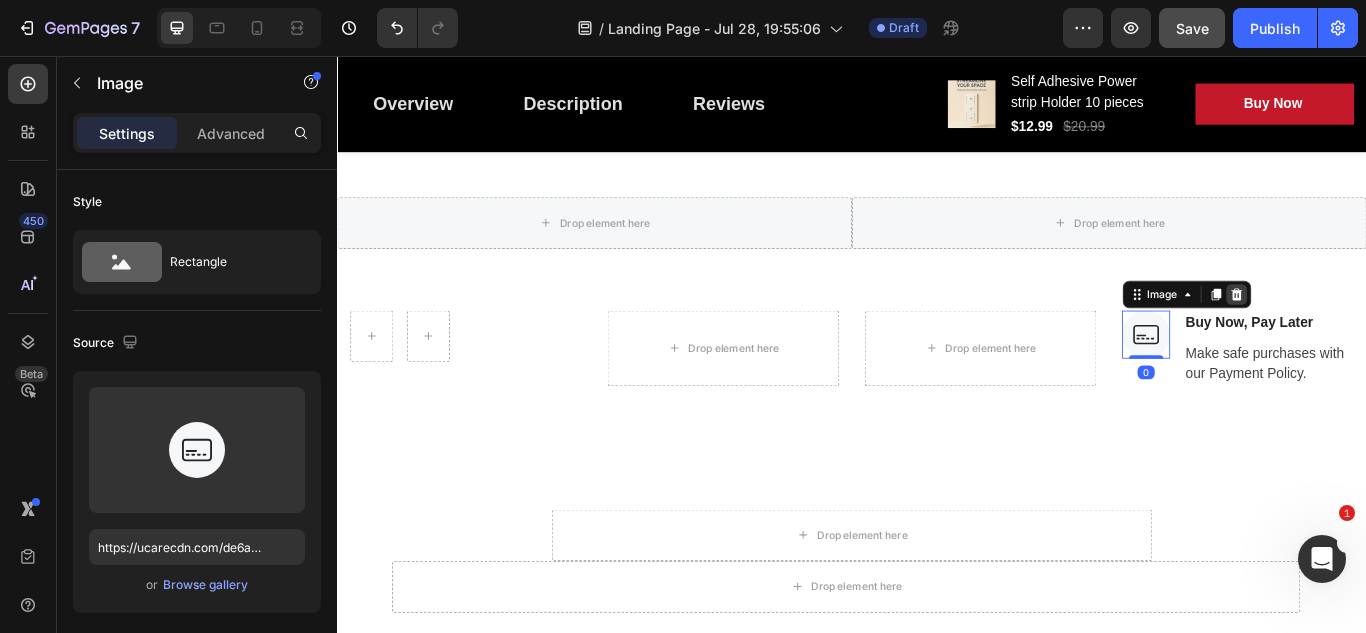 click 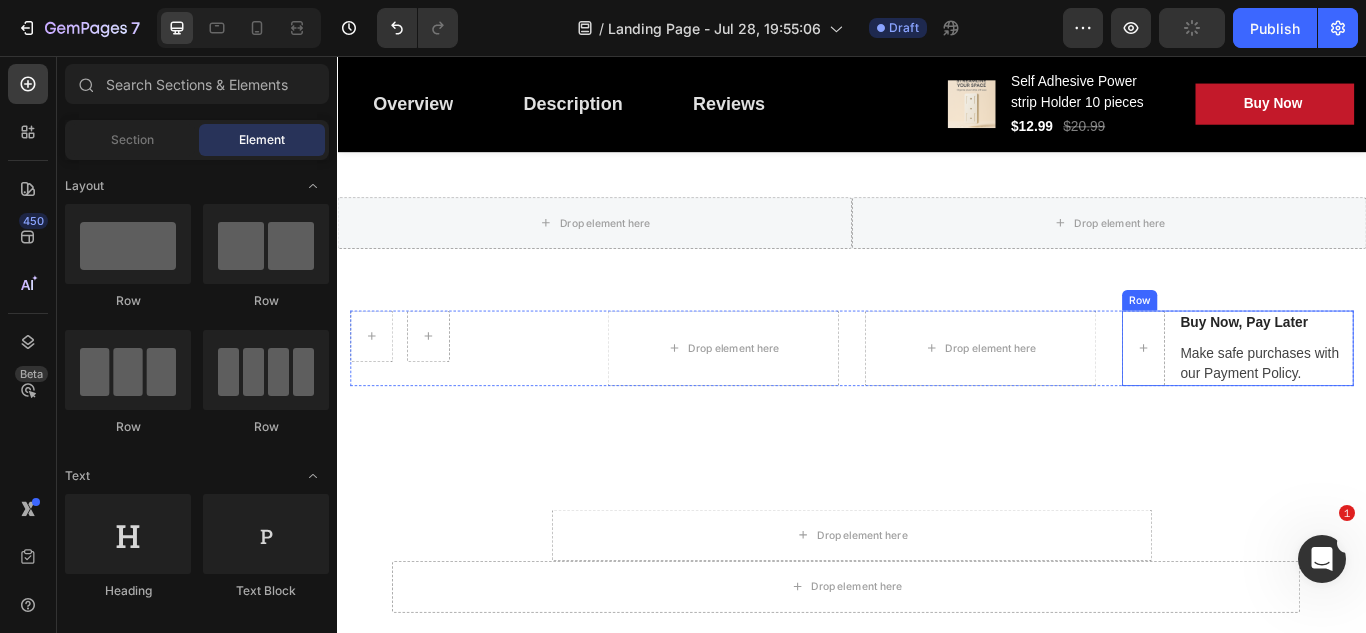 click on "Buy Now, Pay Later Text block Make safe purchases with our Payment Policy. Text block Row" at bounding box center [1387, 397] 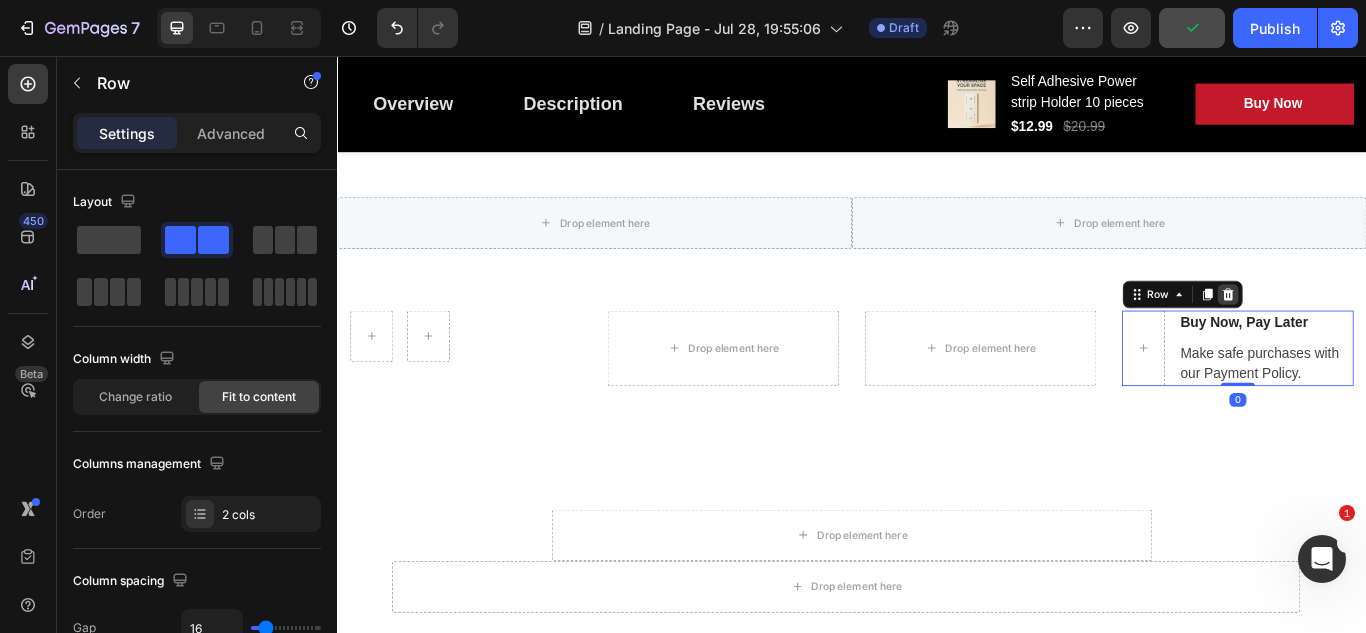 click 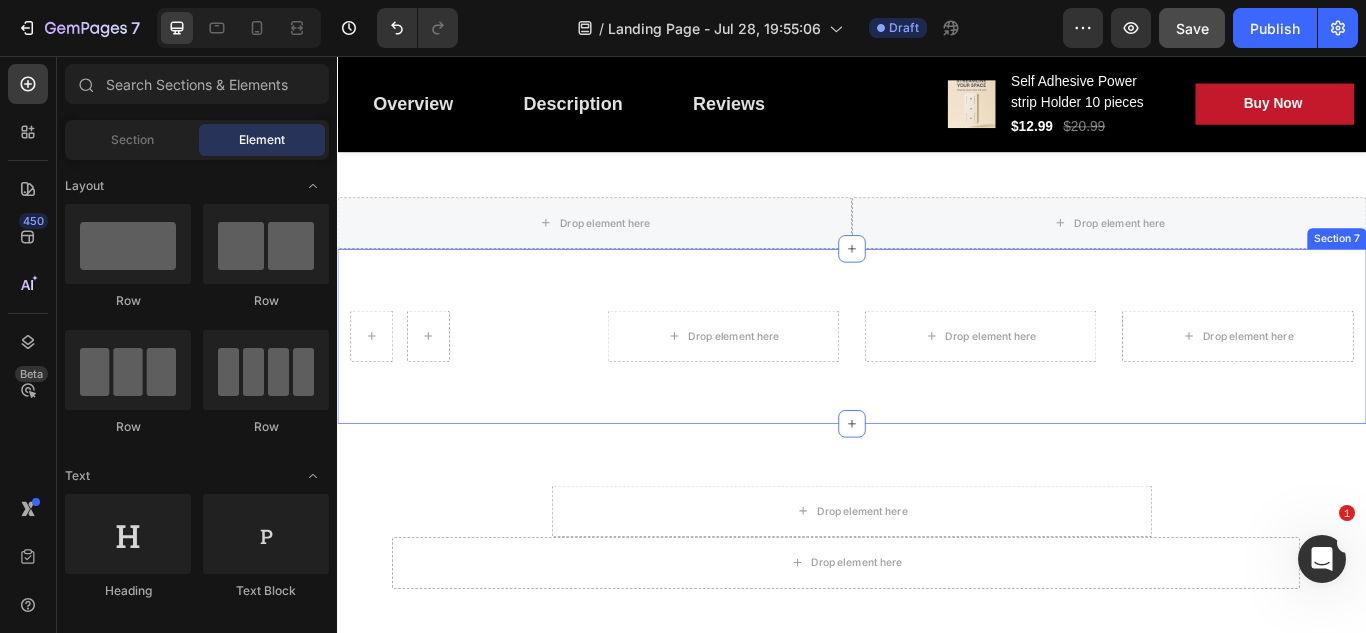 click on "Row
Drop element here
Drop element here
Drop element here Row Section 7" at bounding box center (937, 383) 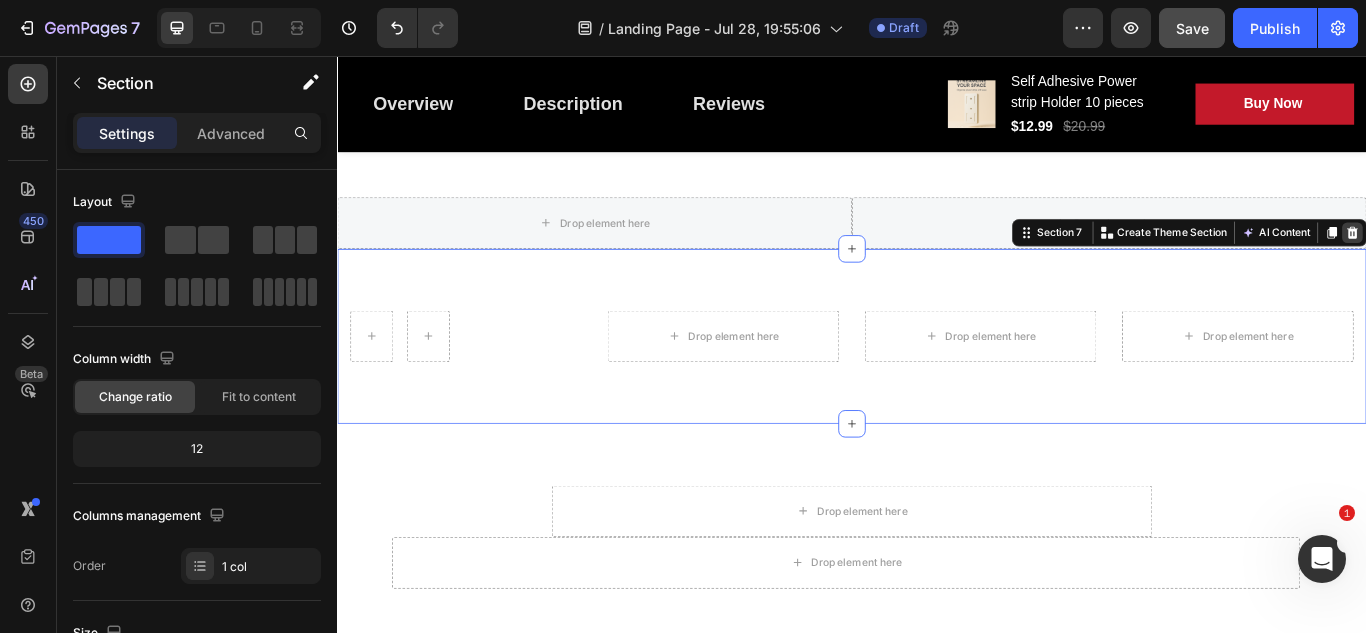 click 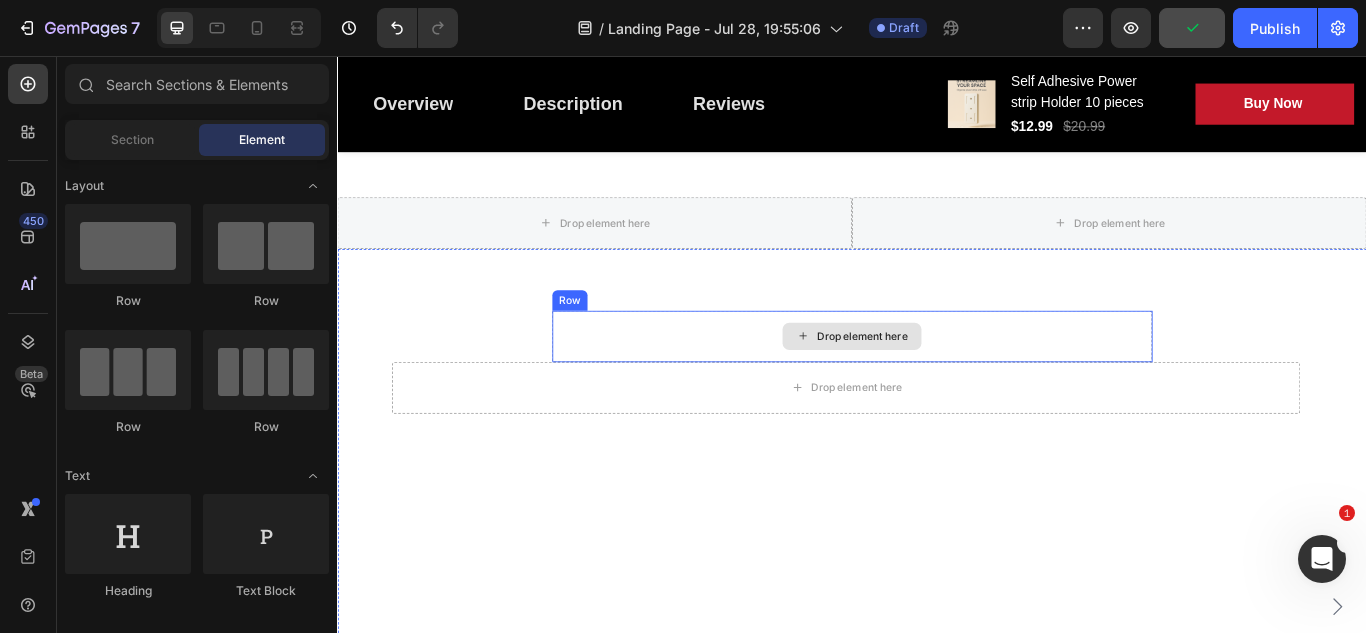 click on "Drop element here" at bounding box center (937, 383) 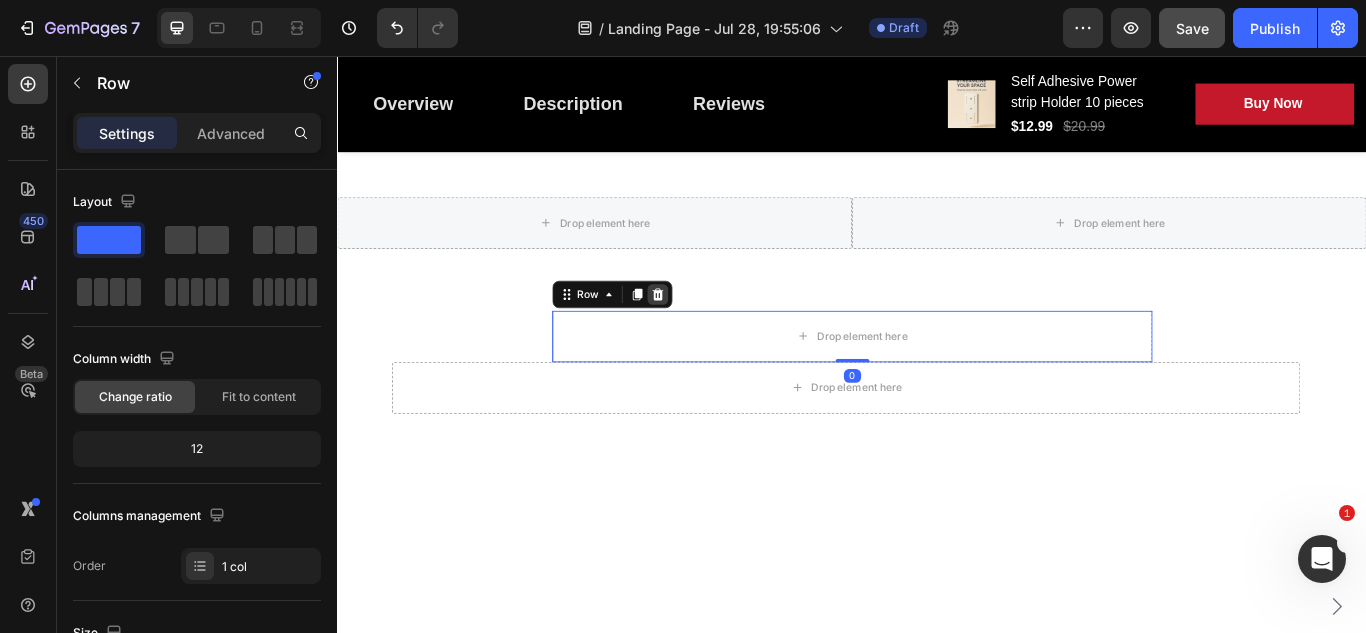 click 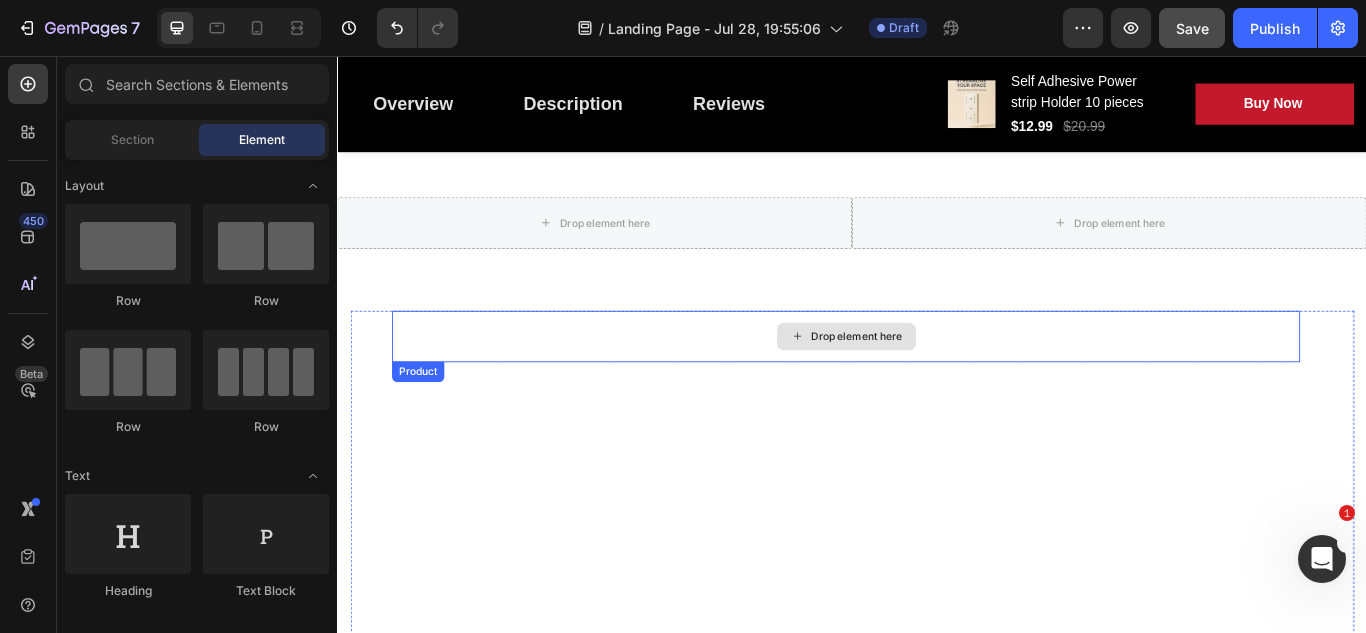 click on "Drop element here" at bounding box center [929, 383] 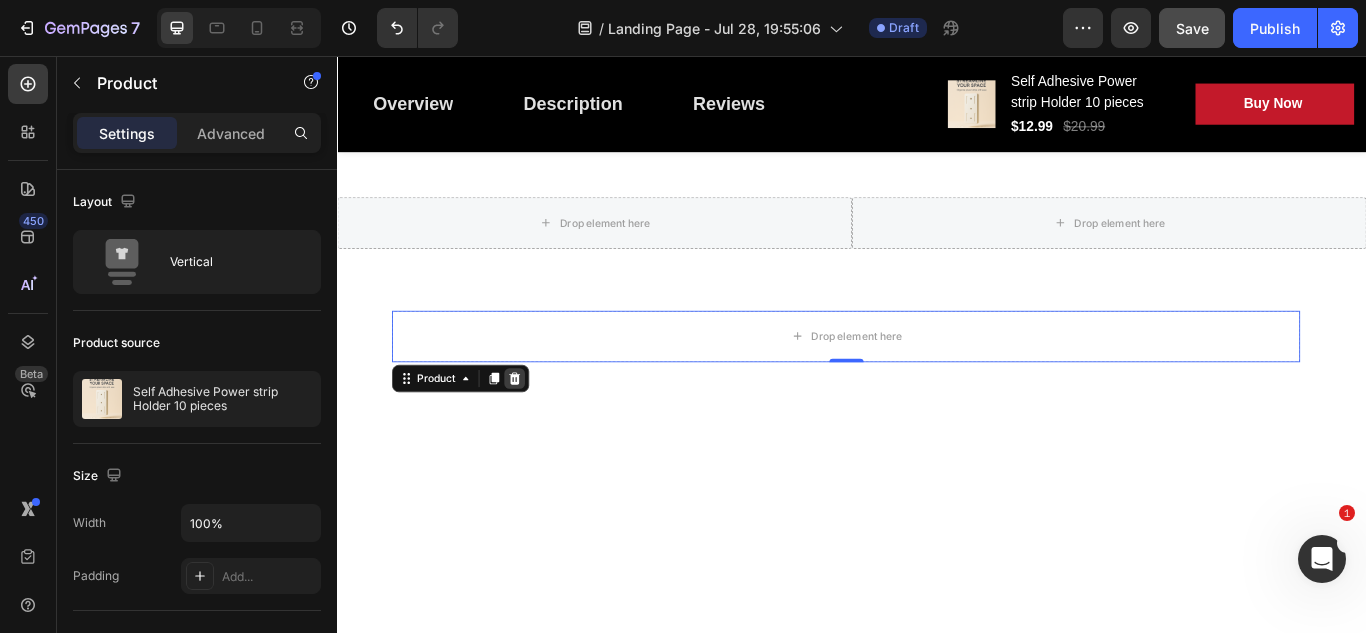 click 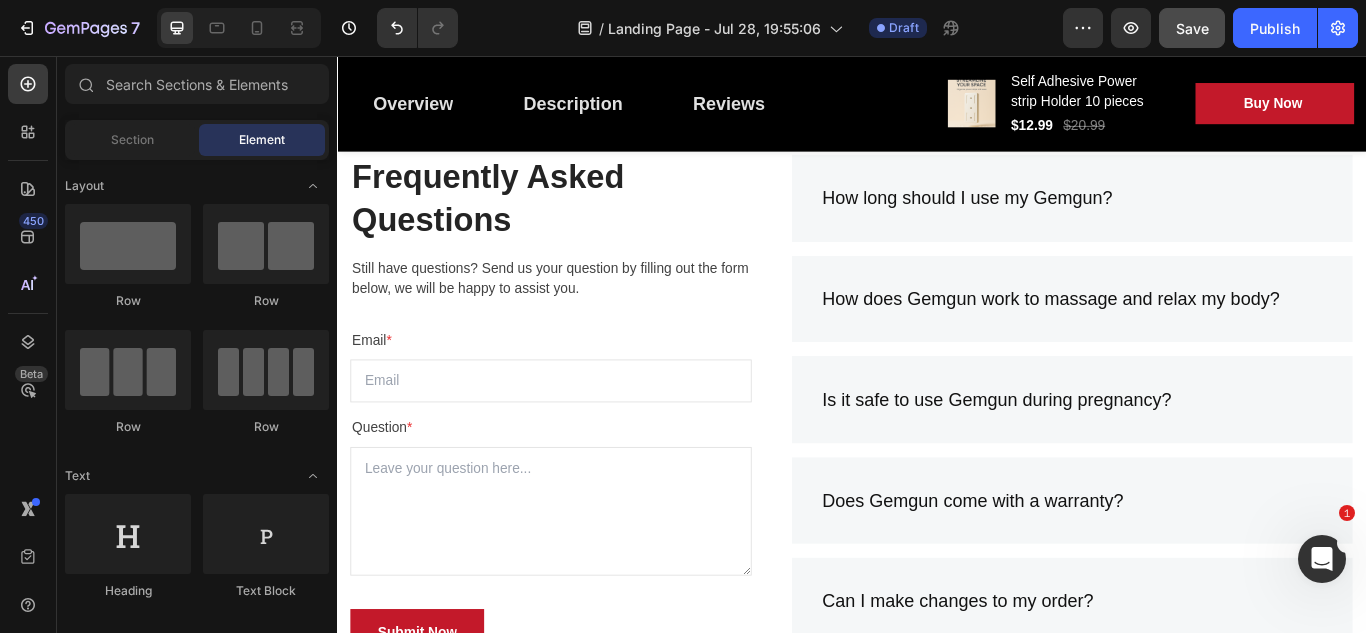 scroll, scrollTop: 4304, scrollLeft: 0, axis: vertical 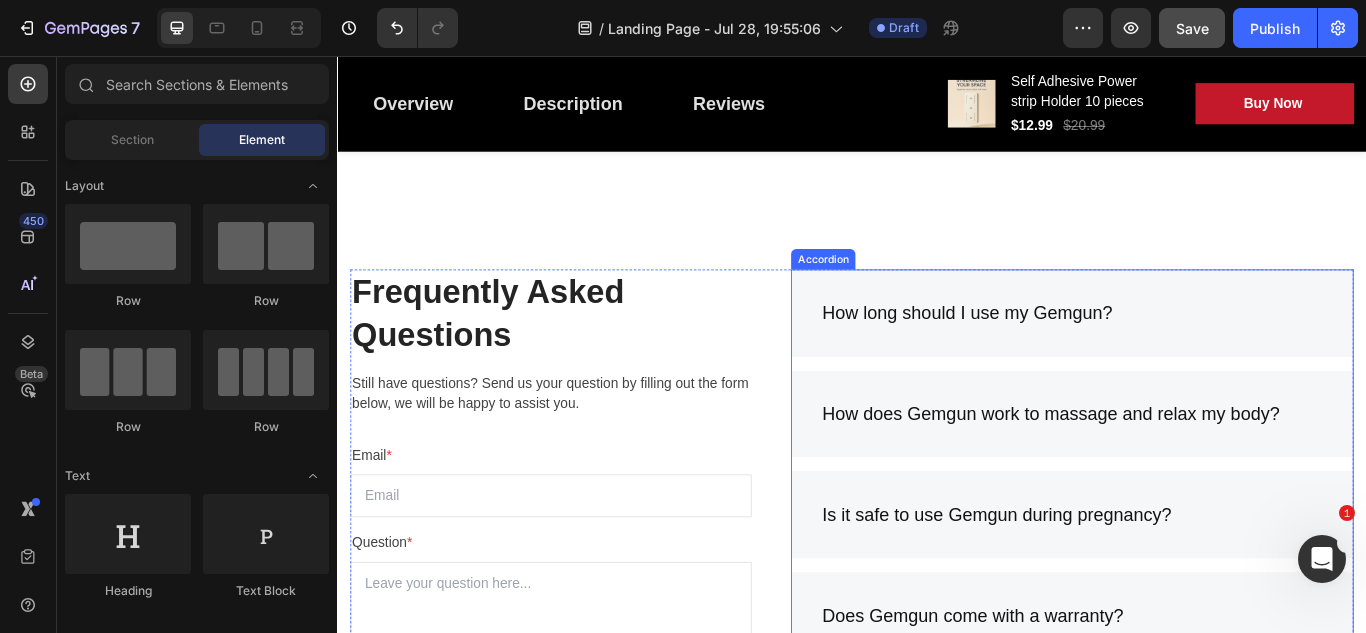 click on "How long should I use my Gemgun?" at bounding box center (1194, 356) 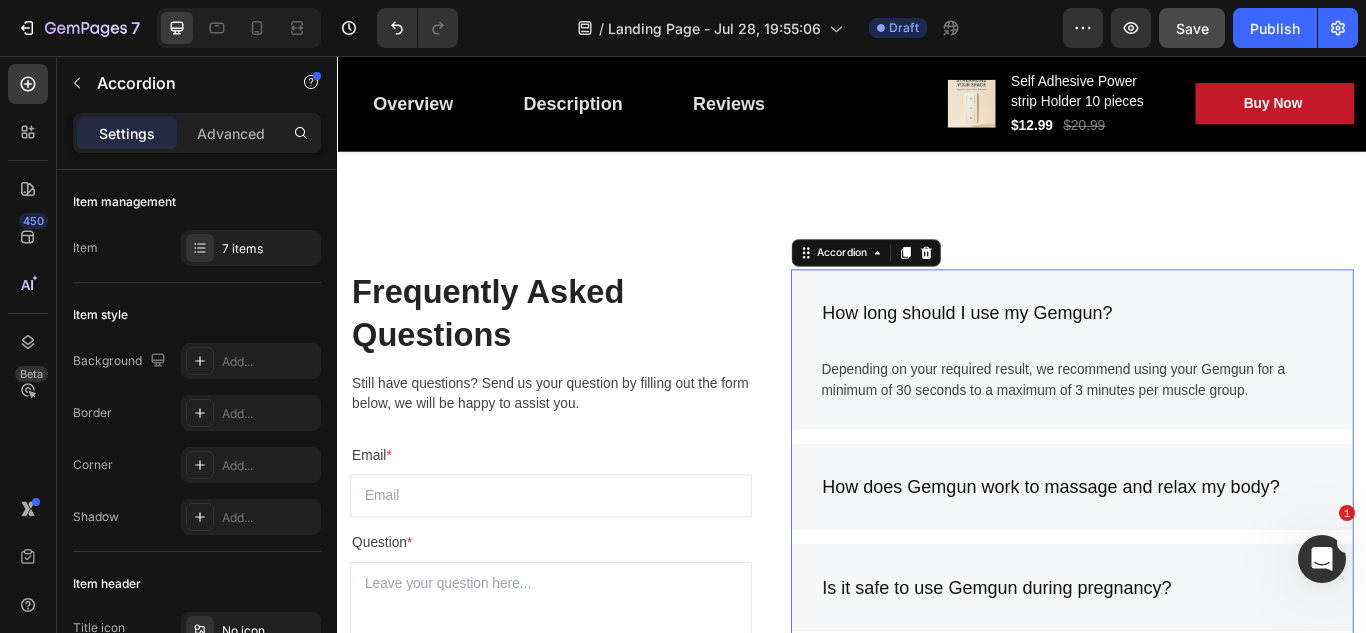 click on "How long should I use my Gemgun?" at bounding box center [1071, 356] 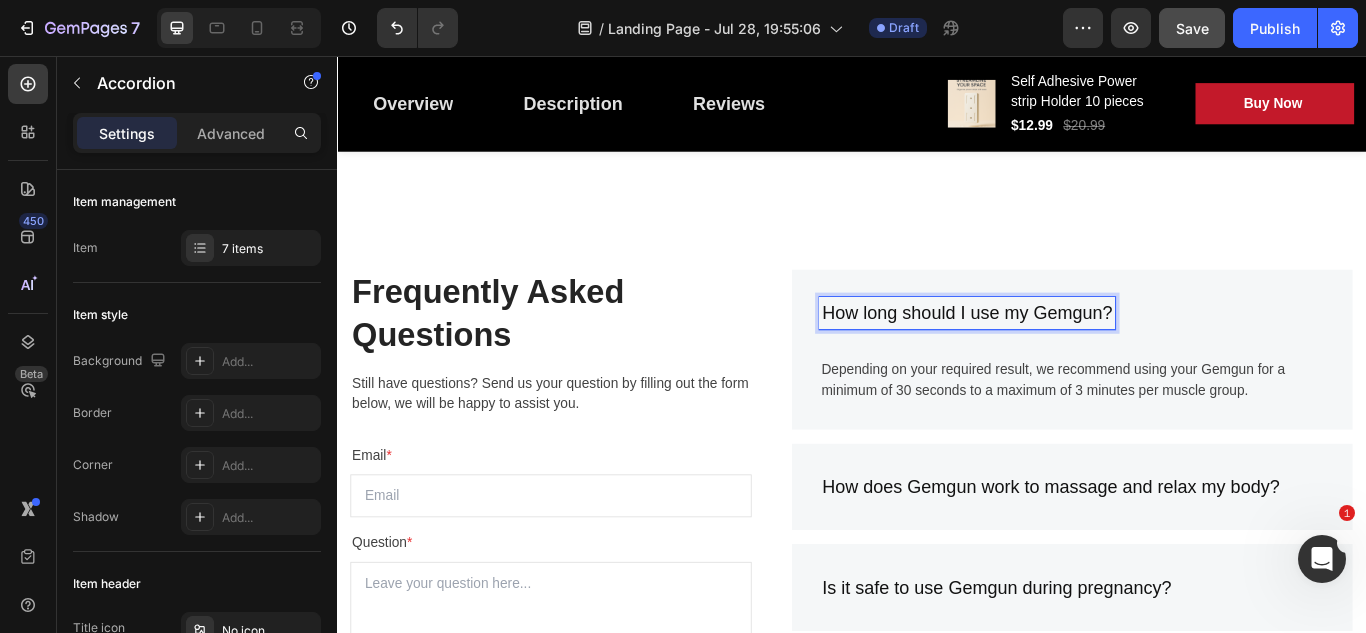 click on "How long should I use my Gemgun?" at bounding box center [1071, 356] 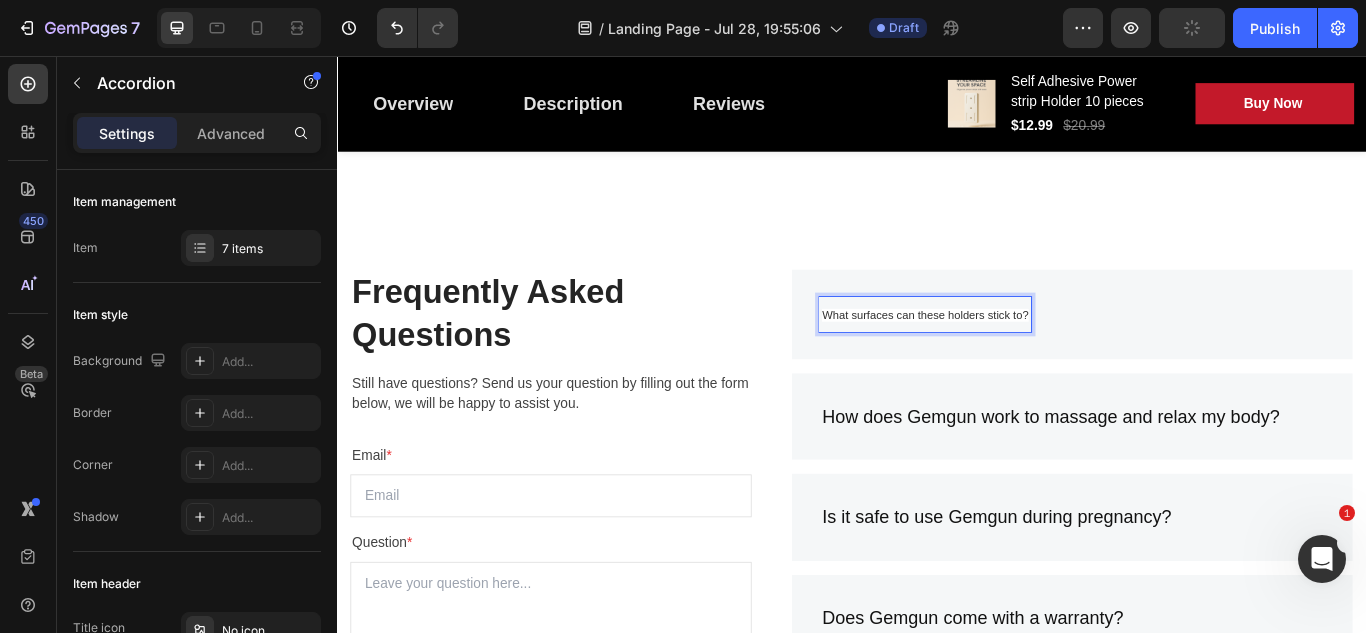 click on "What surfaces can these holders stick to?" at bounding box center (1022, 358) 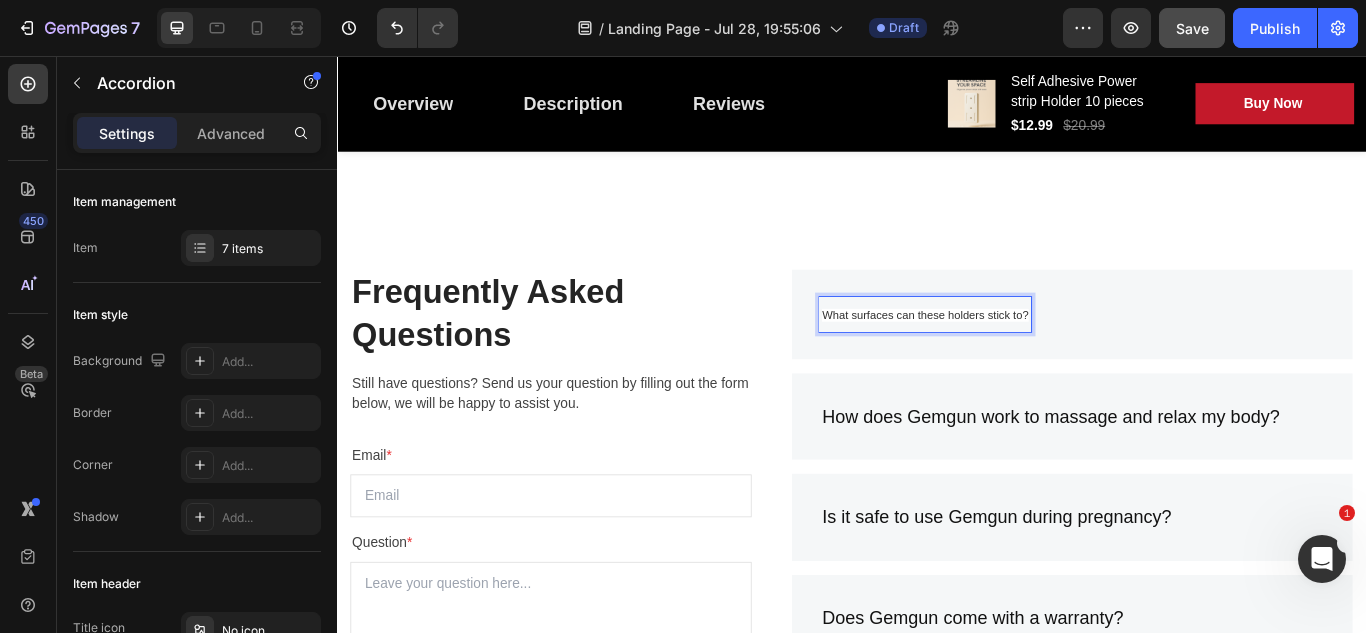 click on "What surfaces can these holders stick to? How does Gemgun work to massage and relax my body? Is it safe to use Gemgun during pregnancy? Does Gemgun come with a warranty? Can I make changes to my order? What is the time limit for returns? How do I return a gift?" at bounding box center [1194, 710] 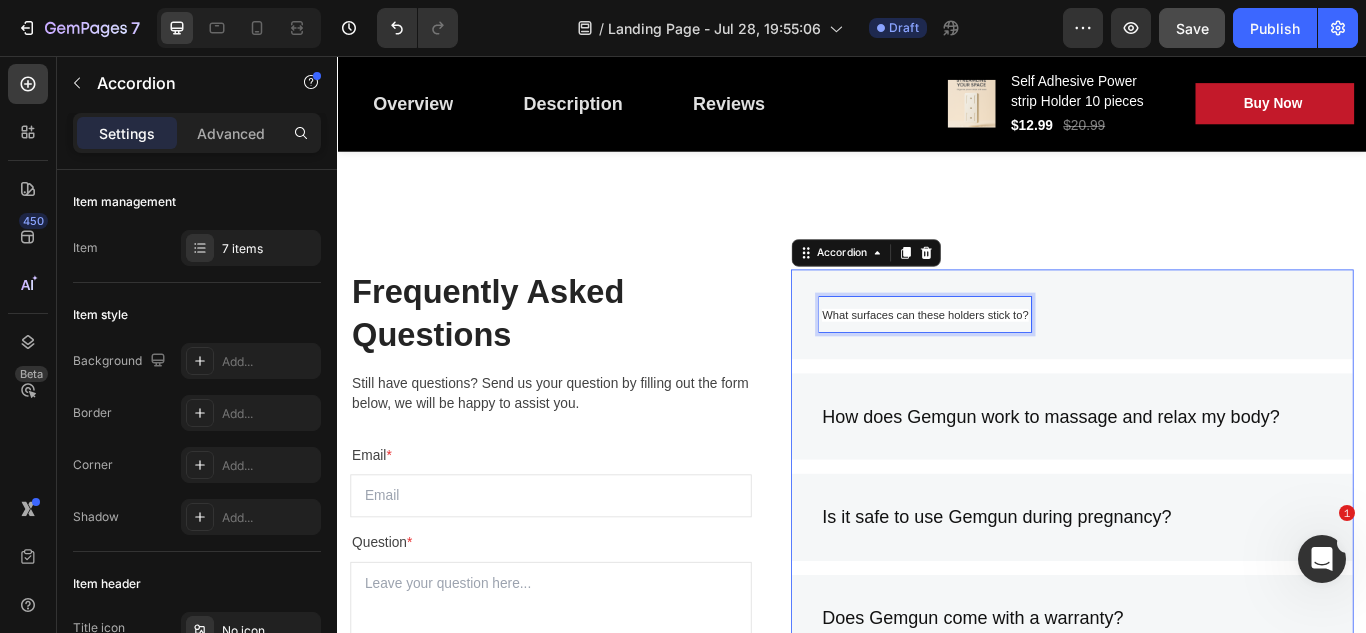 click on "What surfaces can these holders stick to?" at bounding box center [1022, 358] 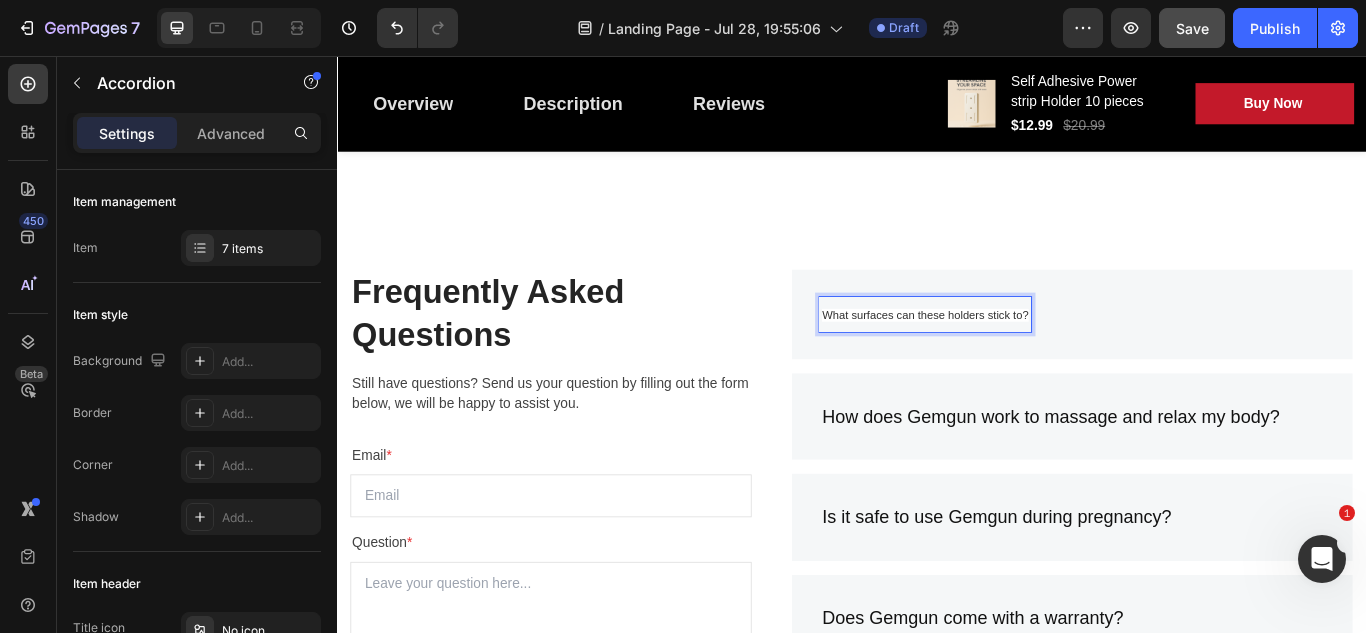 click on "What surfaces can these holders stick to?" at bounding box center [1022, 358] 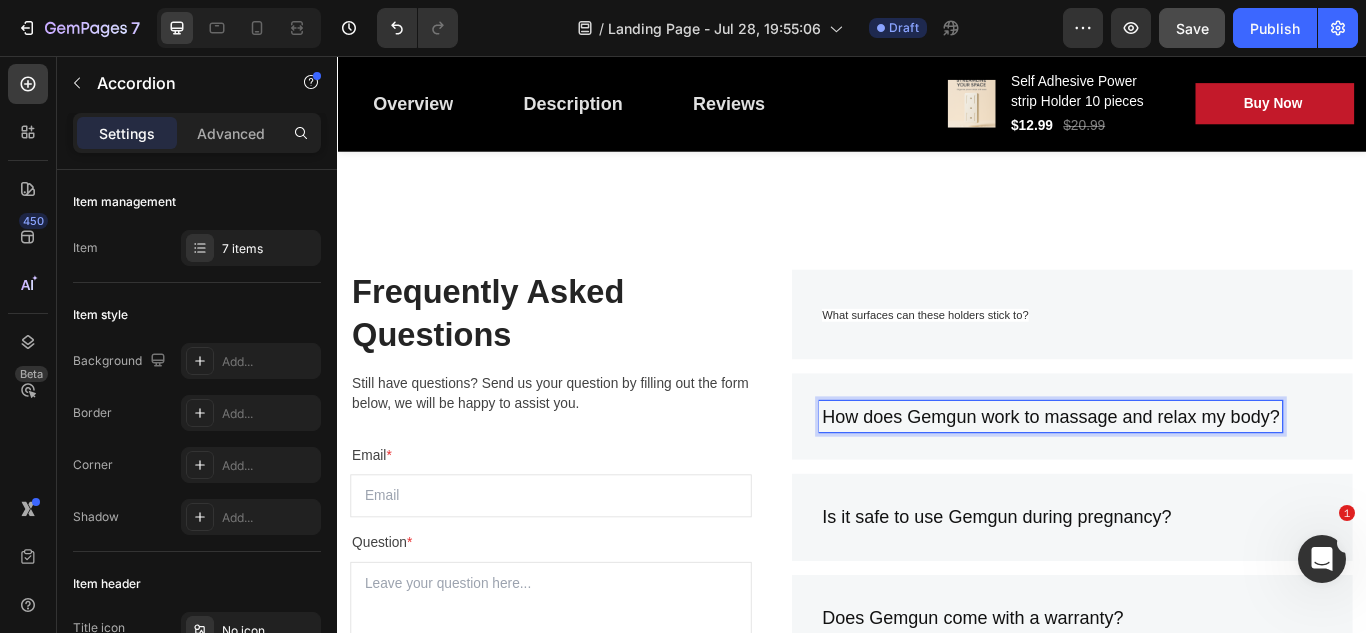 click on "How does Gemgun work to massage and relax my body?" at bounding box center [1168, 477] 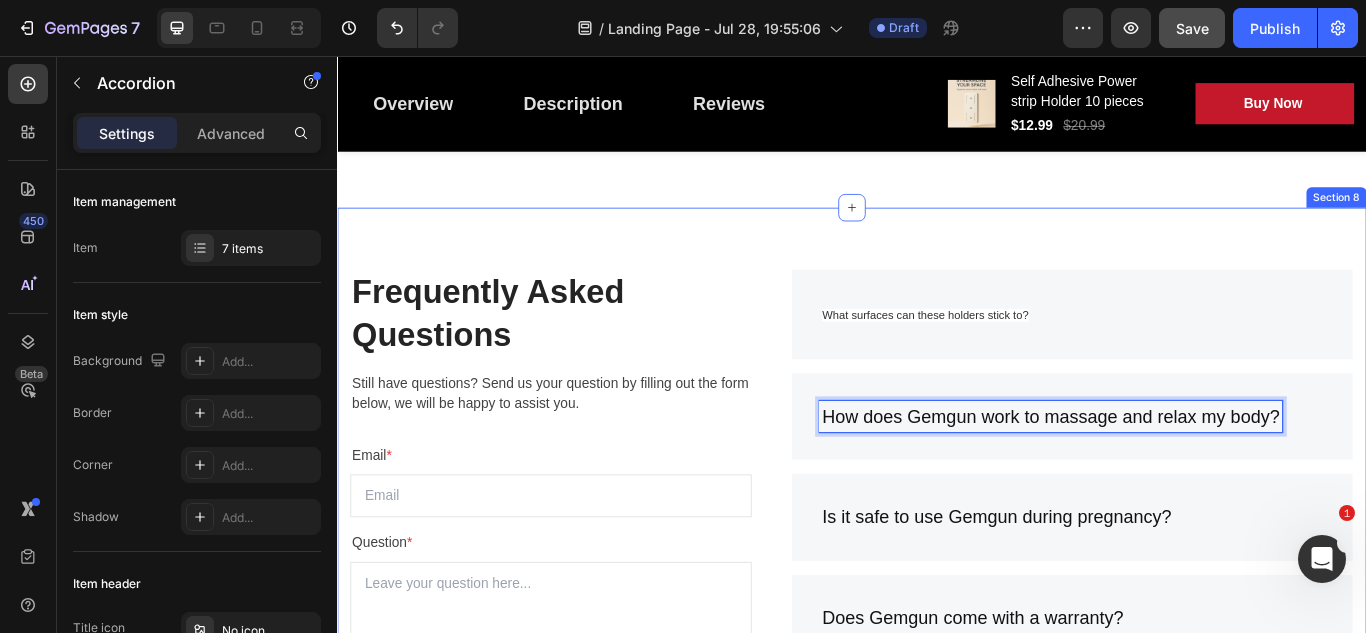 click on "Frequently Asked Questions Heading Still have questions? Send us your question by filling out the form below, we will be happy to assist you. Text block Email  * Text block Email Field Question  * Text block Text Area Submit Now Submit Button Contact Form What surfaces can these holders stick to? How does Gemgun work to massage and relax my body? Is it safe to use Gemgun during pregnancy? Does Gemgun come with a warranty? Can I make changes to my order? What is the time limit for returns? How do I return a gift? Accordion   16 Row Section 8" at bounding box center [937, 710] 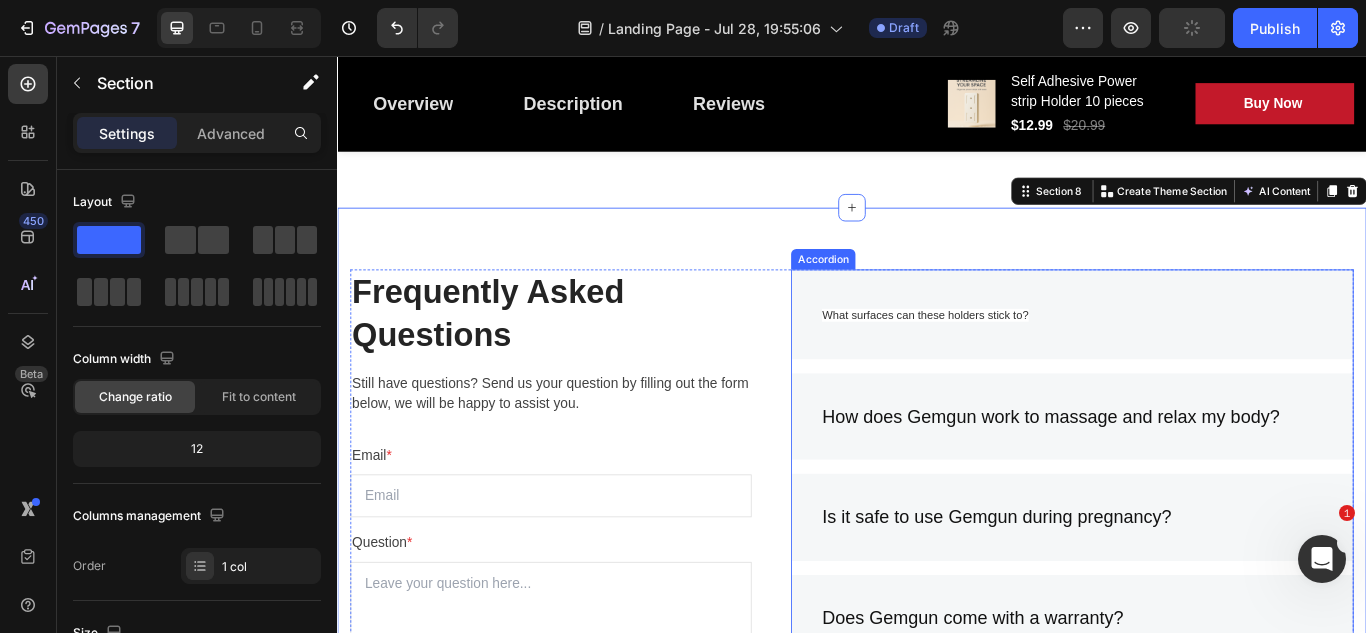 click on "How does Gemgun work to massage and relax my body?" at bounding box center (1168, 477) 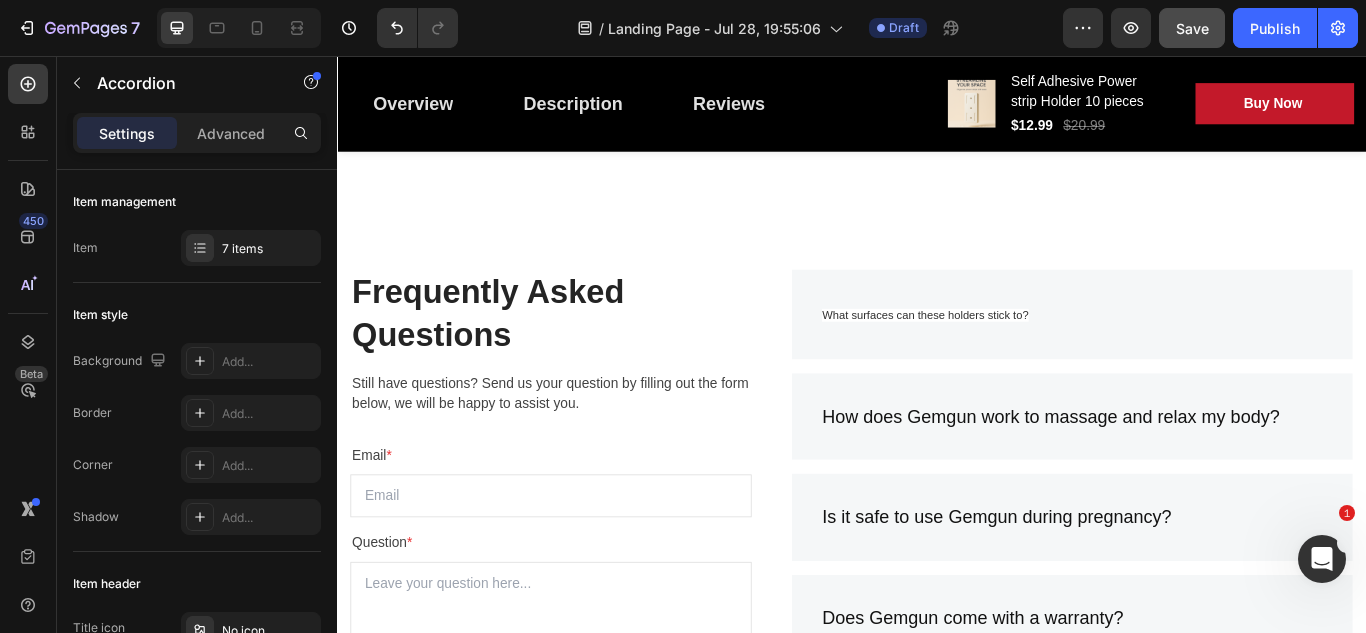 click on "How does Gemgun work to massage and relax my body?" at bounding box center [1194, 477] 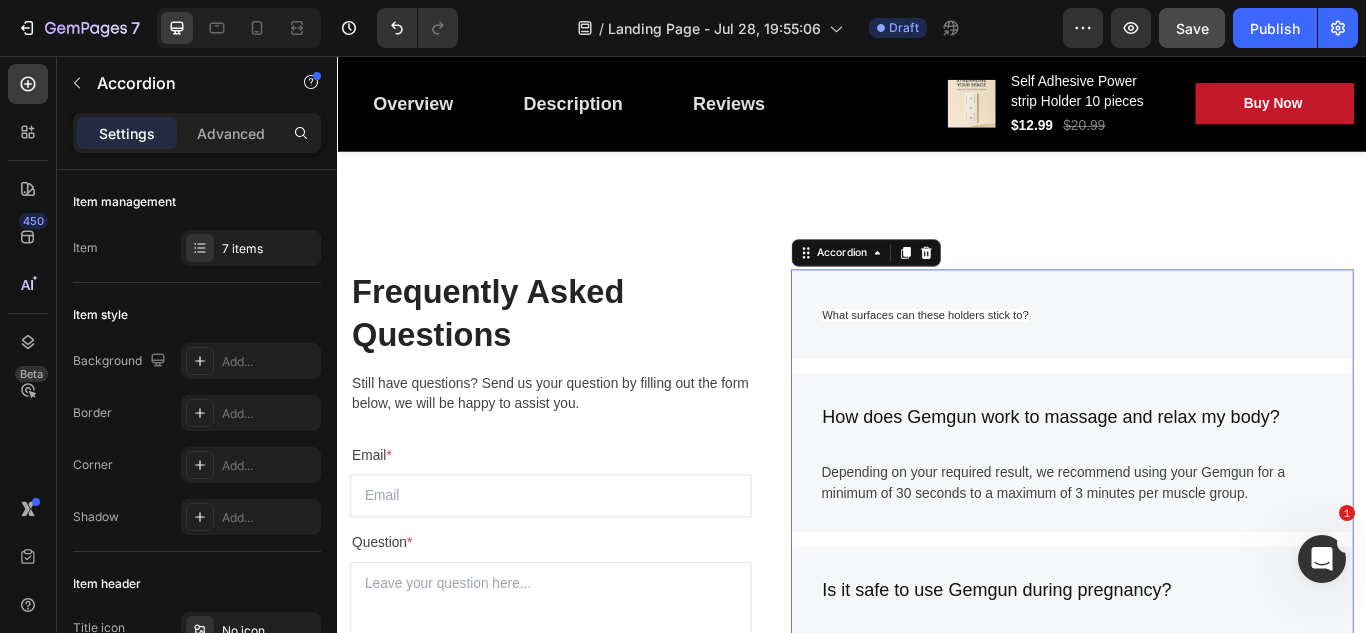 click on "What surfaces can these holders stick to?" at bounding box center [1194, 357] 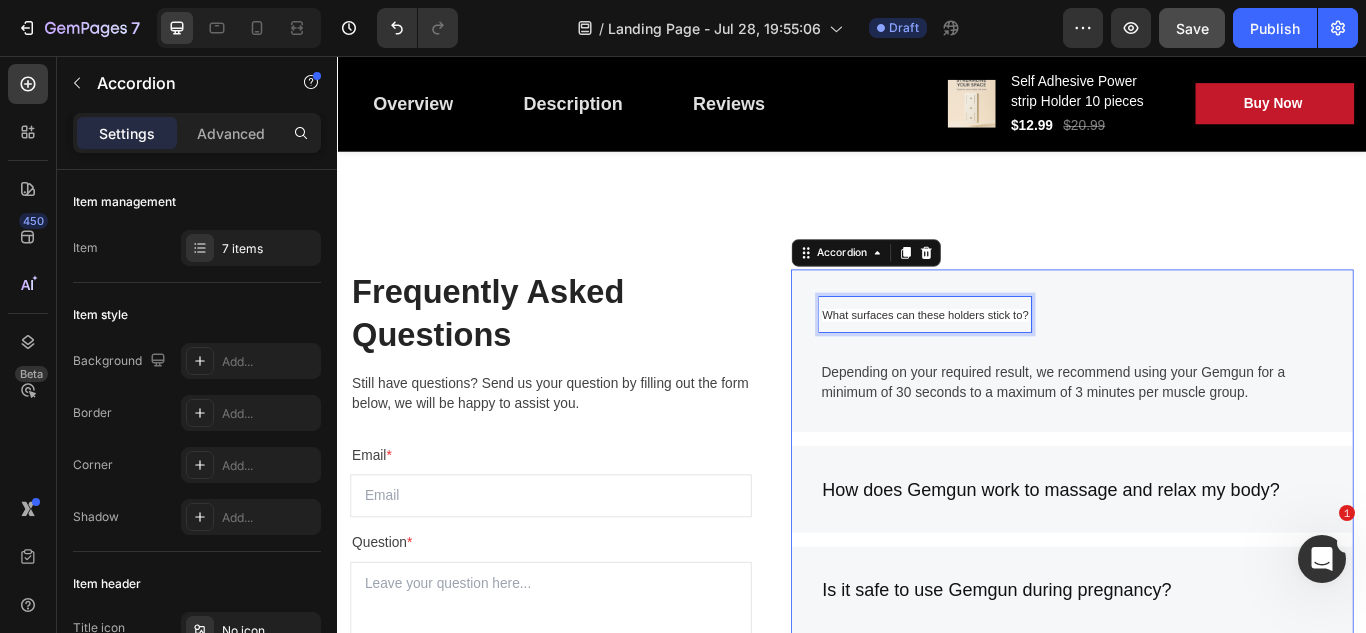 click on "What surfaces can these holders stick to?" at bounding box center (1022, 358) 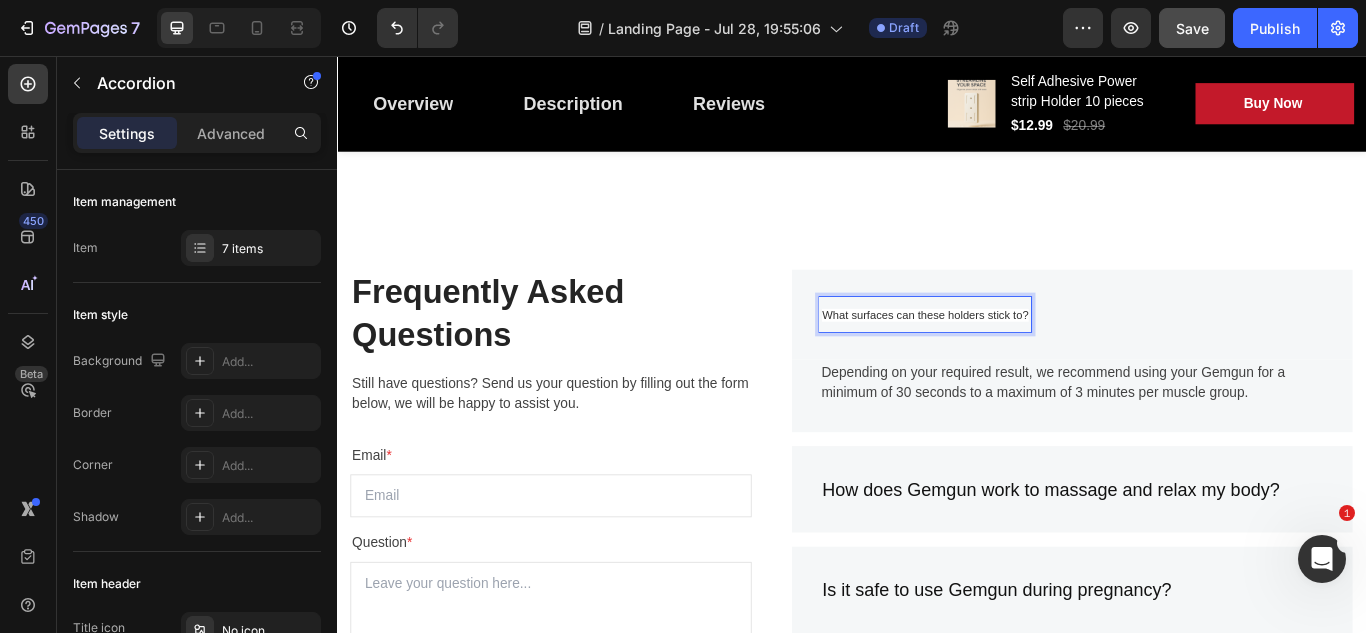 click on "What surfaces can these holders stick to?" at bounding box center (1022, 358) 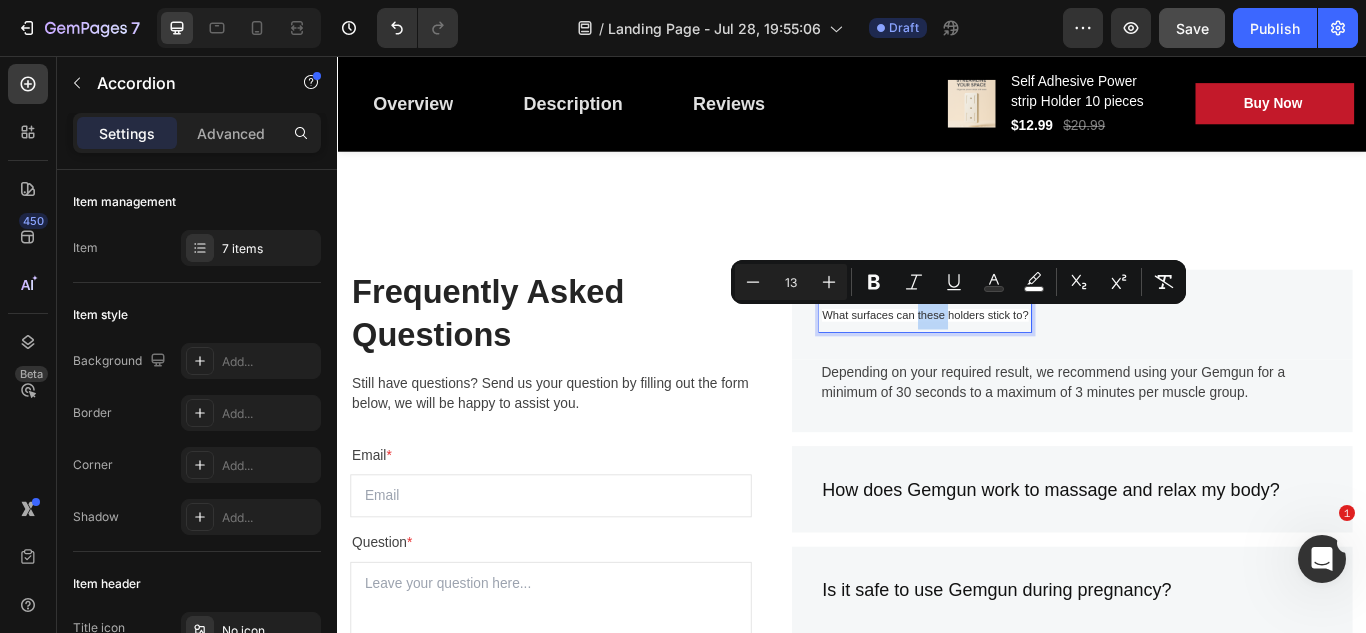 click on "What surfaces can these holders stick to?" at bounding box center [1022, 358] 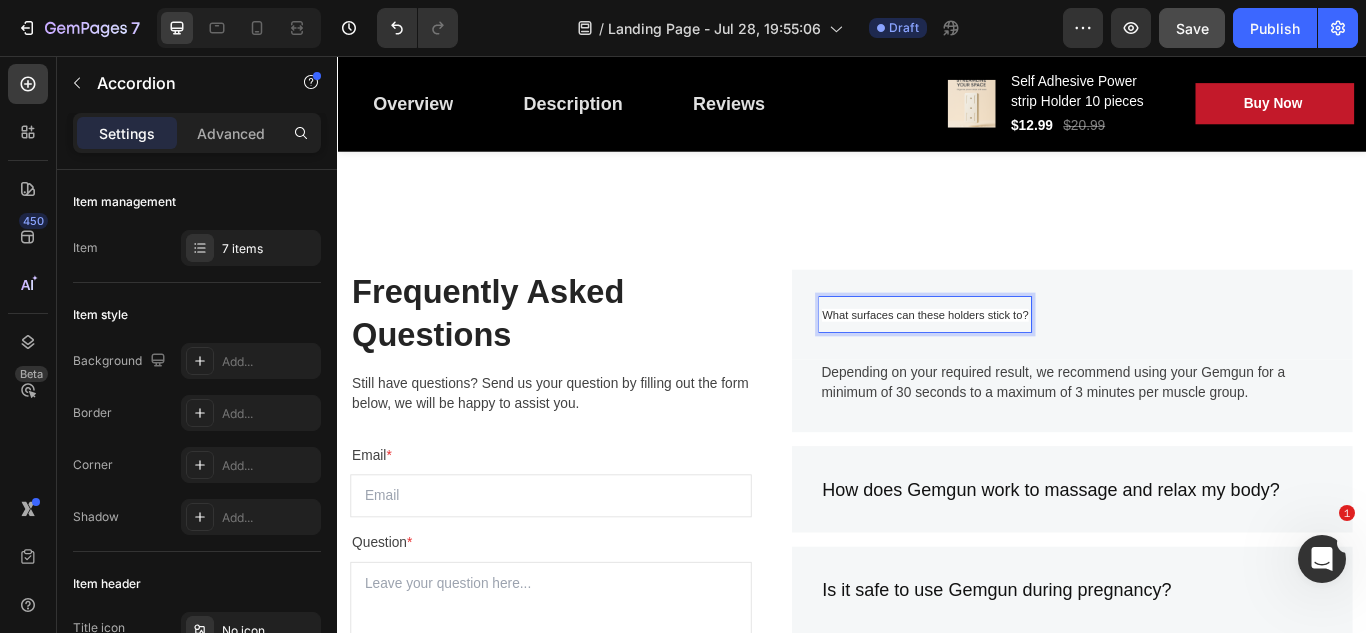 click on "What surfaces can these holders stick to?" at bounding box center [1022, 358] 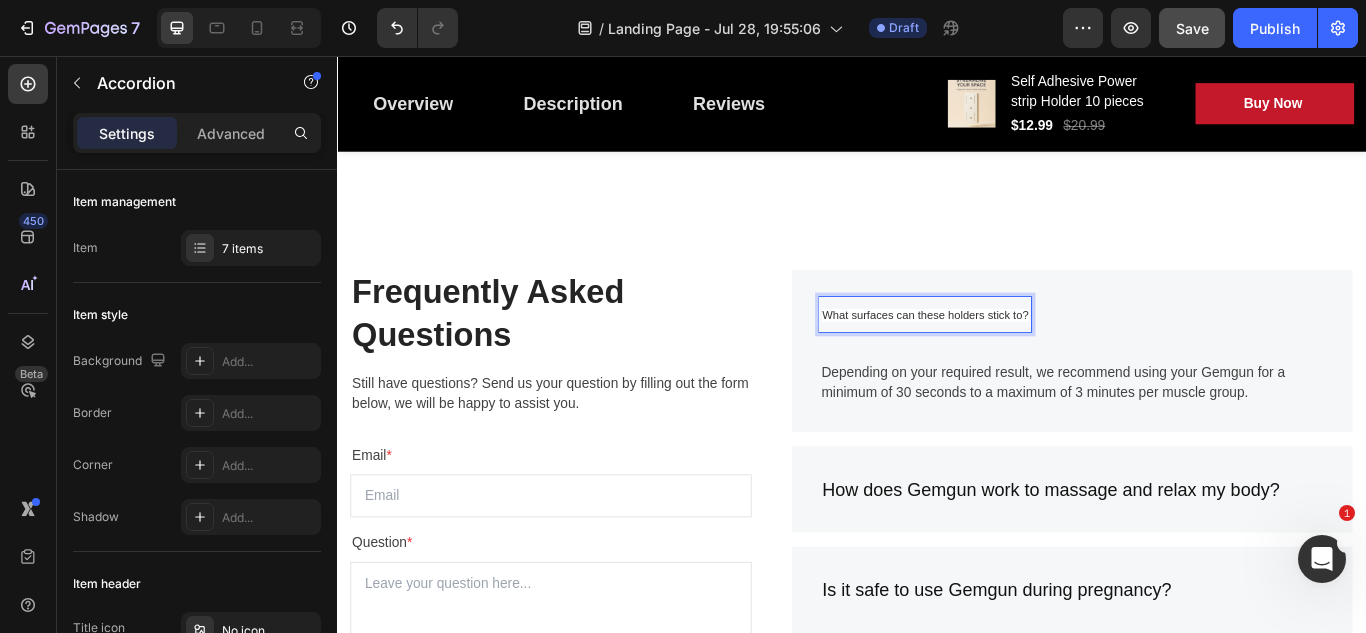 click on "What surfaces can these holders stick to?" at bounding box center [1022, 358] 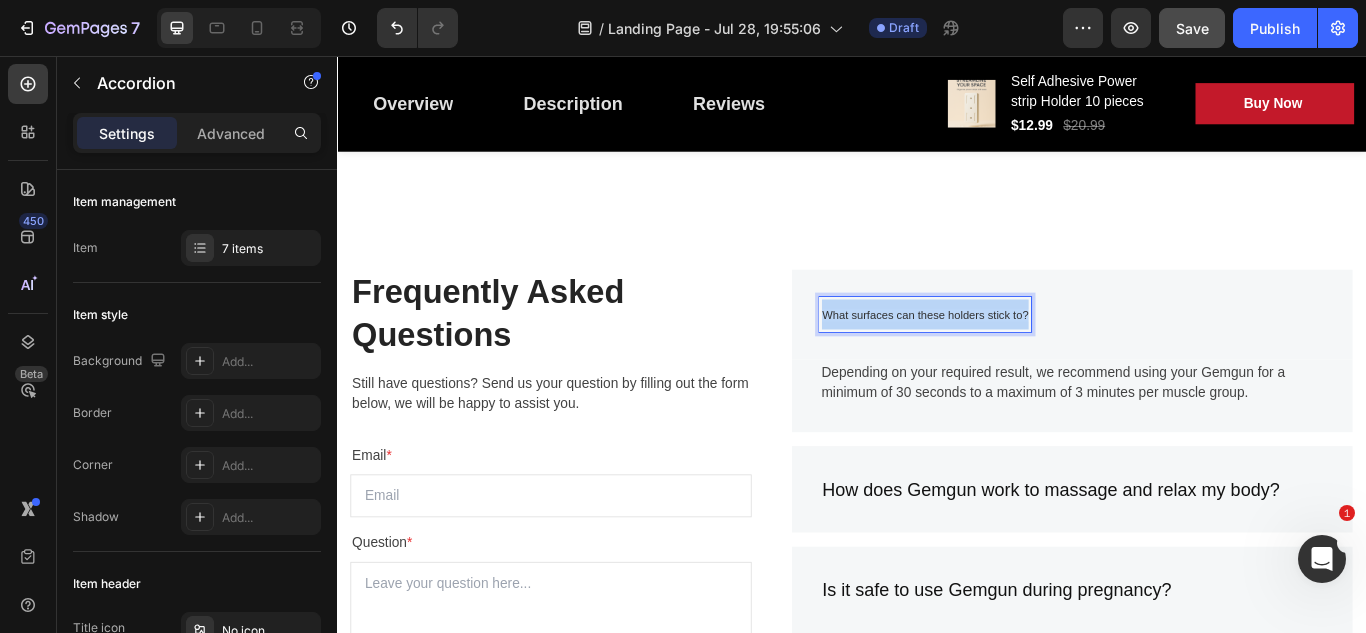 click on "What surfaces can these holders stick to?" at bounding box center (1022, 358) 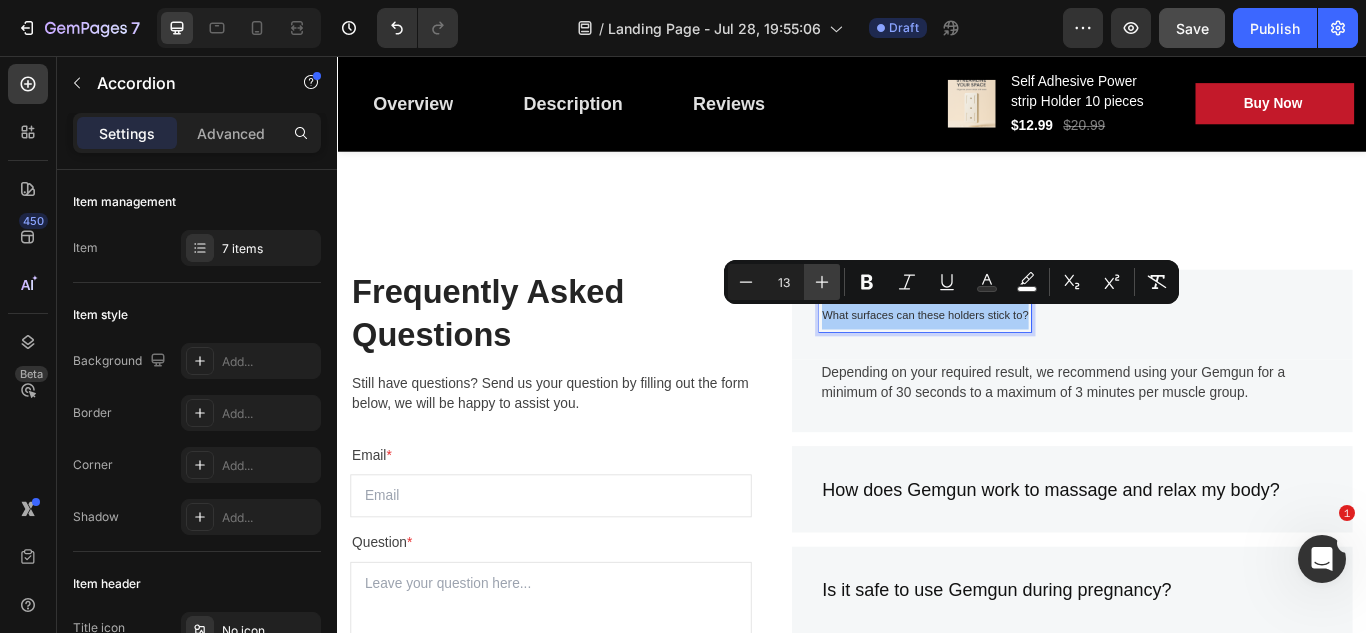 click 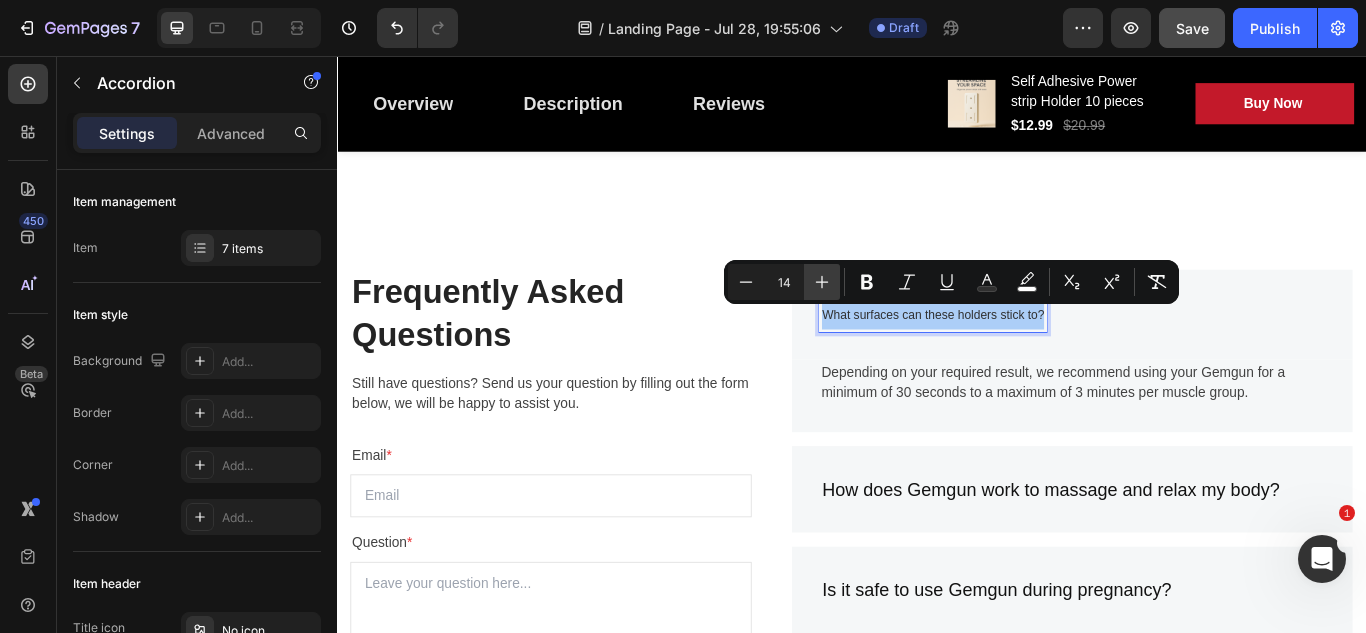 click 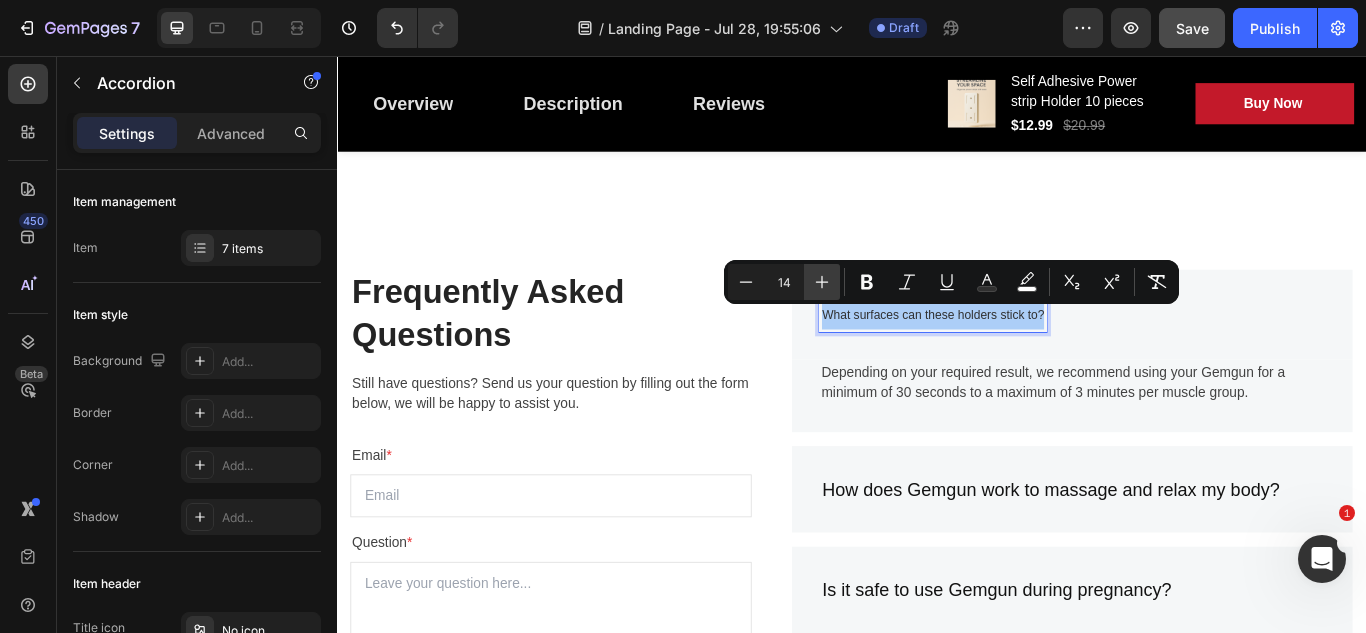 click 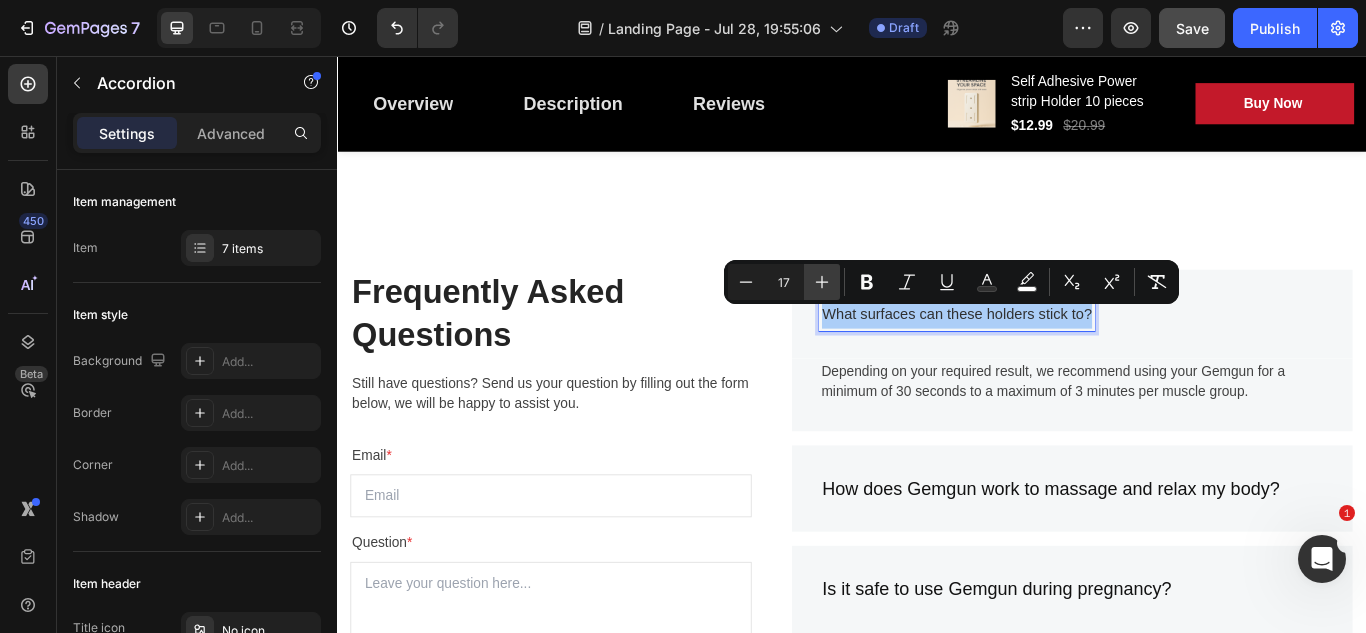 click 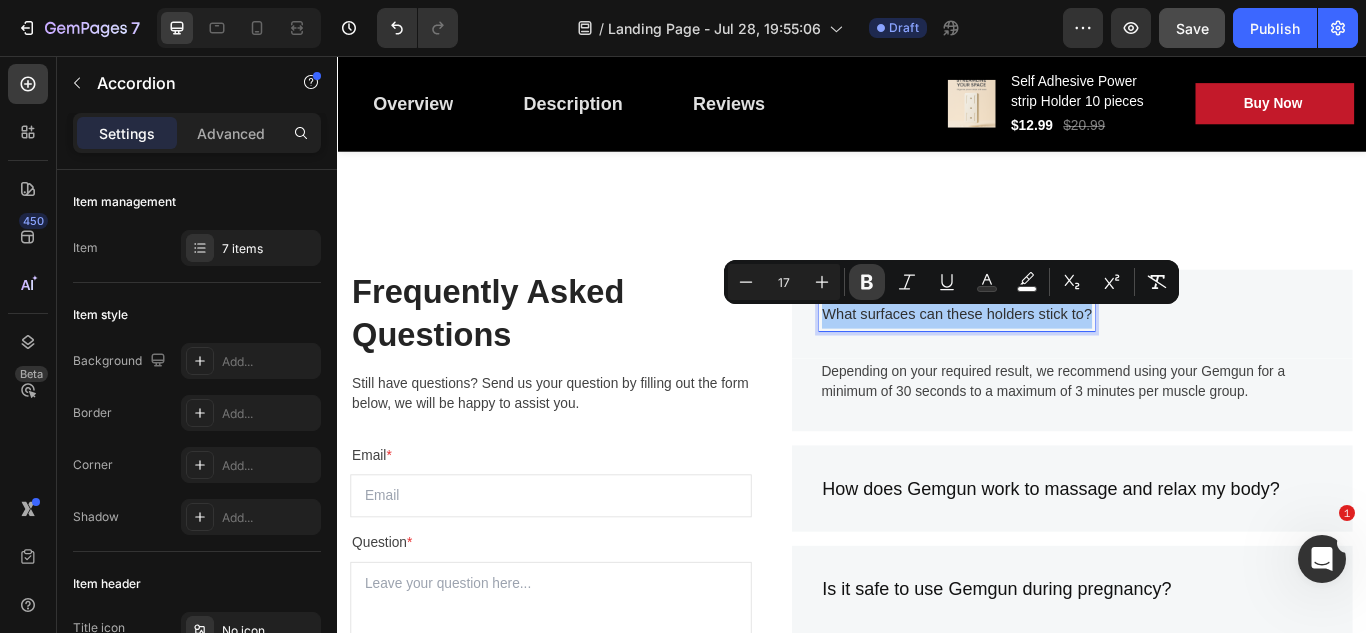 click 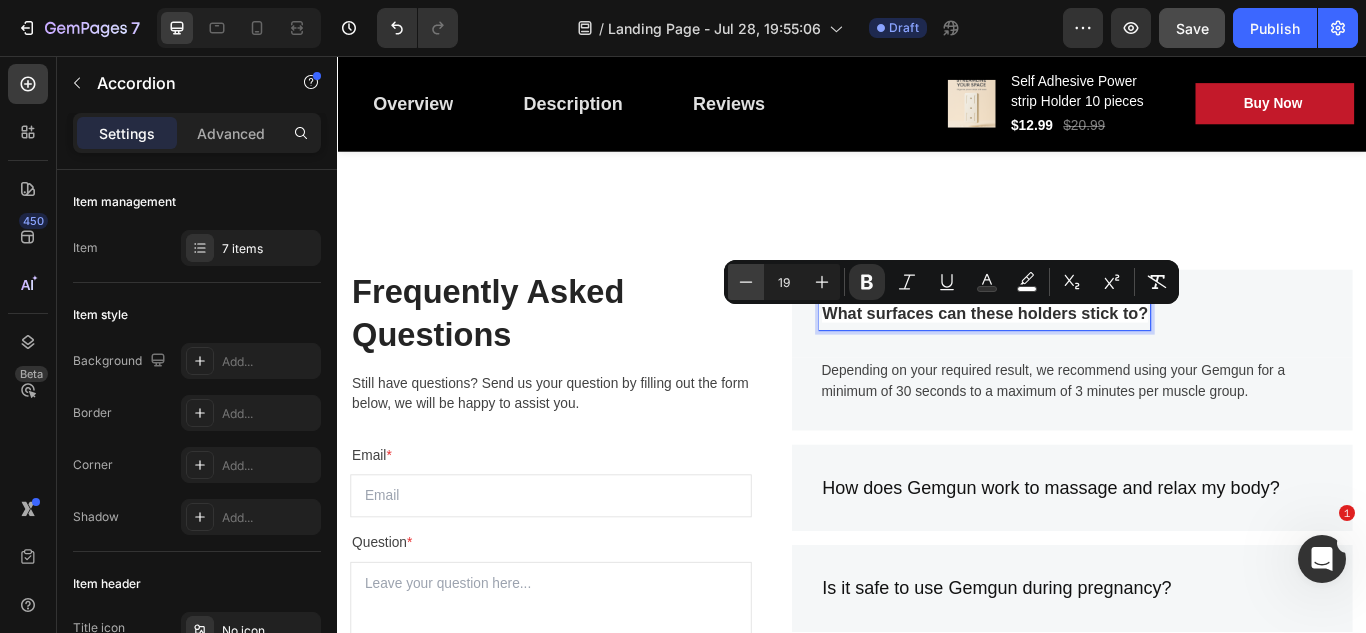 click 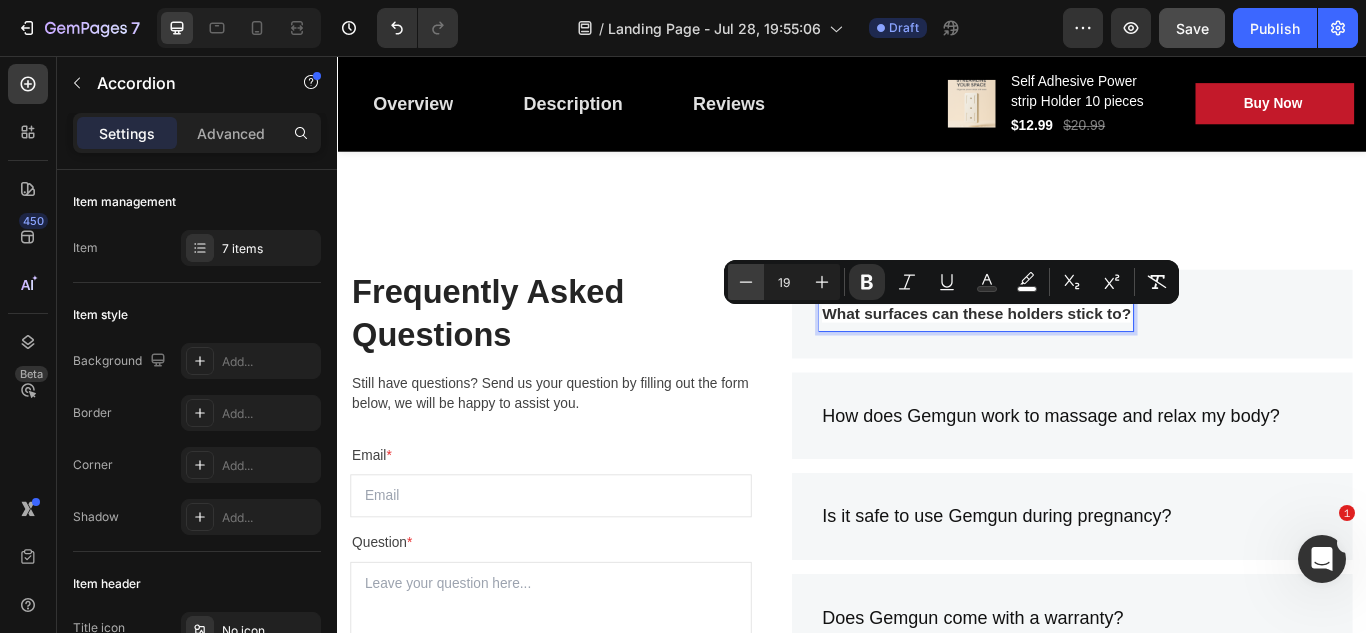 type on "18" 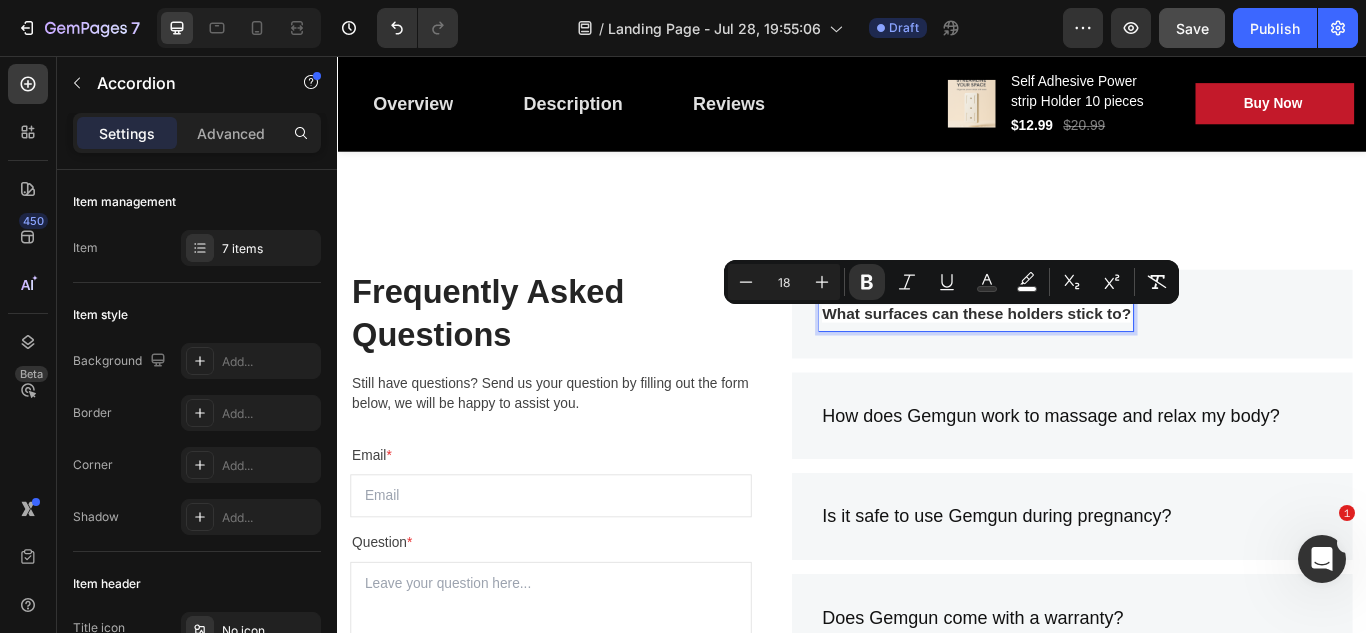 click on "What surfaces can these holders stick to?" at bounding box center (1194, 357) 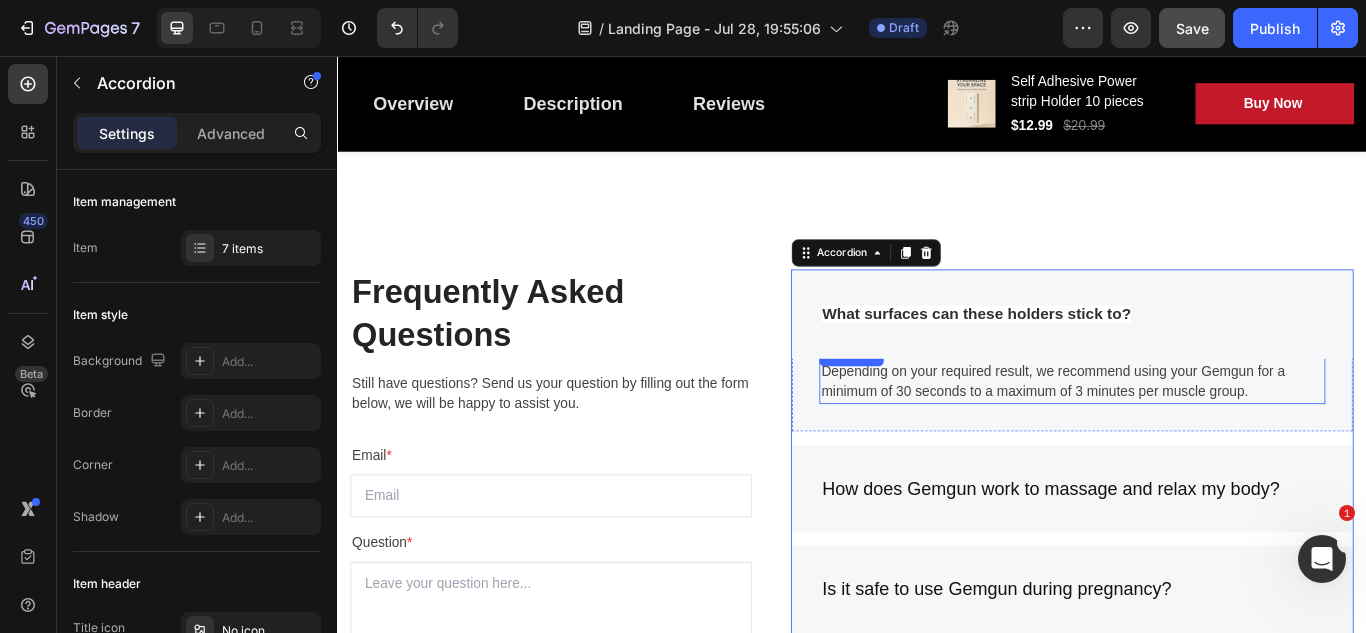 click on "Depending on your required result, we recommend using your Gemgun for a minimum of 30 seconds to a maximum of 3 minutes per muscle group. Text block" at bounding box center (1194, 427) 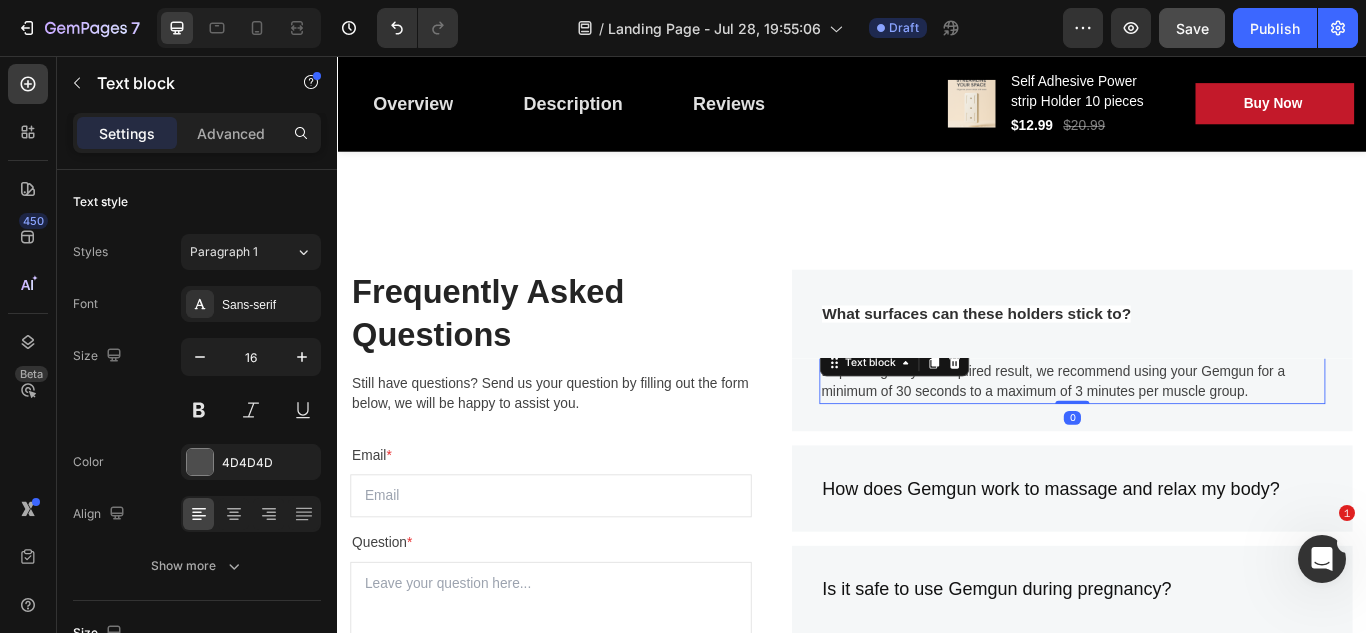 click on "Depending on your required result, we recommend using your Gemgun for a minimum of 30 seconds to a maximum of 3 minutes per muscle group." at bounding box center (1194, 436) 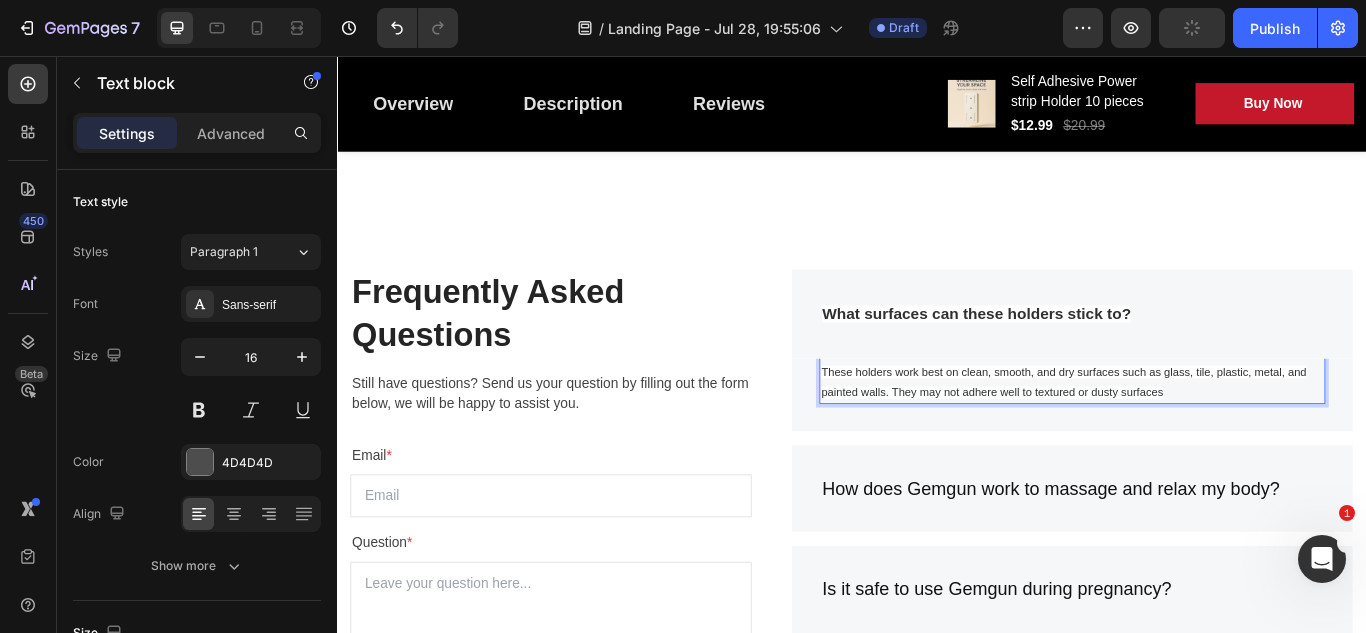 click on "These holders work best on clean, smooth, and dry surfaces such as glass, tile, plastic, metal, and painted walls. They may not adhere well to textured or dusty surfaces" at bounding box center [1184, 436] 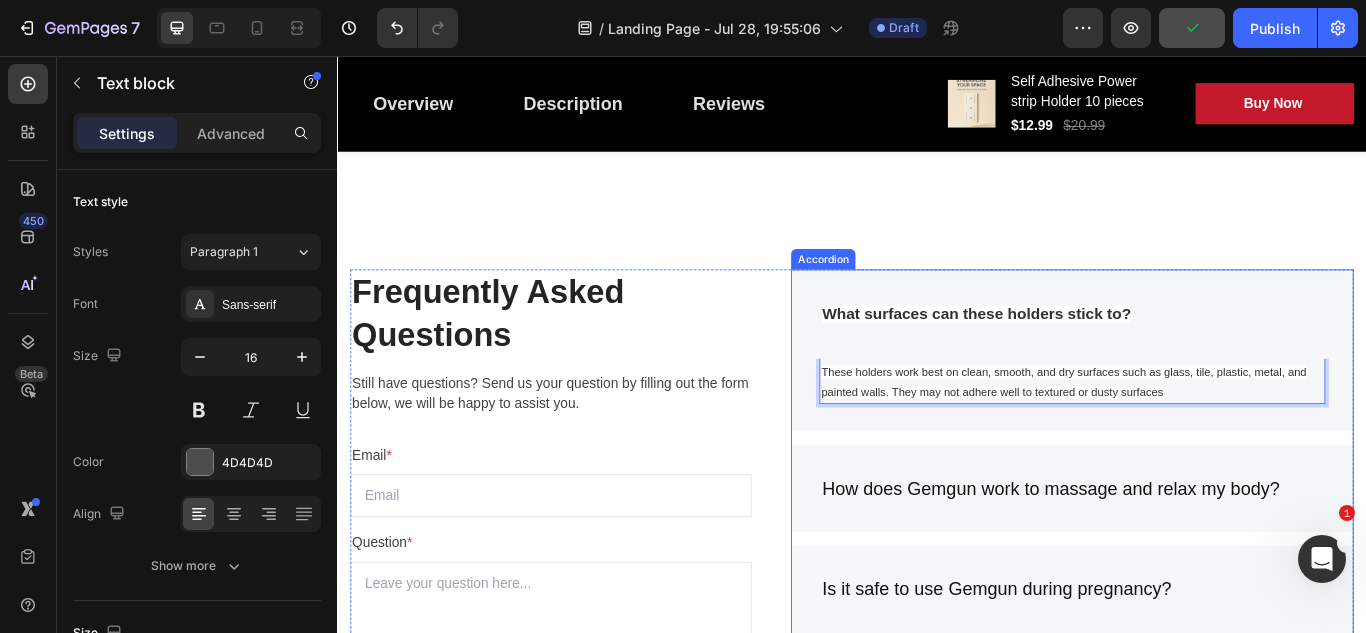 click on "What surfaces can these holders stick to?" at bounding box center (1194, 357) 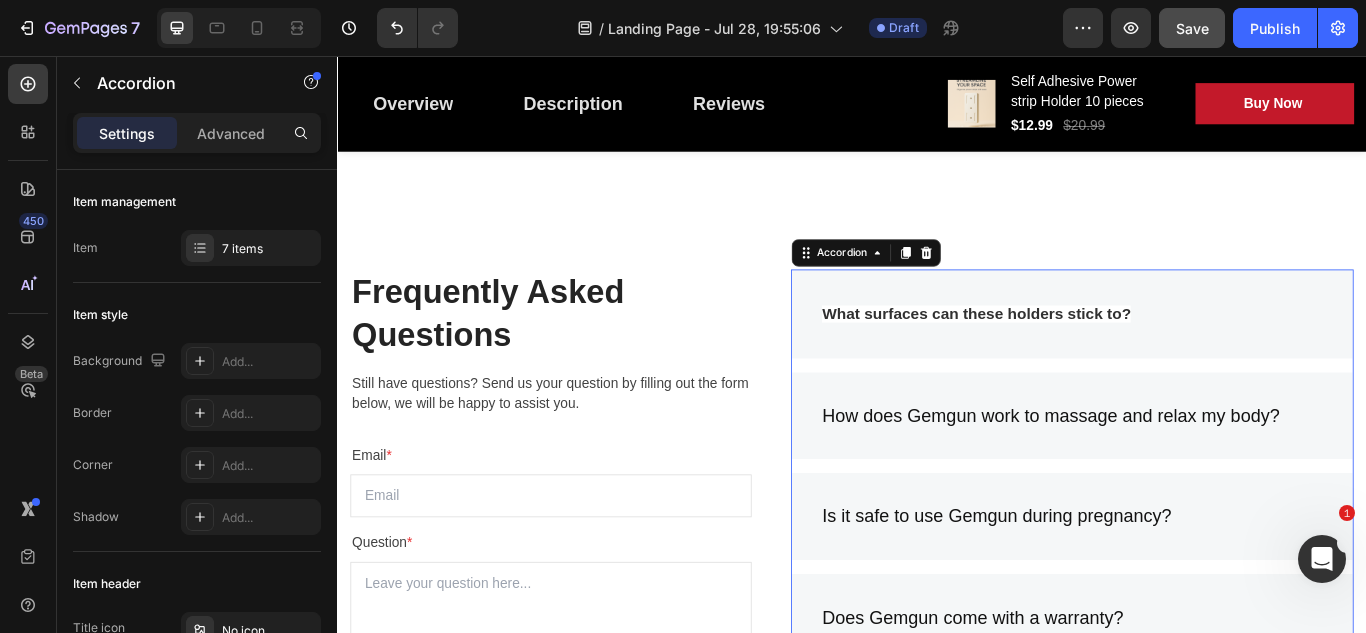 click on "What surfaces can these holders stick to?" at bounding box center [1194, 357] 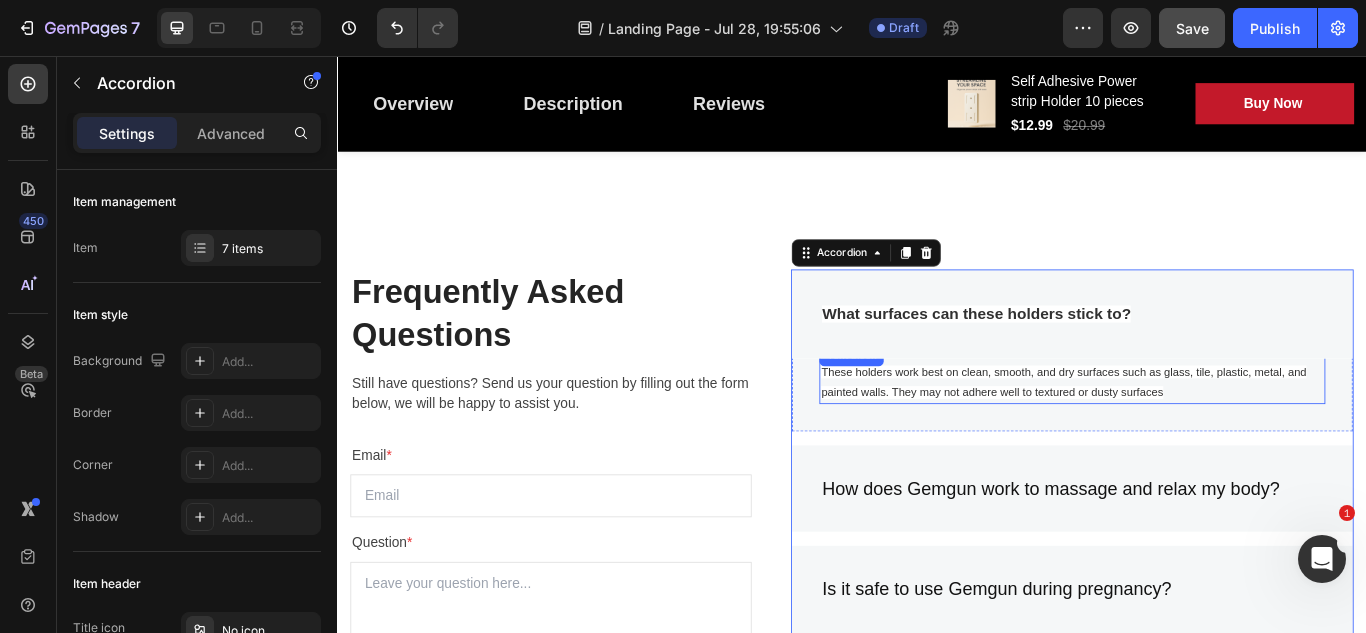 click on "These holders work best on clean, smooth, and dry surfaces such as glass, tile, plastic, metal, and painted walls. They may not adhere well to textured or dusty surfaces" at bounding box center (1184, 436) 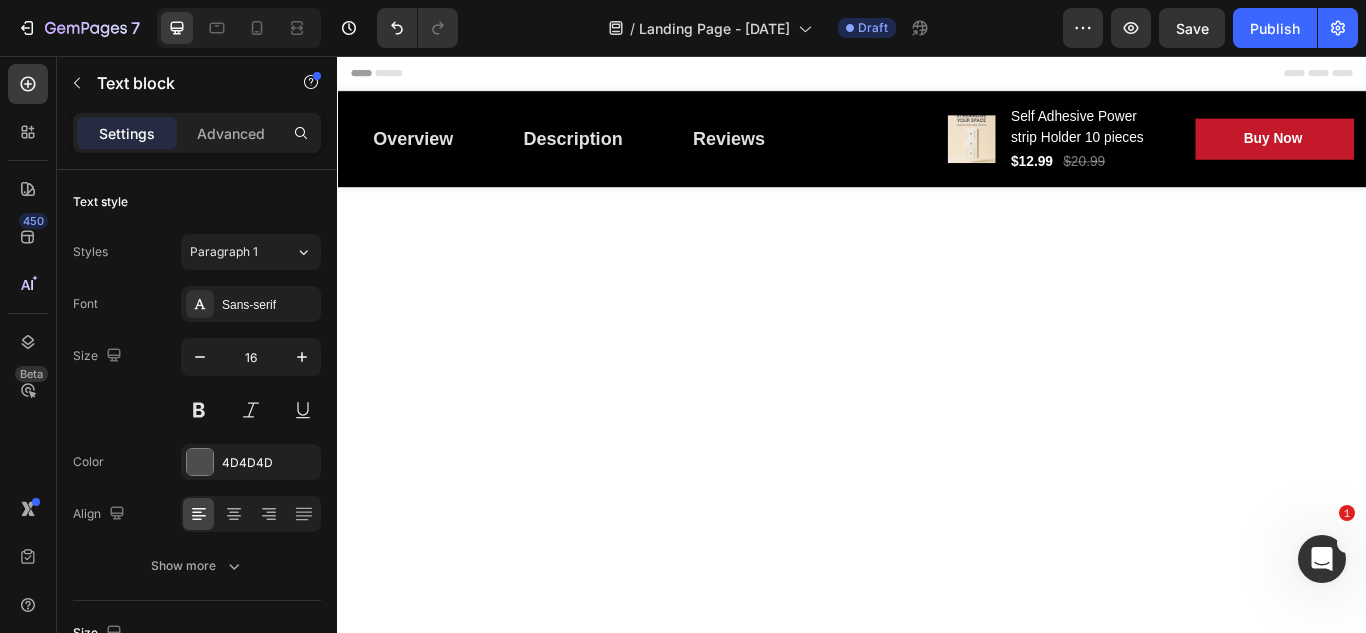 scroll, scrollTop: 0, scrollLeft: 0, axis: both 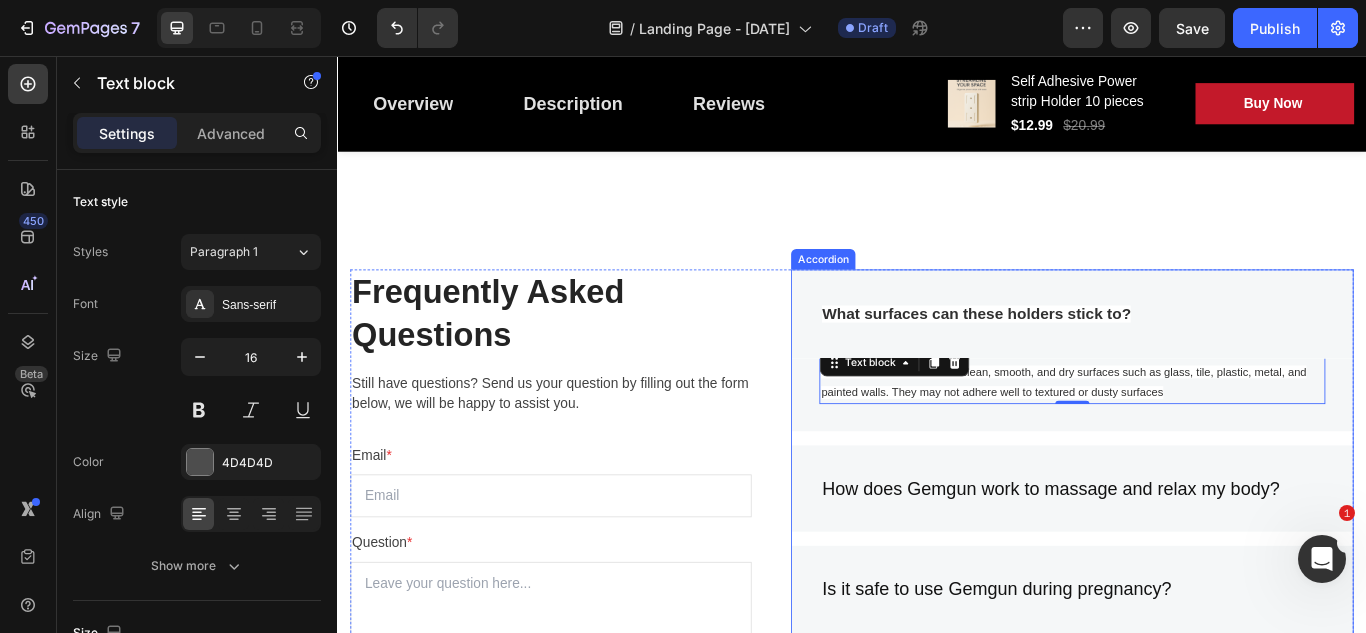 click on "How does Gemgun work to massage and relax my body?" at bounding box center (1168, 561) 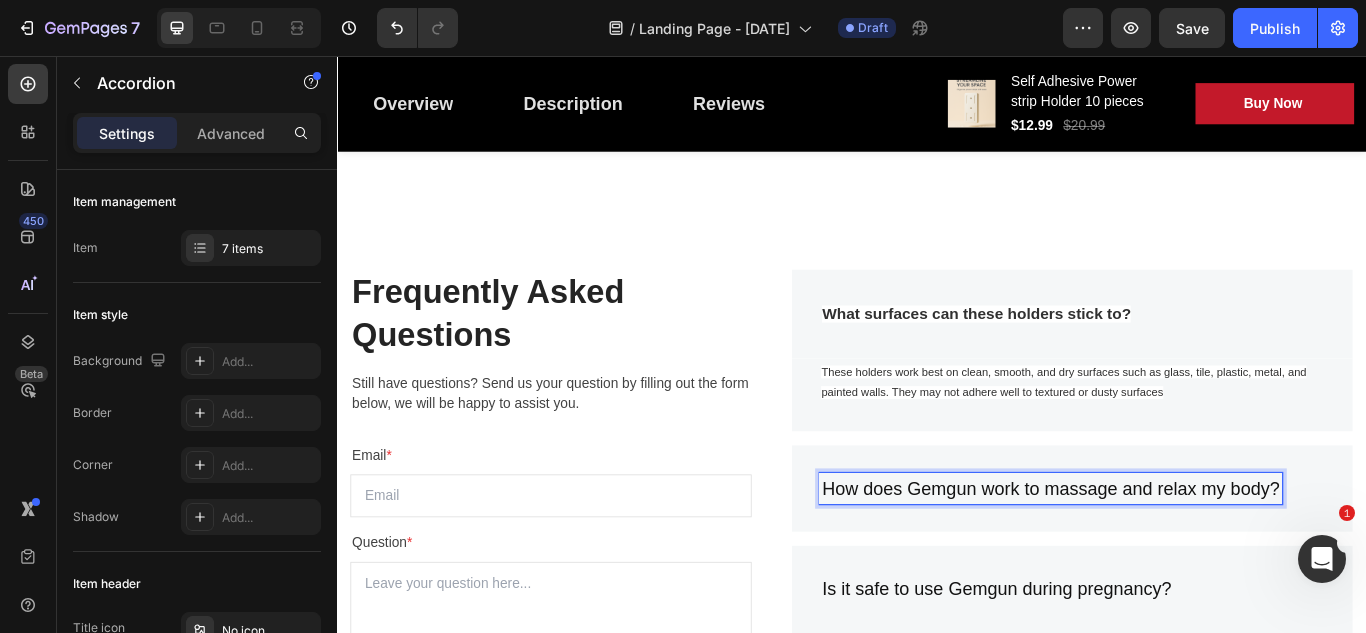 click on "How does Gemgun work to massage and relax my body?" at bounding box center (1168, 561) 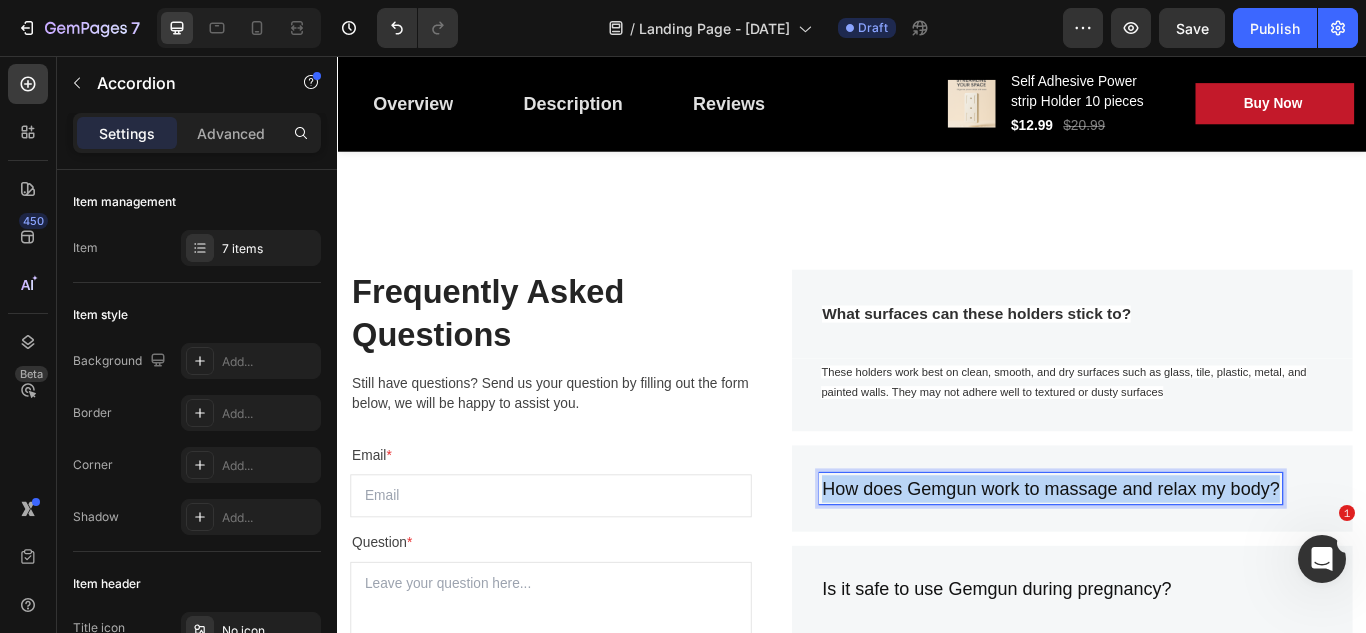 click on "How does Gemgun work to massage and relax my body?" at bounding box center (1168, 561) 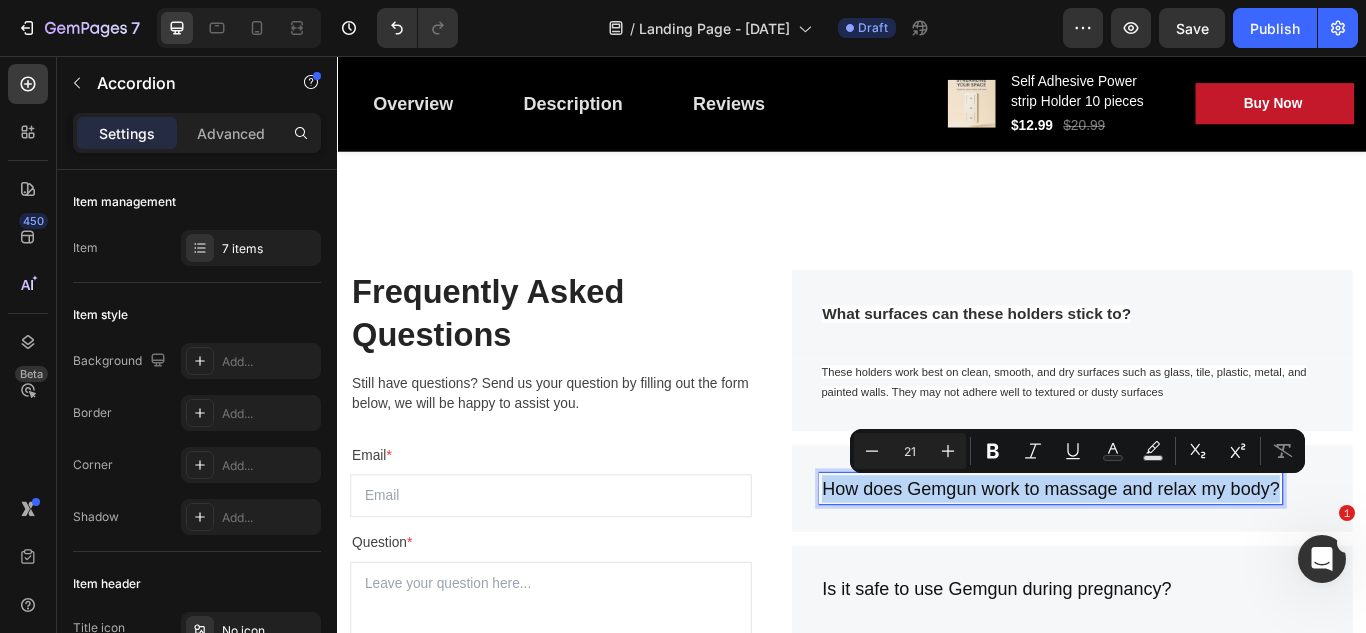 click on "How does Gemgun work to massage and relax my body?" at bounding box center (1168, 561) 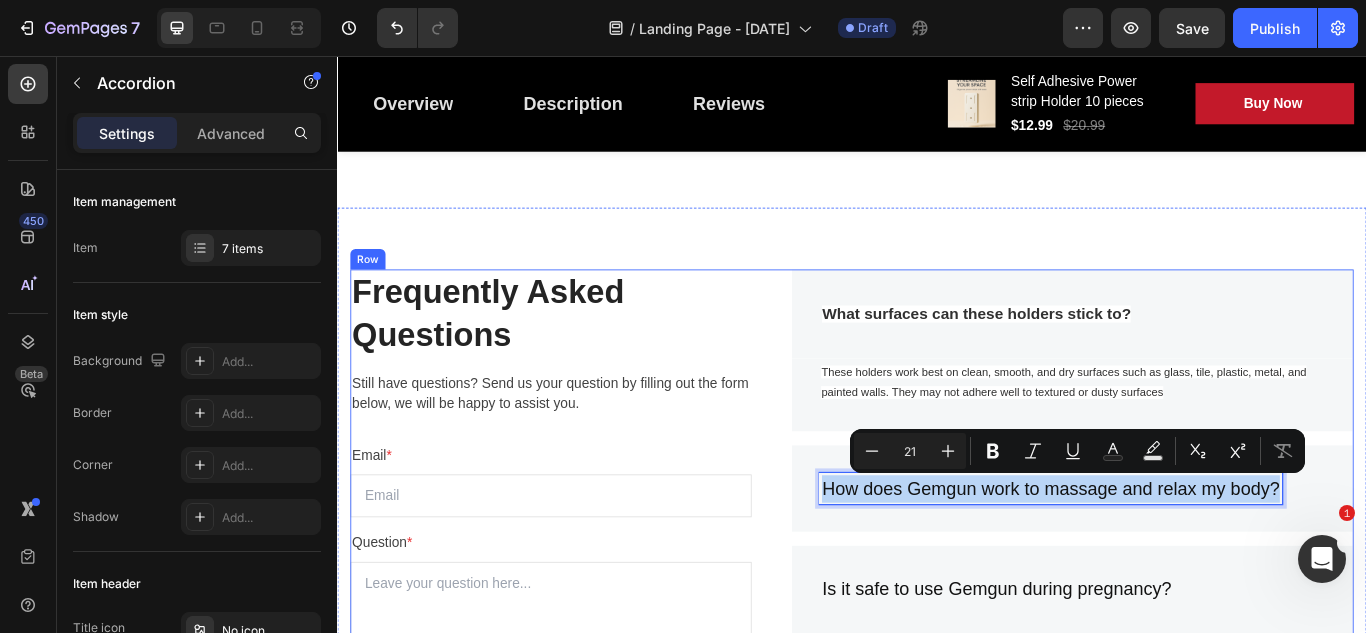drag, startPoint x: 1428, startPoint y: 563, endPoint x: 853, endPoint y: 544, distance: 575.31384 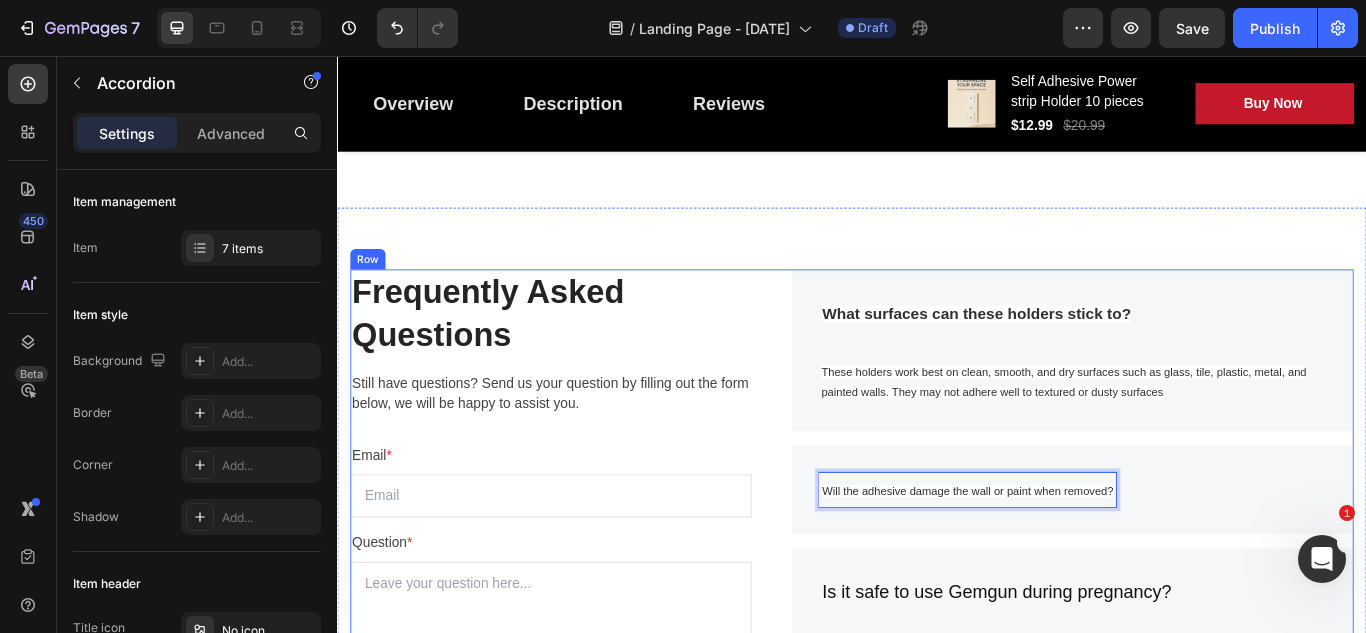 click on "What surfaces can these holders stick to?" at bounding box center (1082, 357) 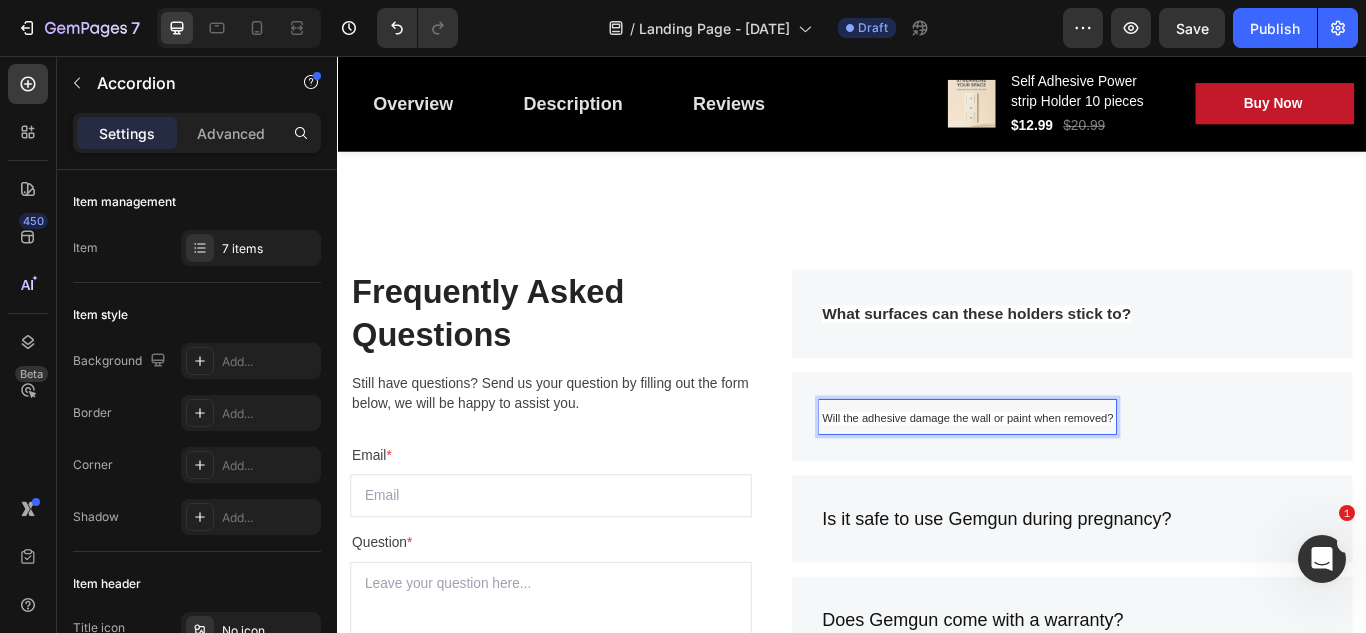 click on "Will the adhesive damage the wall or paint when removed?" at bounding box center (1072, 478) 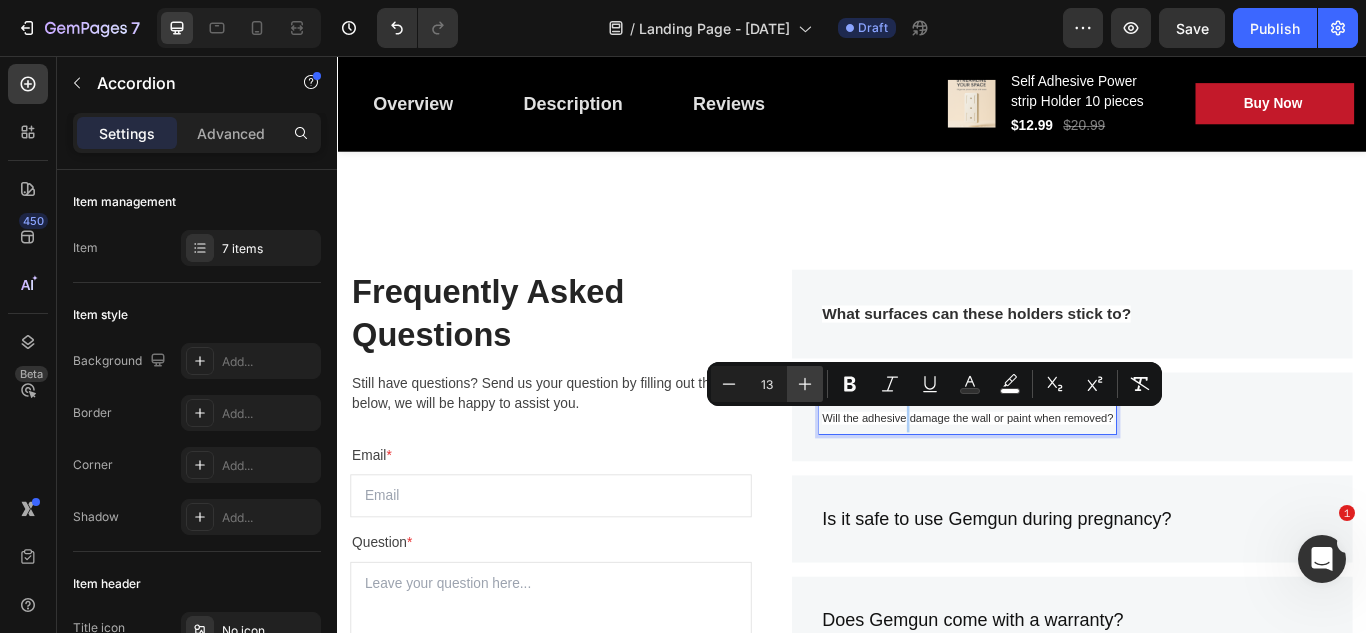 click 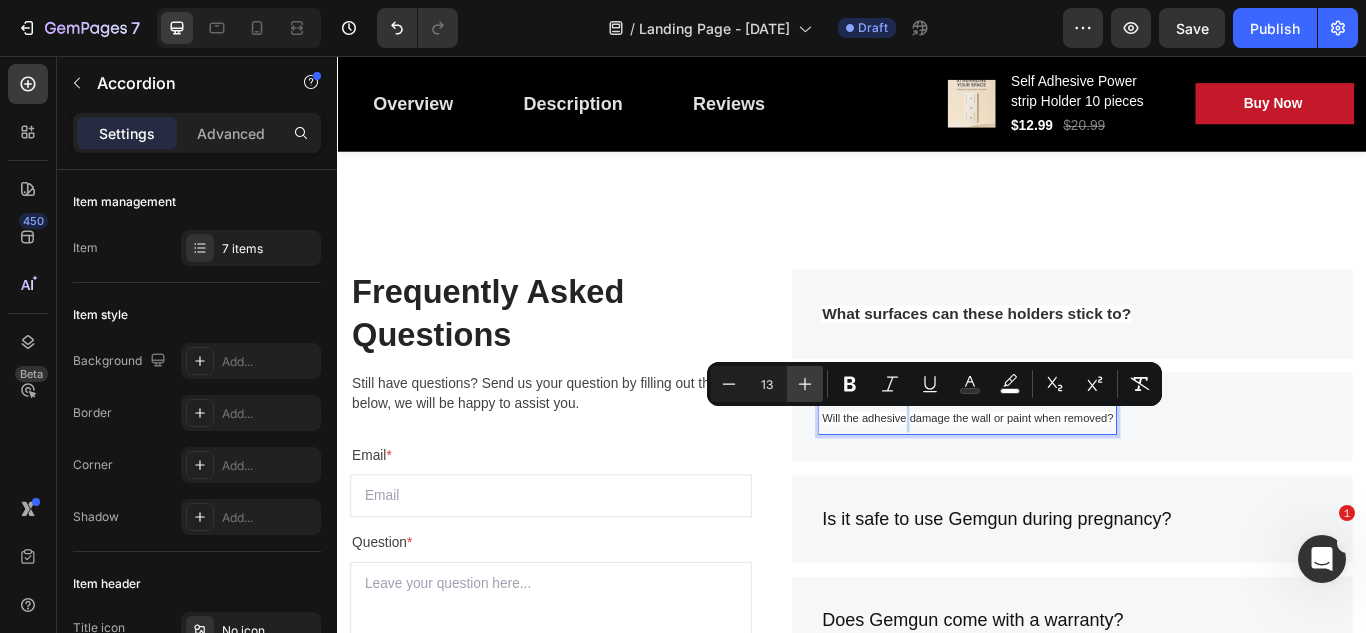 type on "14" 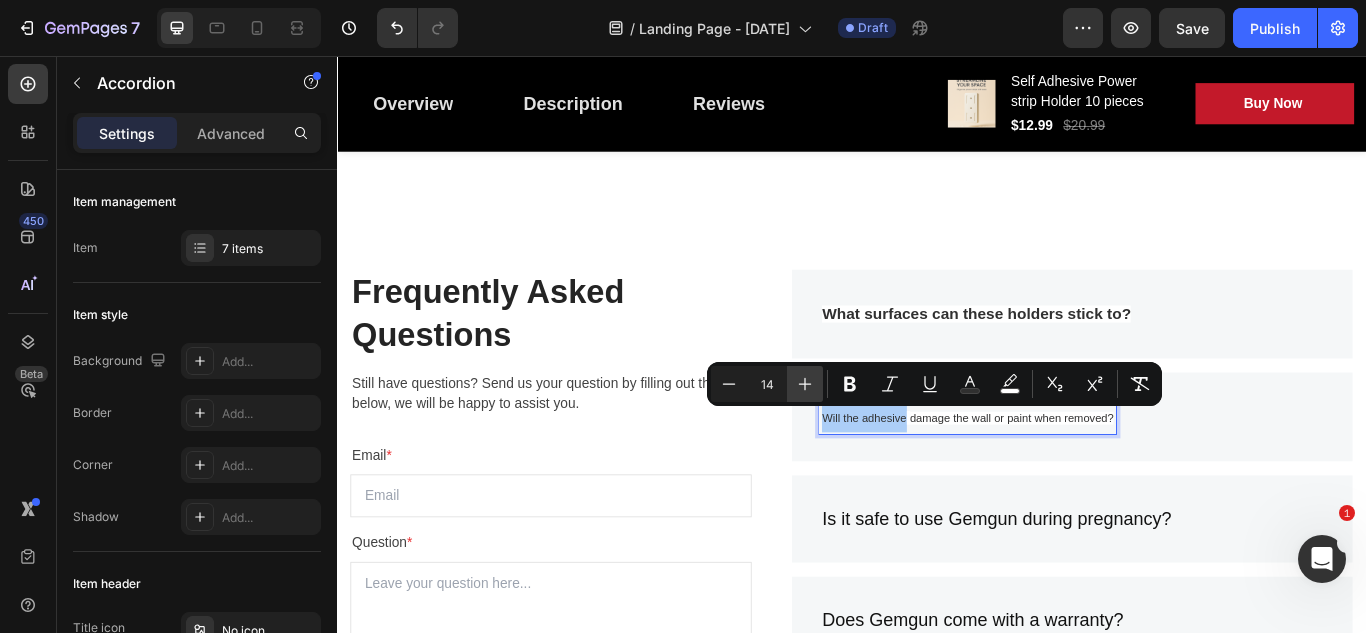 click 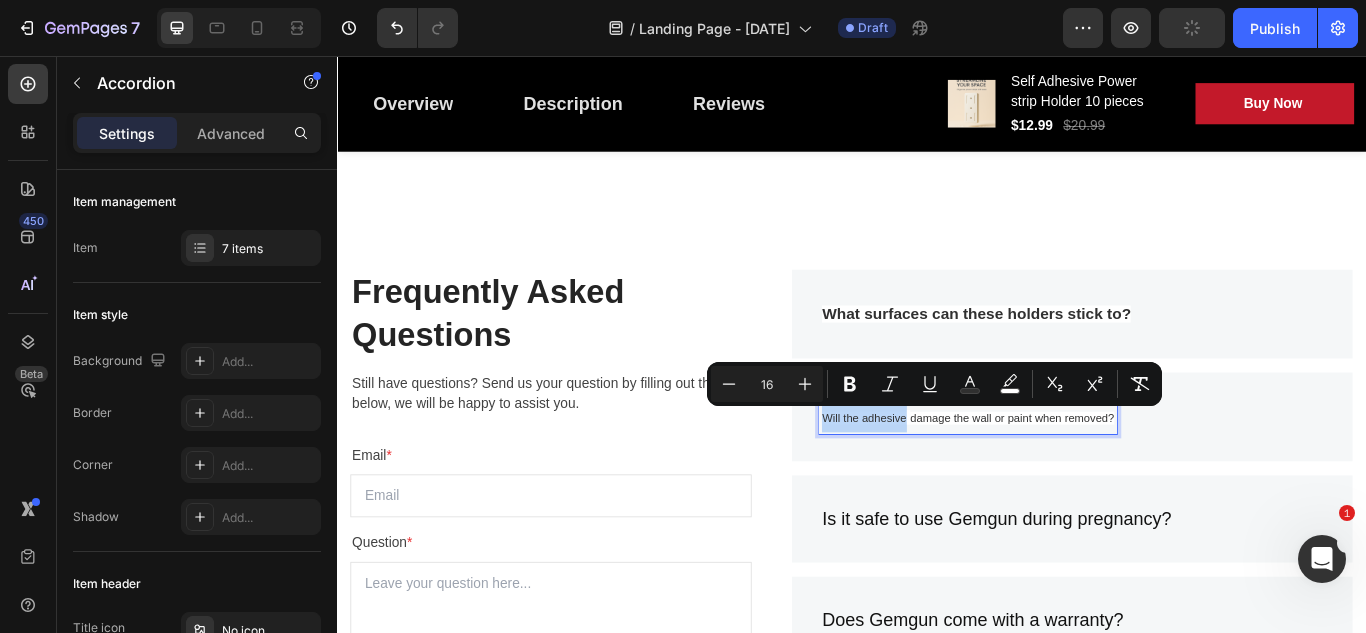 click on "Will the adhesive" at bounding box center (951, 478) 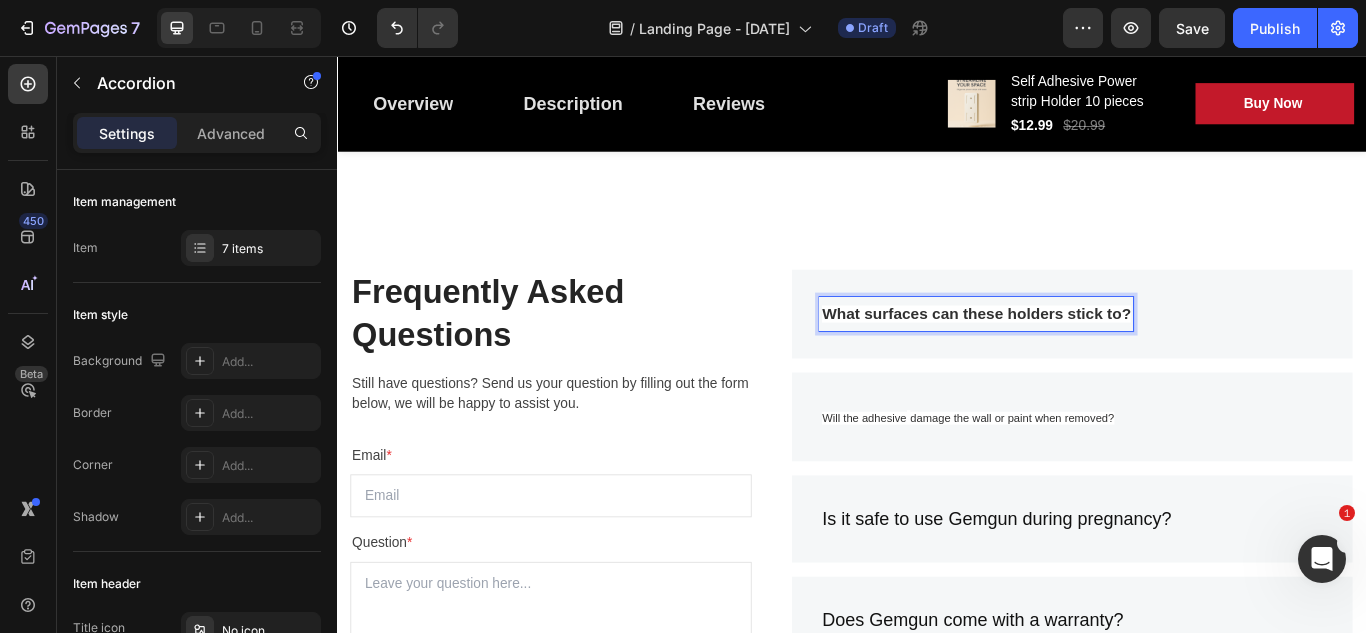 click on "What surfaces can these holders stick to?" at bounding box center (1082, 357) 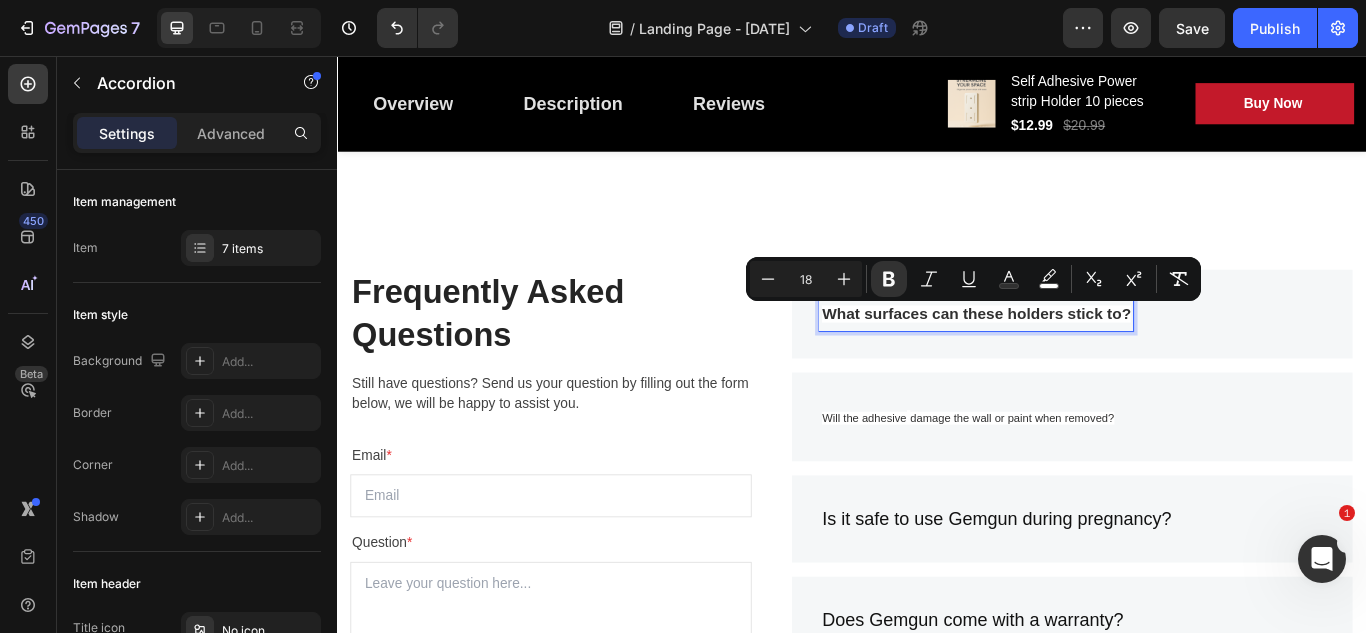click on "Will the adhesive" at bounding box center (951, 478) 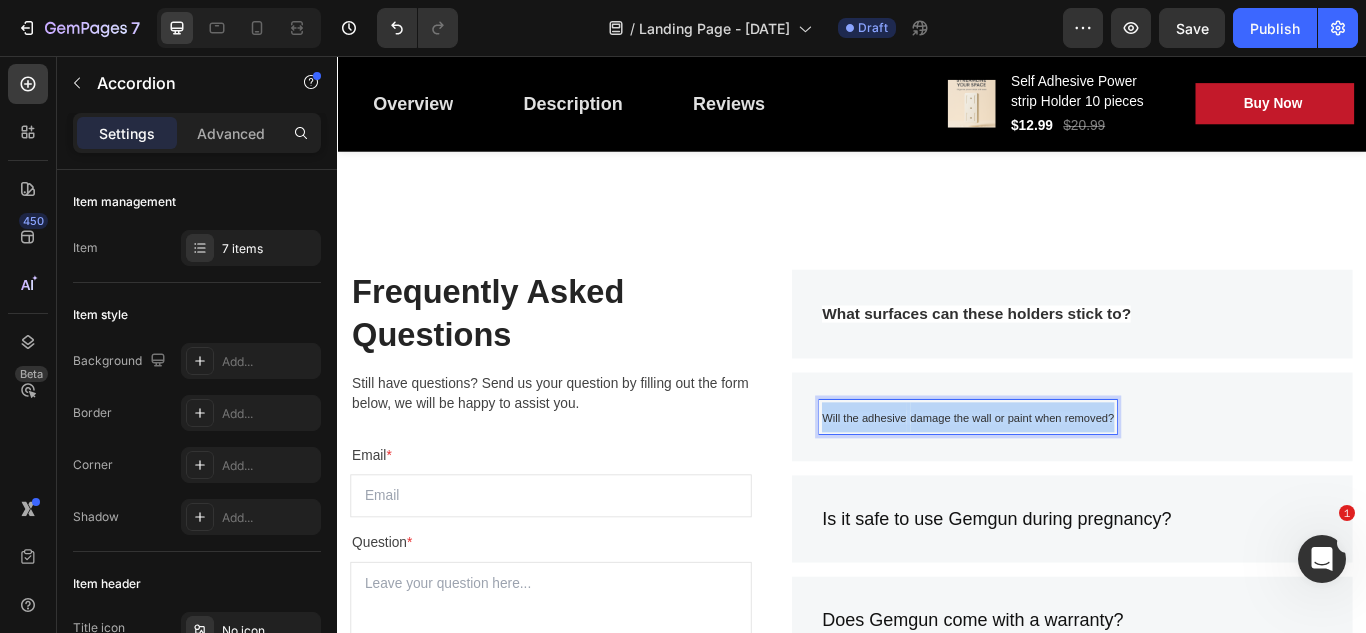 click on "Will the adhesive" at bounding box center [951, 478] 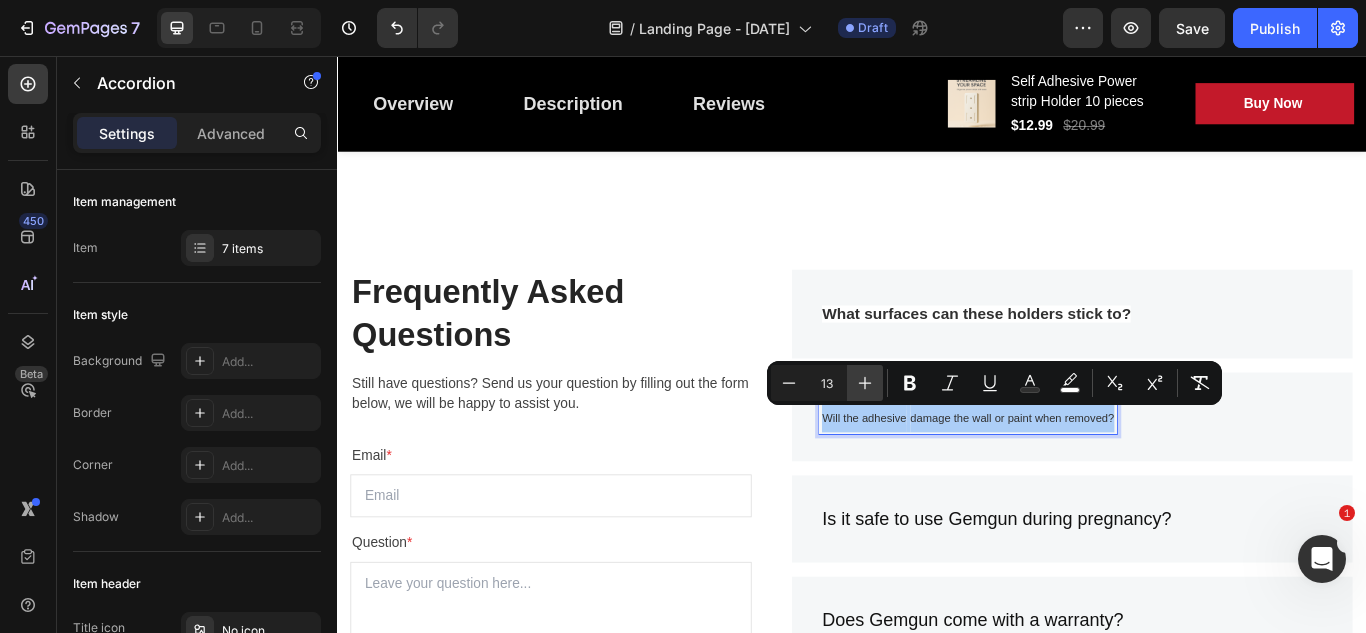 click 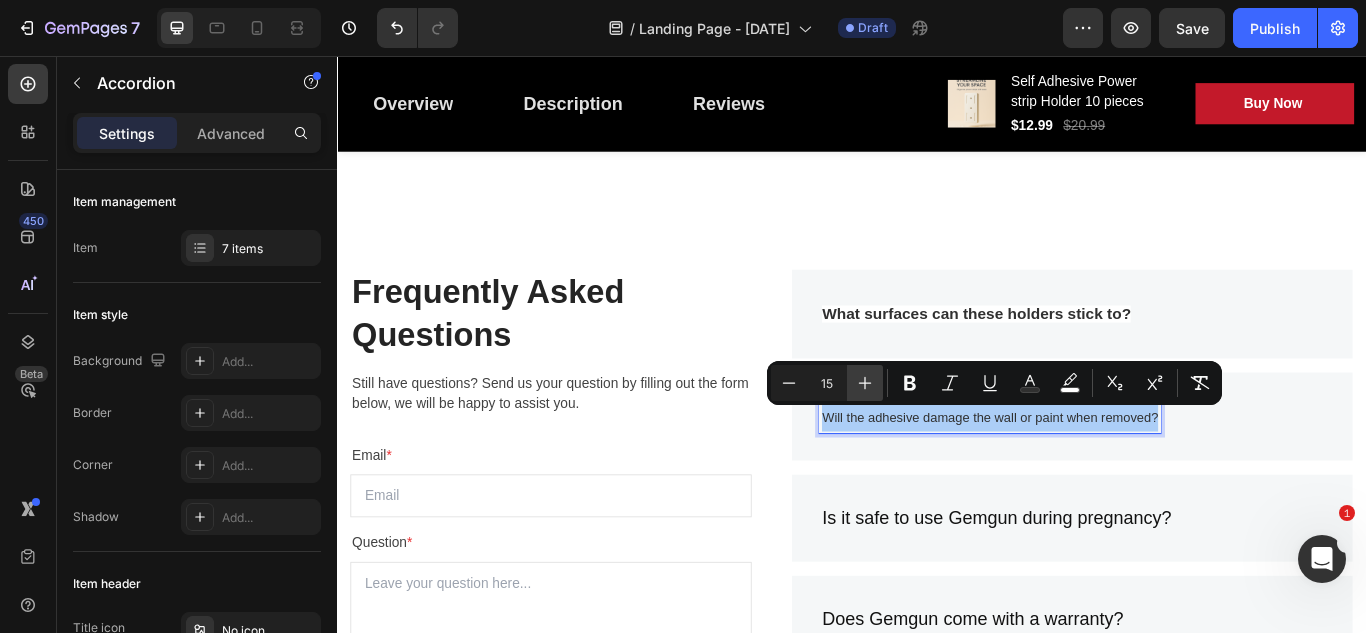 click 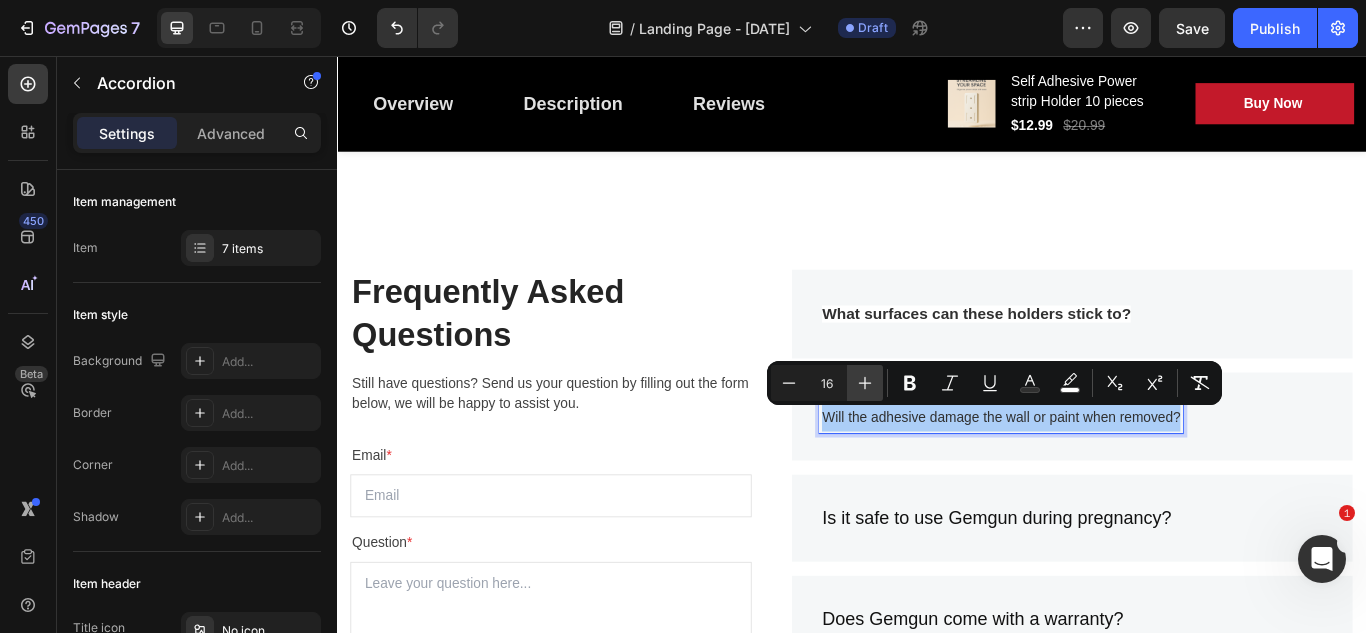 click 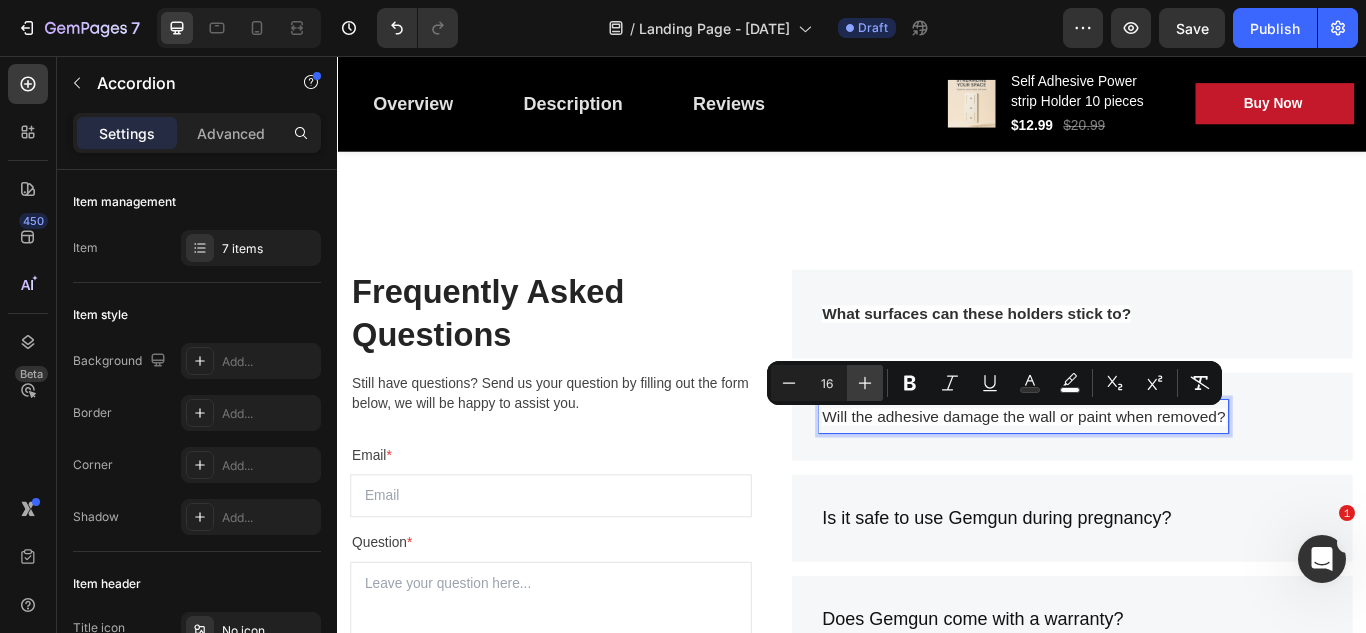 type on "18" 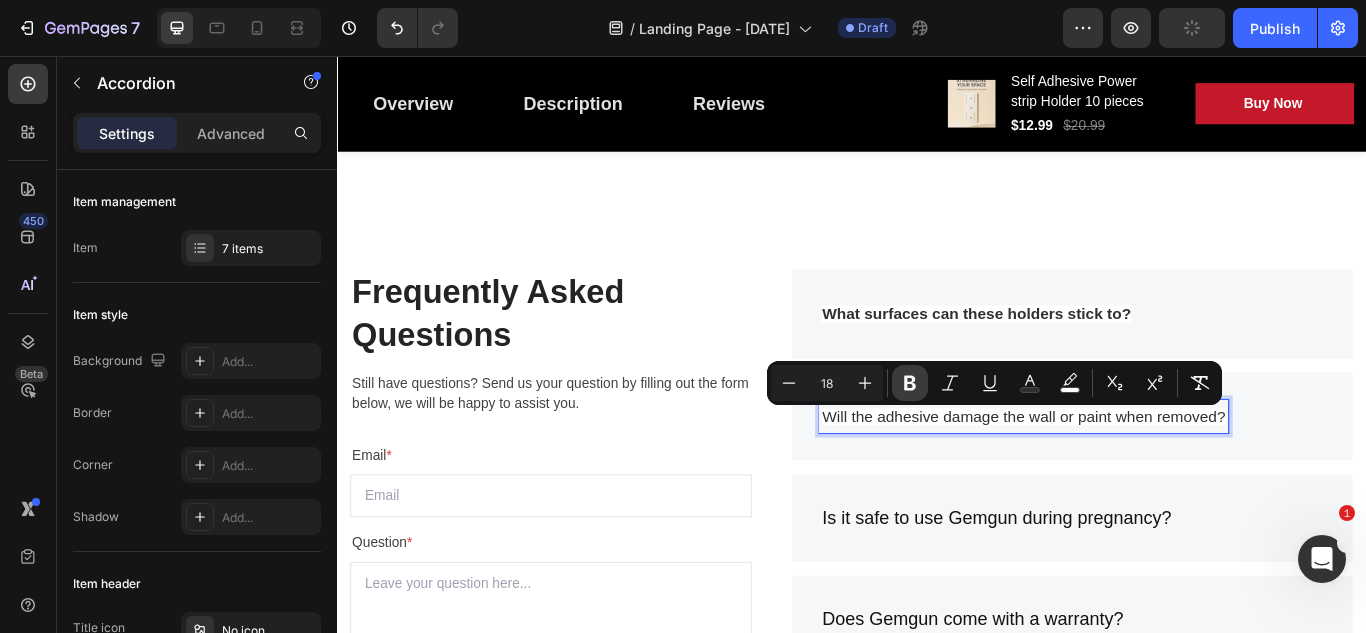 click 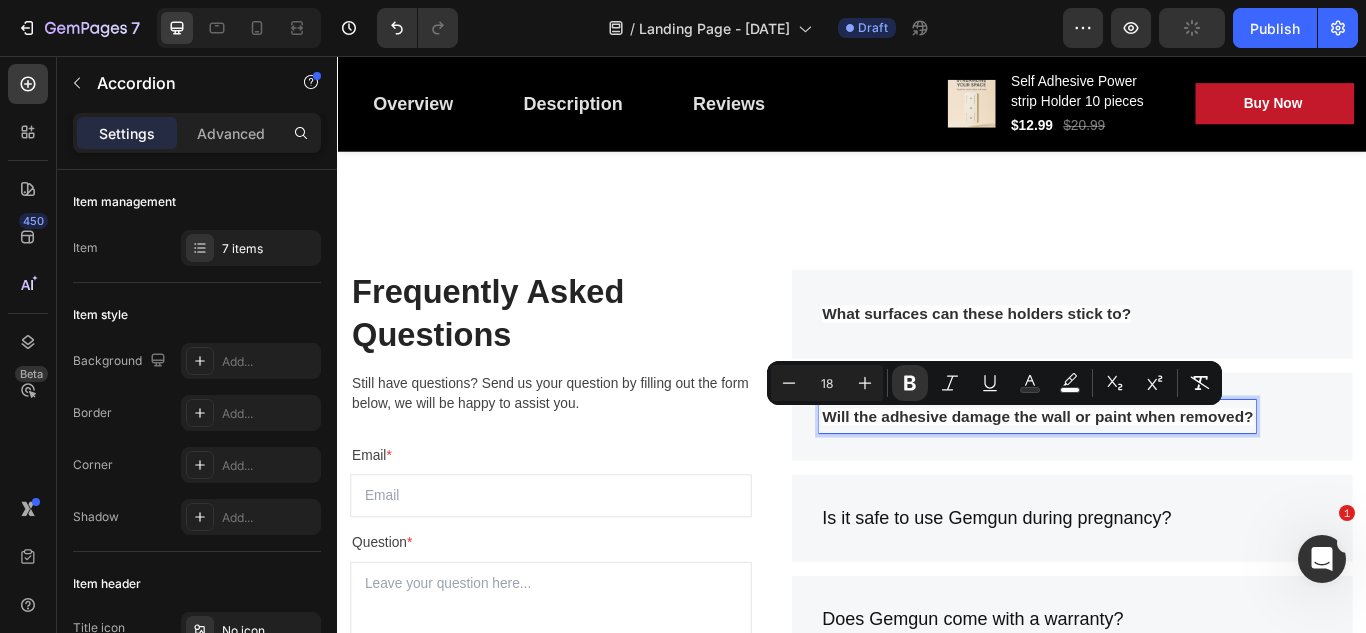 click on "Will the adhesive damage the wall or paint when removed?" at bounding box center (1194, 477) 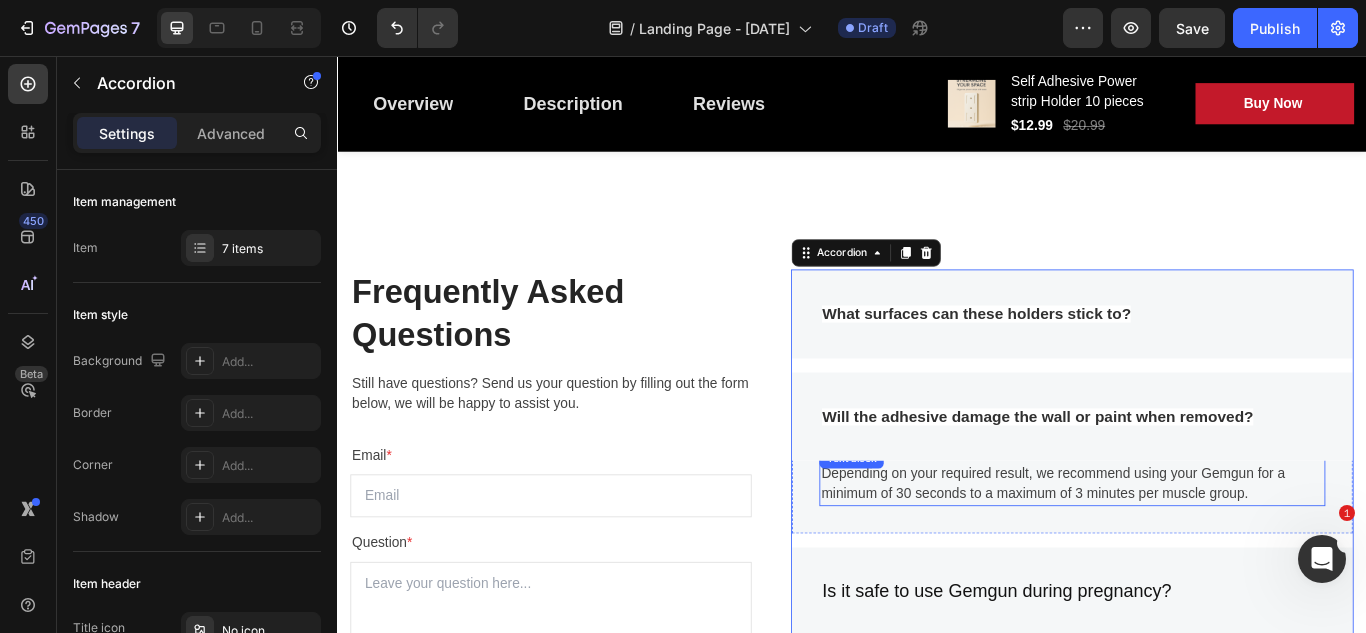 click on "Depending on your required result, we recommend using your Gemgun for a minimum of 30 seconds to a maximum of 3 minutes per muscle group." at bounding box center (1194, 555) 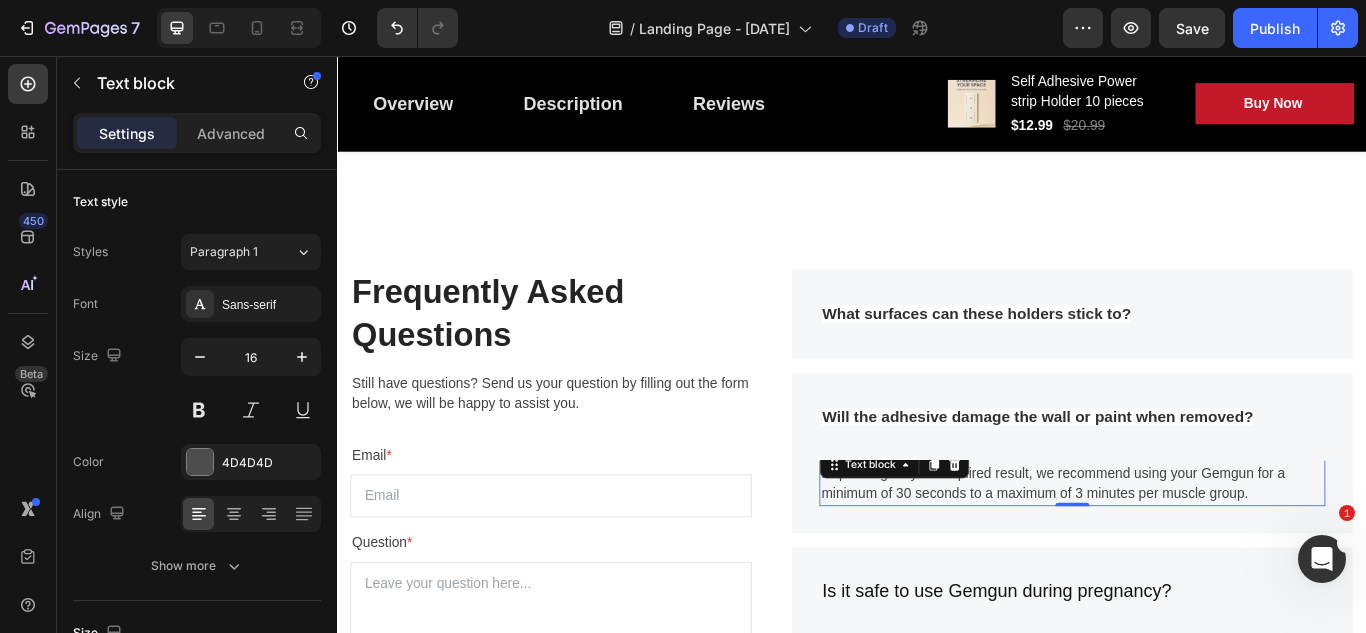 click on "Depending on your required result, we recommend using your Gemgun for a minimum of 30 seconds to a maximum of 3 minutes per muscle group." at bounding box center (1194, 555) 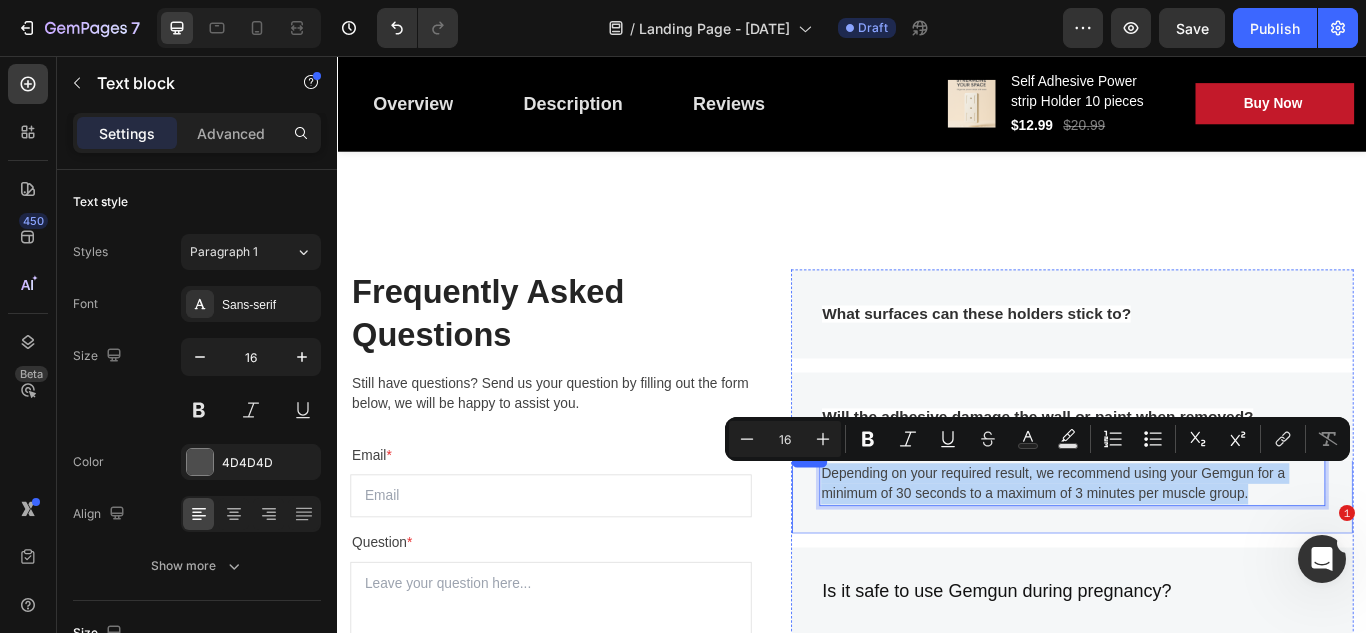 drag, startPoint x: 1404, startPoint y: 571, endPoint x: 886, endPoint y: 531, distance: 519.5421 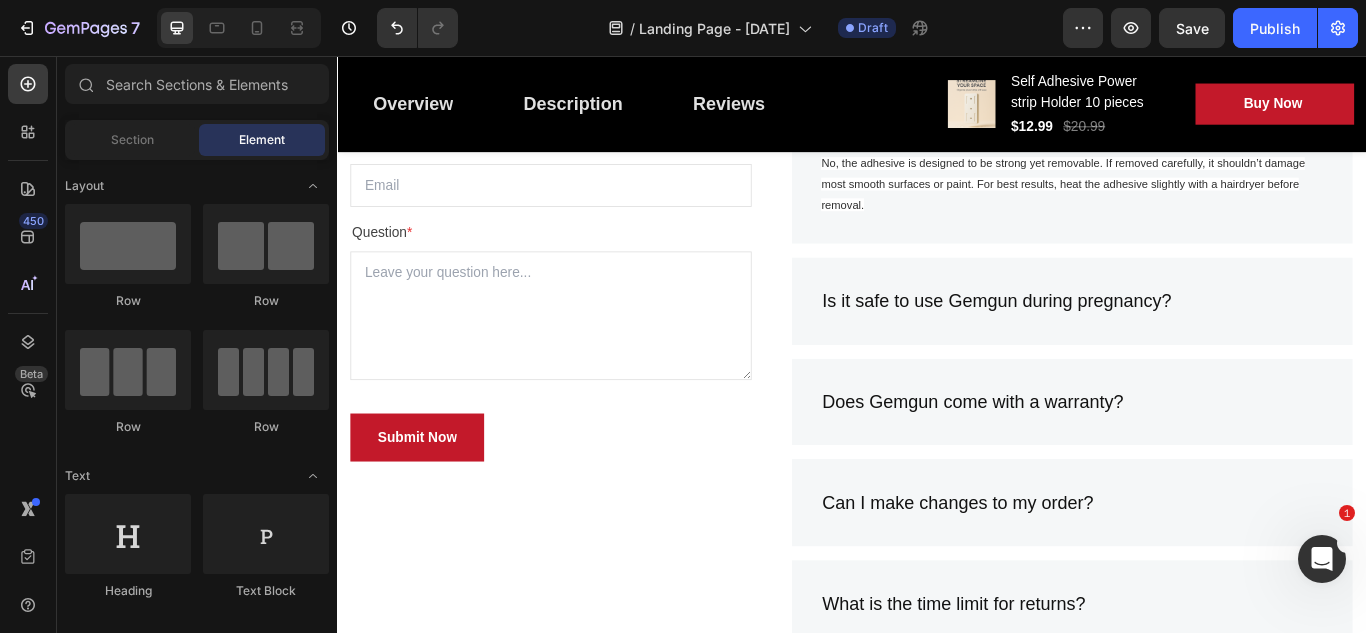 scroll, scrollTop: 4688, scrollLeft: 0, axis: vertical 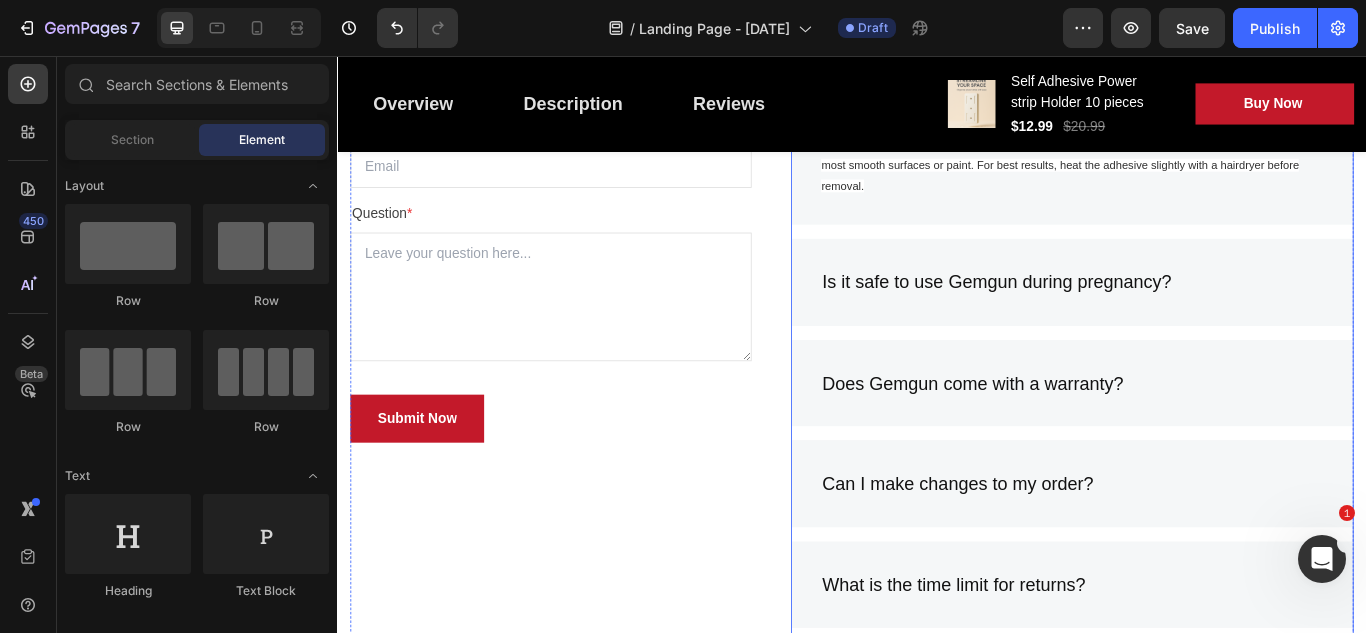 click on "Is it safe to use Gemgun during pregnancy?" at bounding box center (1105, 320) 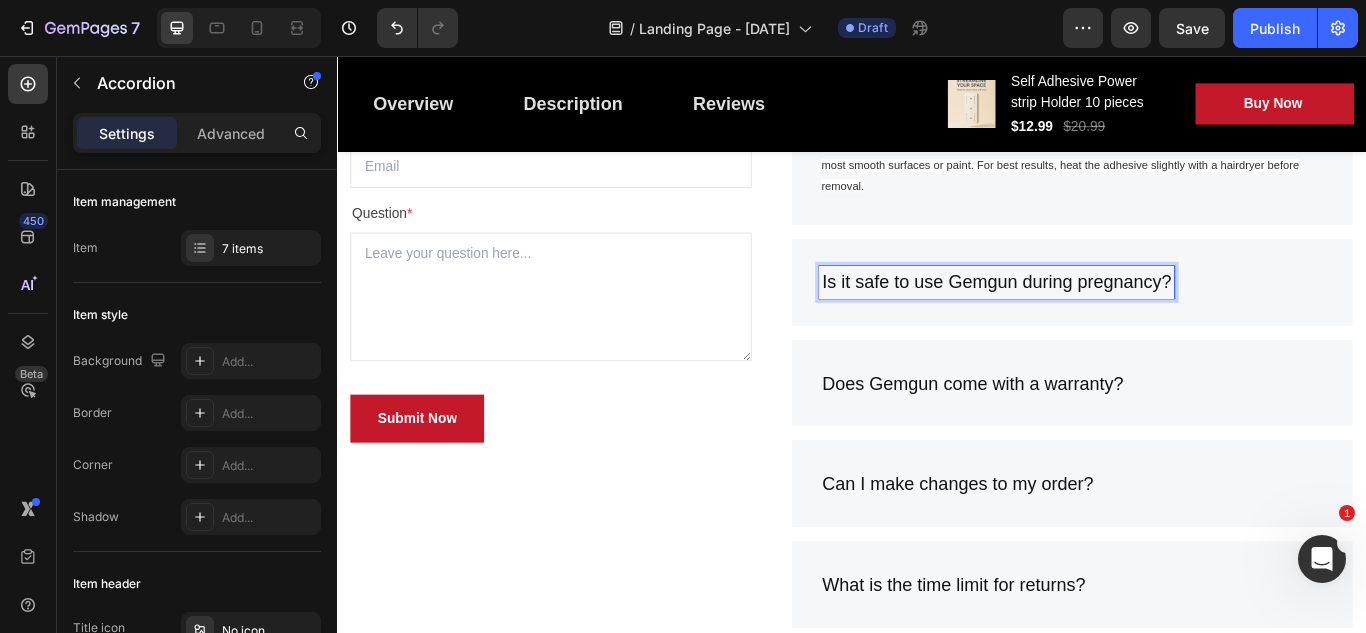 click on "Is it safe to use Gemgun during pregnancy?" at bounding box center [1105, 320] 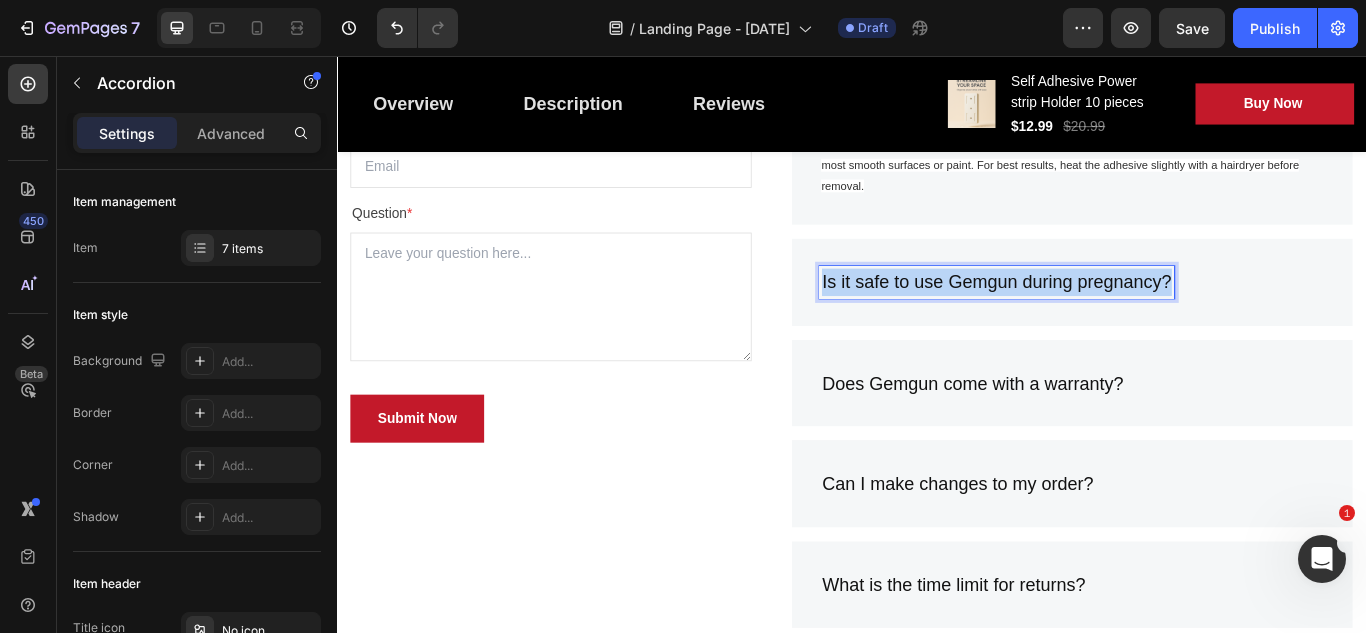 click on "Is it safe to use Gemgun during pregnancy?" at bounding box center (1105, 320) 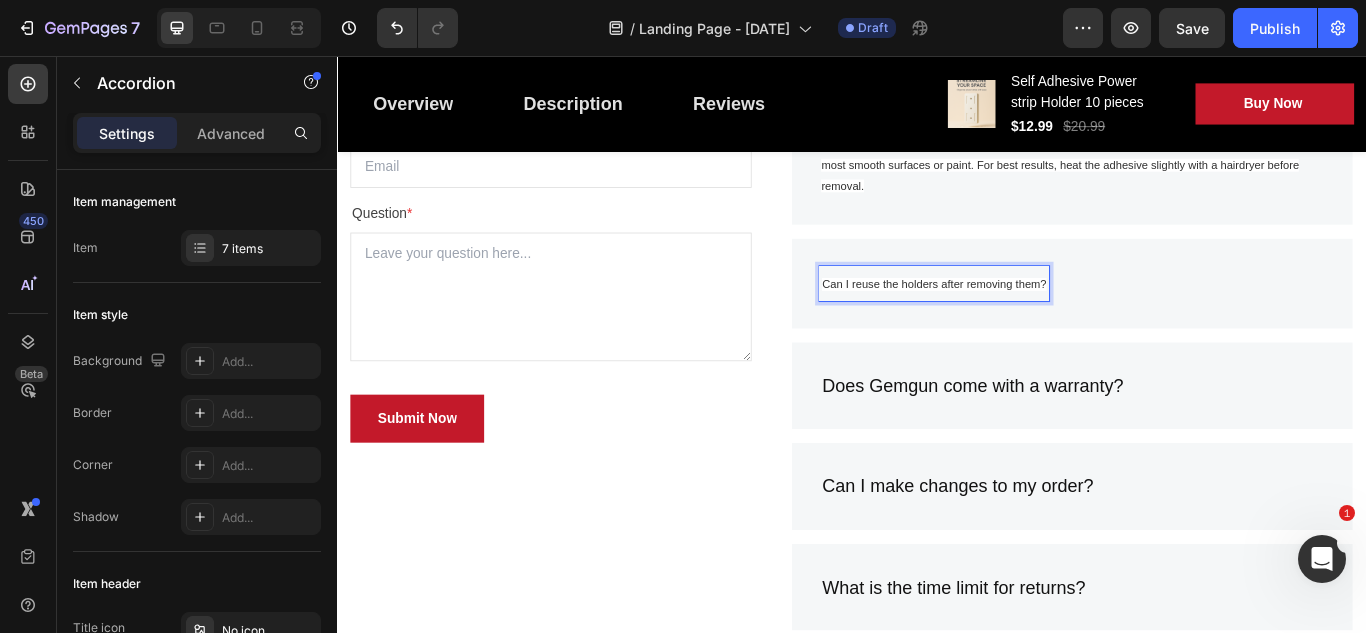 click on "Can I reuse the holders after removing them?" at bounding box center [1033, 322] 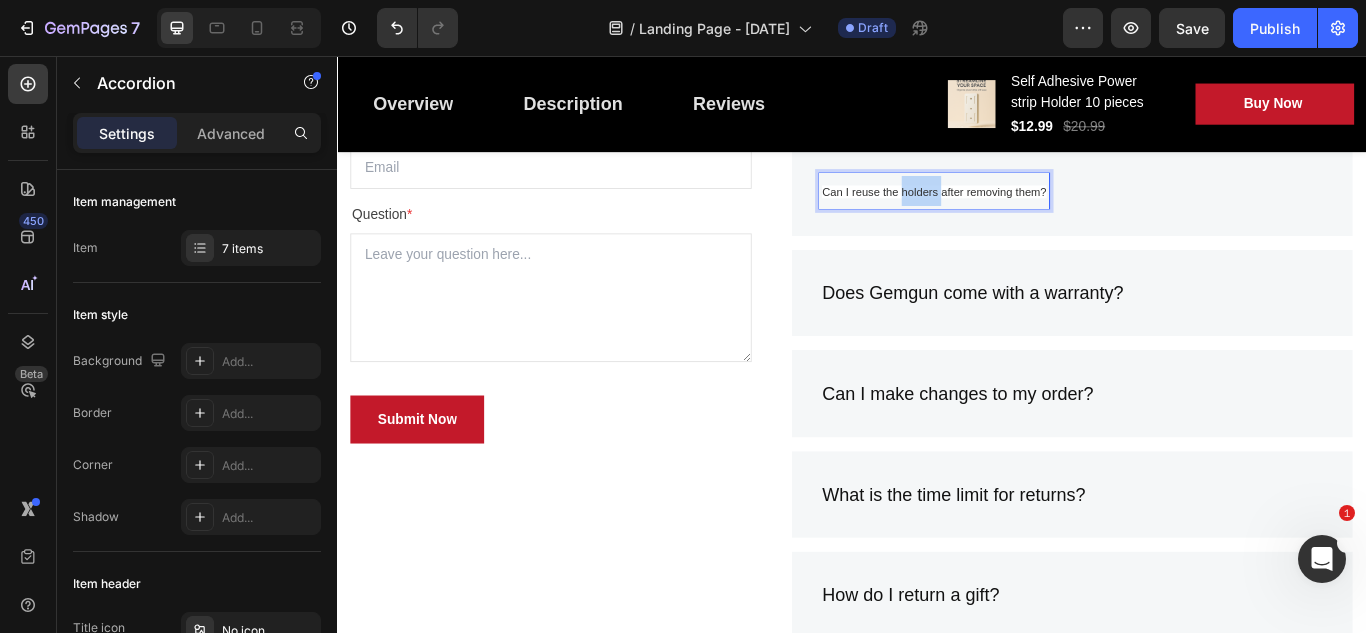 click on "Can I reuse the holders after removing them?" at bounding box center [1033, 214] 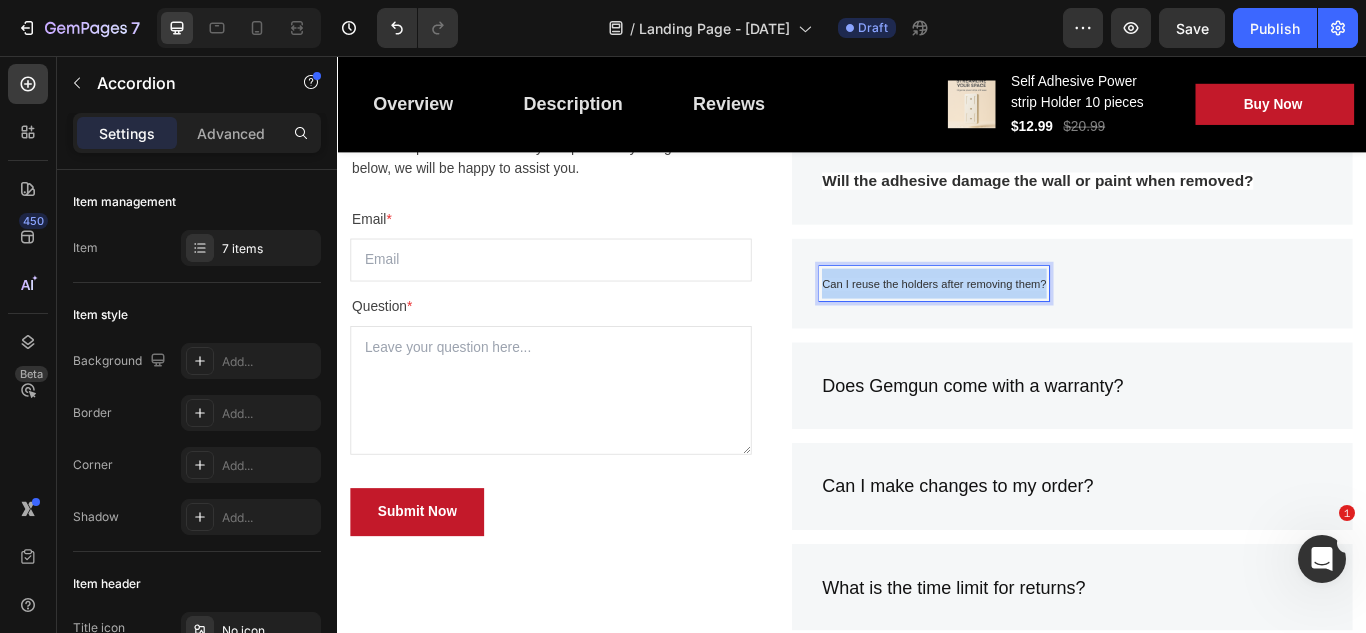 click on "Can I reuse the holders after removing them?" at bounding box center (1033, 322) 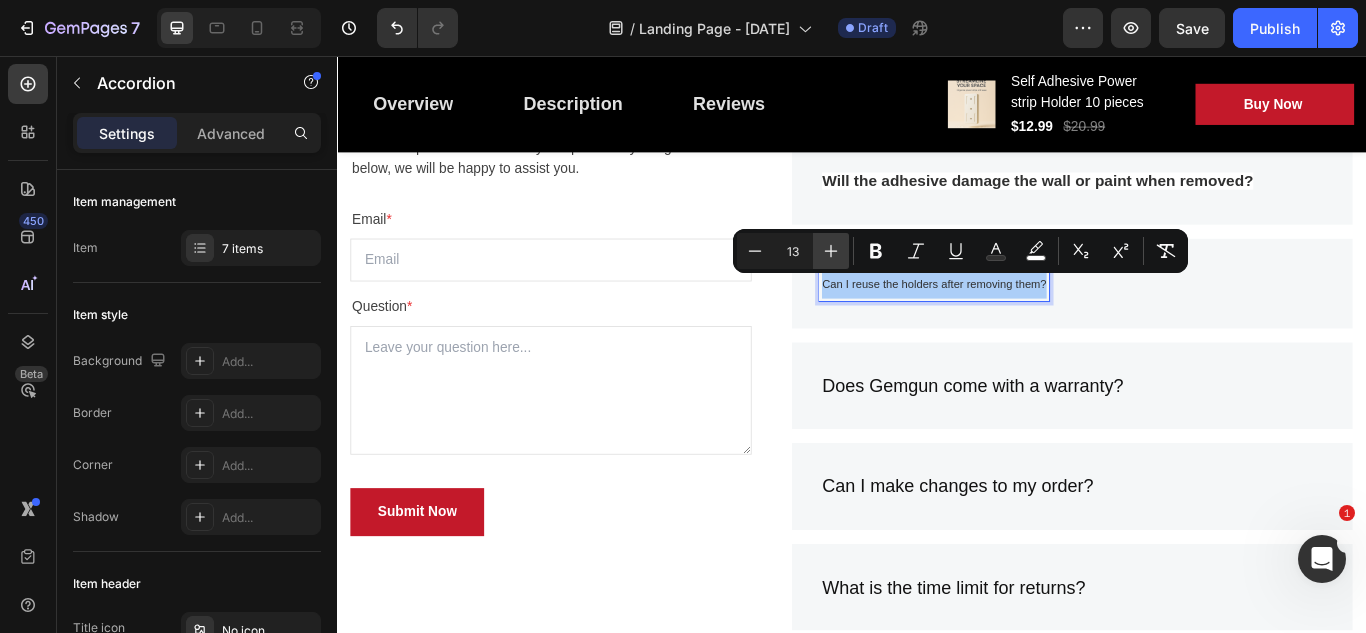 click 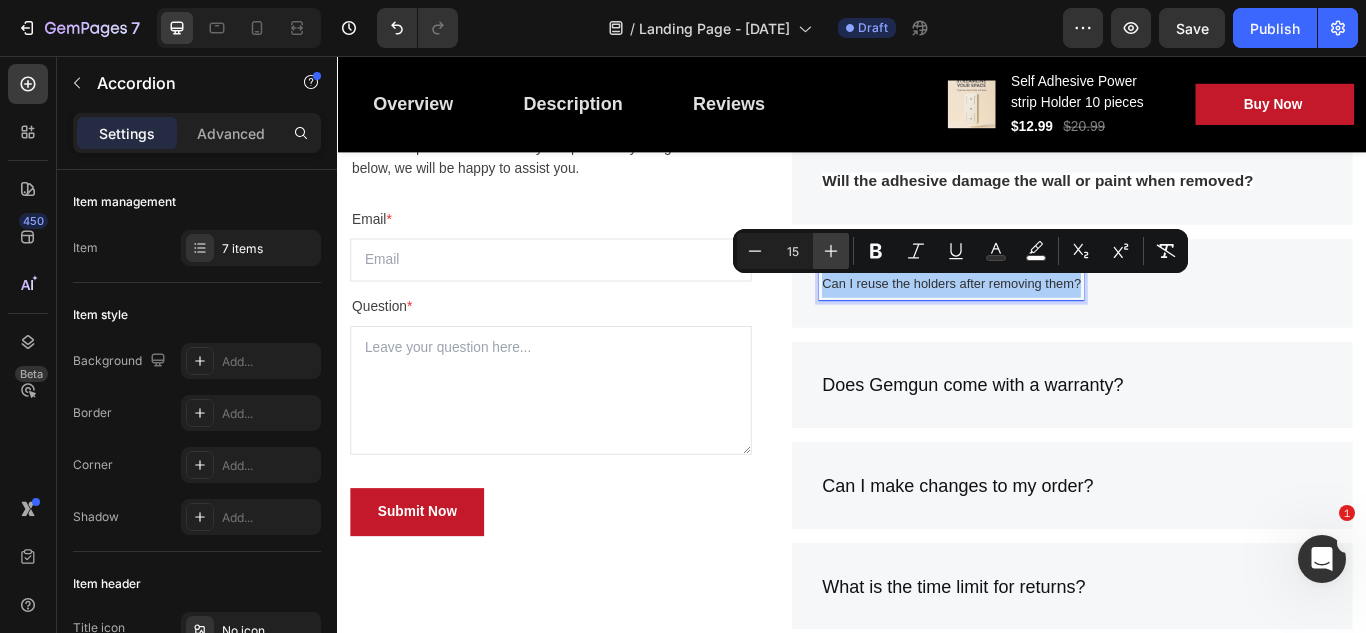 click 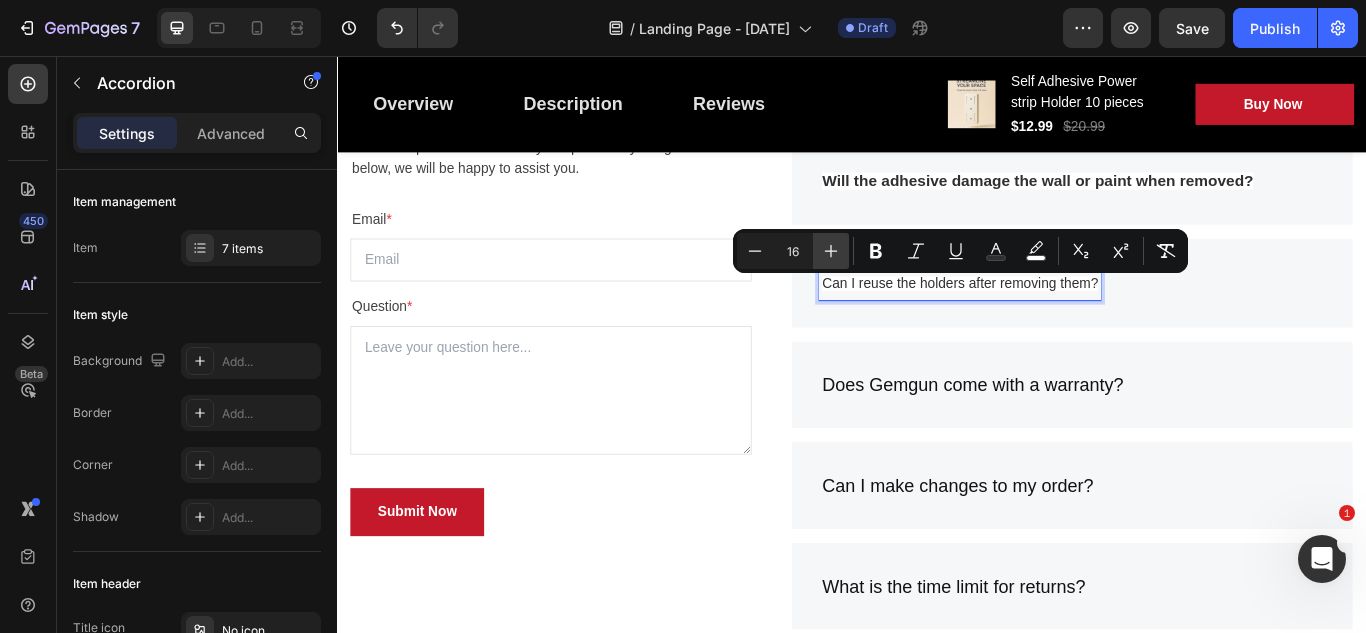 click 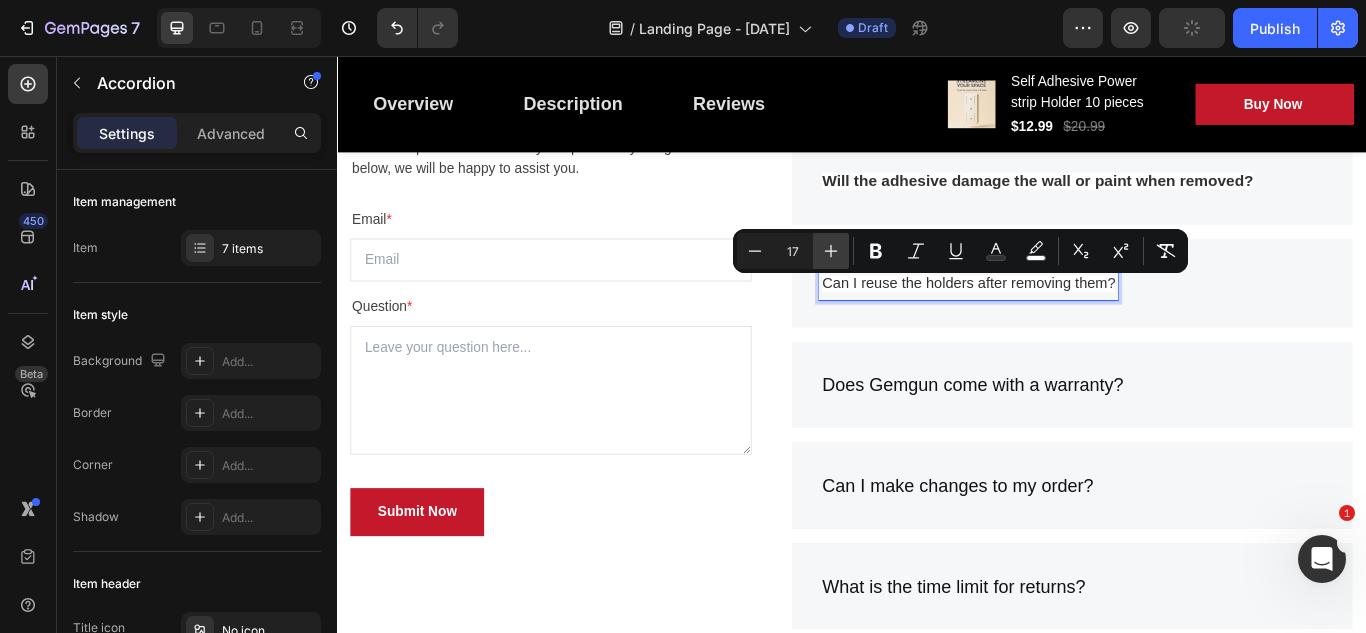 click 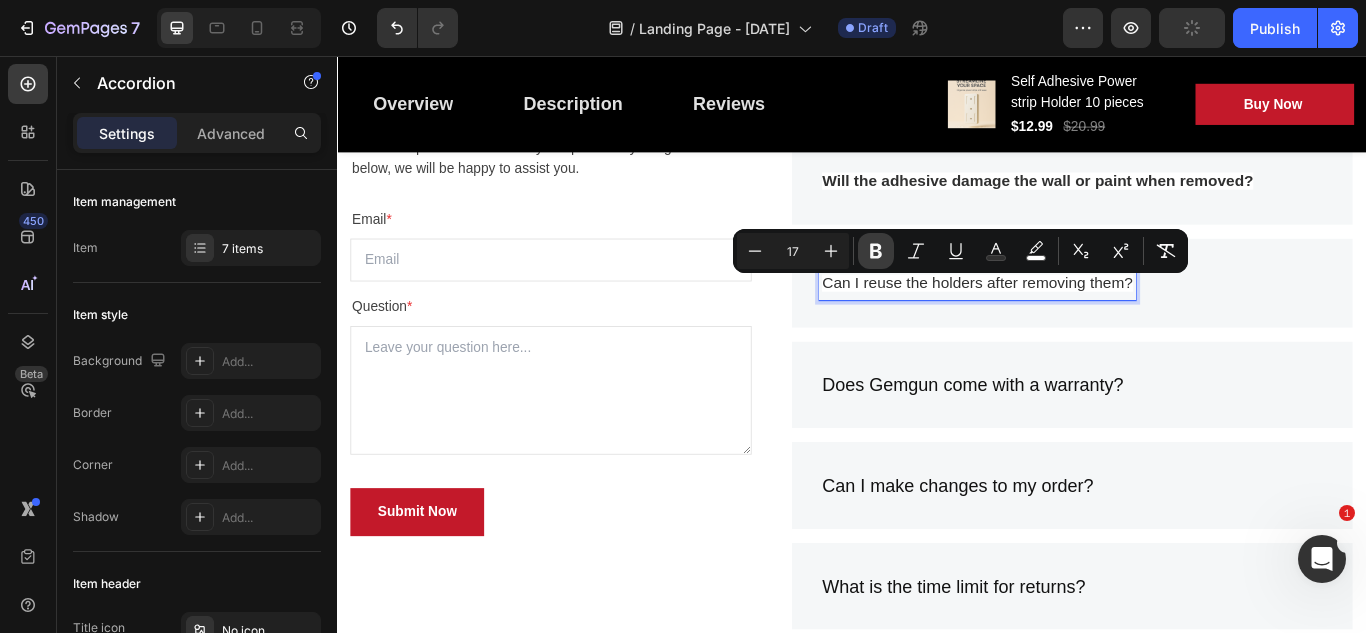 type on "18" 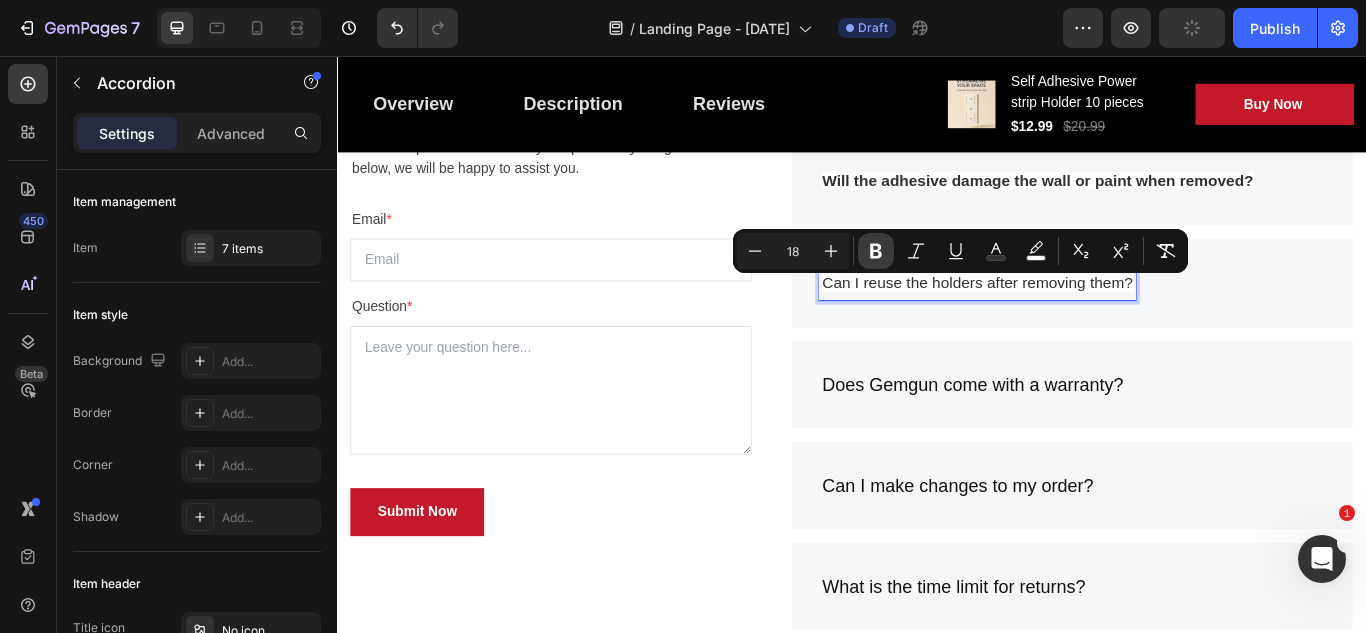 click 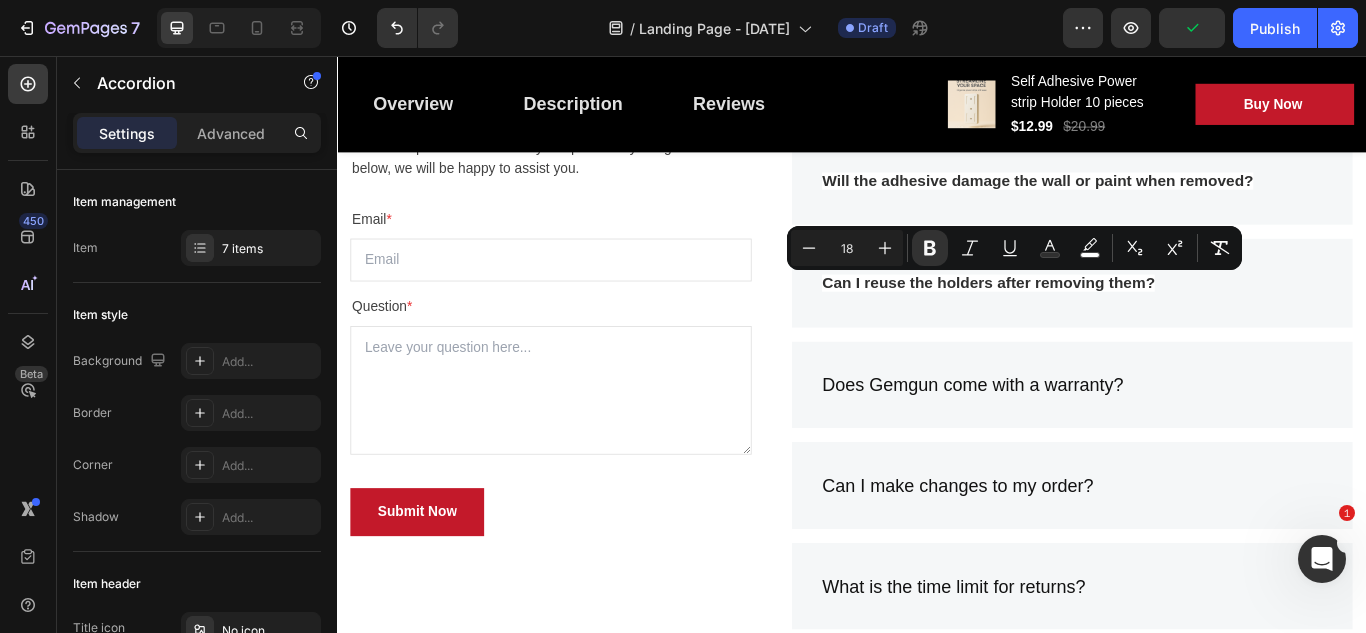 click on "Can I reuse the holders after removing them?" at bounding box center [1194, 321] 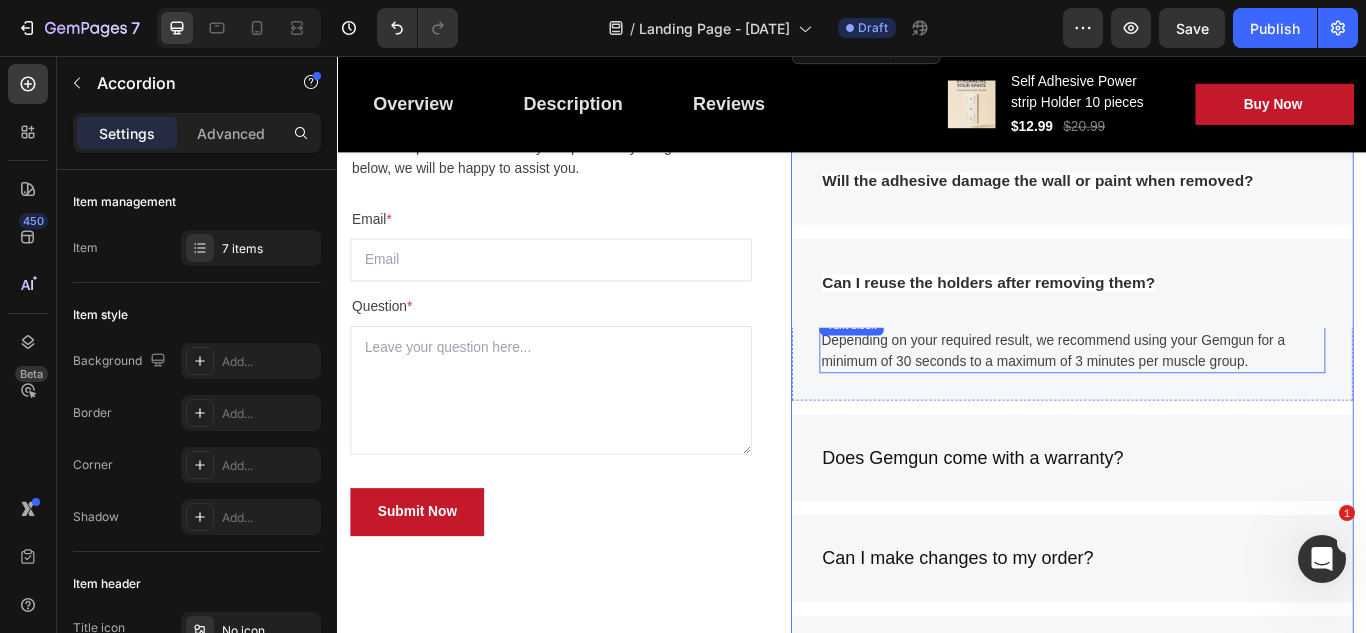 click on "Depending on your required result, we recommend using your Gemgun for a minimum of 30 seconds to a maximum of 3 minutes per muscle group." at bounding box center (1194, 400) 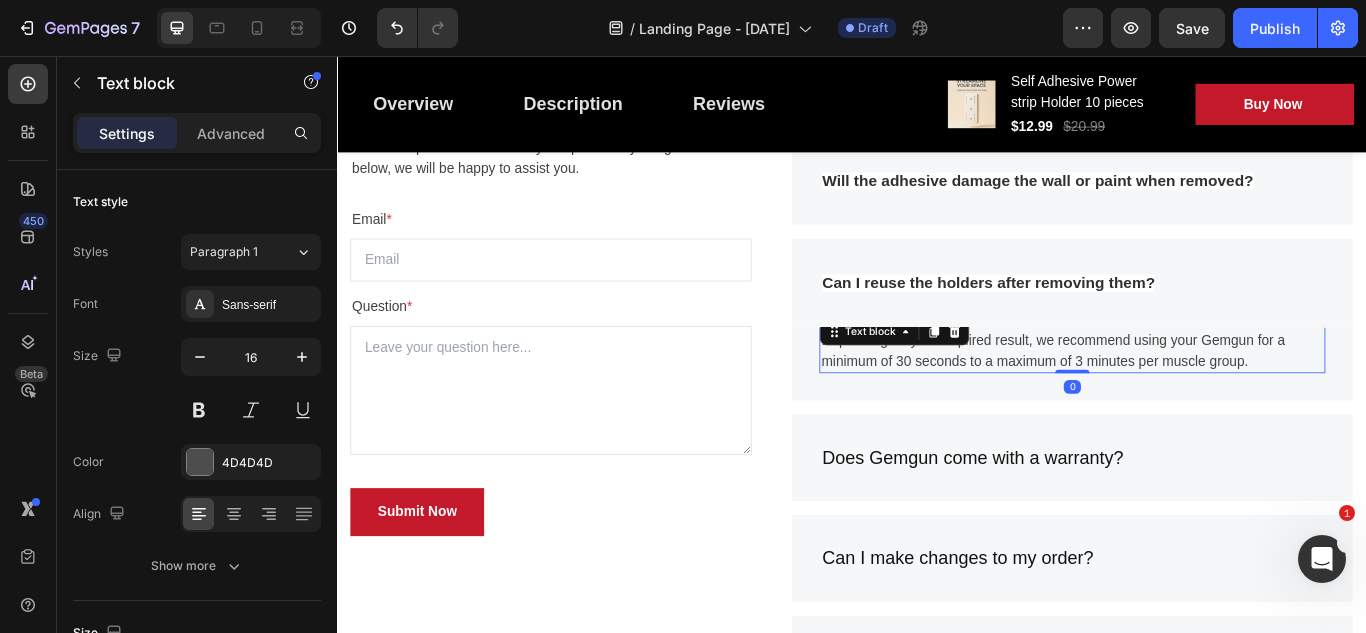 click on "Depending on your required result, we recommend using your Gemgun for a minimum of 30 seconds to a maximum of 3 minutes per muscle group." at bounding box center (1194, 400) 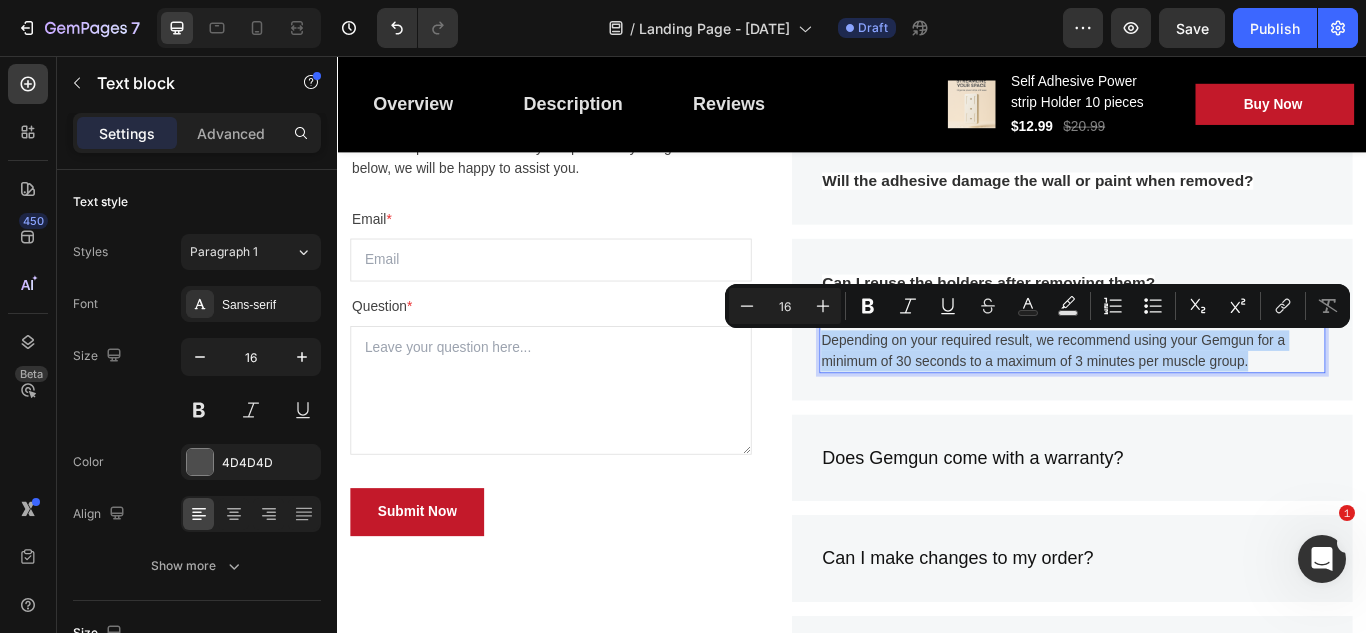 drag, startPoint x: 1401, startPoint y: 407, endPoint x: 893, endPoint y: 379, distance: 508.77106 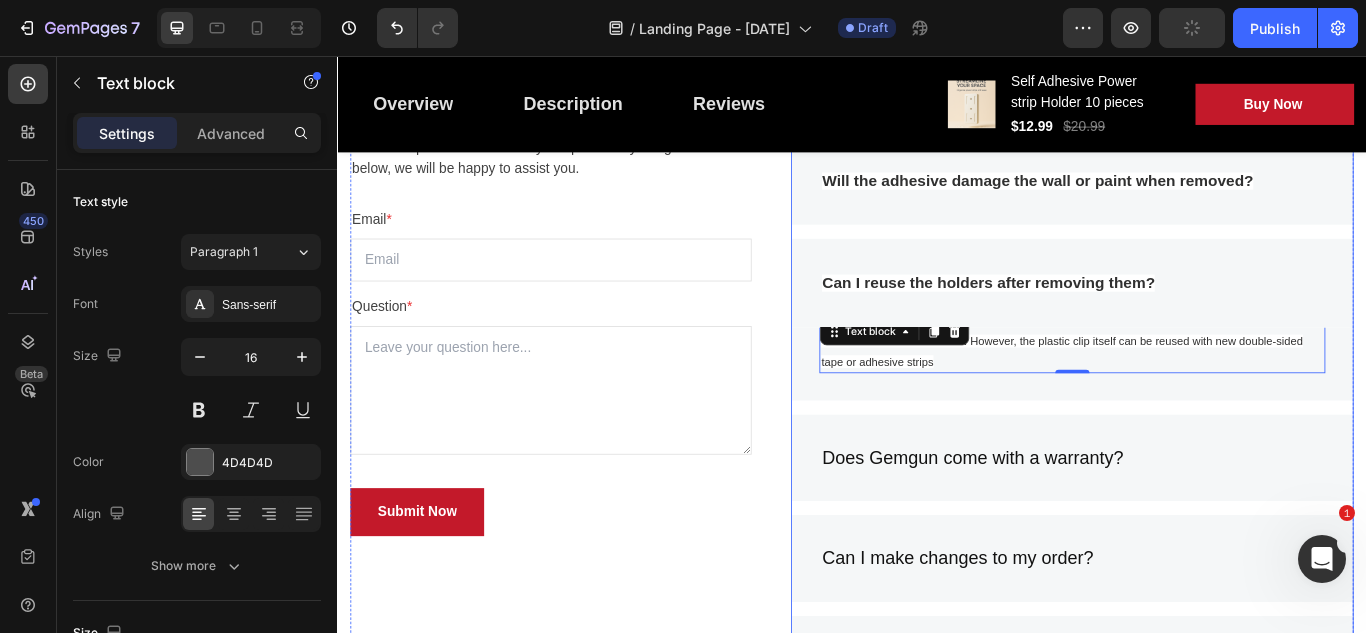 click on "Does Gemgun come with a warranty?" at bounding box center (1077, 525) 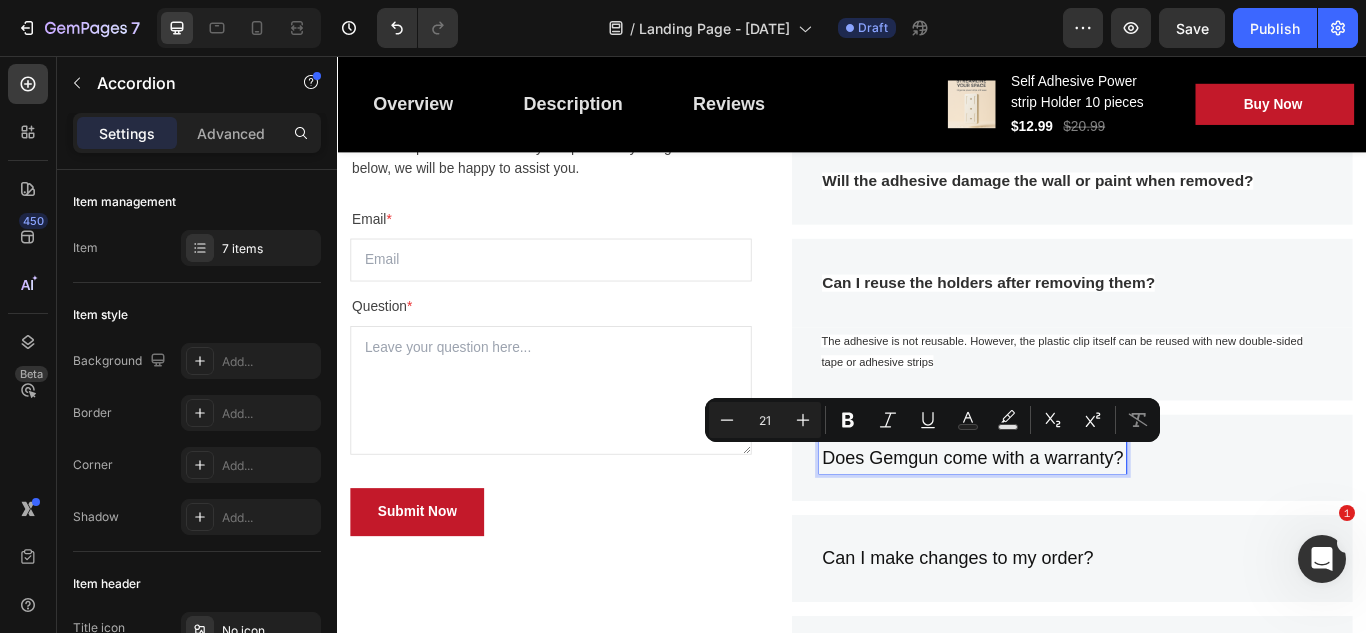 click on "Does Gemgun come with a warranty?" at bounding box center [1077, 525] 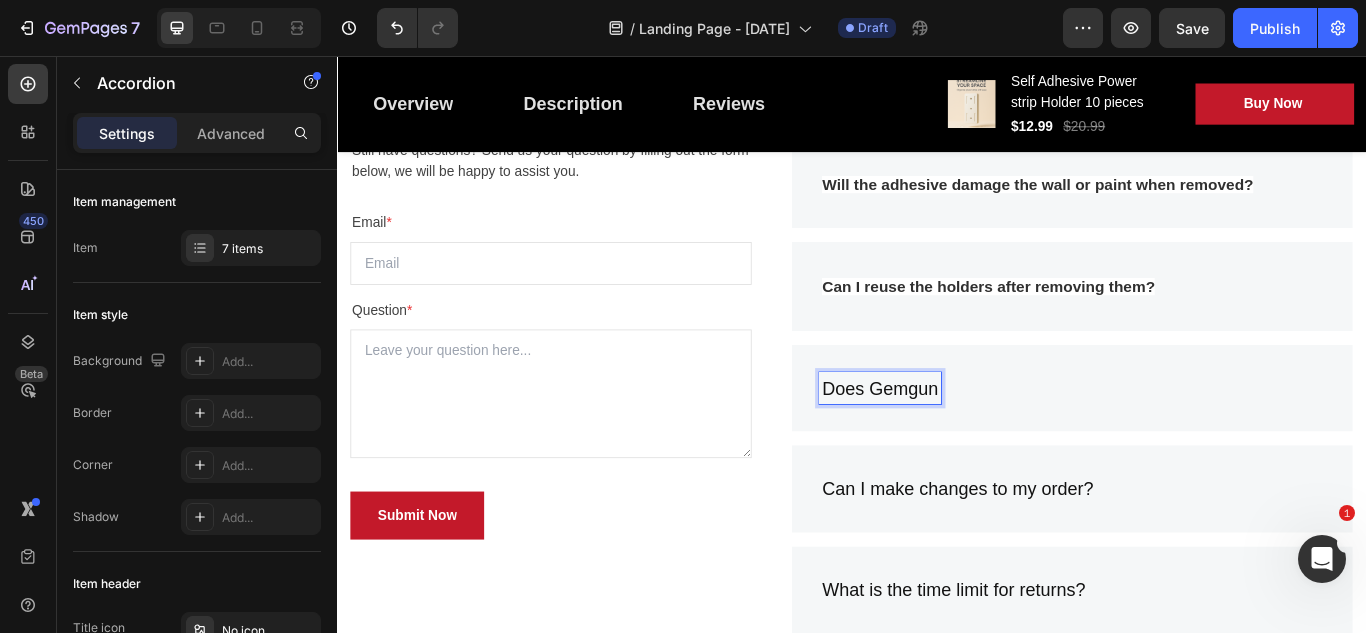 scroll, scrollTop: 4494, scrollLeft: 0, axis: vertical 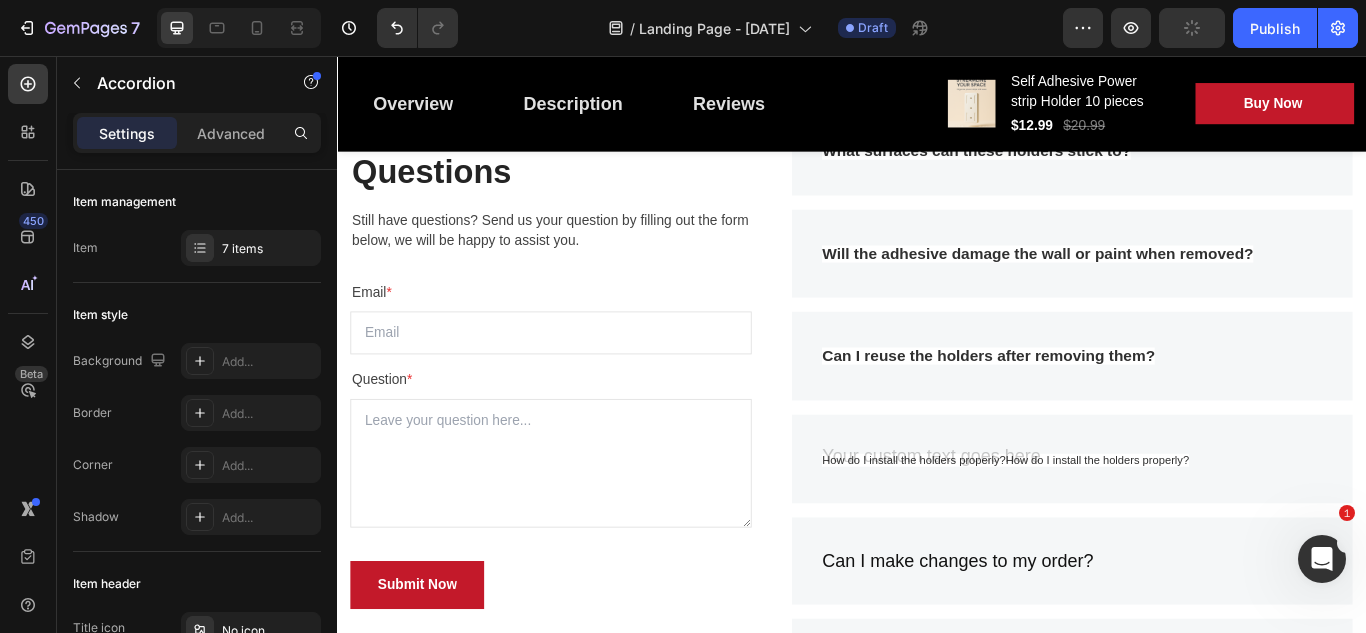 click on "How do I install the holders properly?How do I install the holders properly?" at bounding box center (1194, 526) 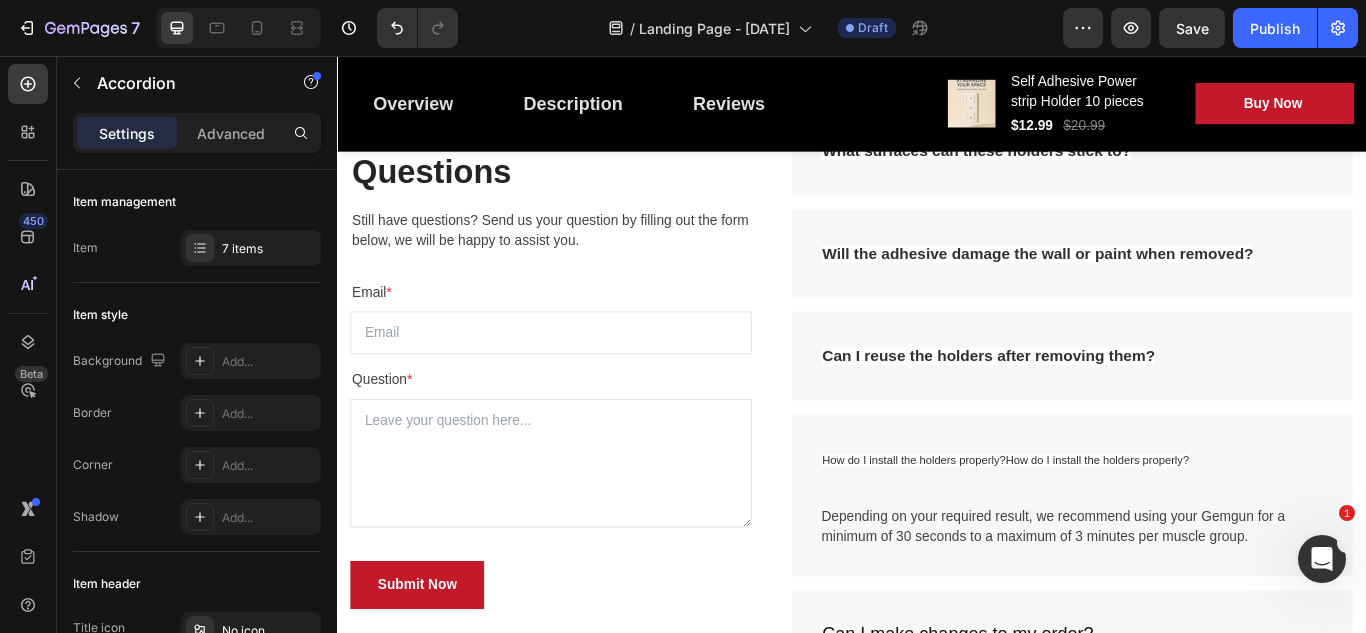 click on "How do I install the holders properly?How do I install the holders properly?" at bounding box center (1116, 527) 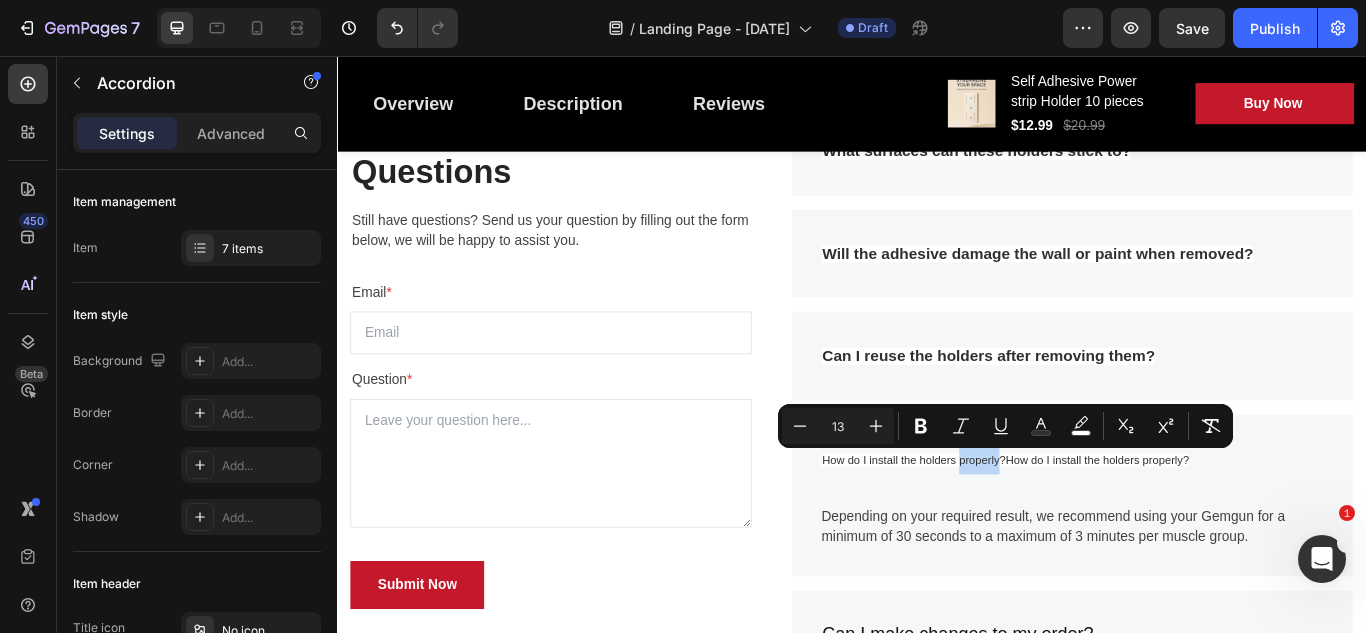 click on "How do I install the holders properly?How do I install the holders properly?" at bounding box center [1116, 527] 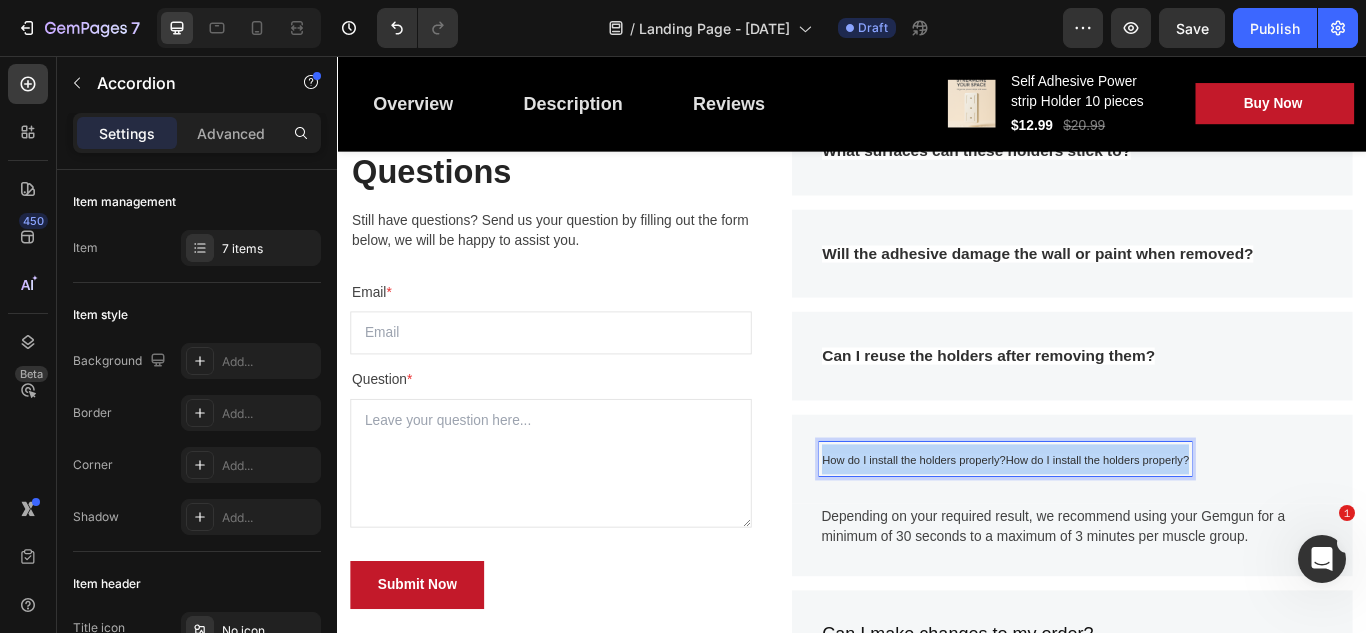 click on "How do I install the holders properly?How do I install the holders properly?" at bounding box center (1116, 527) 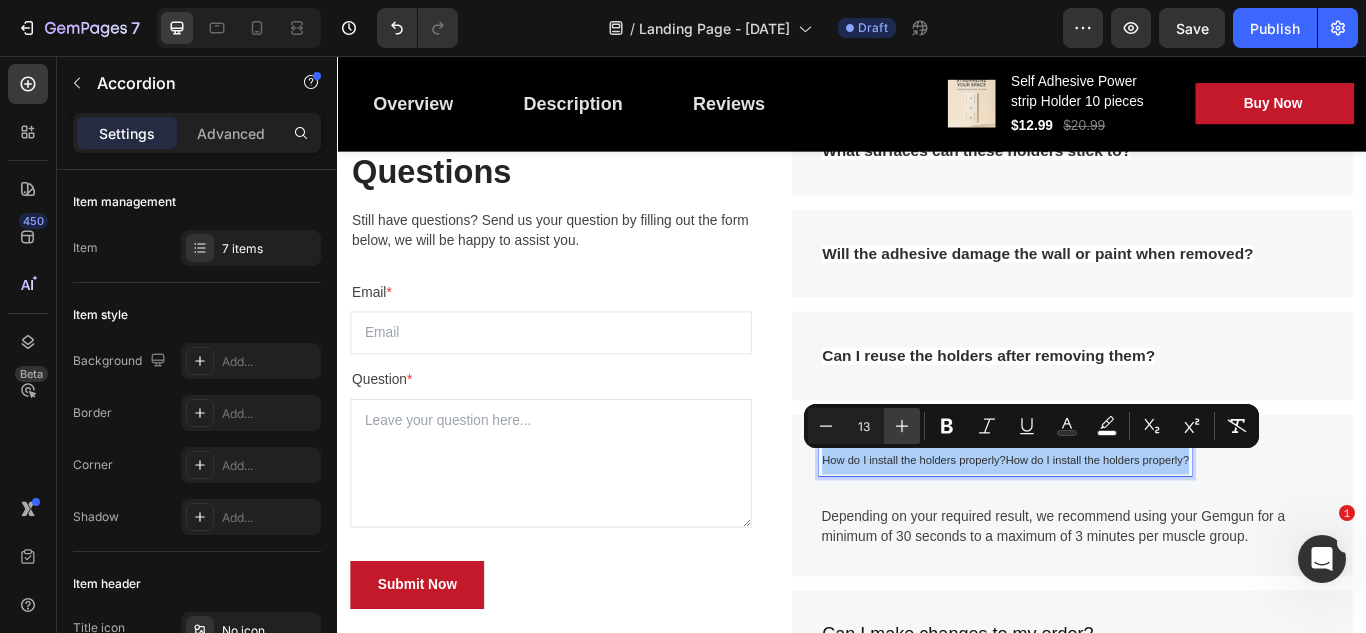 click 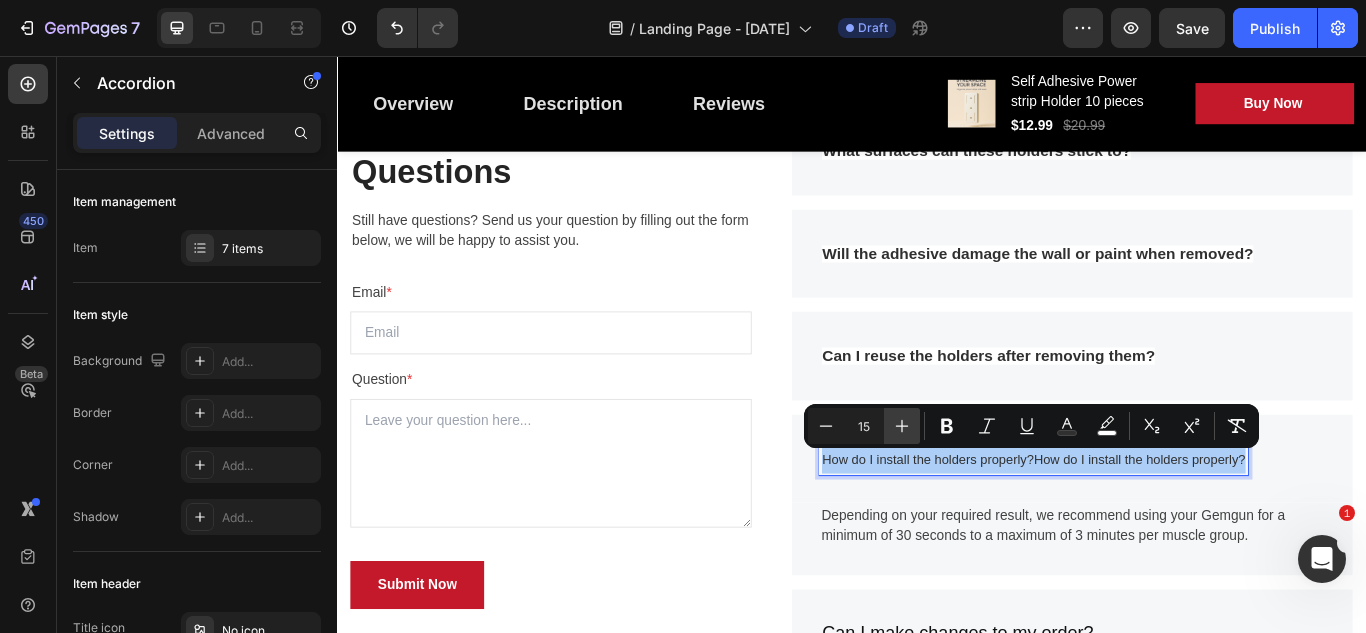 click 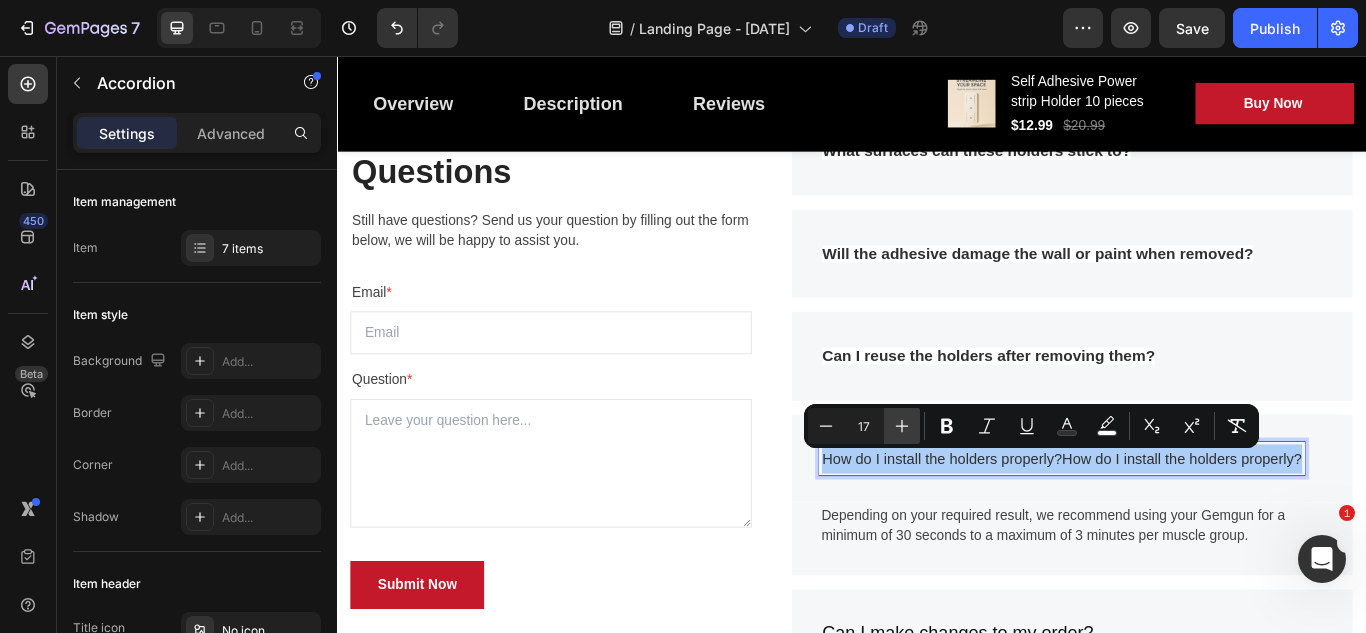 click 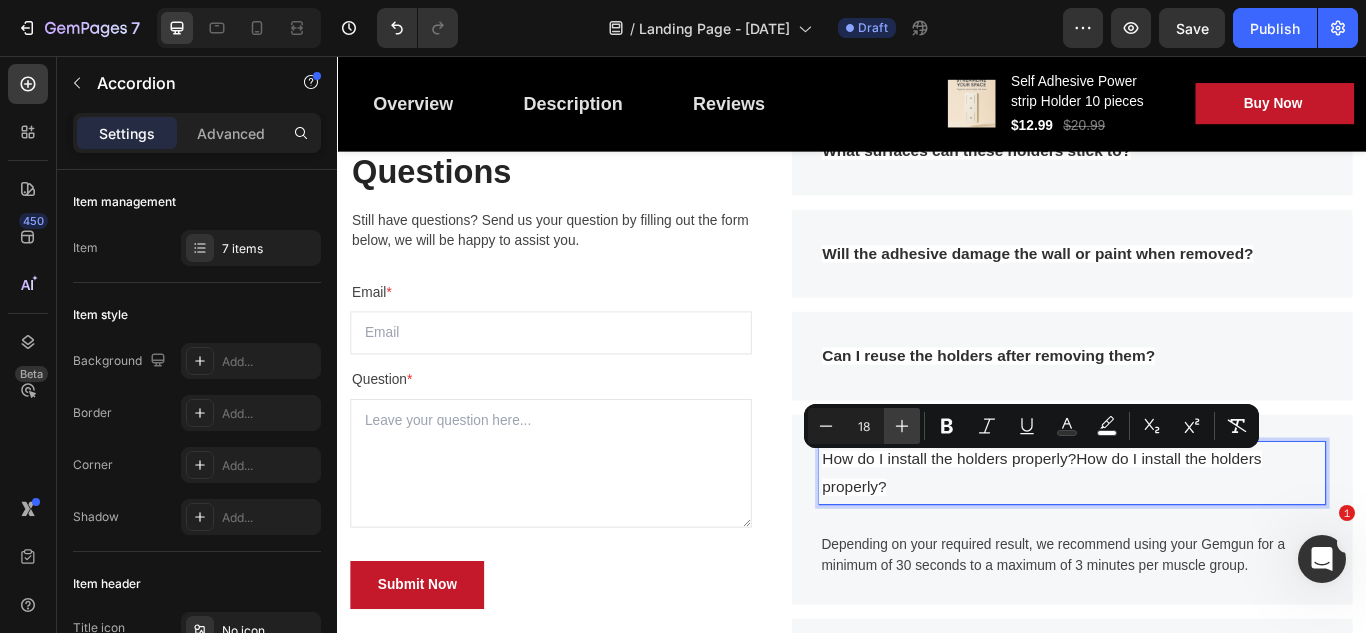 click 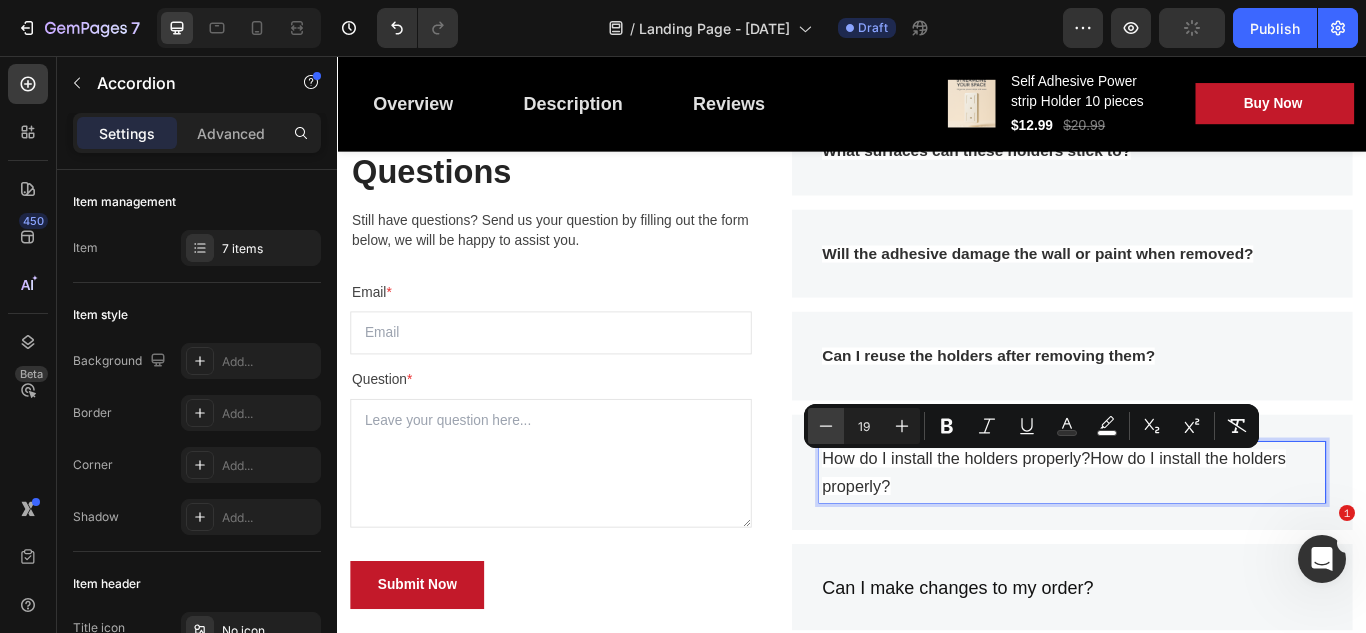 click 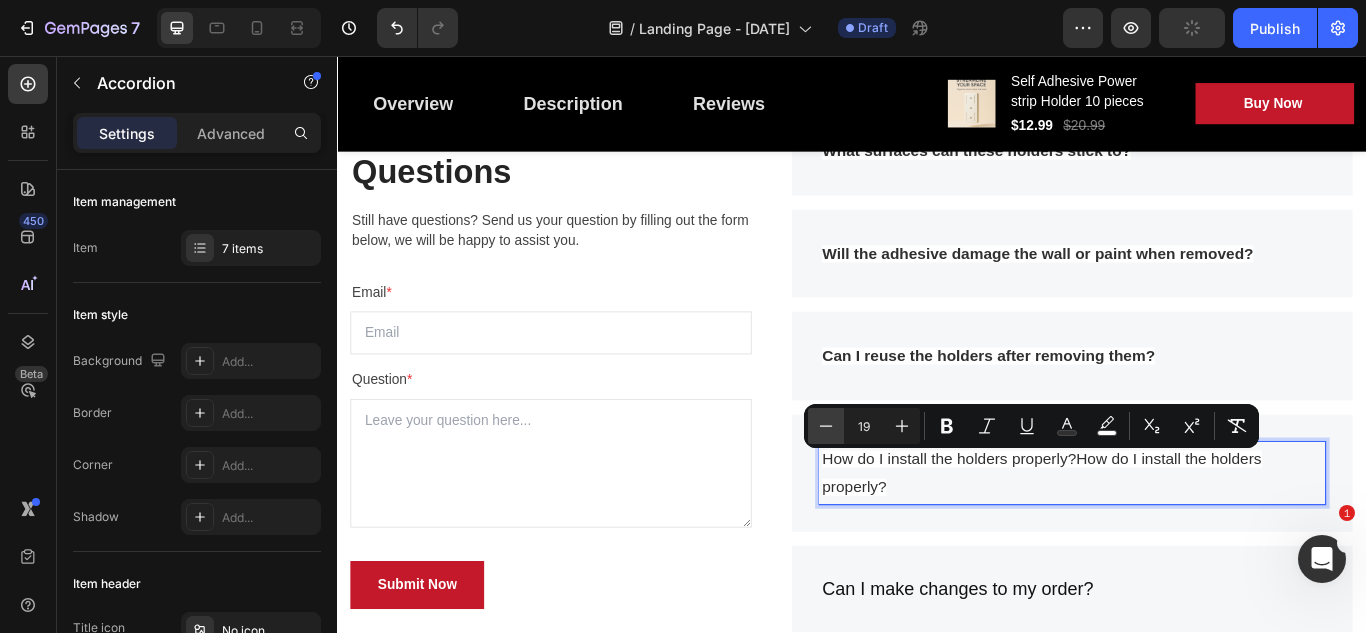 type on "18" 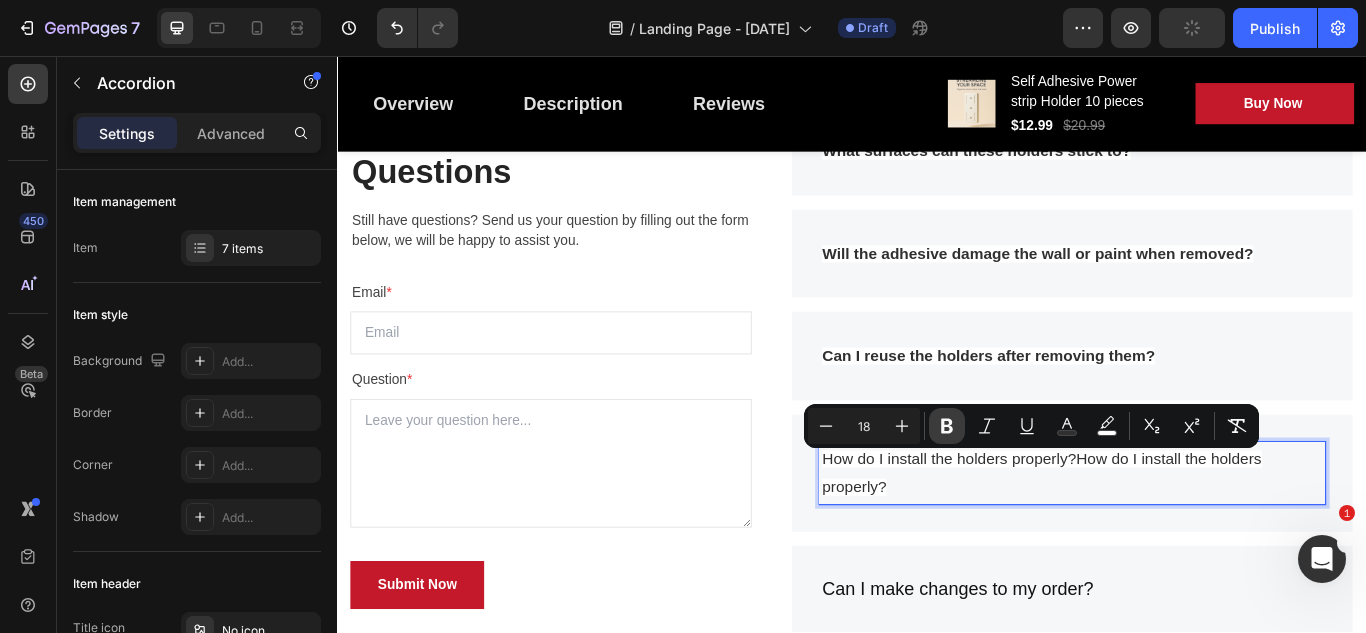 click 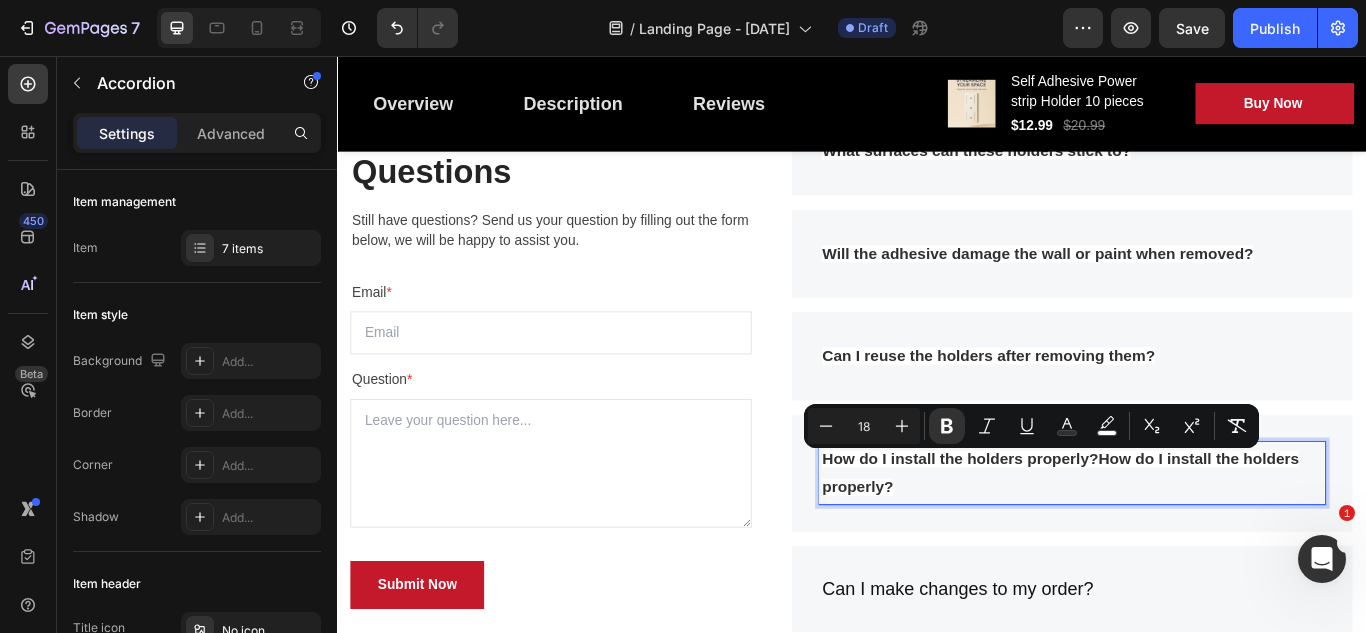 click on "How do I install the holders properly?How do I install the holders properly?" at bounding box center (1194, 542) 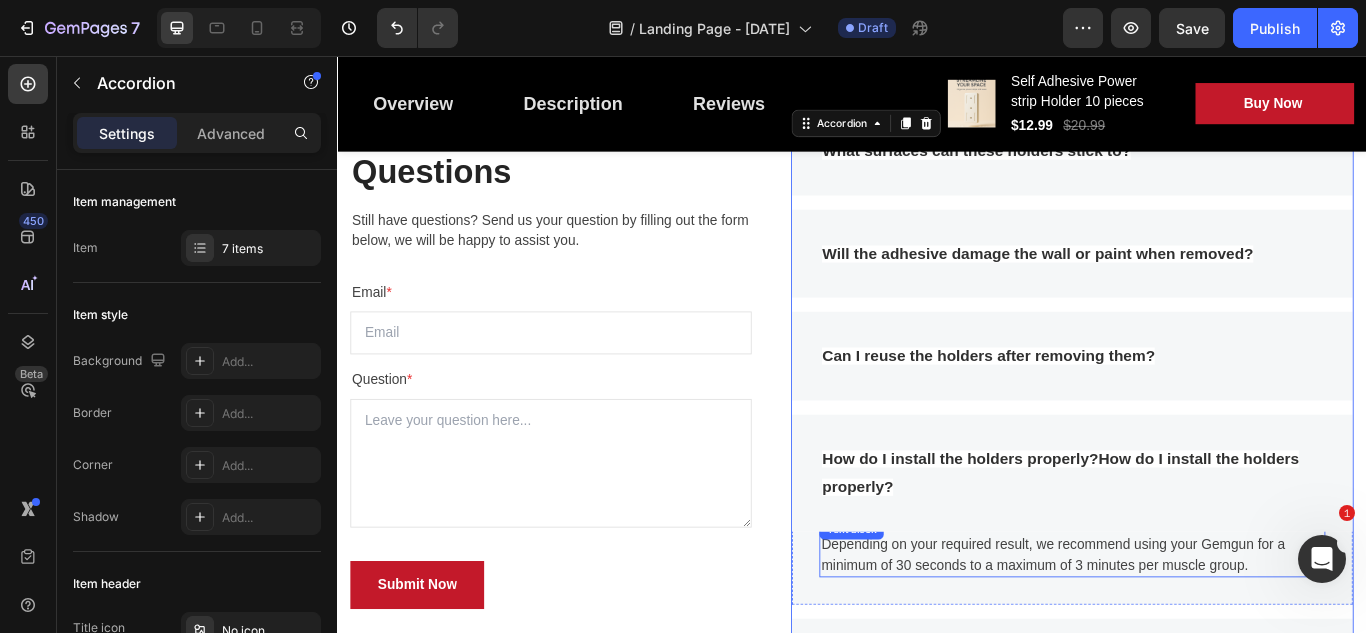 click on "Depending on your required result, we recommend using your Gemgun for a minimum of 30 seconds to a maximum of 3 minutes per muscle group." at bounding box center [1194, 638] 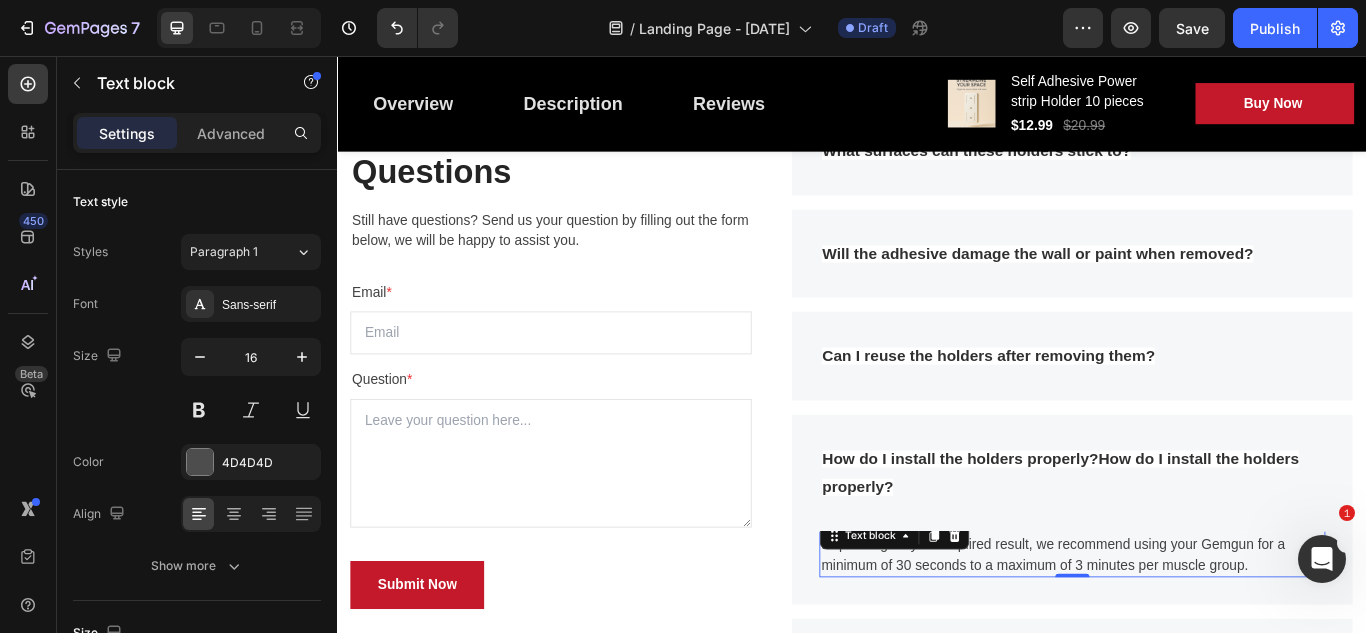 click on "Depending on your required result, we recommend using your Gemgun for a minimum of 30 seconds to a maximum of 3 minutes per muscle group." at bounding box center (1194, 638) 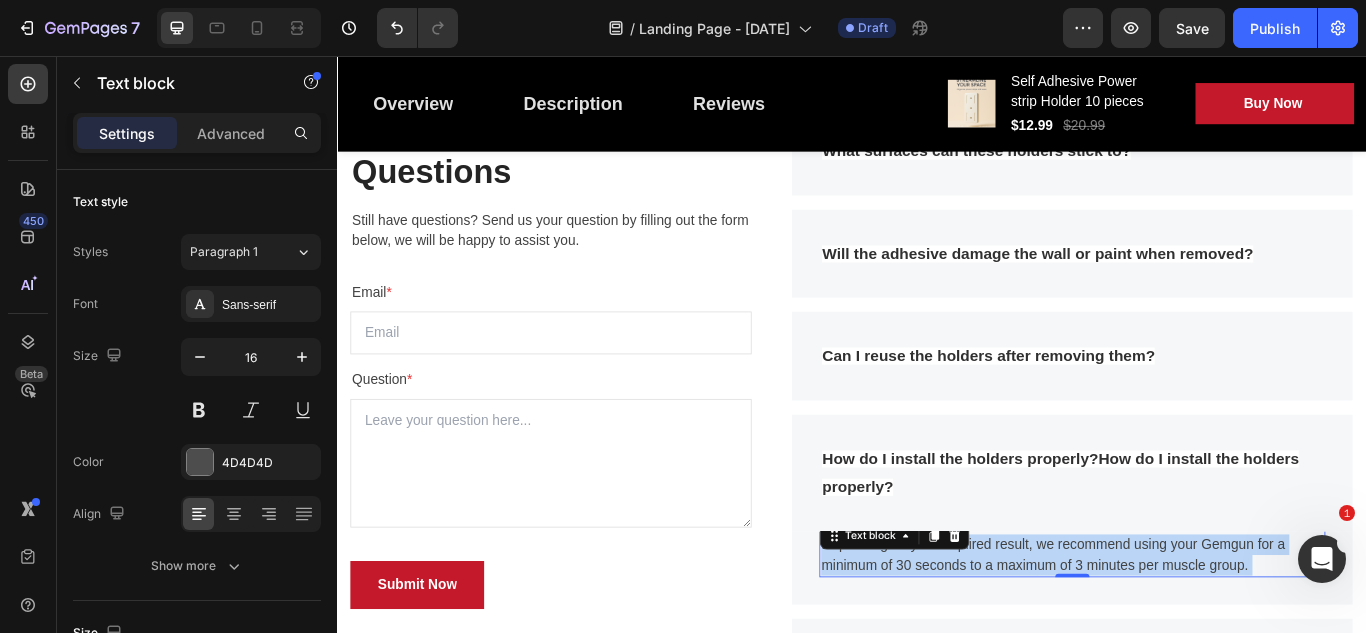 drag, startPoint x: 1411, startPoint y: 649, endPoint x: 1258, endPoint y: 636, distance: 153.5513 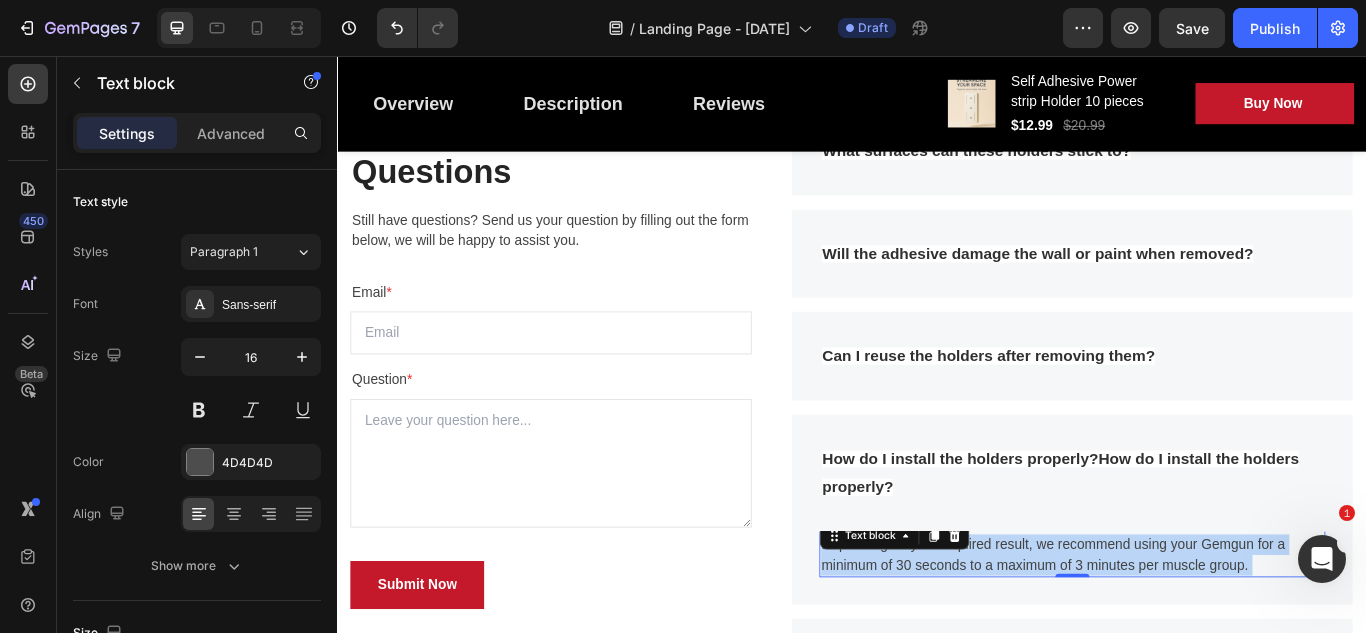 click on "Depending on your required result, we recommend using your Gemgun for a minimum of 30 seconds to a maximum of 3 minutes per muscle group." at bounding box center [1194, 638] 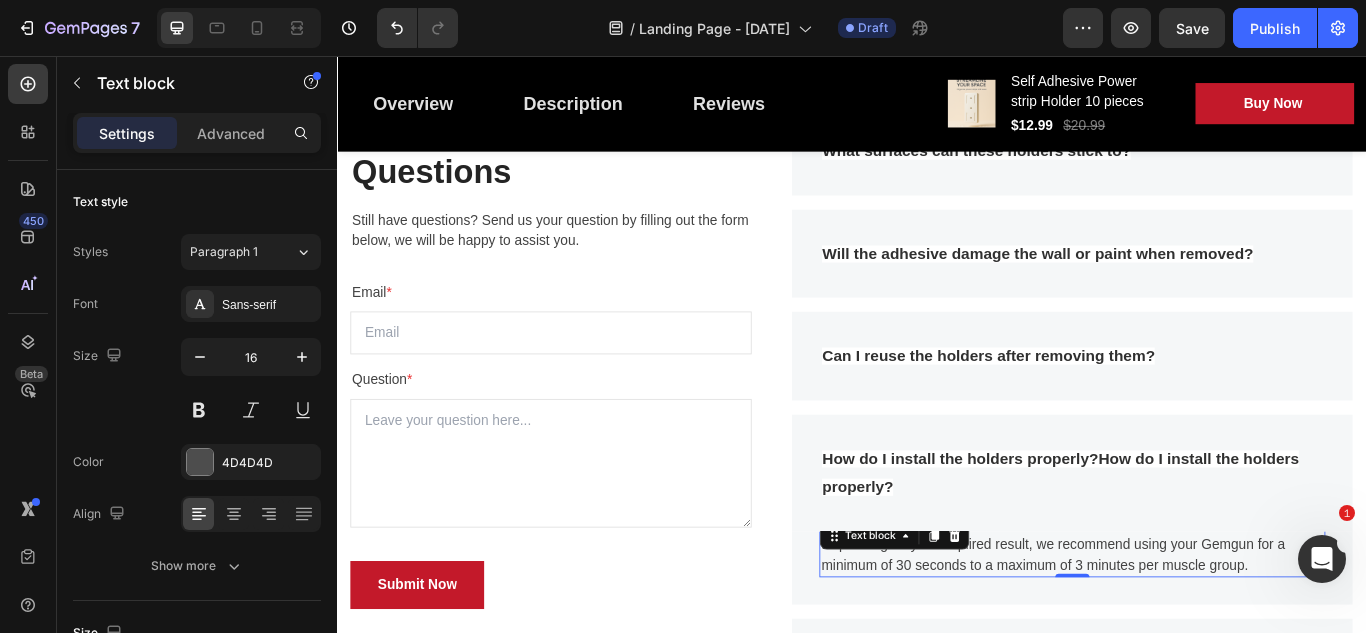 click on "Depending on your required result, we recommend using your Gemgun for a minimum of 30 seconds to a maximum of 3 minutes per muscle group." at bounding box center [1194, 638] 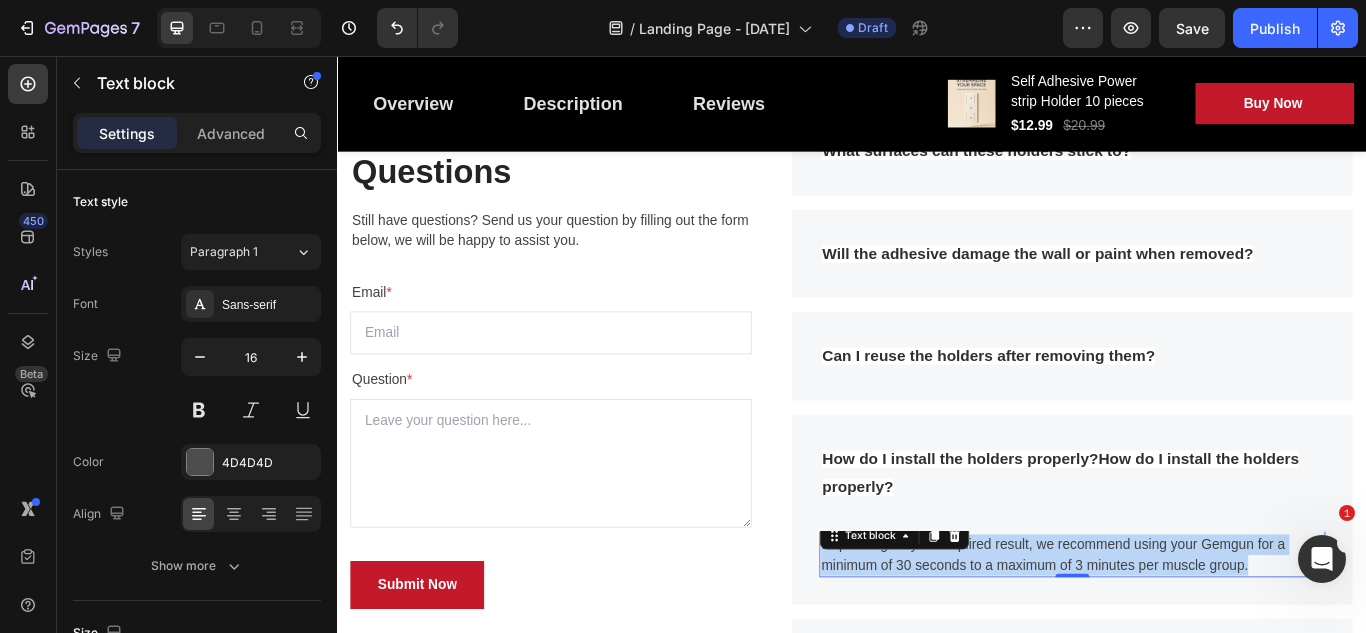 click on "Depending on your required result, we recommend using your Gemgun for a minimum of 30 seconds to a maximum of 3 minutes per muscle group." at bounding box center (1194, 638) 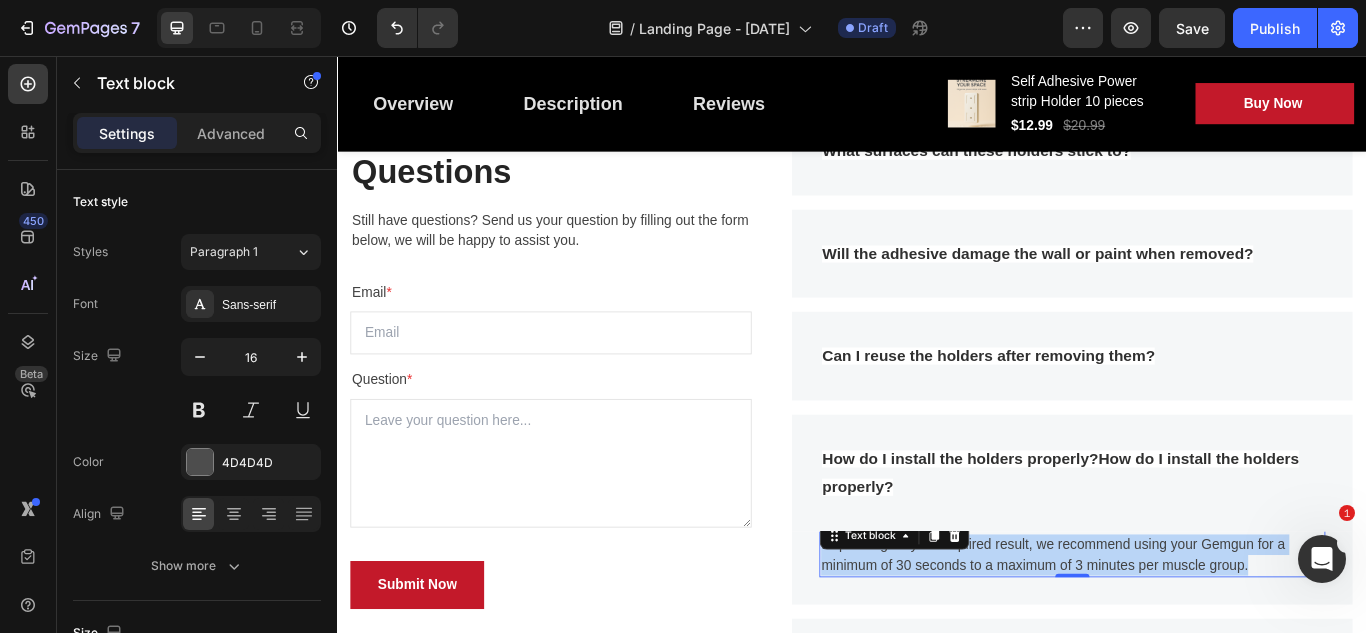 click on "Depending on your required result, we recommend using your Gemgun for a minimum of 30 seconds to a maximum of 3 minutes per muscle group." at bounding box center (1194, 638) 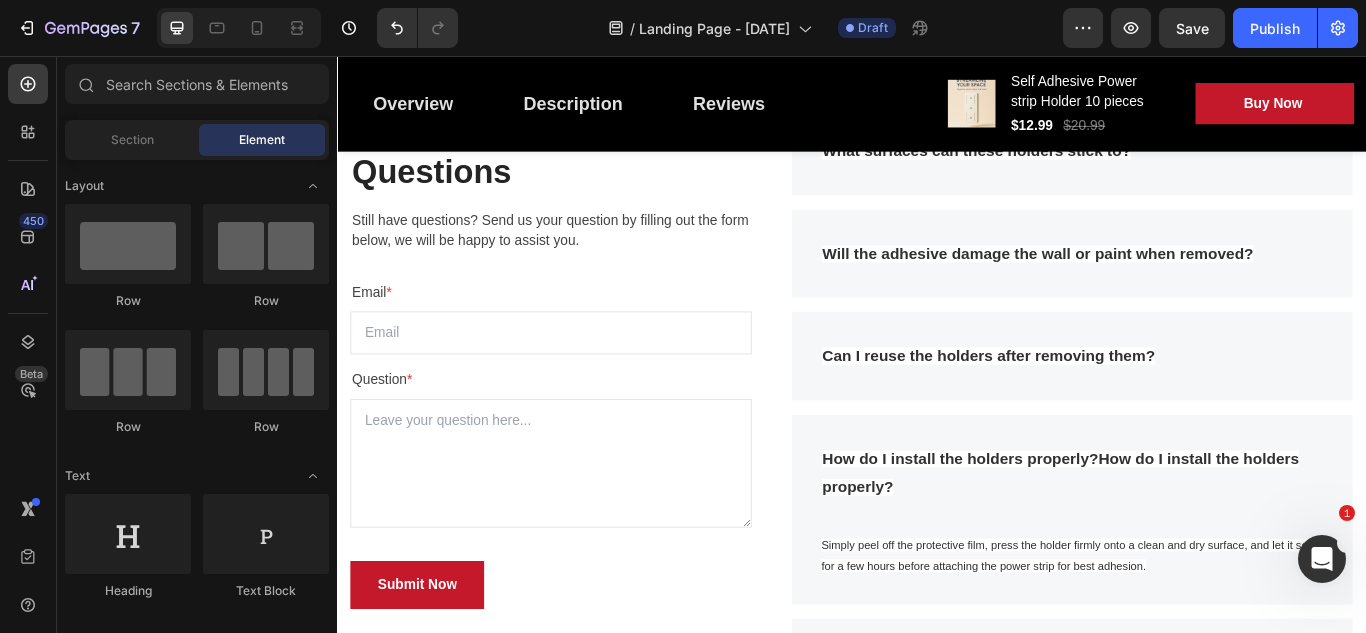 scroll, scrollTop: 4902, scrollLeft: 0, axis: vertical 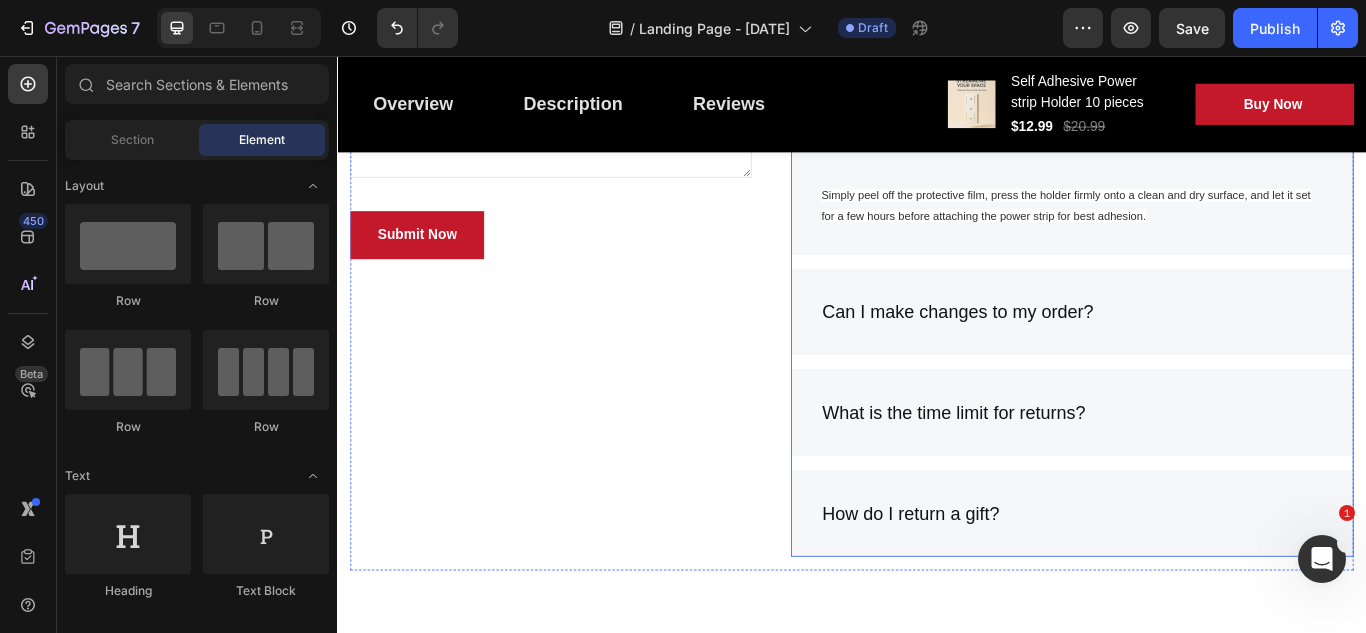 click on "Can I make changes to my order?" at bounding box center (1060, 355) 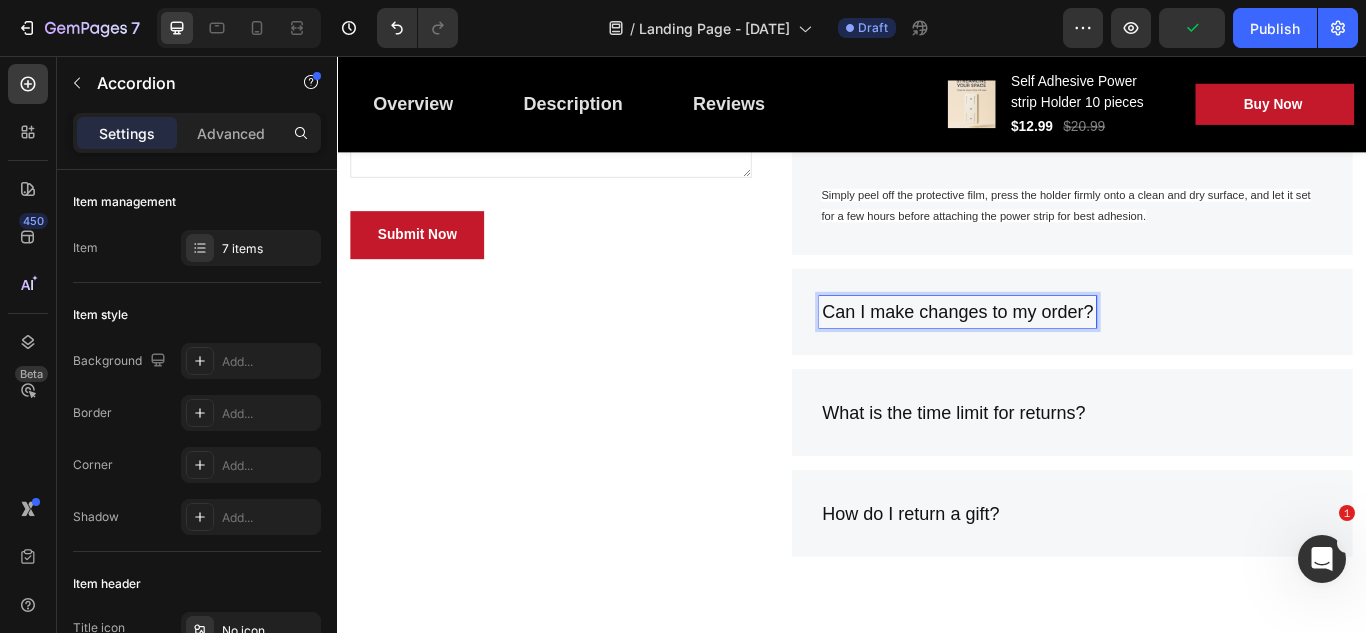 click on "Can I make changes to my order?" at bounding box center [1060, 355] 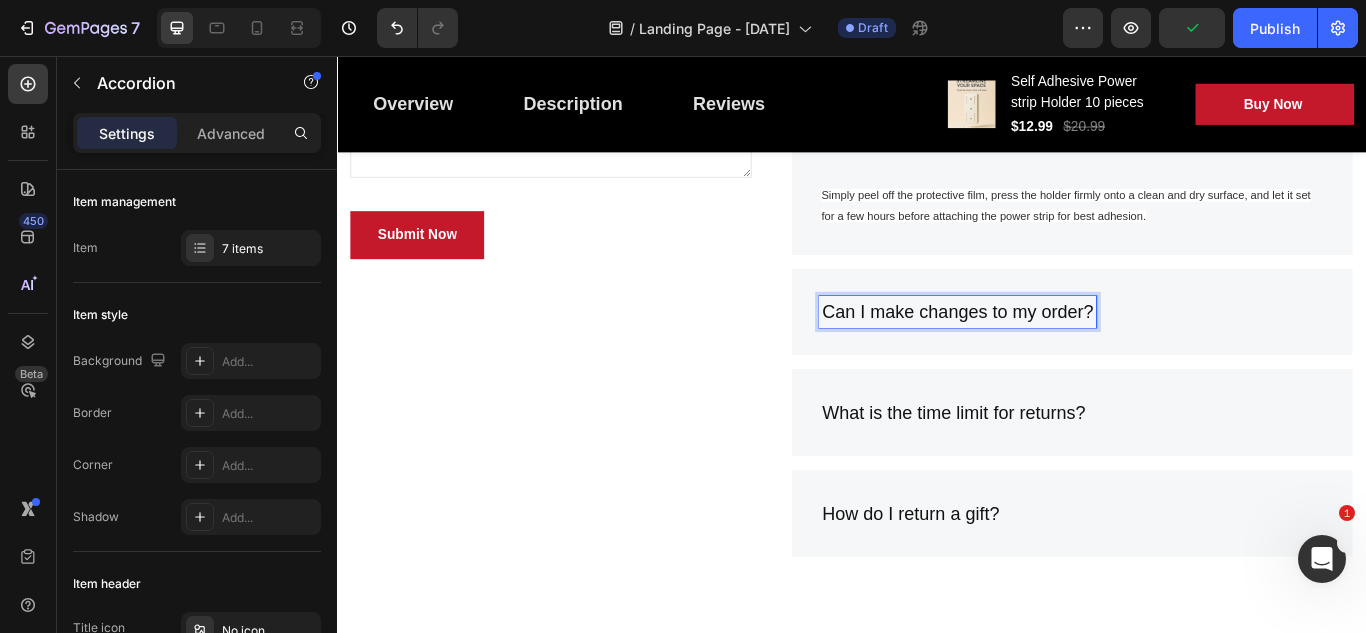 click on "Can I make changes to my order?" at bounding box center [1060, 355] 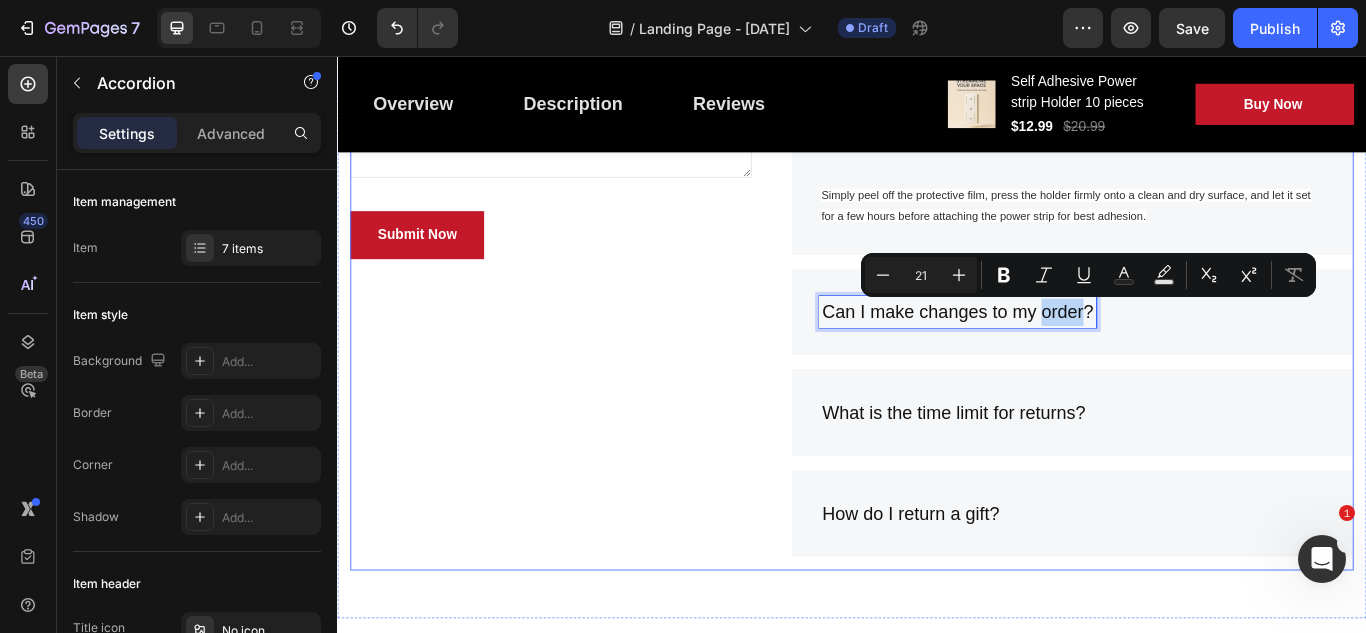 click on "Frequently Asked Questions Heading Still have questions? Send us your question by filling out the form below, we will be happy to assist you. Text block Email  * Text block Email Field Question  * Text block Text Area Submit Now Submit Button Contact Form" at bounding box center (586, 181) 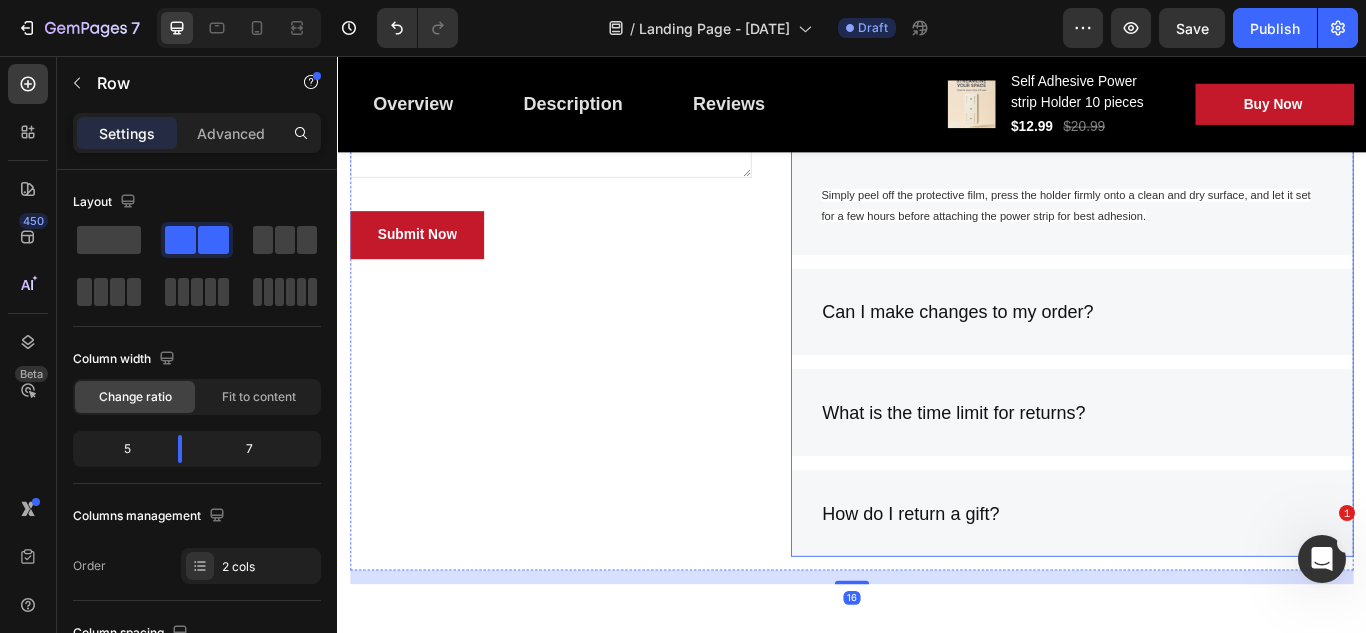 click on "Can I make changes to my order?" at bounding box center [1060, 355] 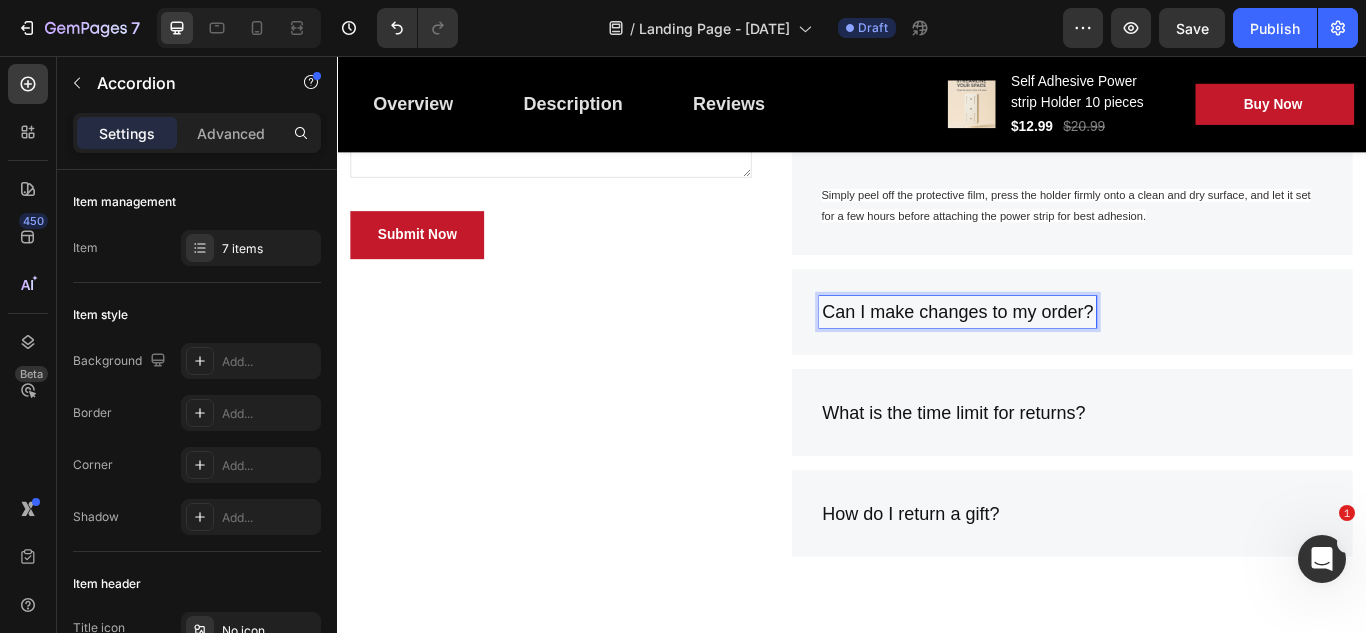 click on "Can I make changes to my order?" at bounding box center (1060, 355) 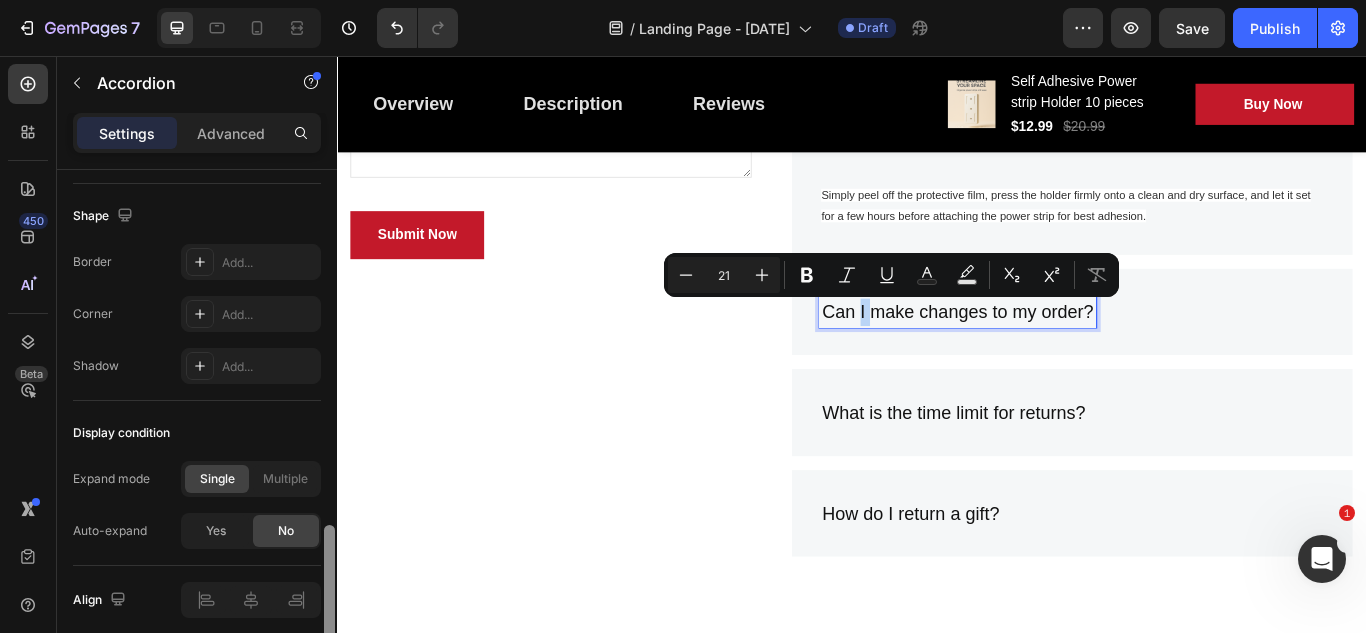 scroll, scrollTop: 1384, scrollLeft: 0, axis: vertical 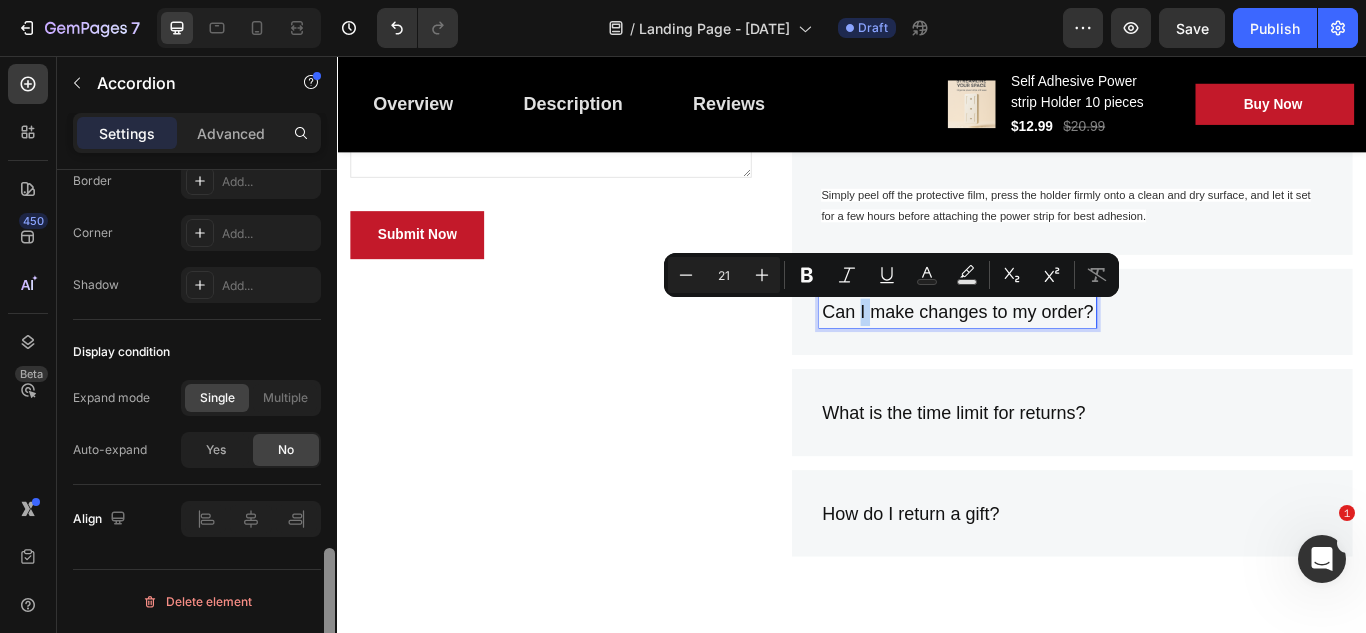 drag, startPoint x: 327, startPoint y: 285, endPoint x: 321, endPoint y: 680, distance: 395.04556 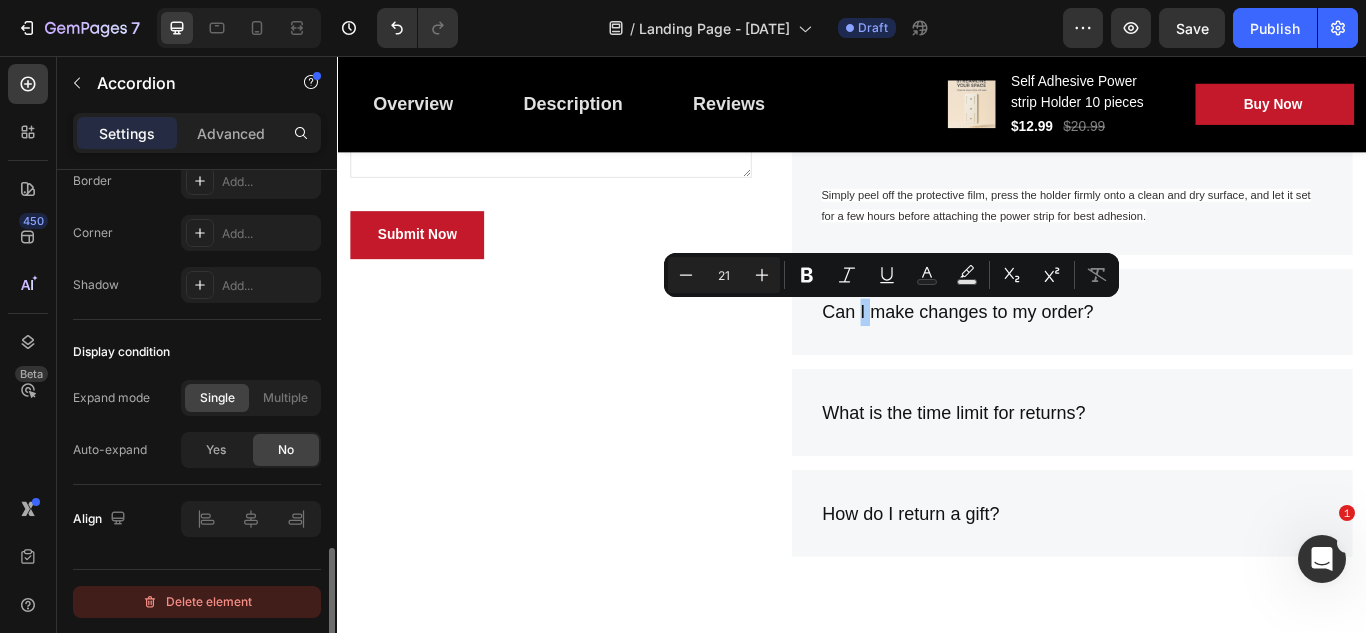 click on "Delete element" at bounding box center (197, 602) 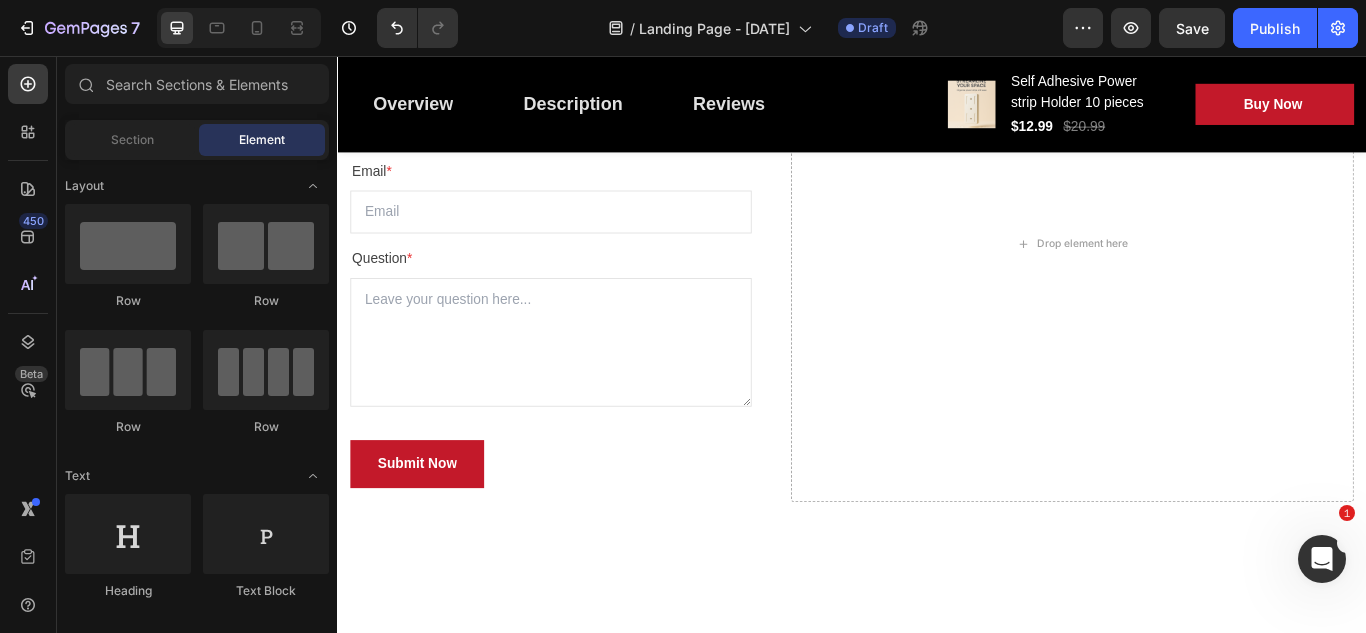 scroll, scrollTop: 3829, scrollLeft: 0, axis: vertical 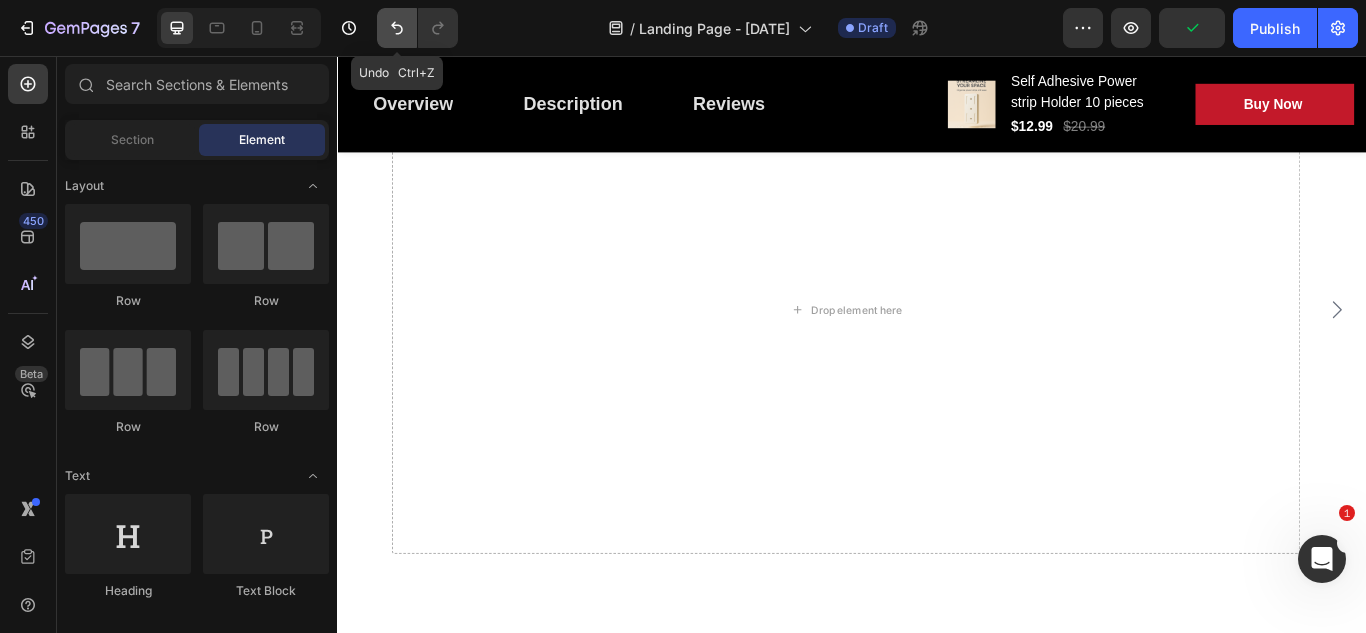 click 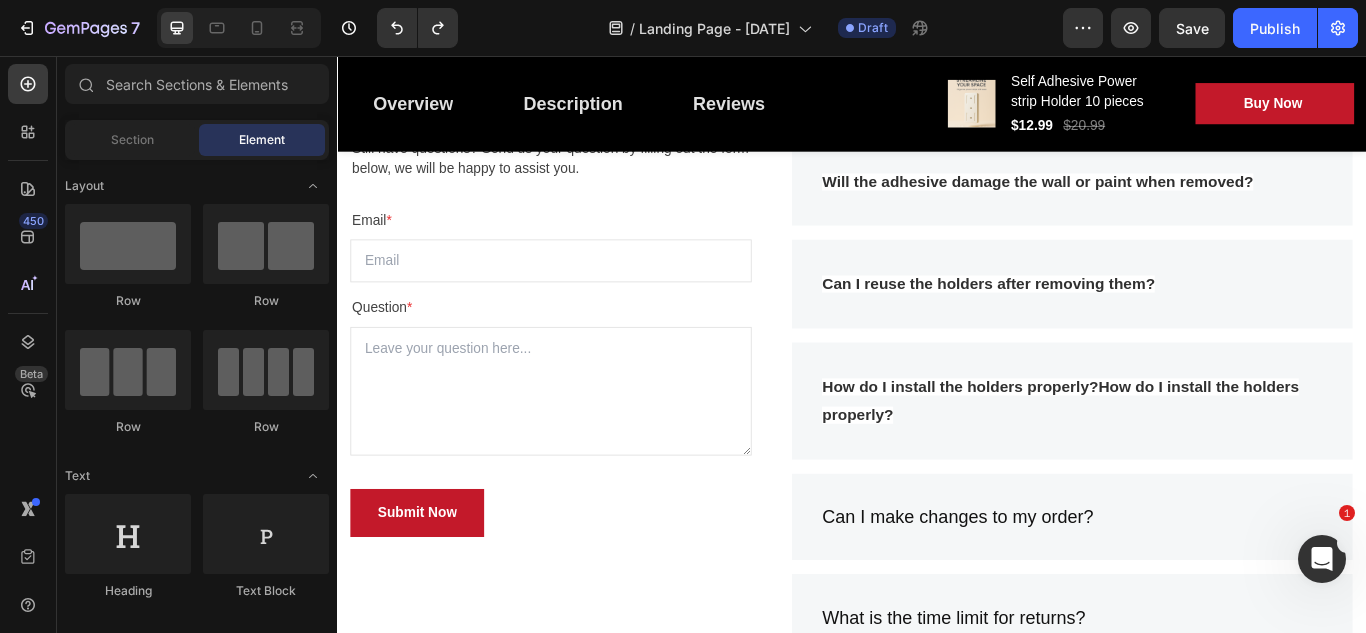 scroll, scrollTop: 4589, scrollLeft: 0, axis: vertical 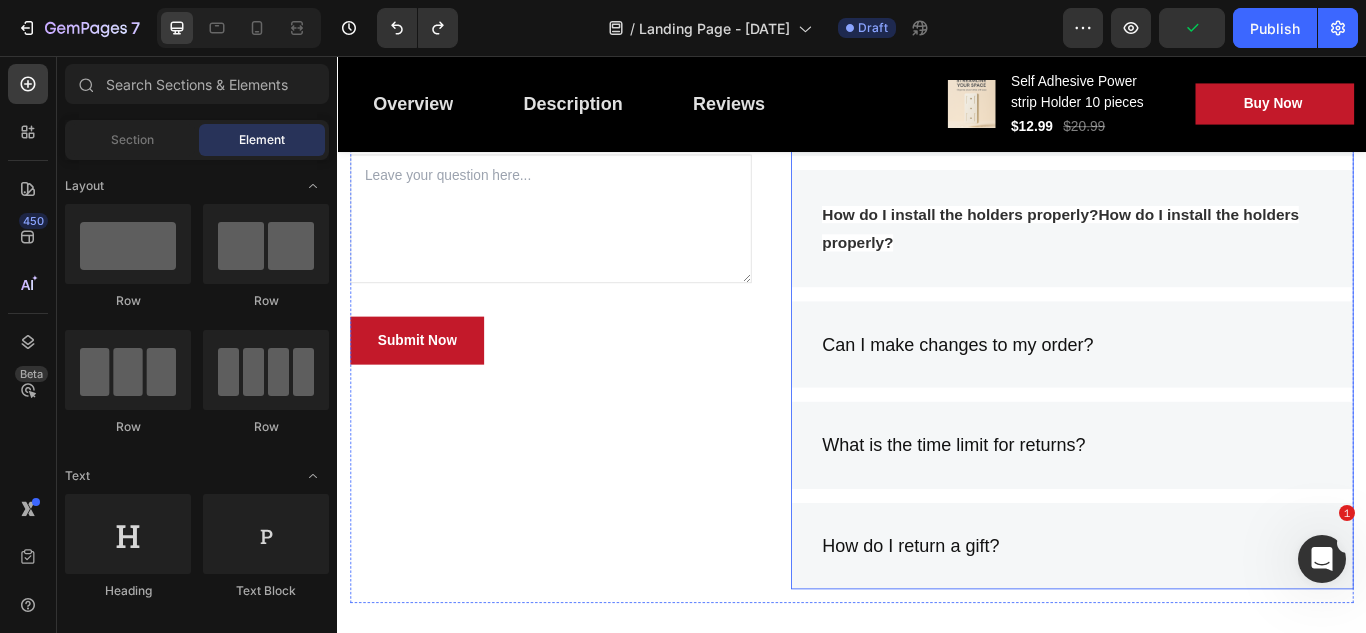 click on "Can I make changes to my order?" at bounding box center (1060, 393) 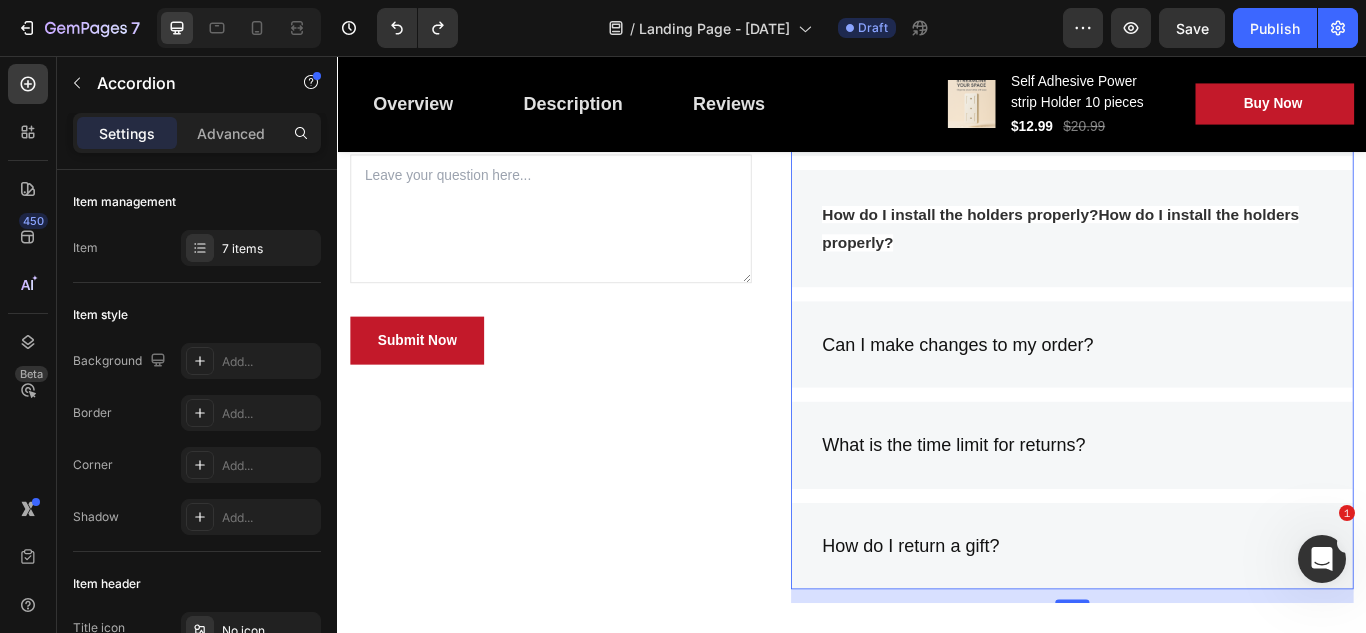 click on "Can I make changes to my order?" at bounding box center [1060, 393] 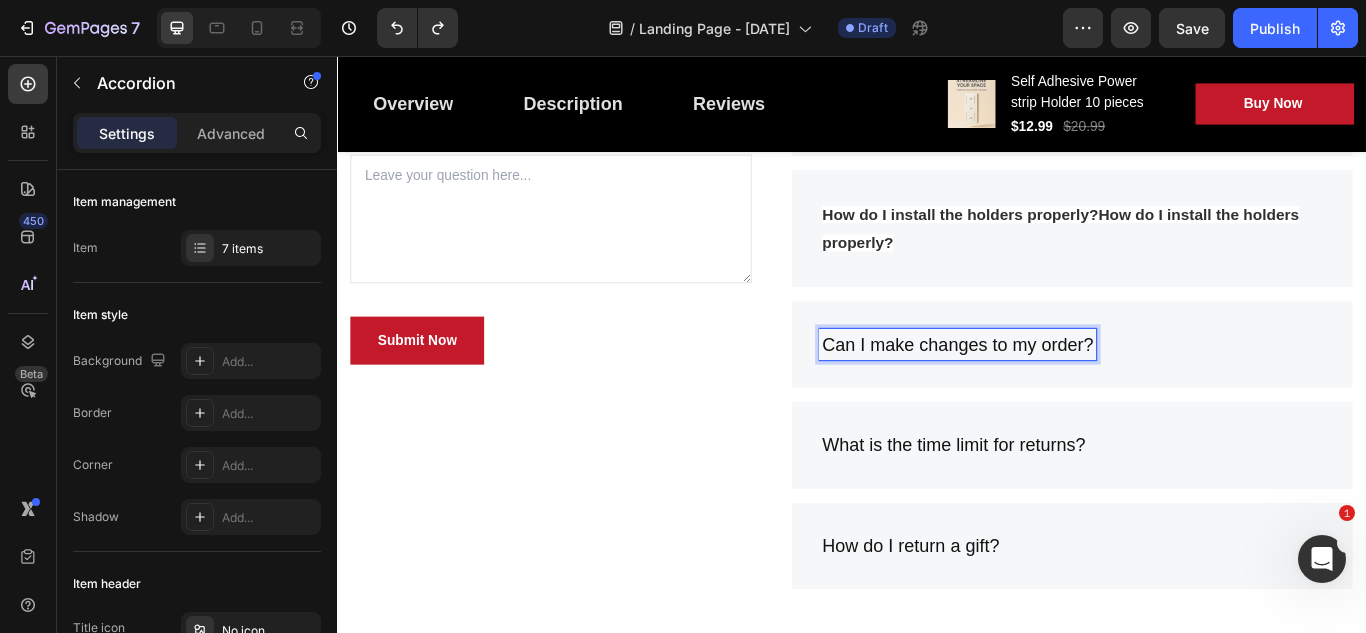 drag, startPoint x: 1176, startPoint y: 393, endPoint x: 1081, endPoint y: 394, distance: 95.005264 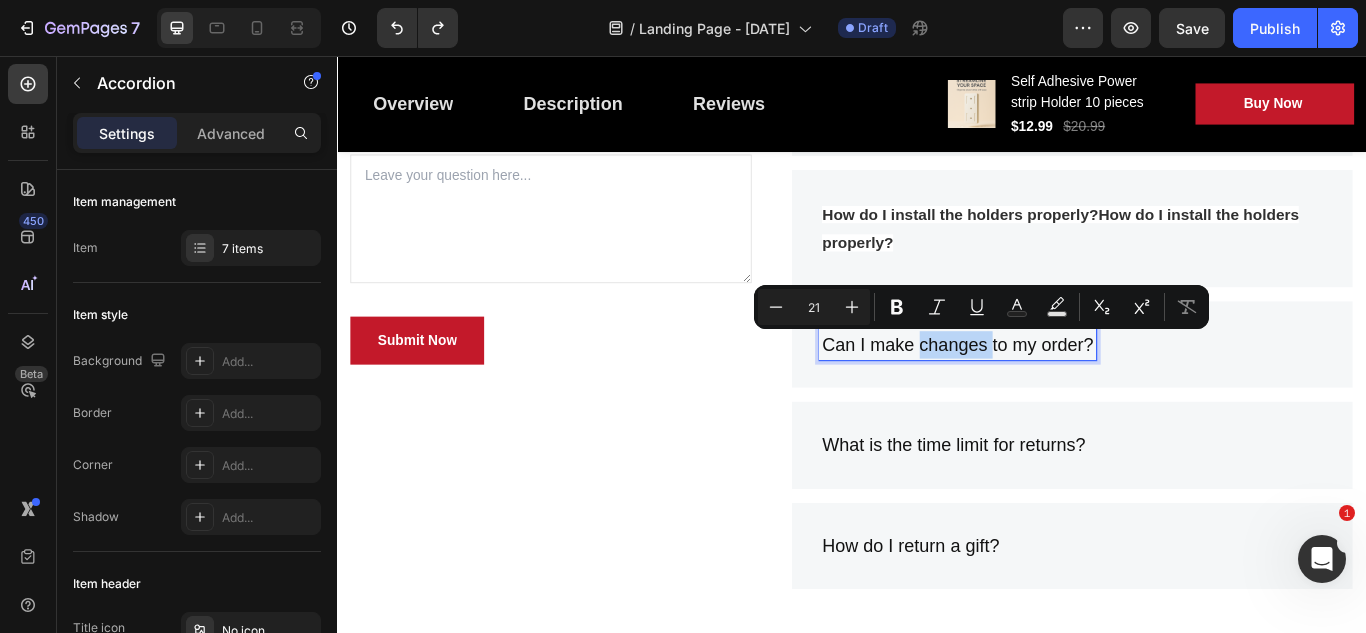 click on "Can I make changes to my order?" at bounding box center [1060, 393] 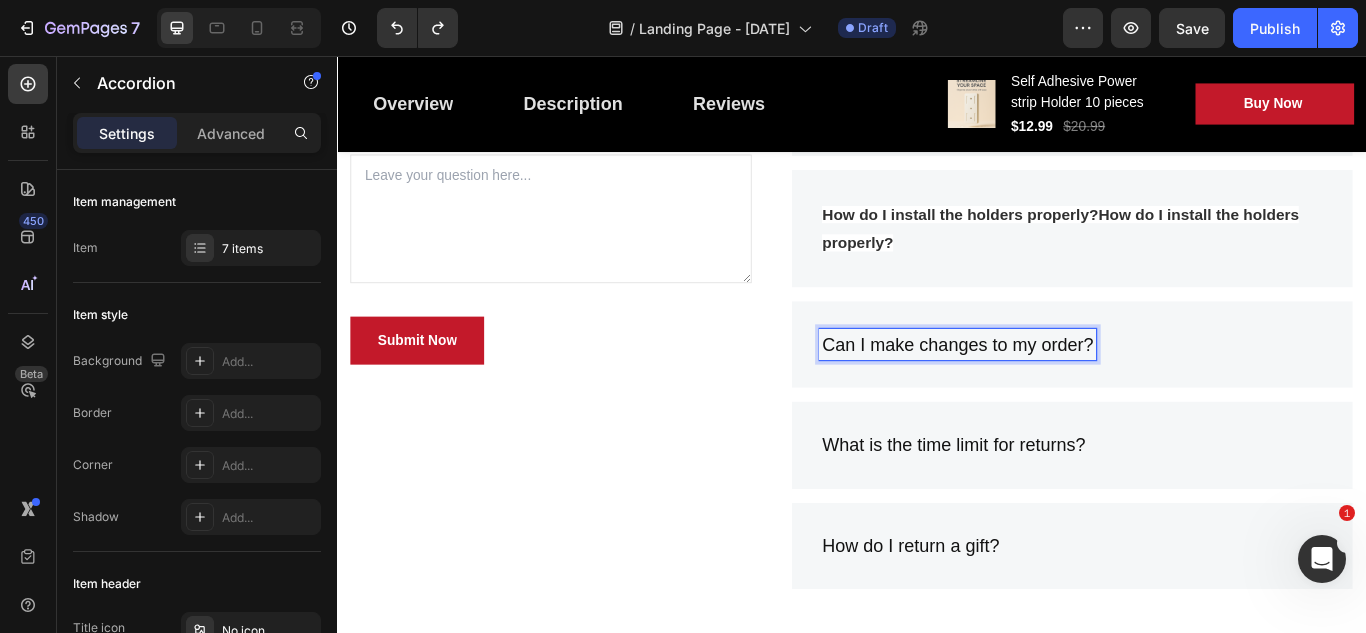 click on "Can I make changes to my order?" at bounding box center [1060, 393] 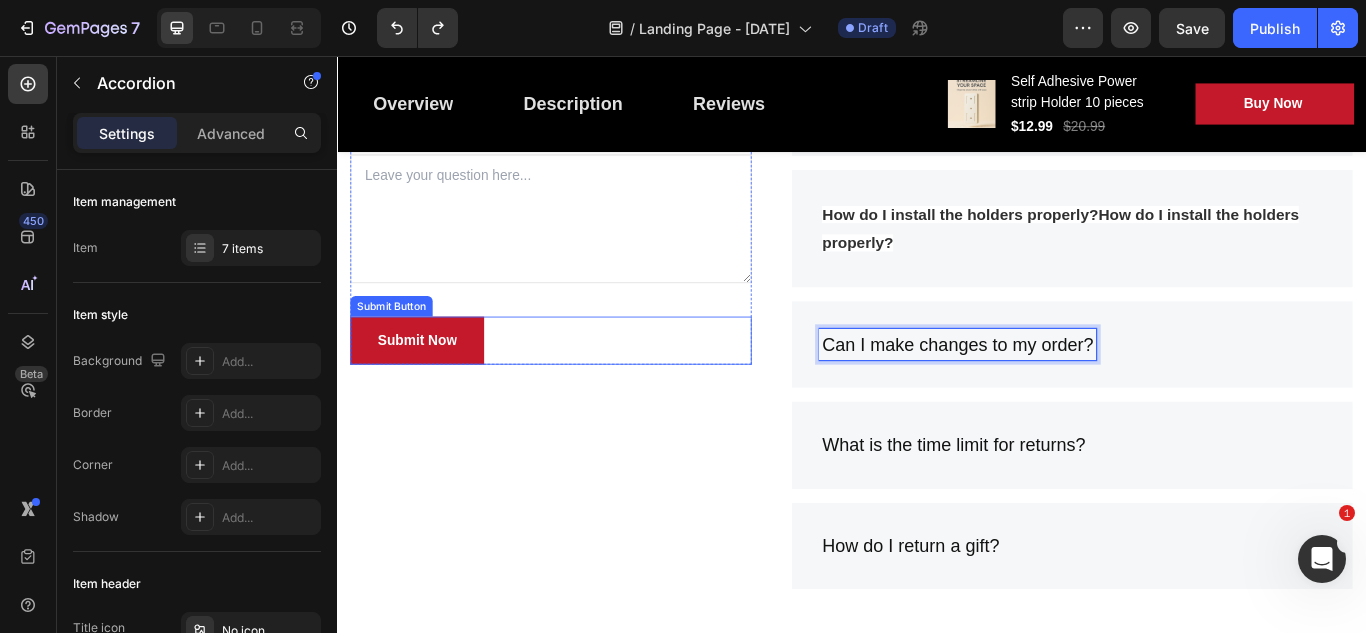 click on "Submit Now Submit Button" at bounding box center [586, 388] 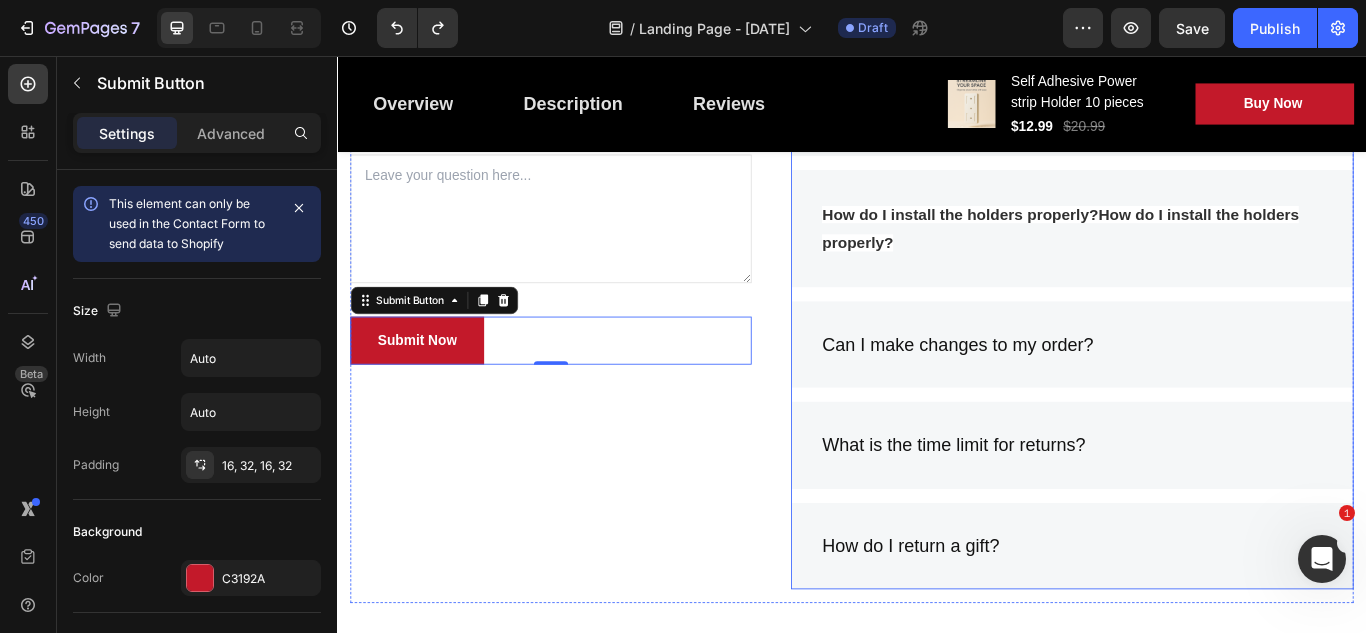 click on "Can I make changes to my order?" at bounding box center (1060, 393) 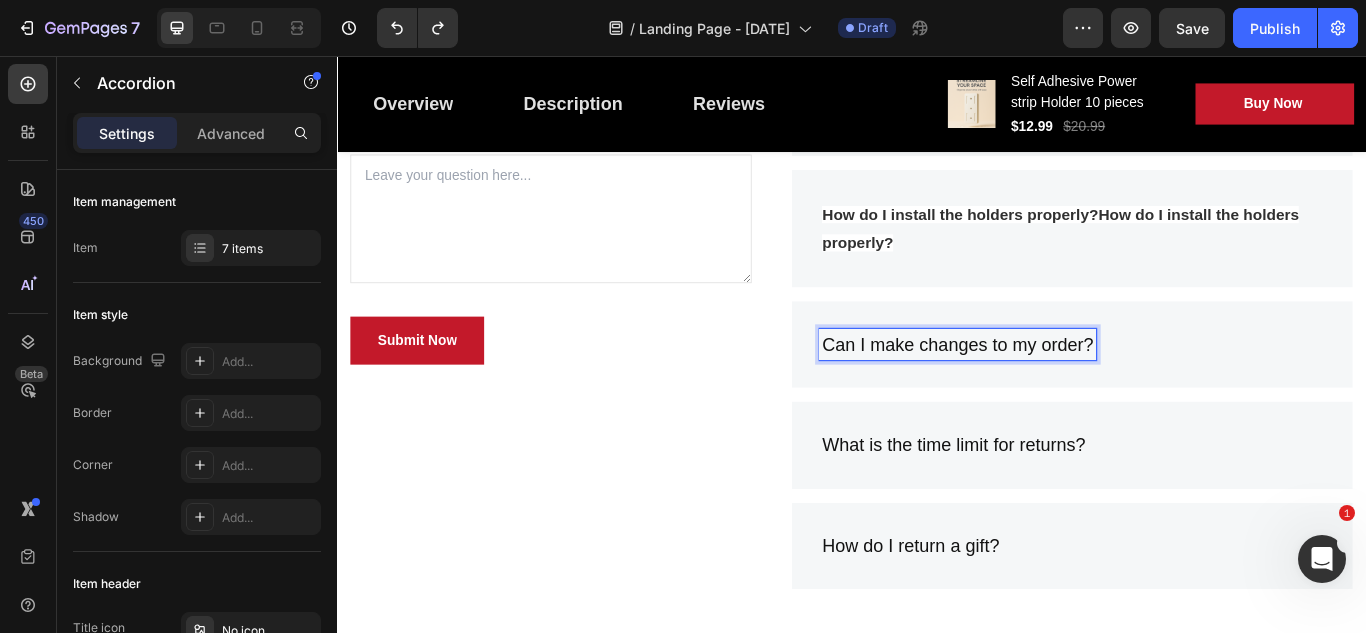 click on "Can I make changes to my order?" at bounding box center [1060, 393] 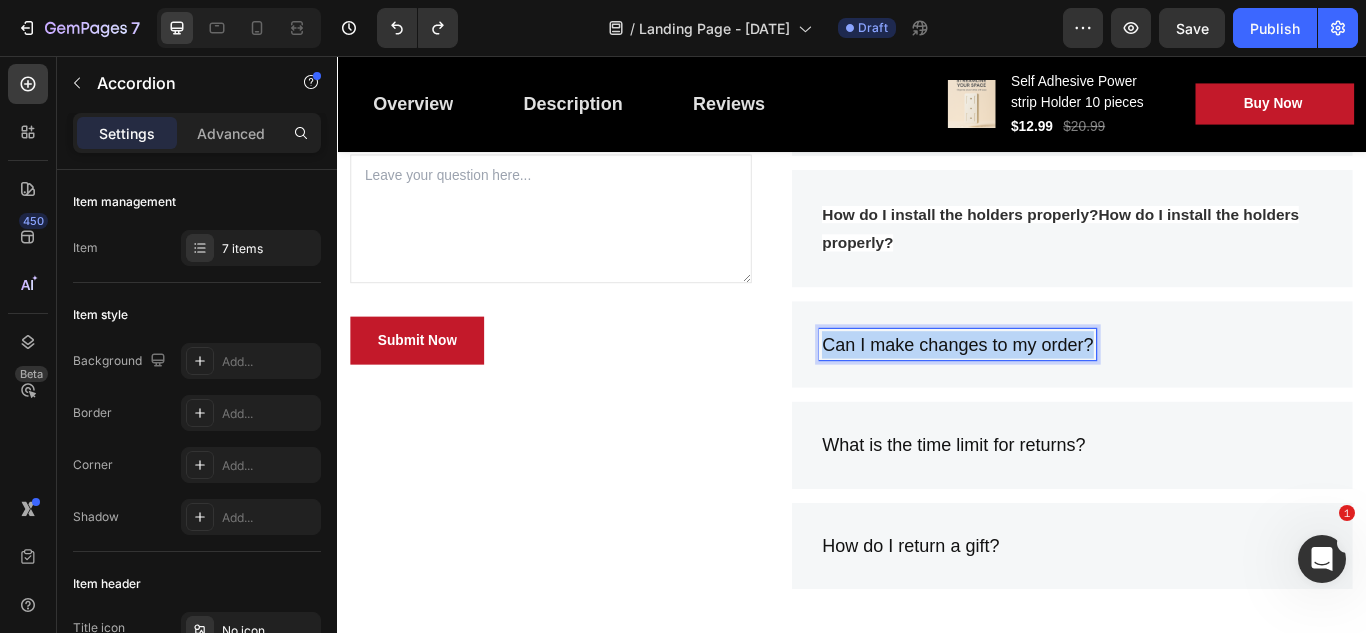 click on "Can I make changes to my order?" at bounding box center [1060, 393] 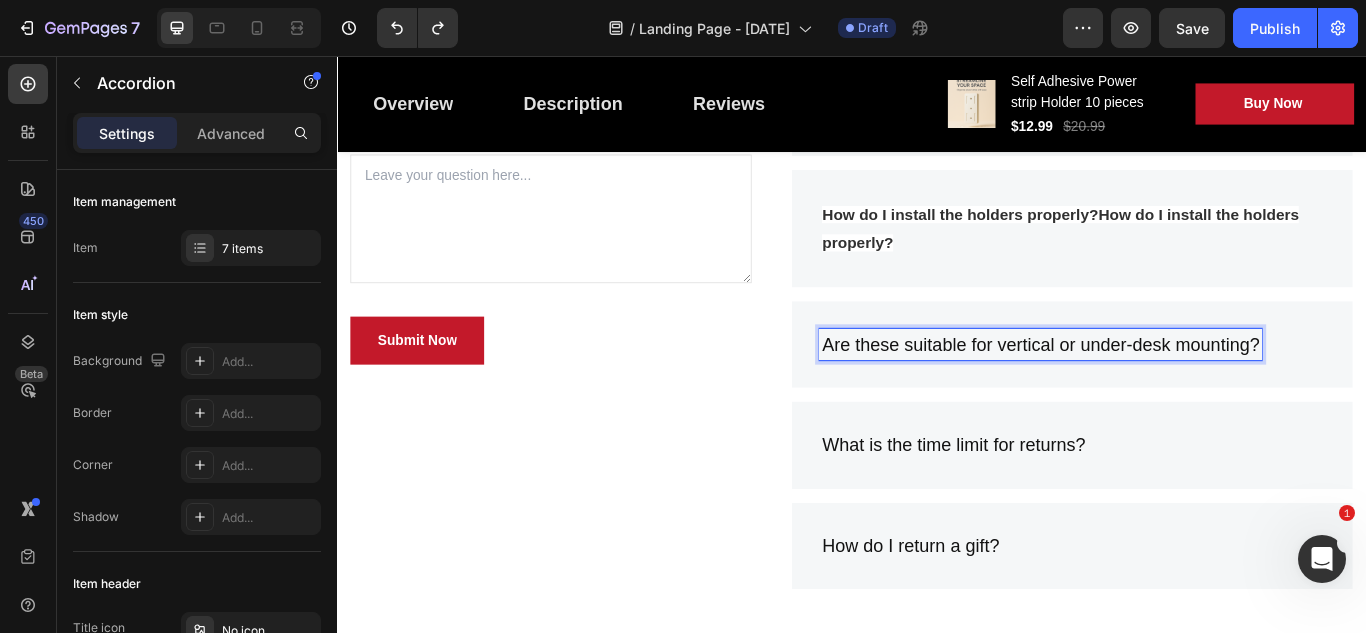 click on "Are these suitable for vertical or under-desk mounting?" at bounding box center (1157, 393) 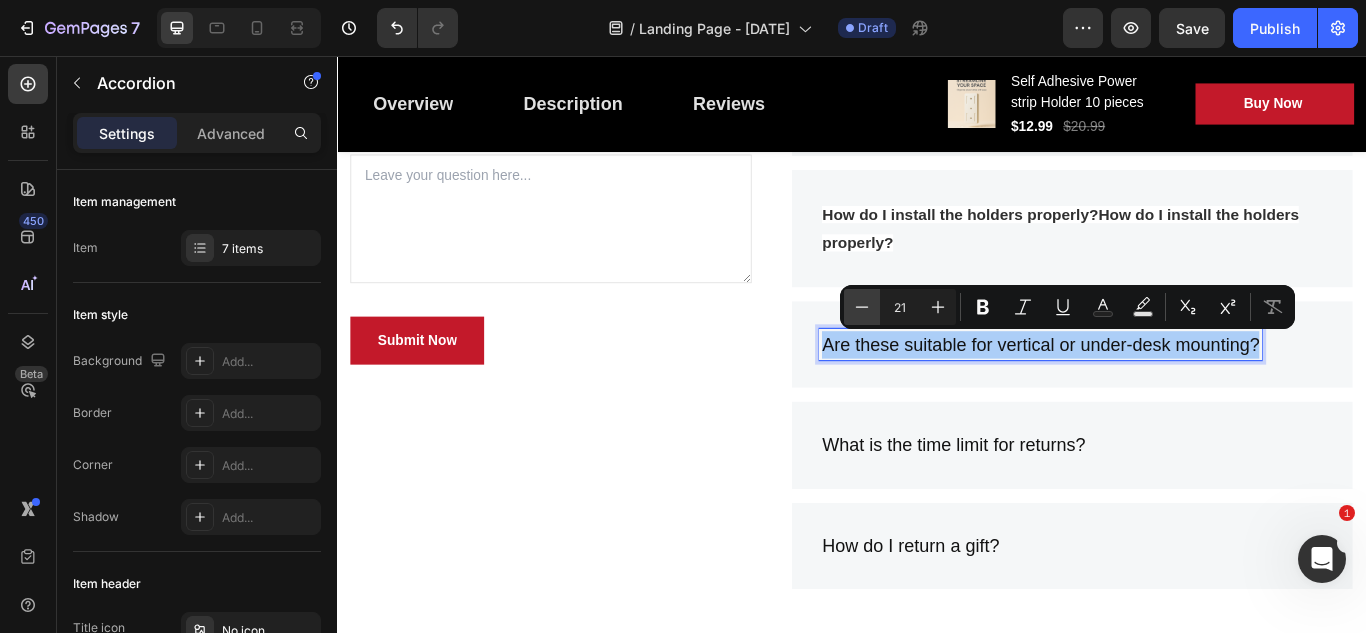 click 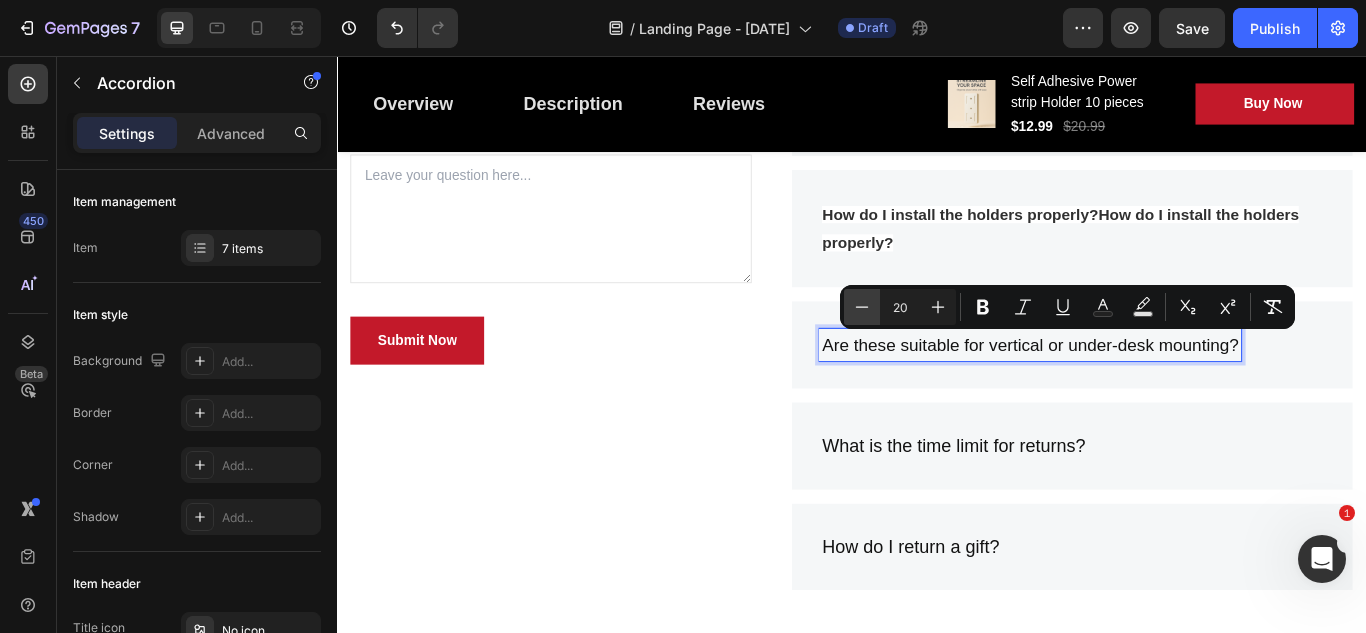 click 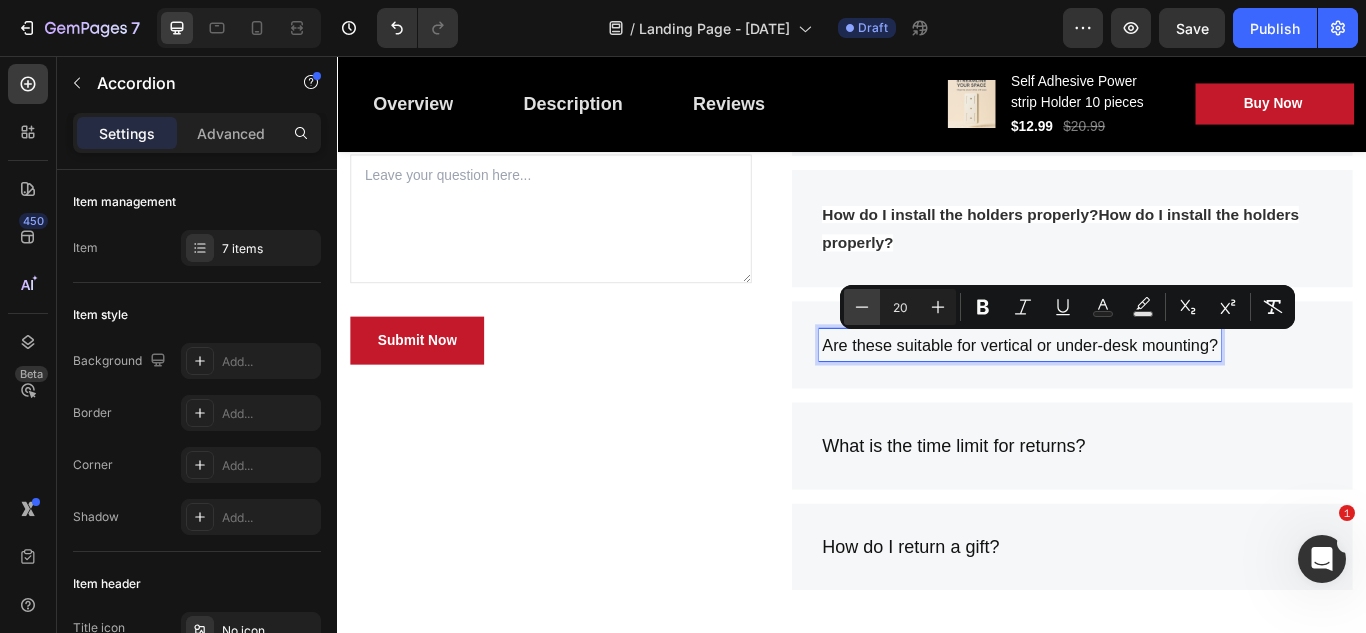 click 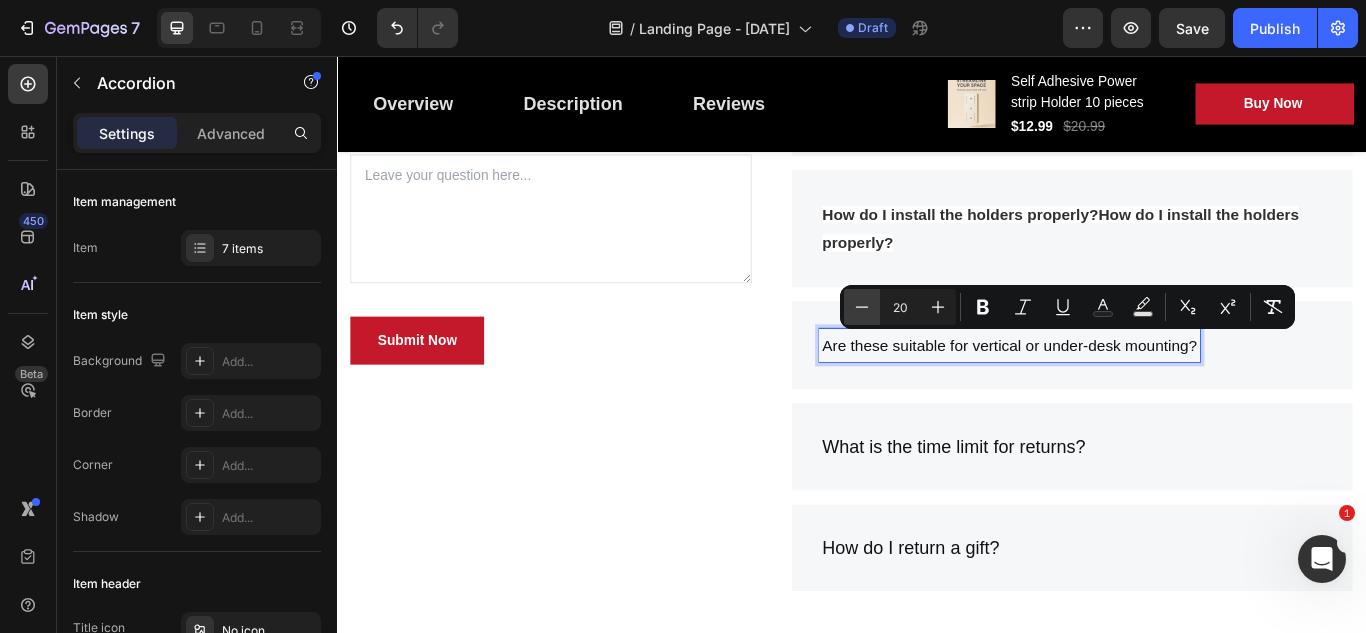 type on "18" 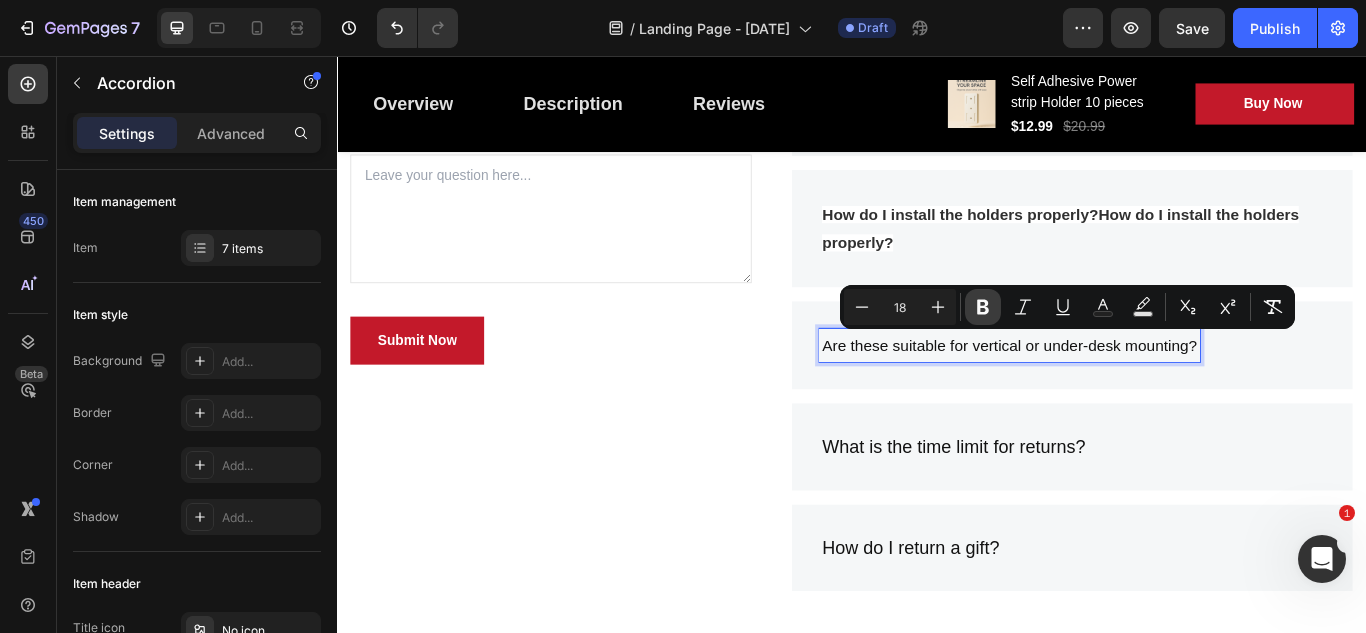click 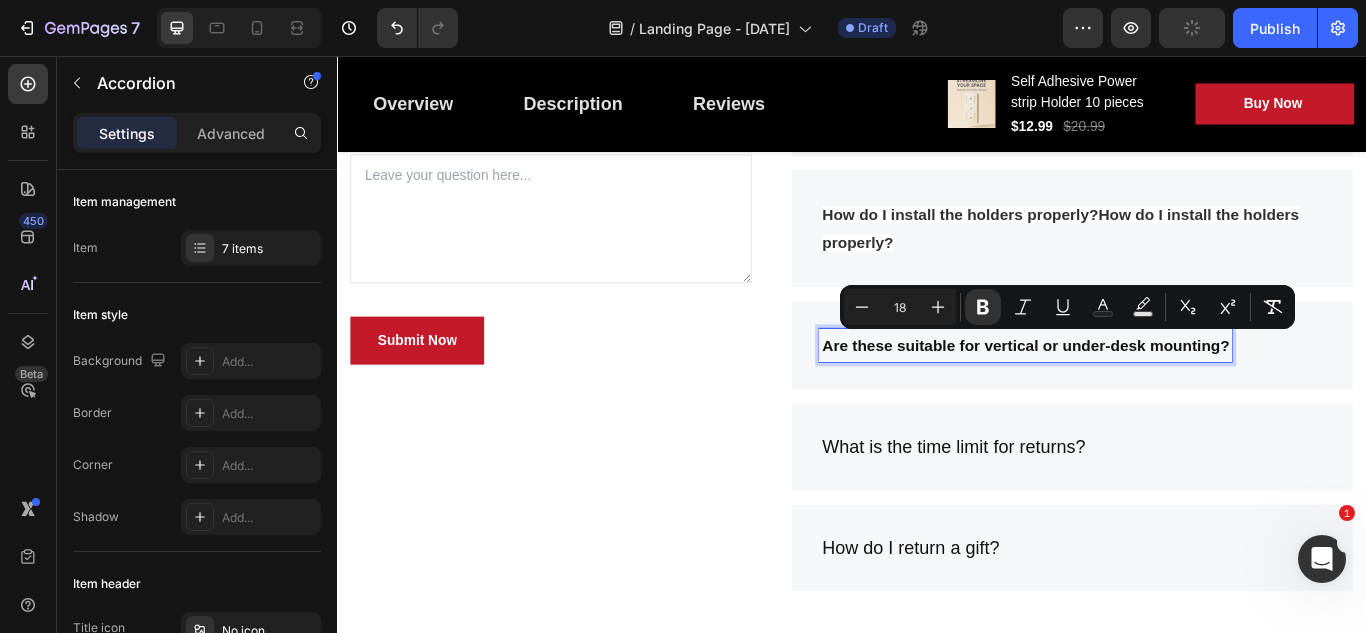 click on "Are these suitable for vertical or under-desk mounting?" at bounding box center [1194, 394] 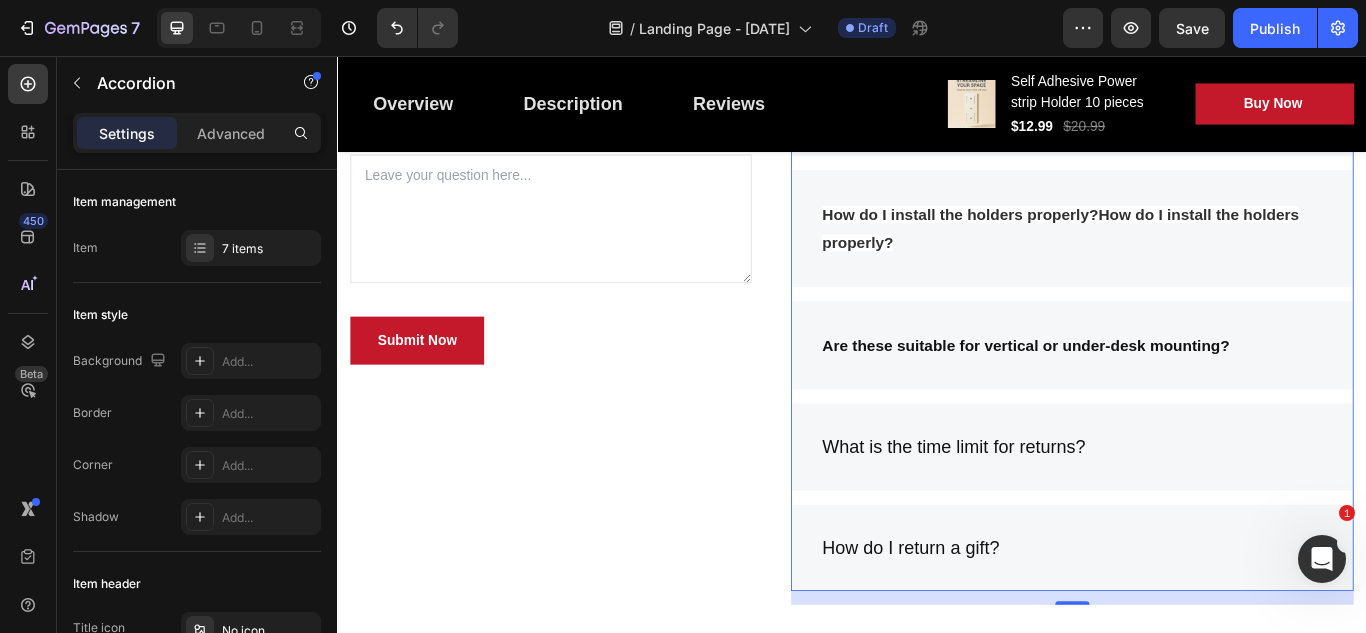 click on "Are these suitable for vertical or under-desk mounting?" at bounding box center (1194, 394) 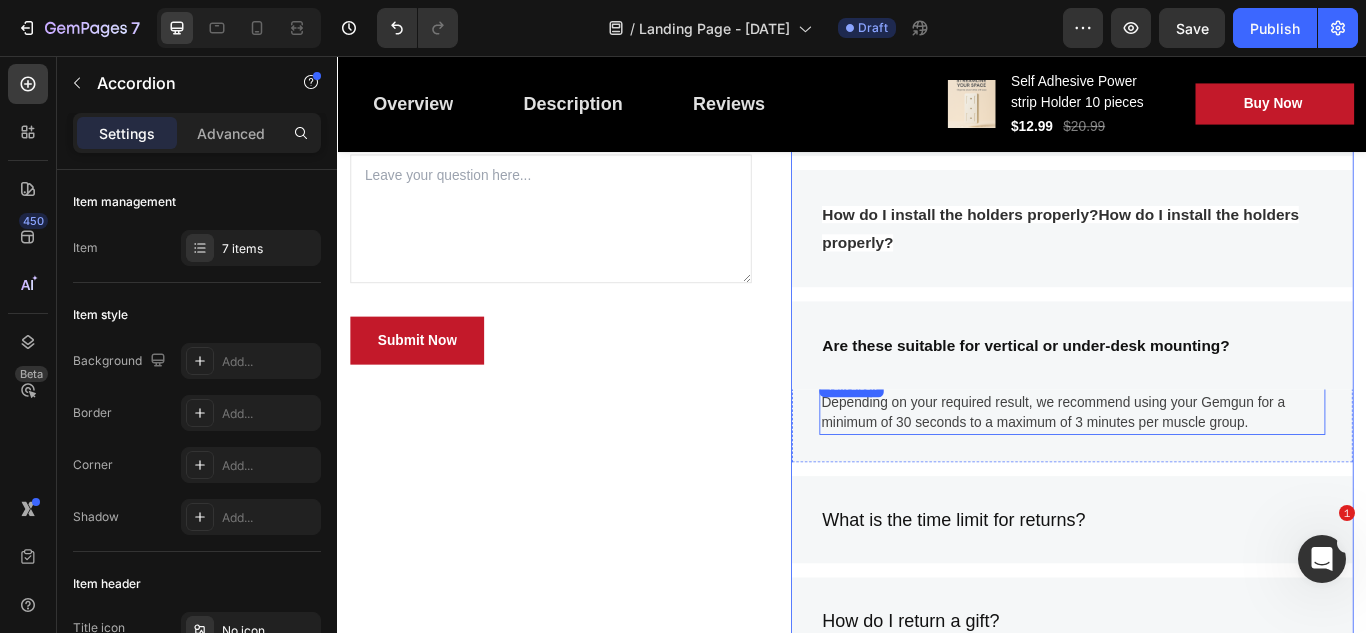click on "Depending on your required result, we recommend using your Gemgun for a minimum of 30 seconds to a maximum of 3 minutes per muscle group. Text block" at bounding box center [1194, 463] 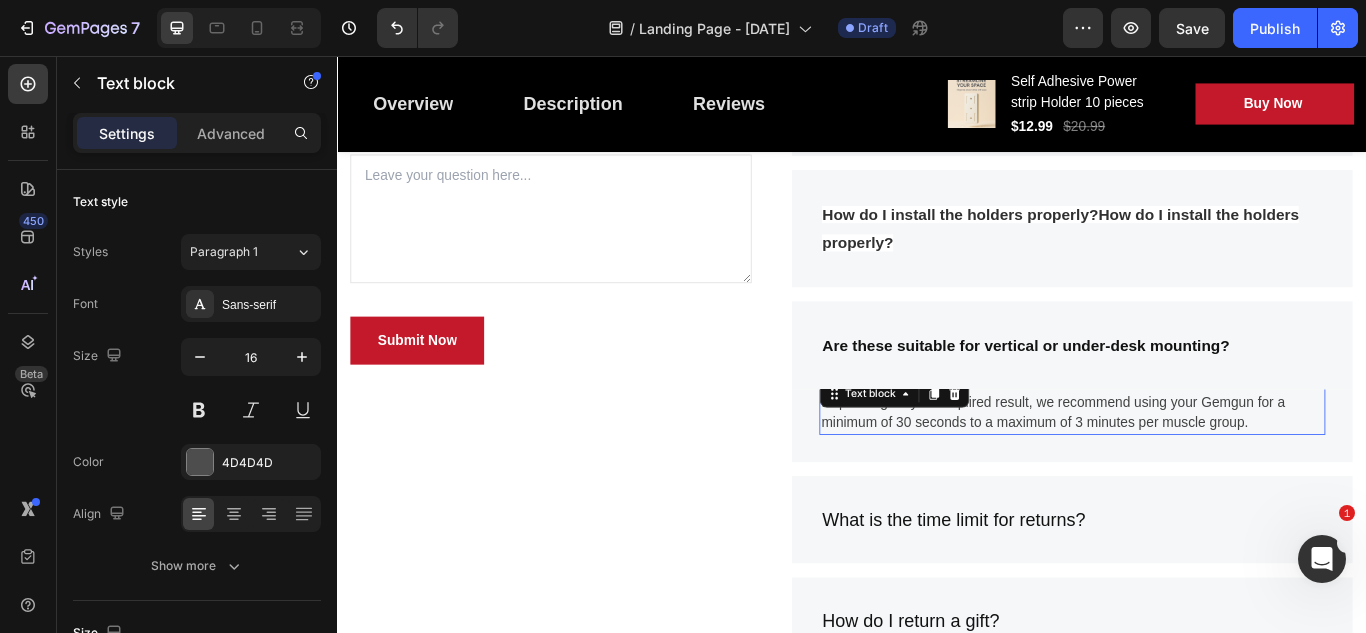 click on "Text block" at bounding box center [986, 450] 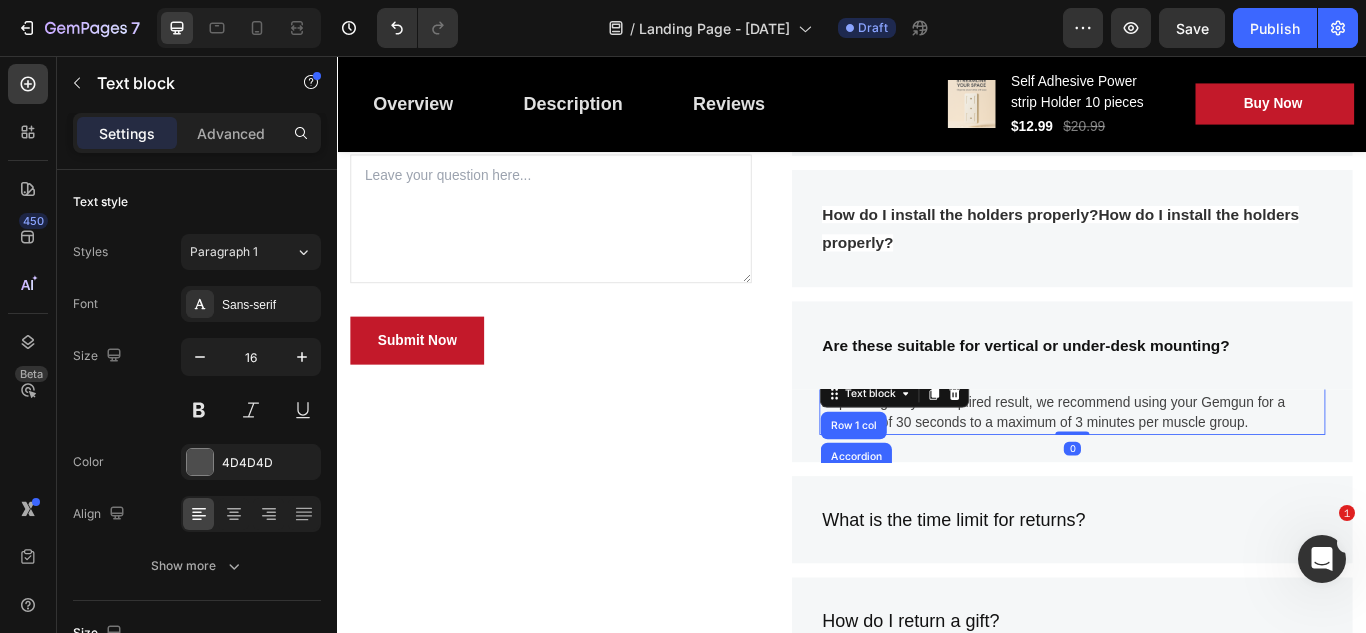 click on "Text block" at bounding box center (957, 450) 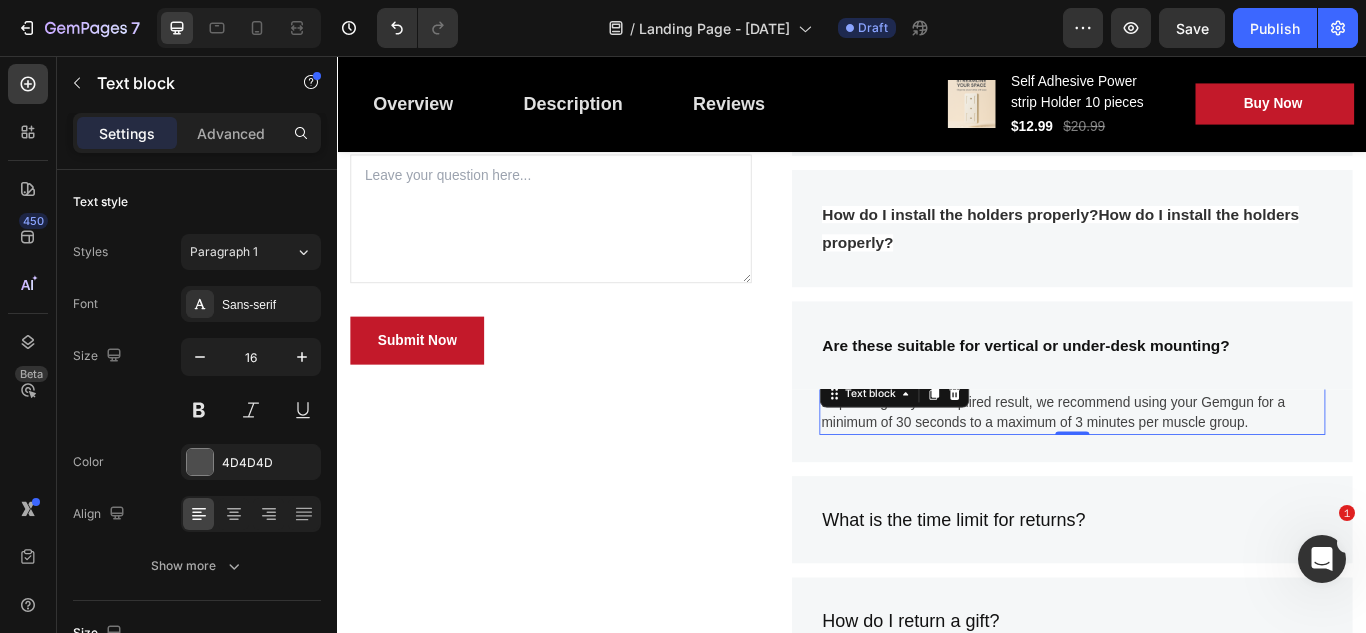 click on "Depending on your required result, we recommend using your Gemgun for a minimum of 30 seconds to a maximum of 3 minutes per muscle group." at bounding box center [1194, 472] 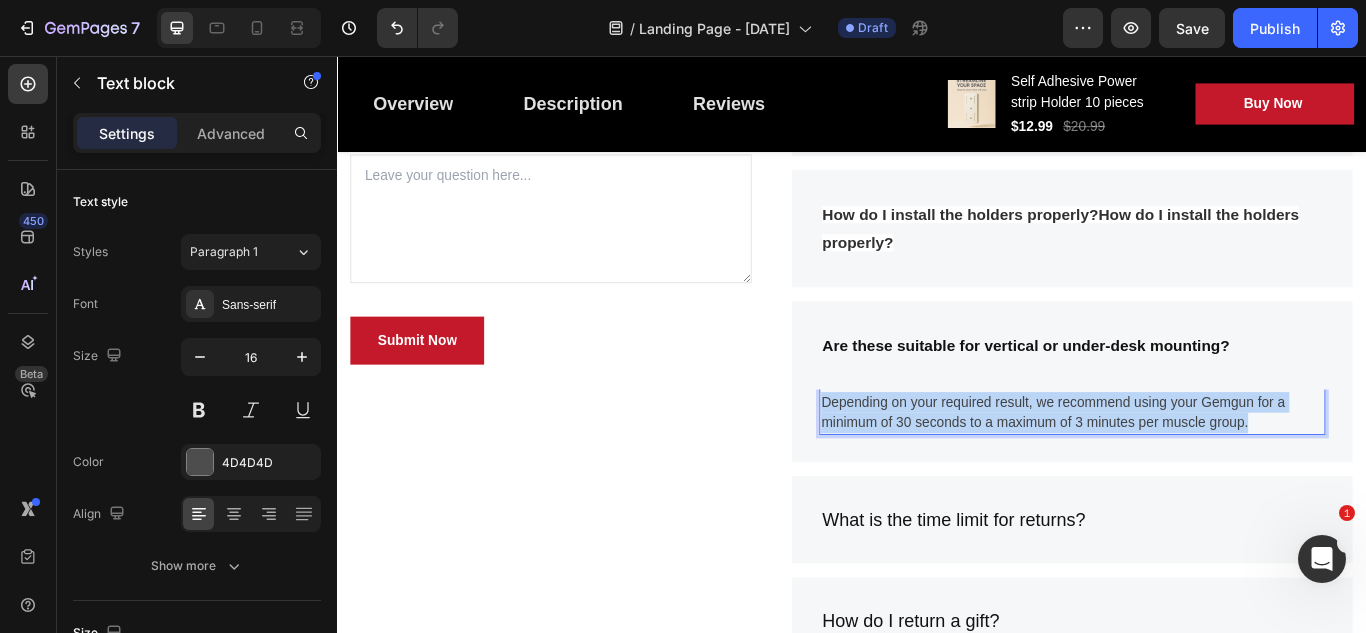 click on "Depending on your required result, we recommend using your Gemgun for a minimum of 30 seconds to a maximum of 3 minutes per muscle group." at bounding box center (1194, 472) 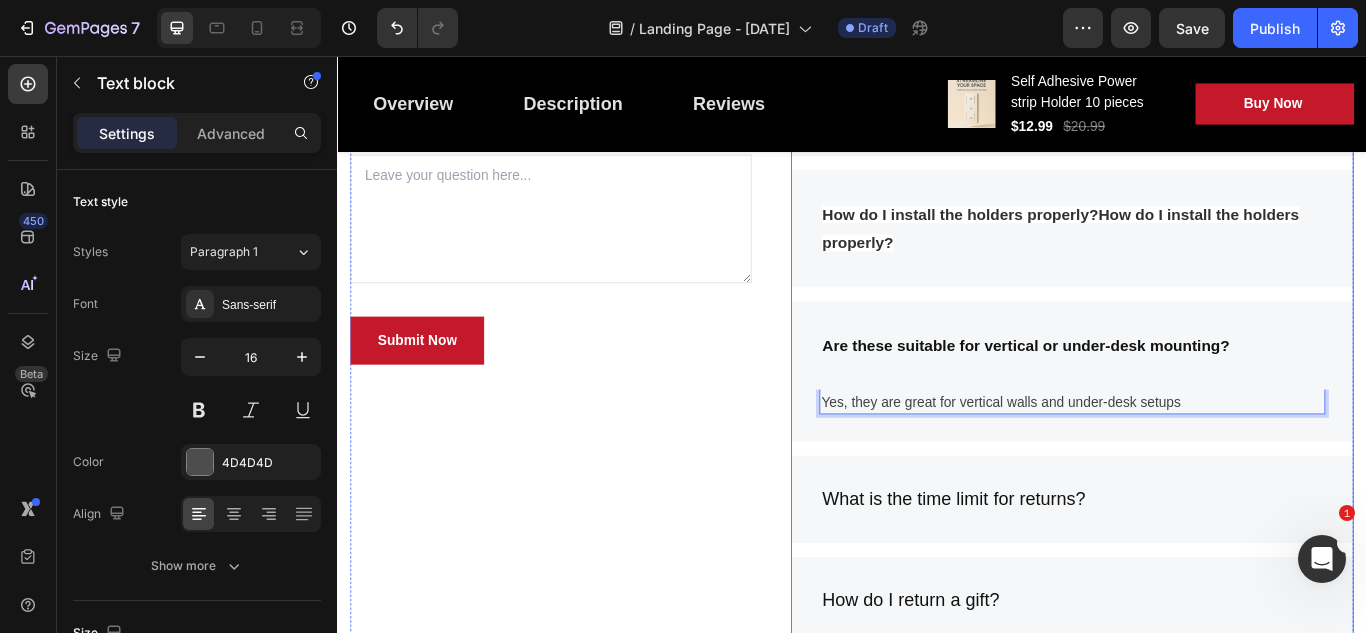 click on "What is the time limit for returns?" at bounding box center [1055, 573] 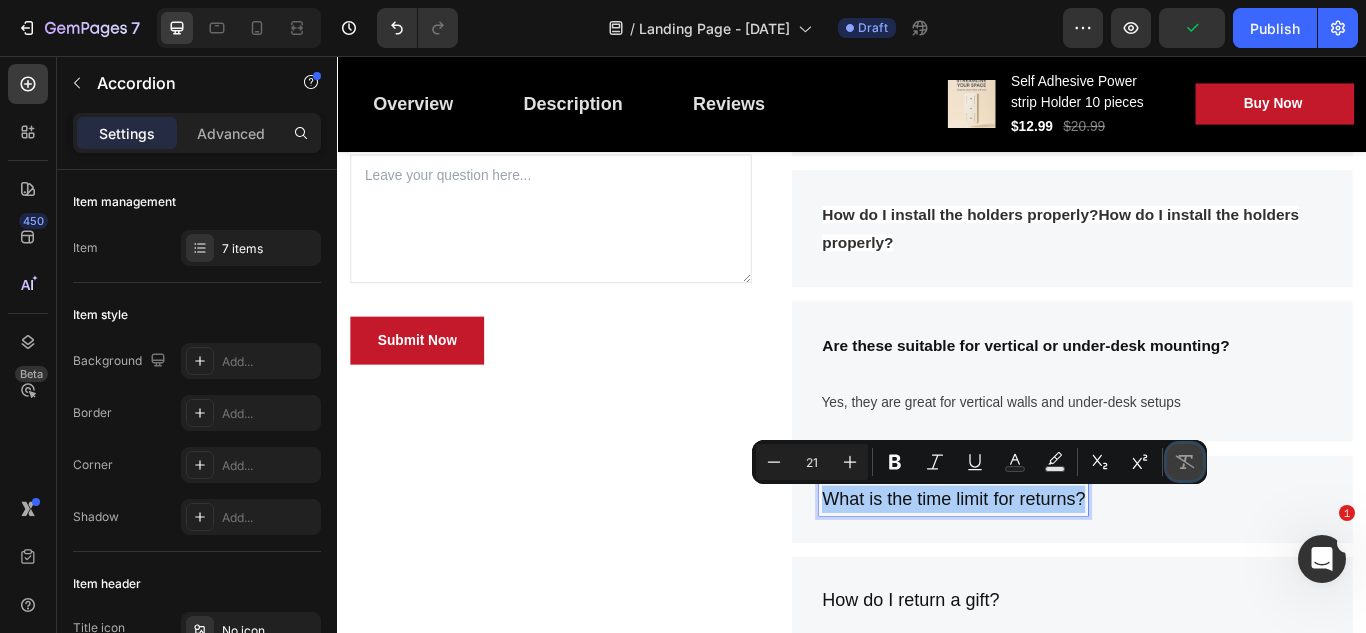 click 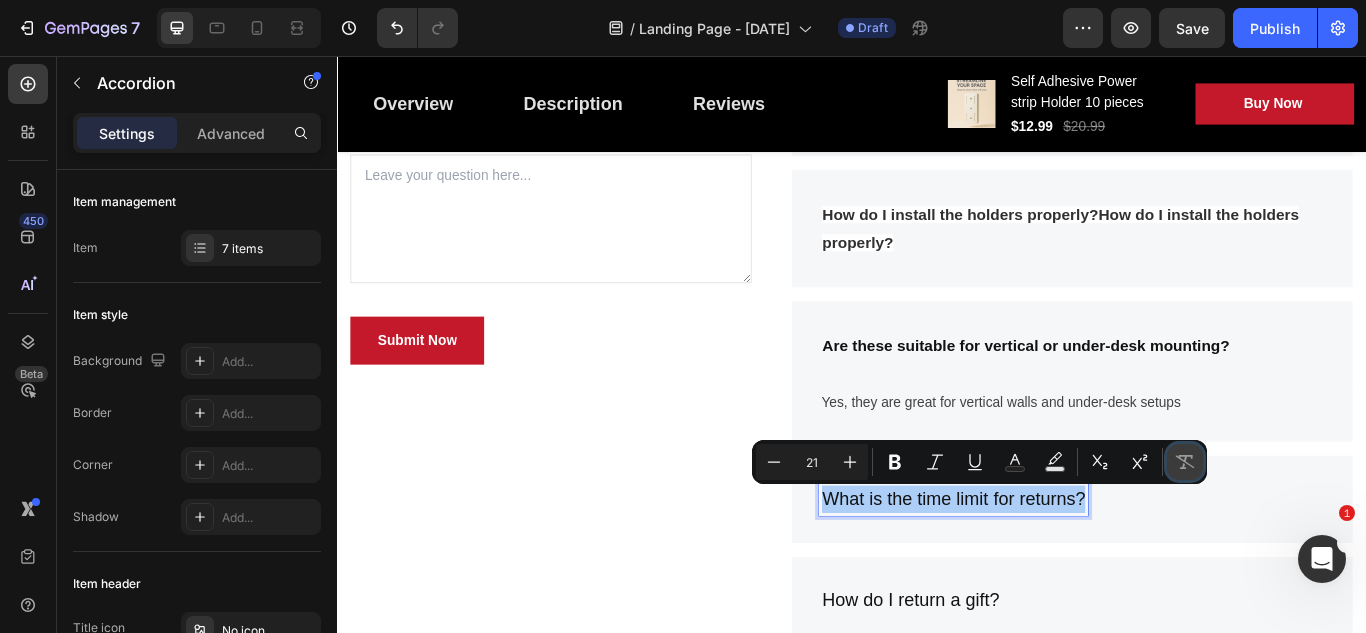 click 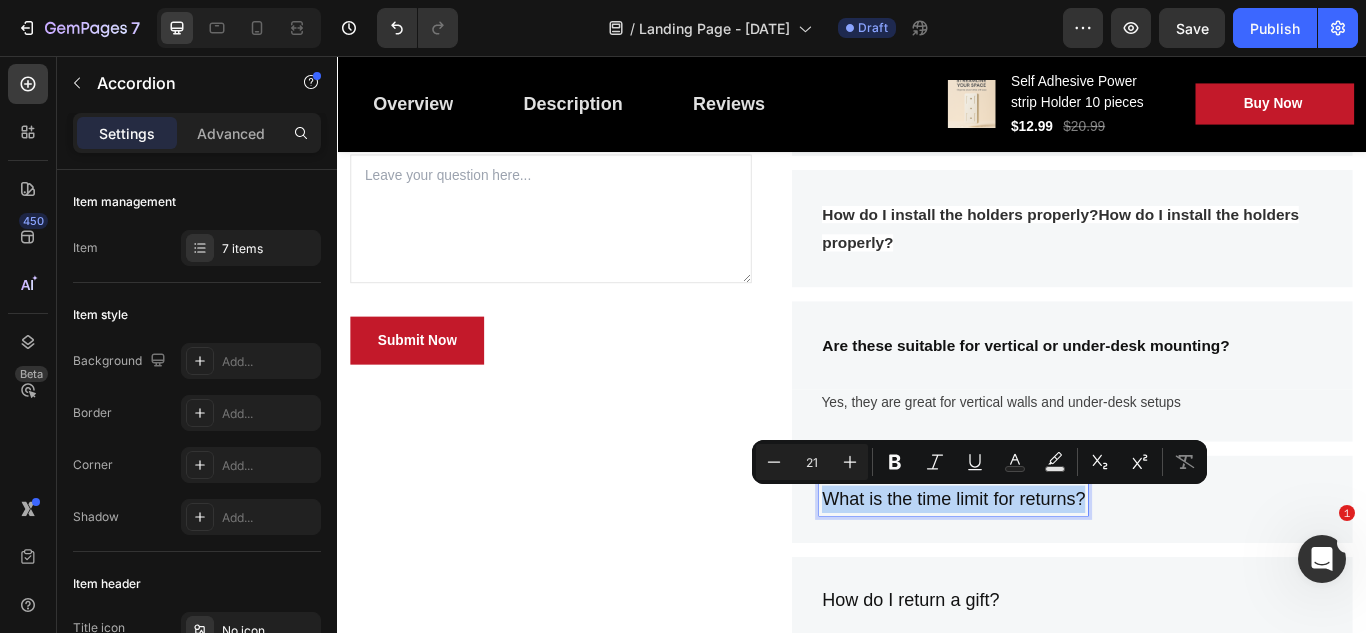 click on "What is the time limit for returns?" at bounding box center [1055, 573] 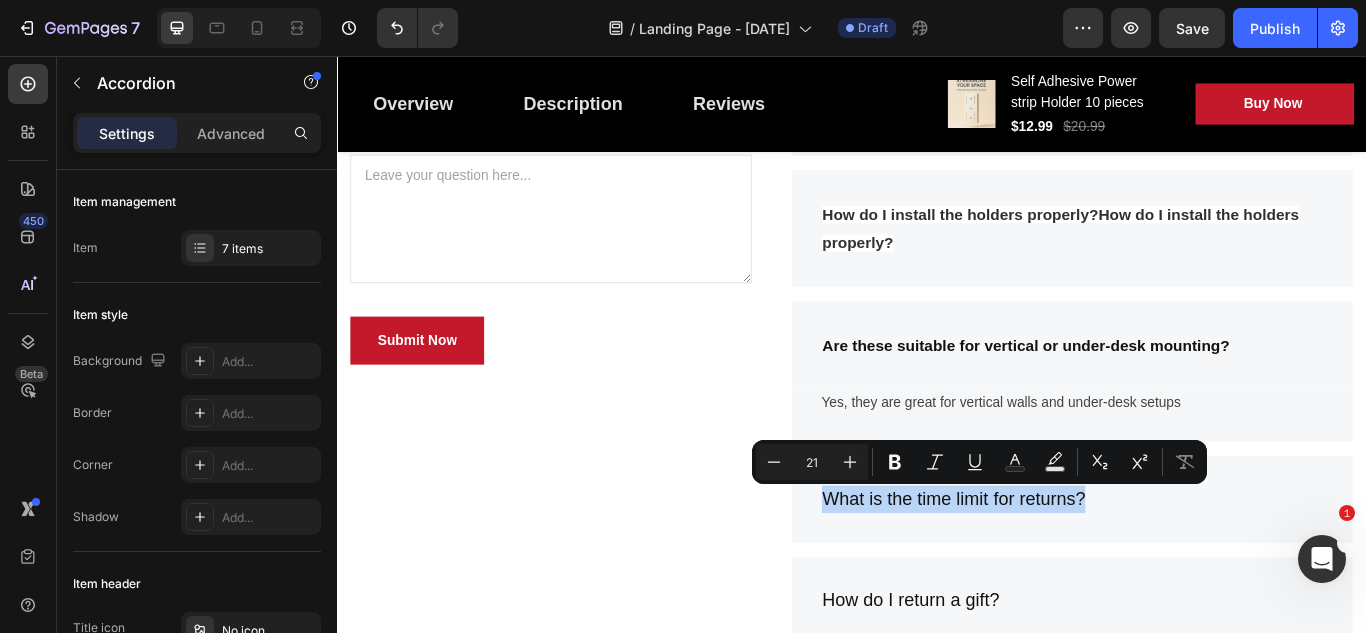 click on "What is the time limit for returns?" at bounding box center (1194, 573) 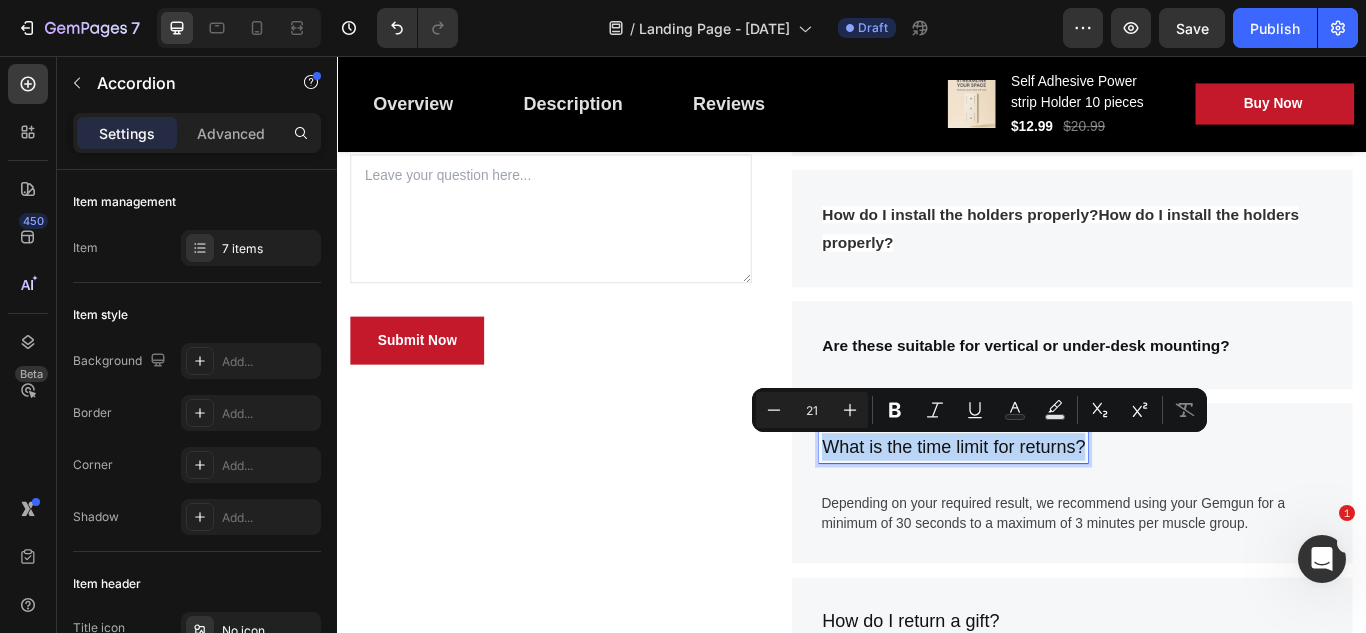 click on "What is the time limit for returns?" at bounding box center [1055, 512] 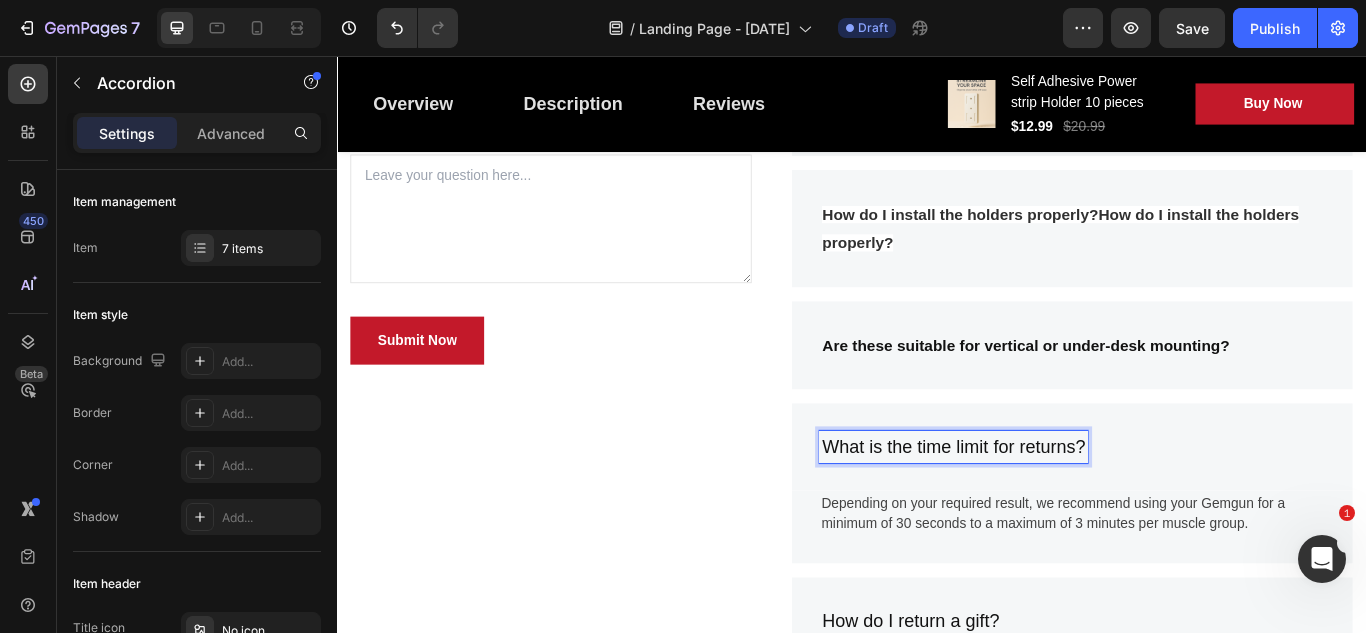 click on "What is the time limit for returns?" at bounding box center (1055, 512) 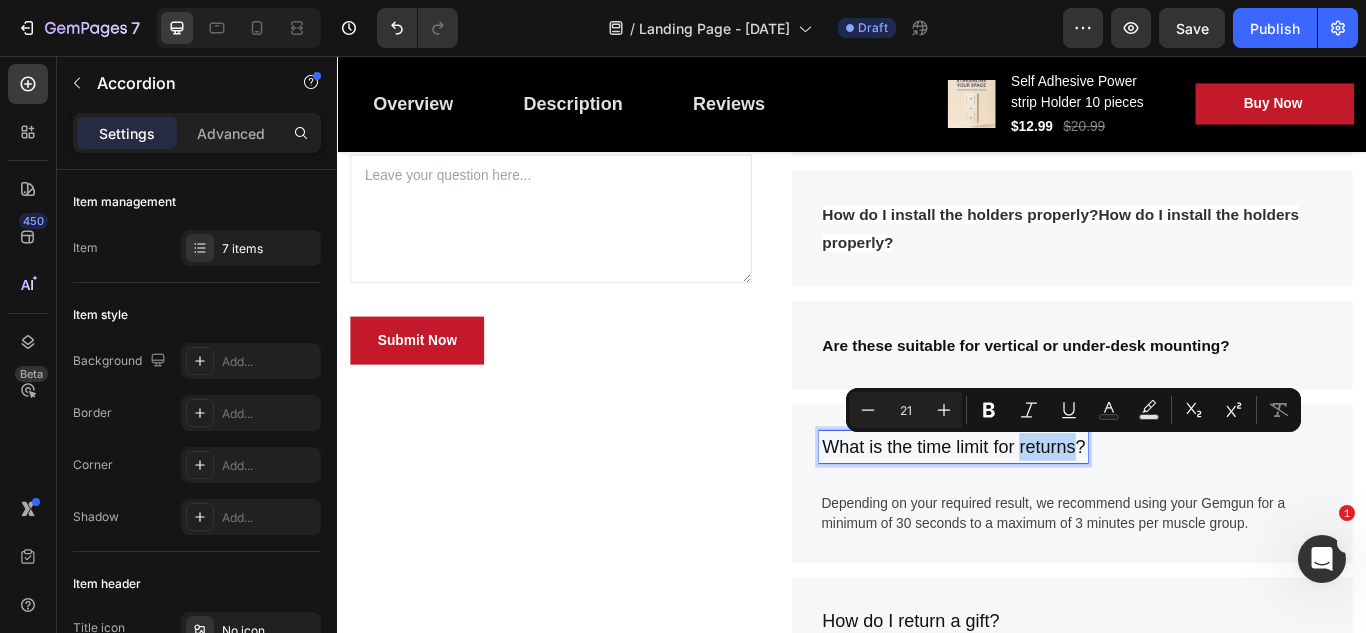 click on "What is the time limit for returns?" at bounding box center (1055, 512) 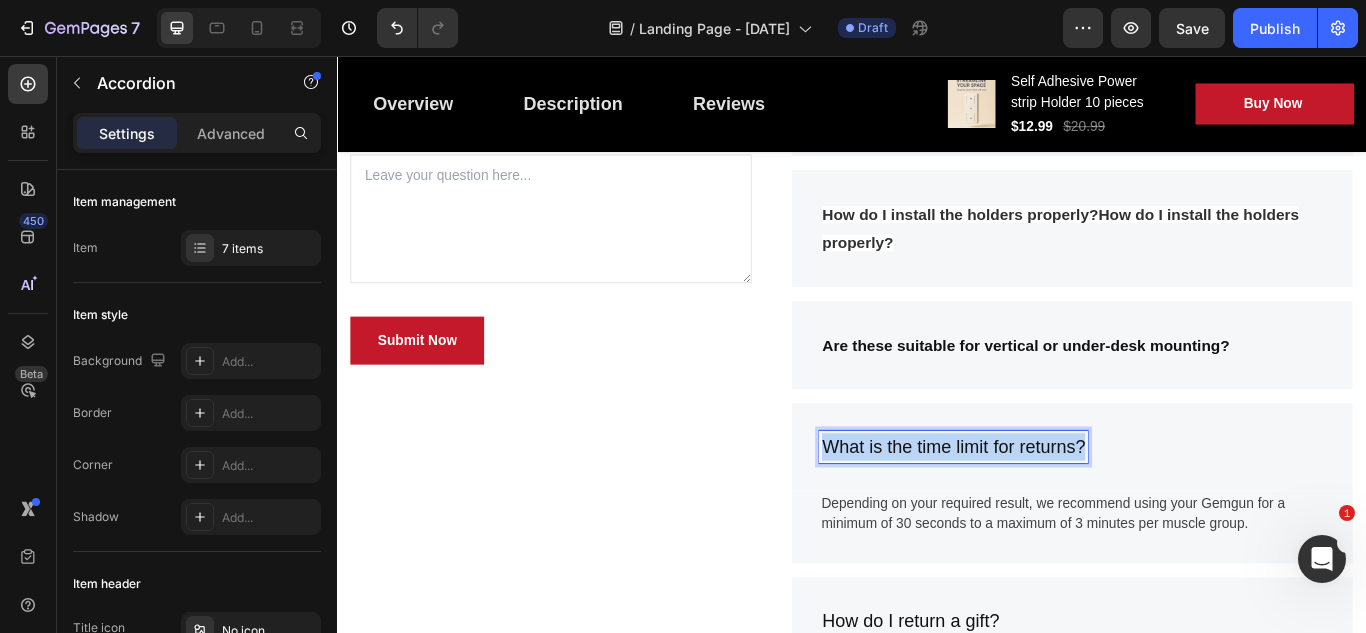 click on "What is the time limit for returns?" at bounding box center [1055, 512] 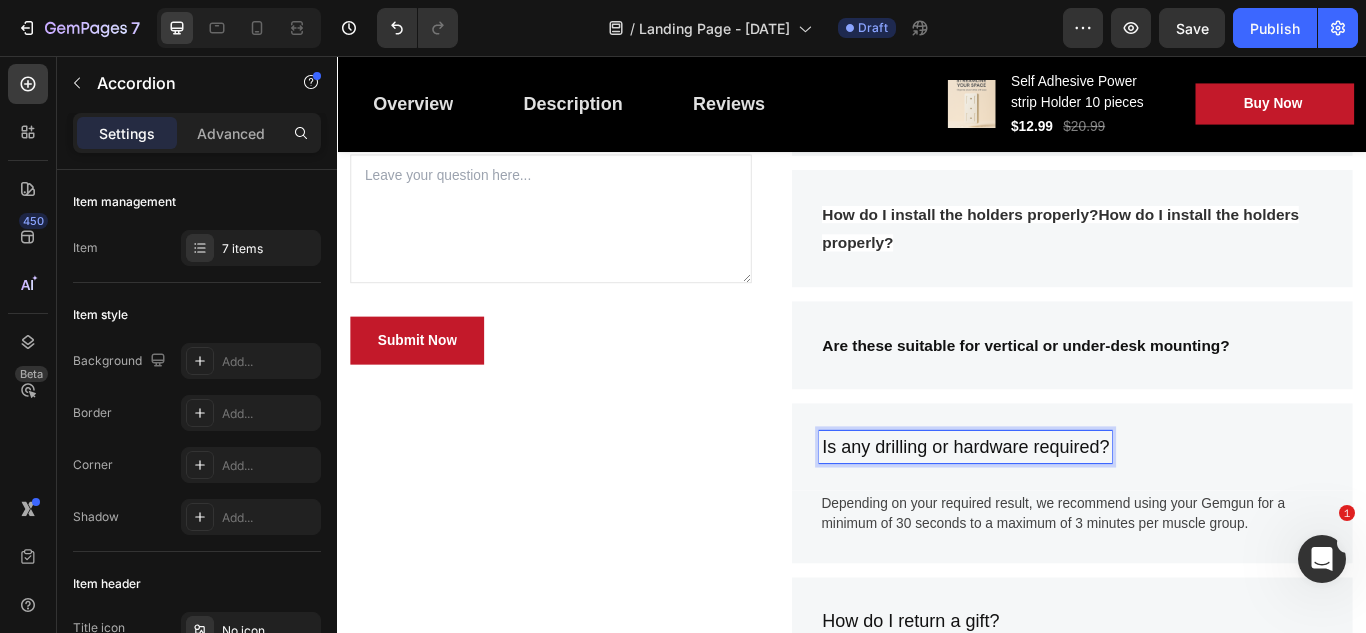 click on "Is any drilling or hardware required?" at bounding box center (1069, 512) 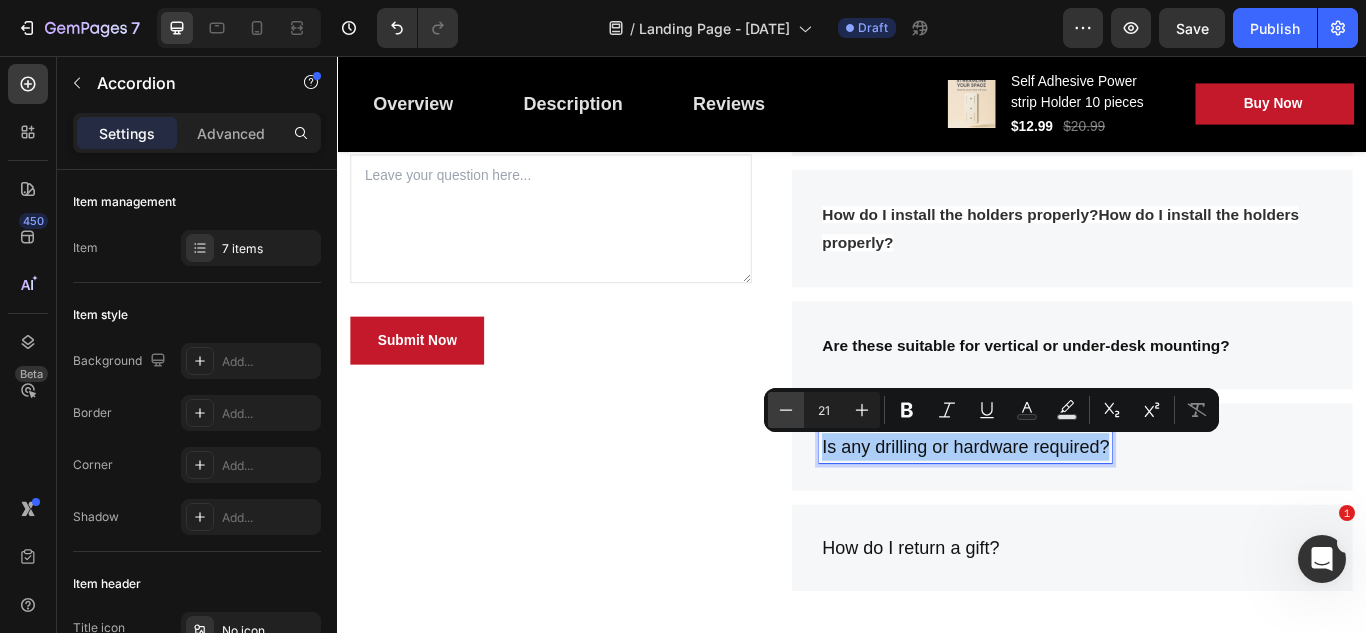 click 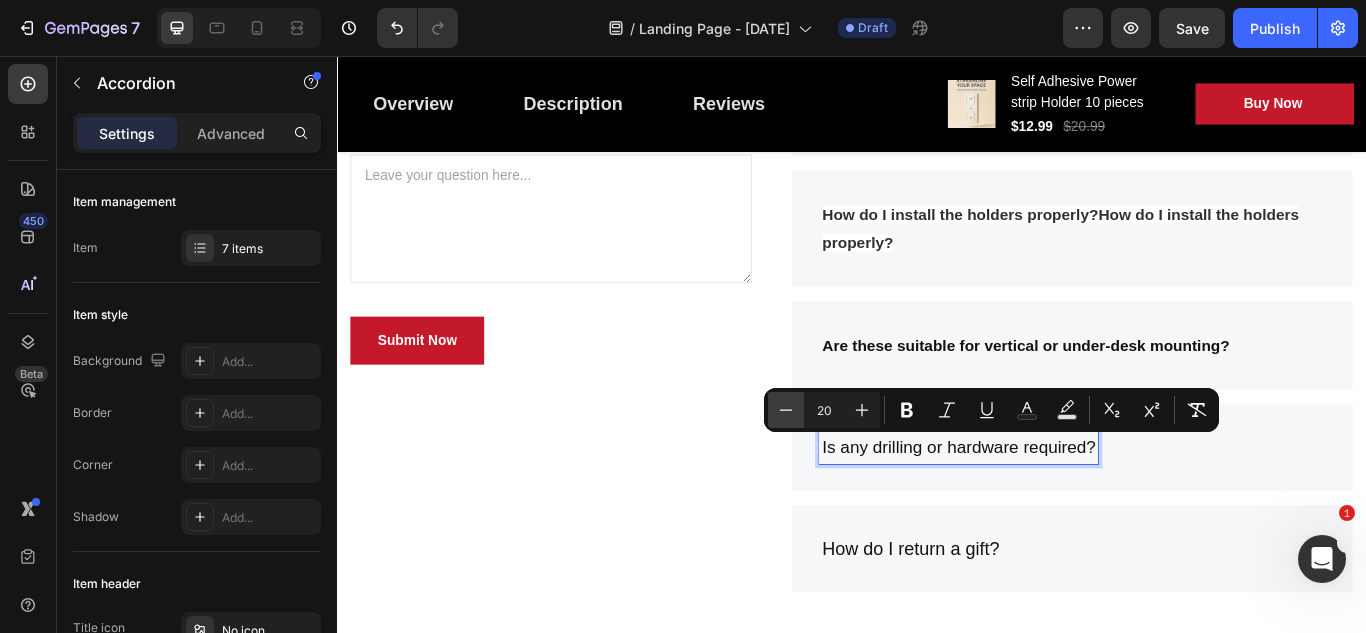 click 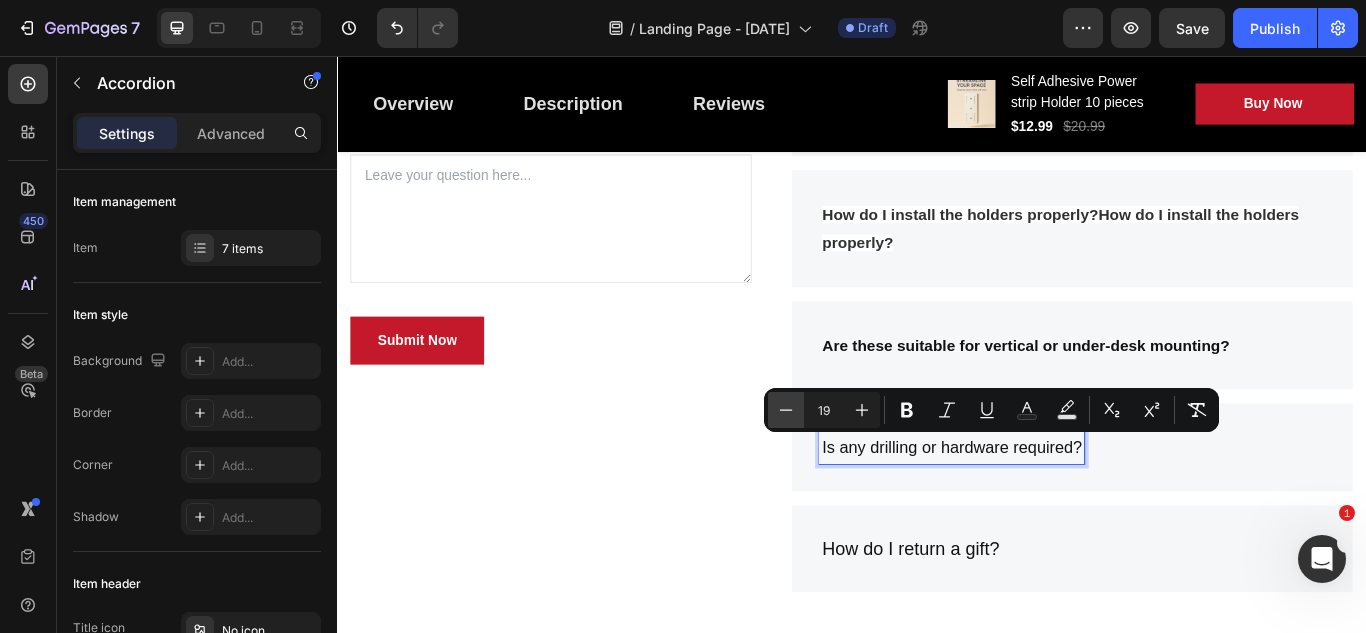 click 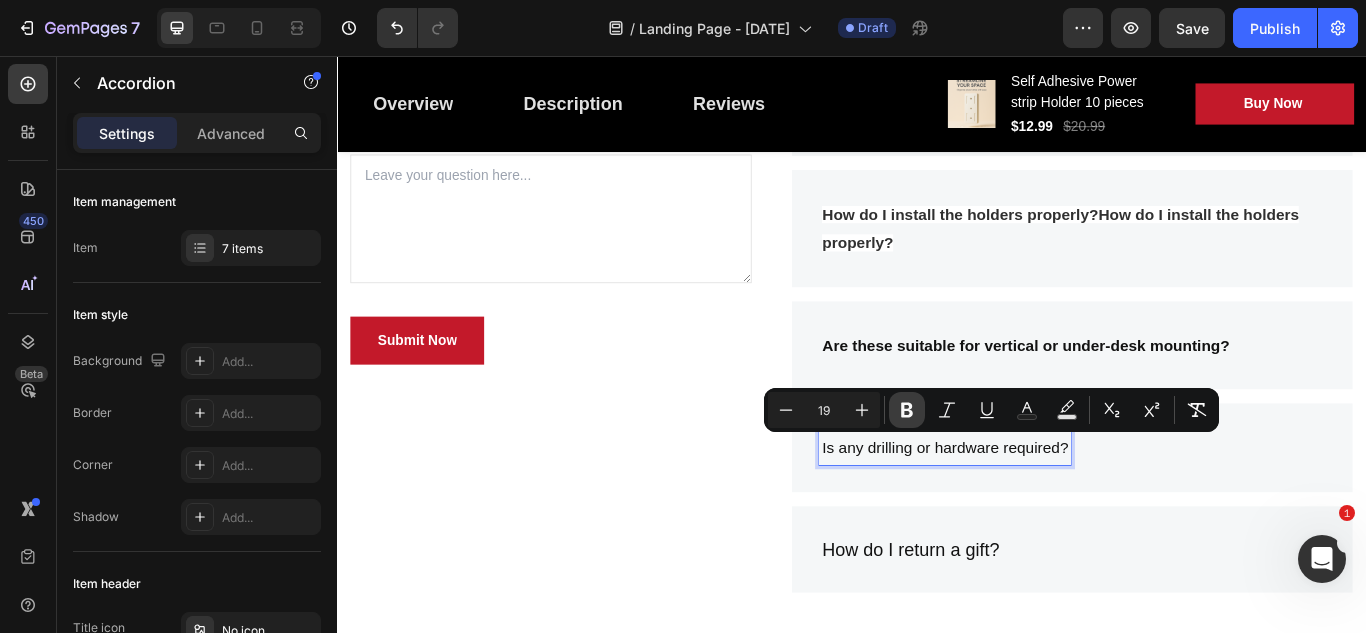 type on "18" 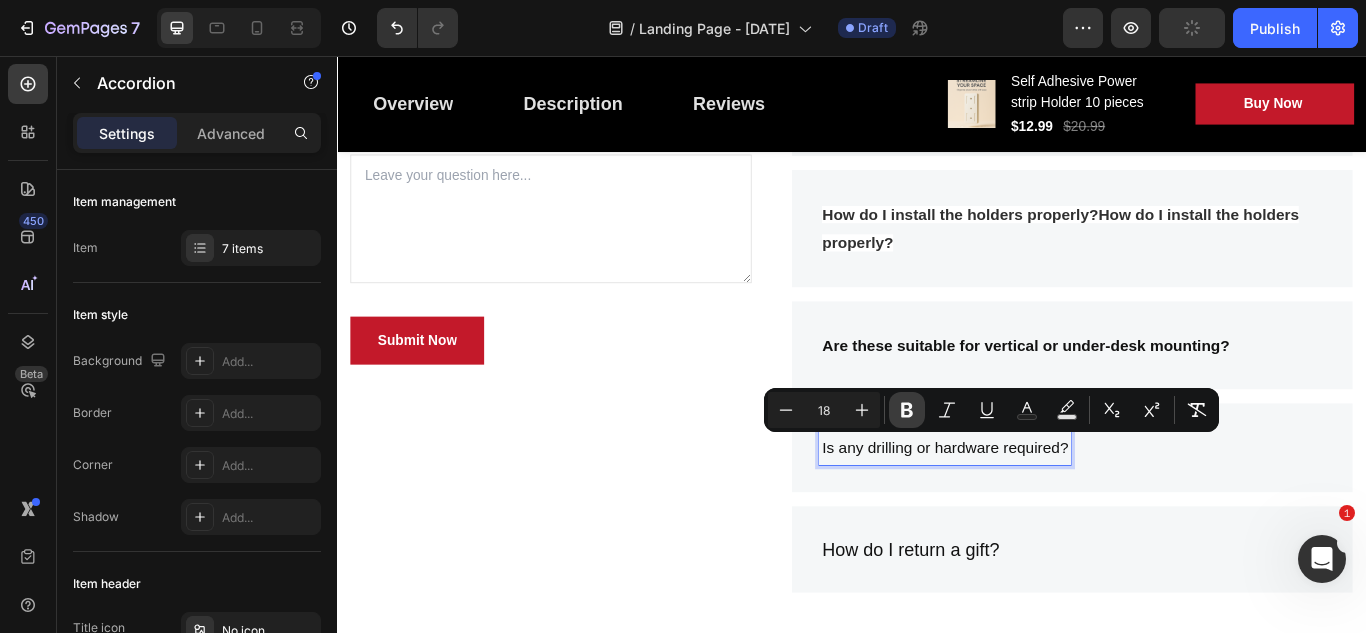 click 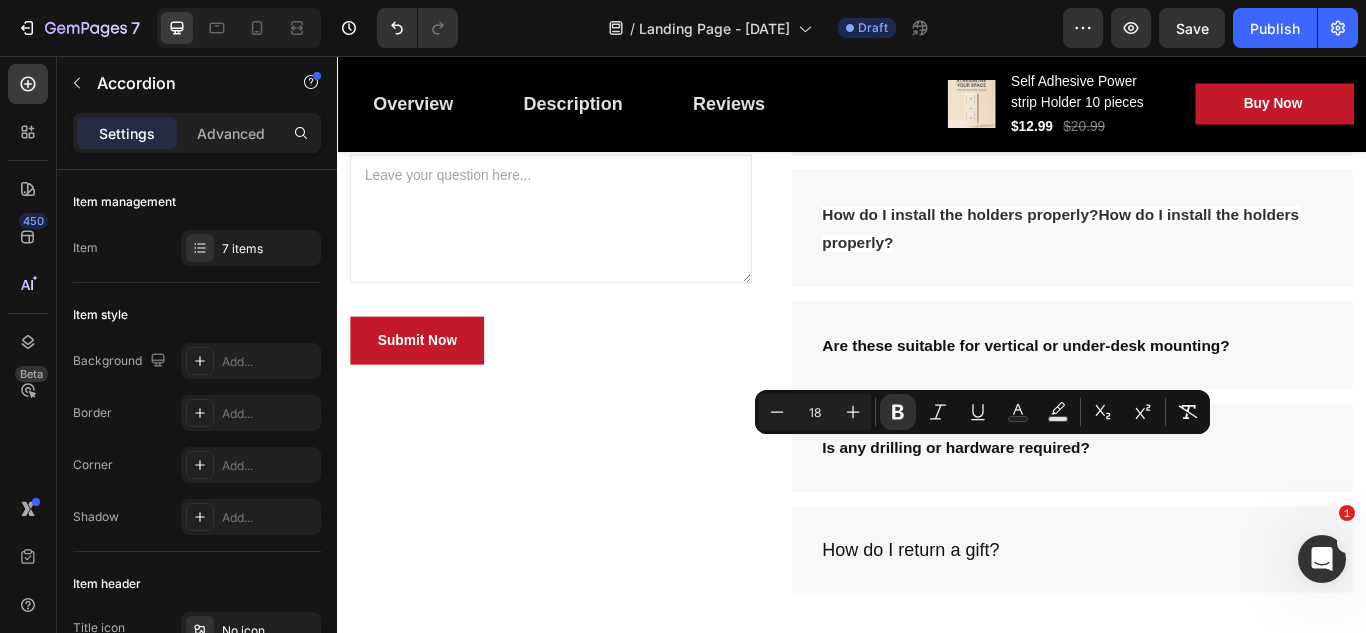 click on "Is any drilling or hardware required?" at bounding box center [1194, 513] 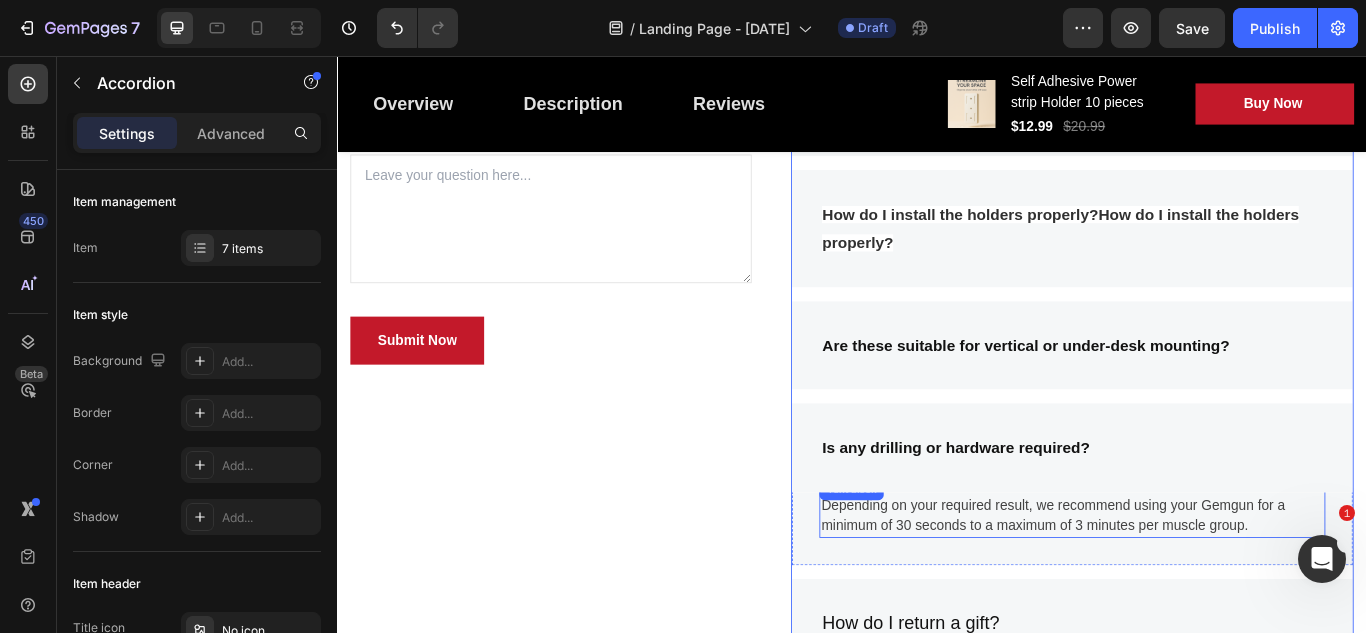 click on "Depending on your required result, we recommend using your Gemgun for a minimum of 30 seconds to a maximum of 3 minutes per muscle group." at bounding box center [1194, 592] 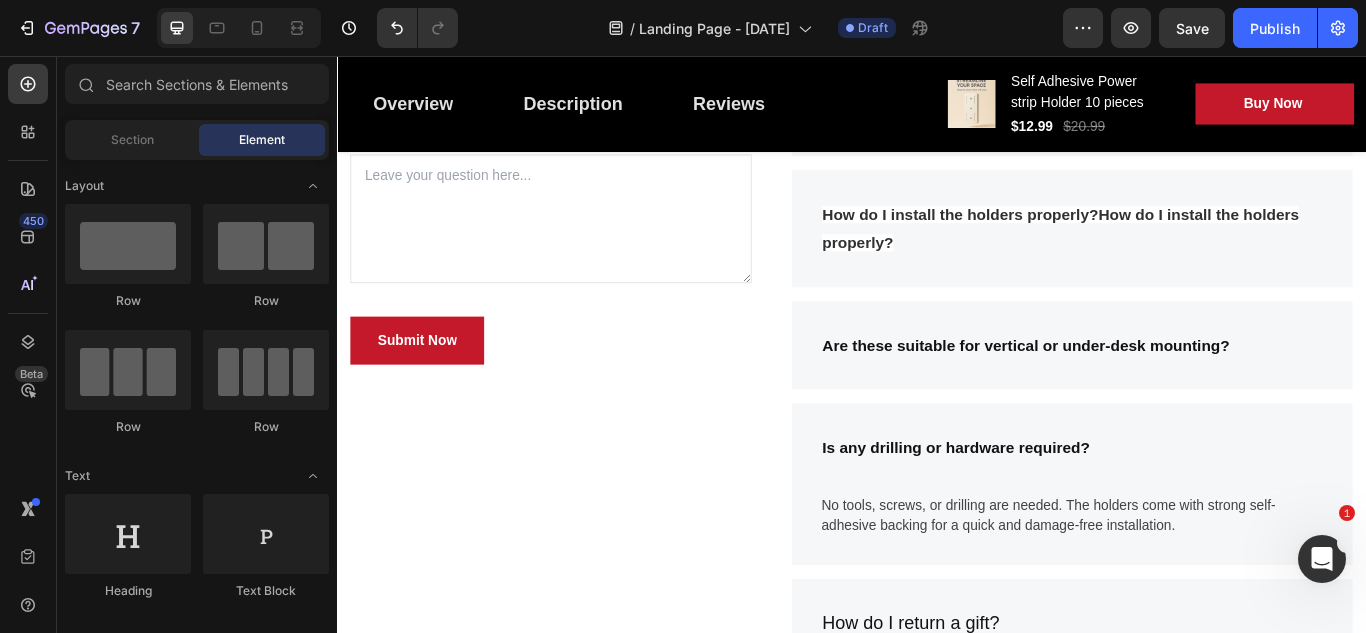 scroll, scrollTop: 5052, scrollLeft: 0, axis: vertical 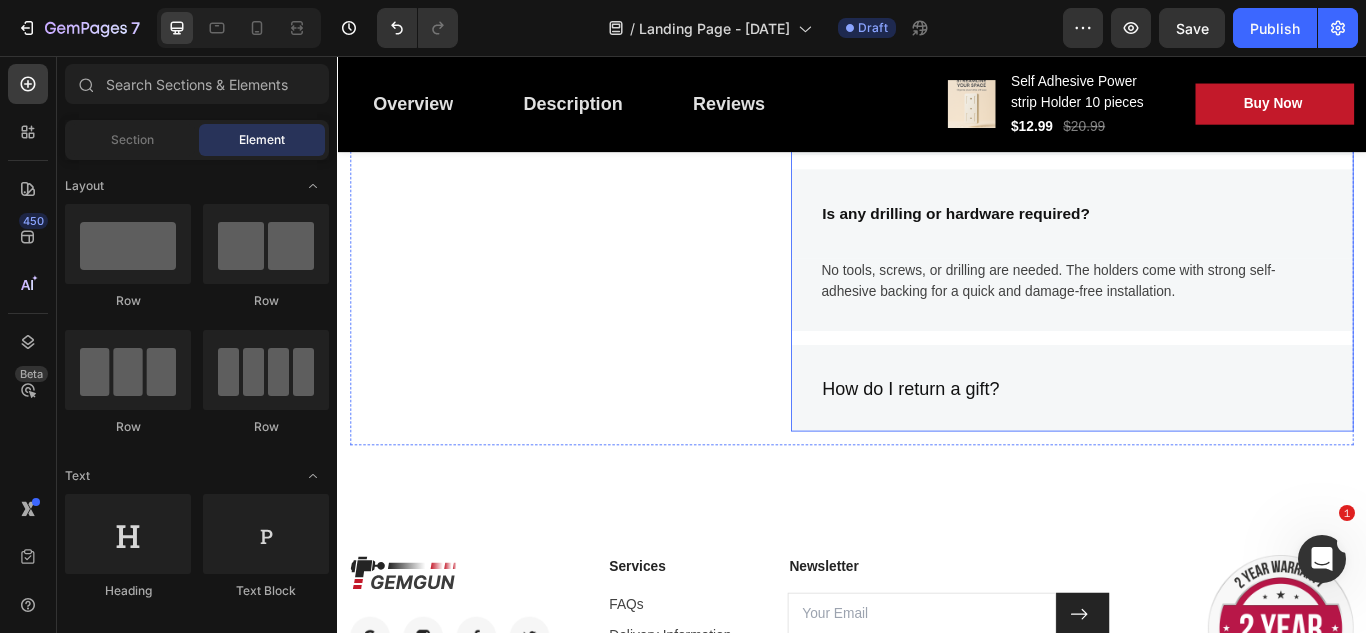click on "How do I return a gift?" at bounding box center [1005, 444] 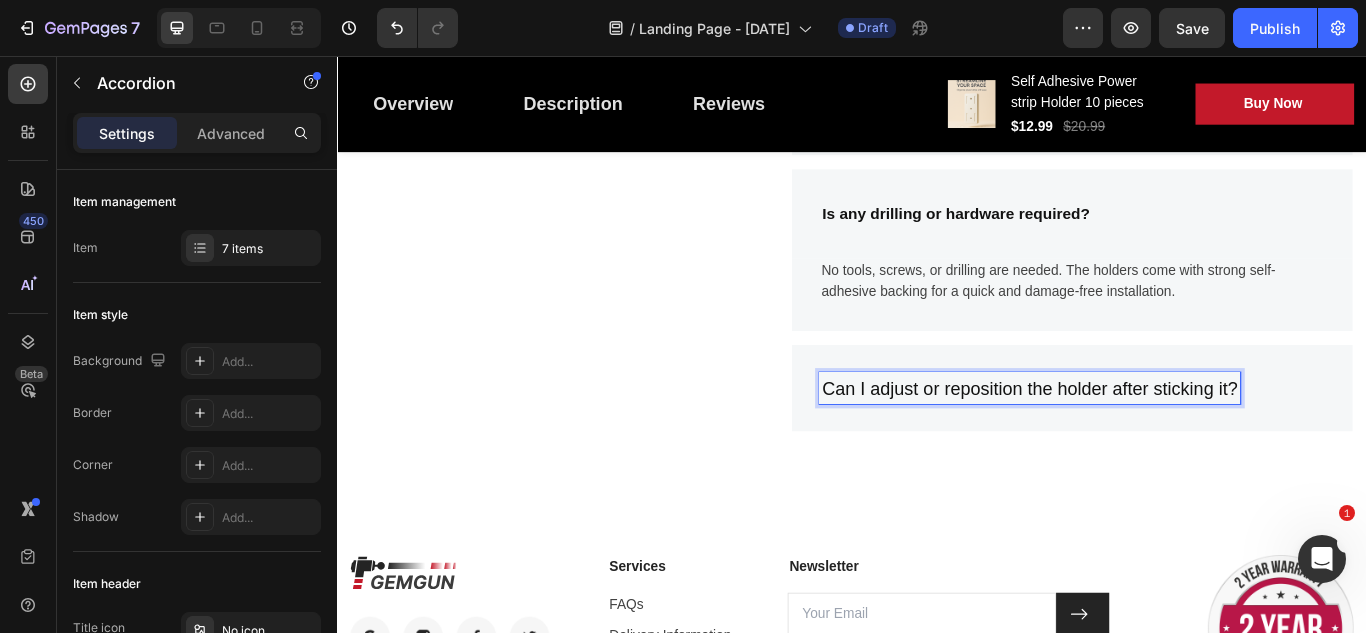 click on "Can I adjust or reposition the holder after sticking it?" at bounding box center [1144, 444] 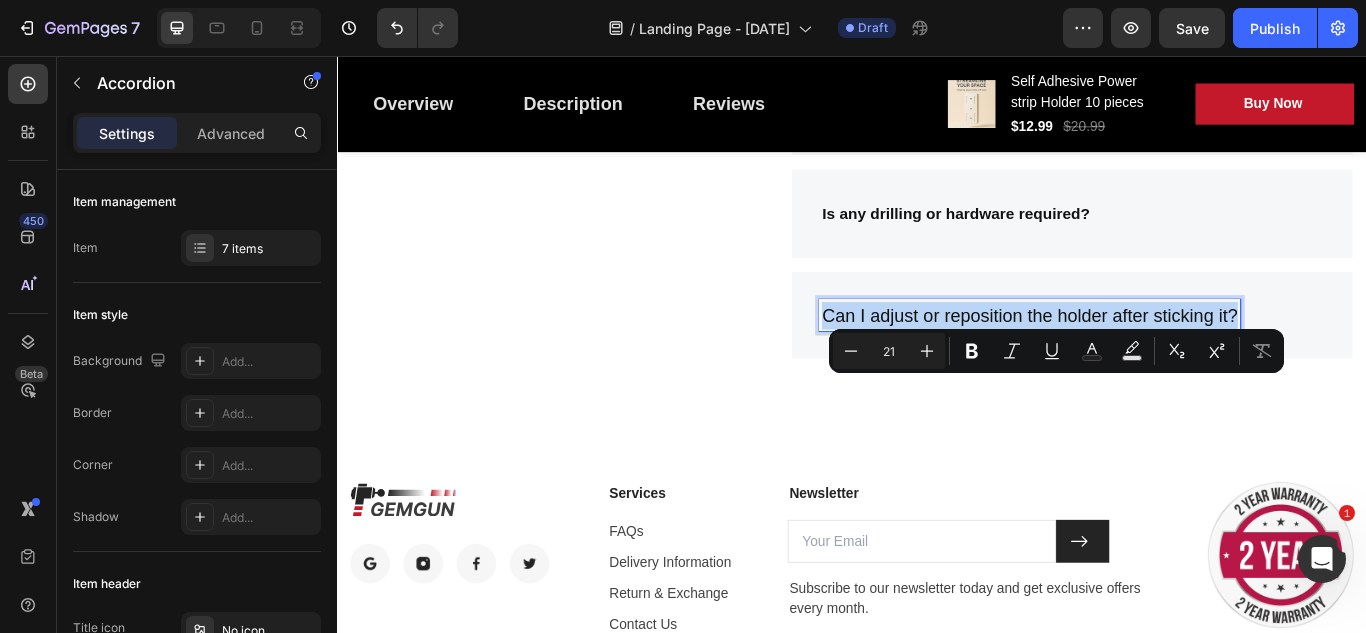 scroll, scrollTop: 4967, scrollLeft: 0, axis: vertical 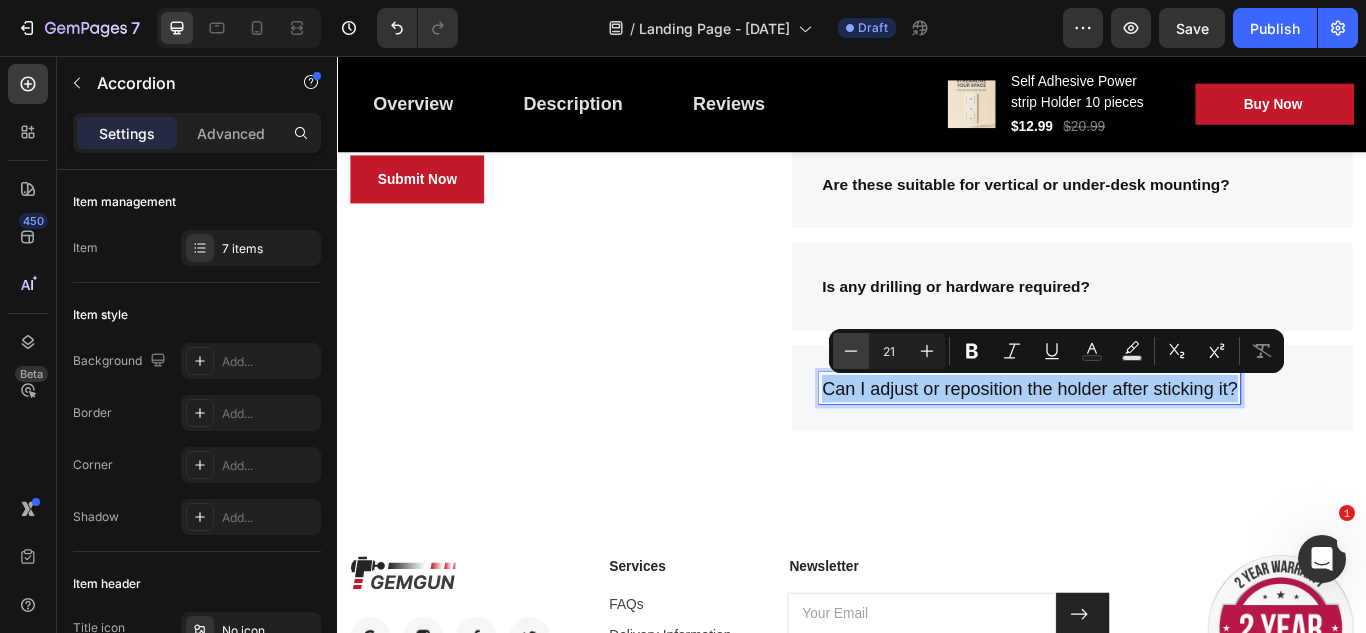 click 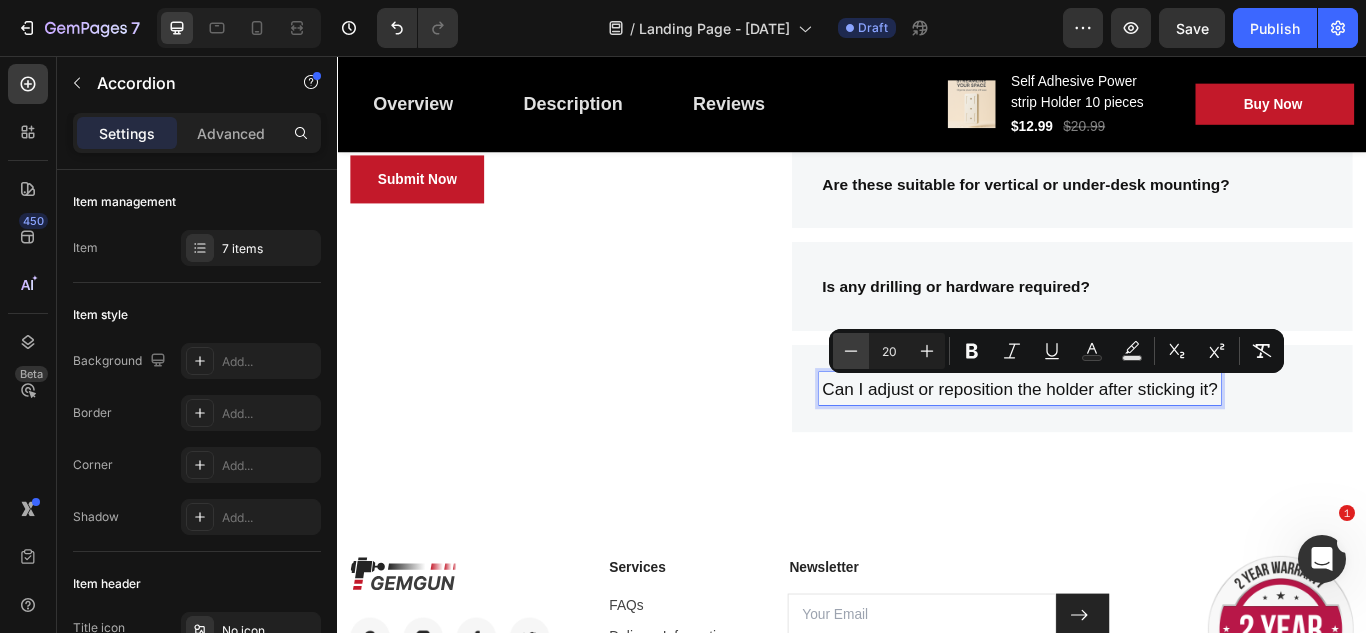 click 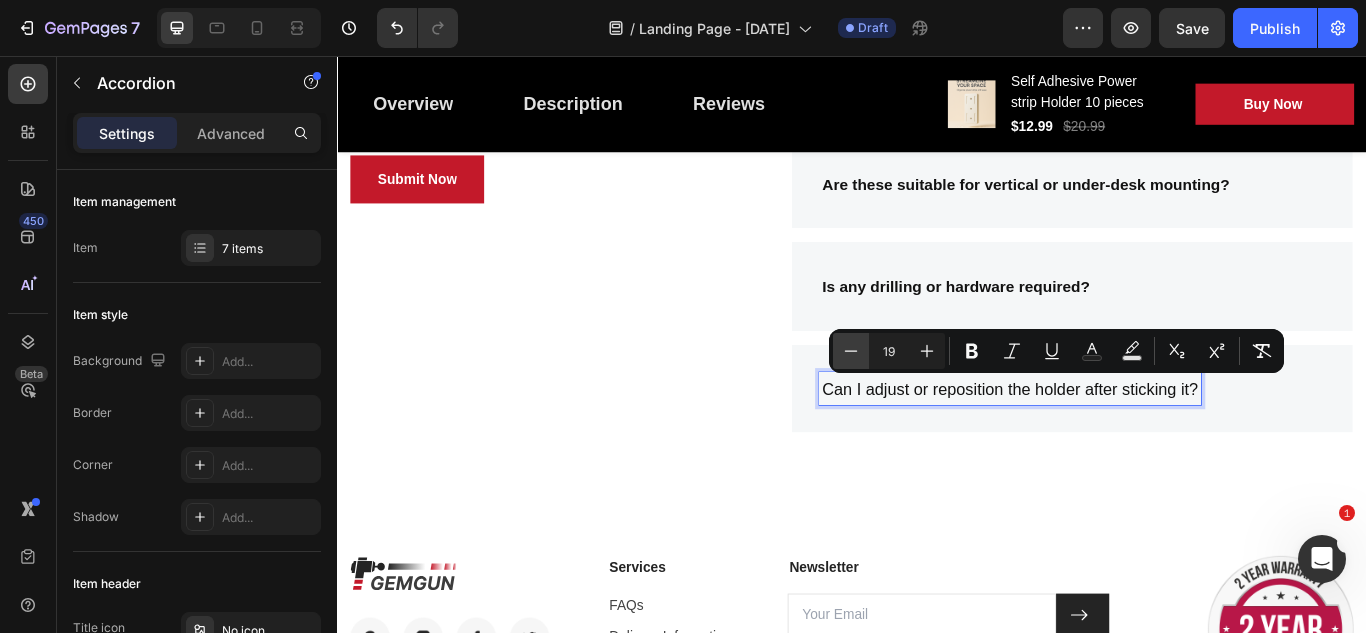 click 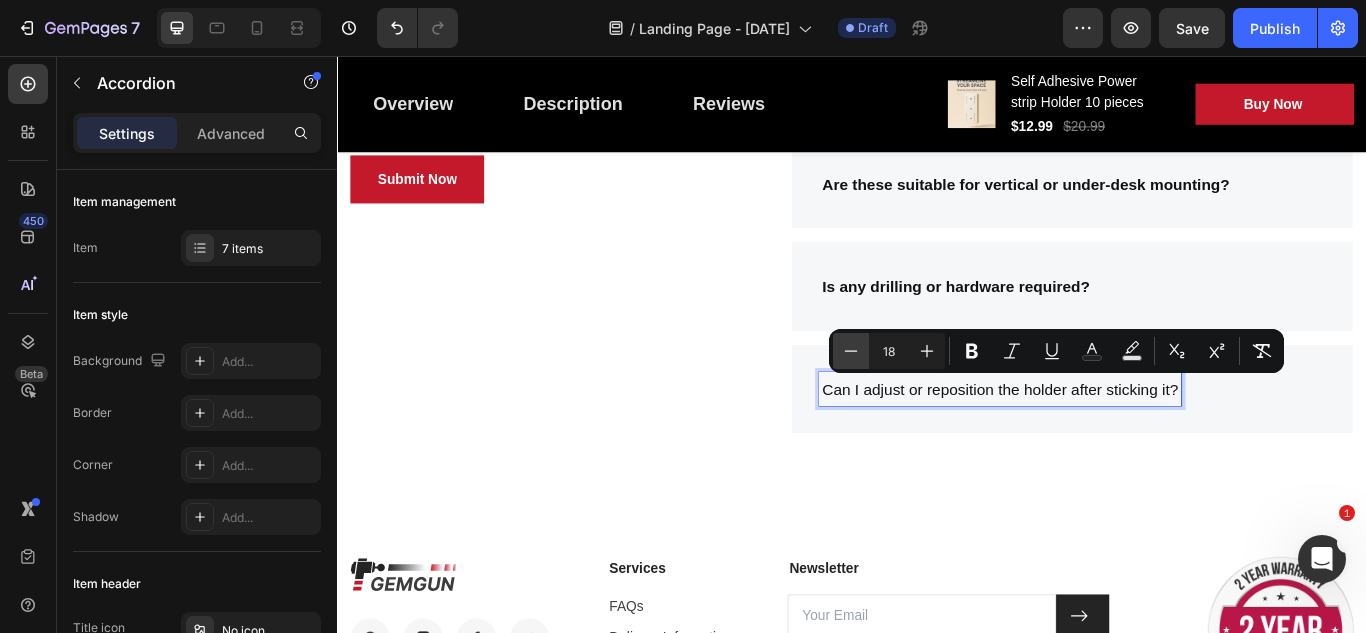 click 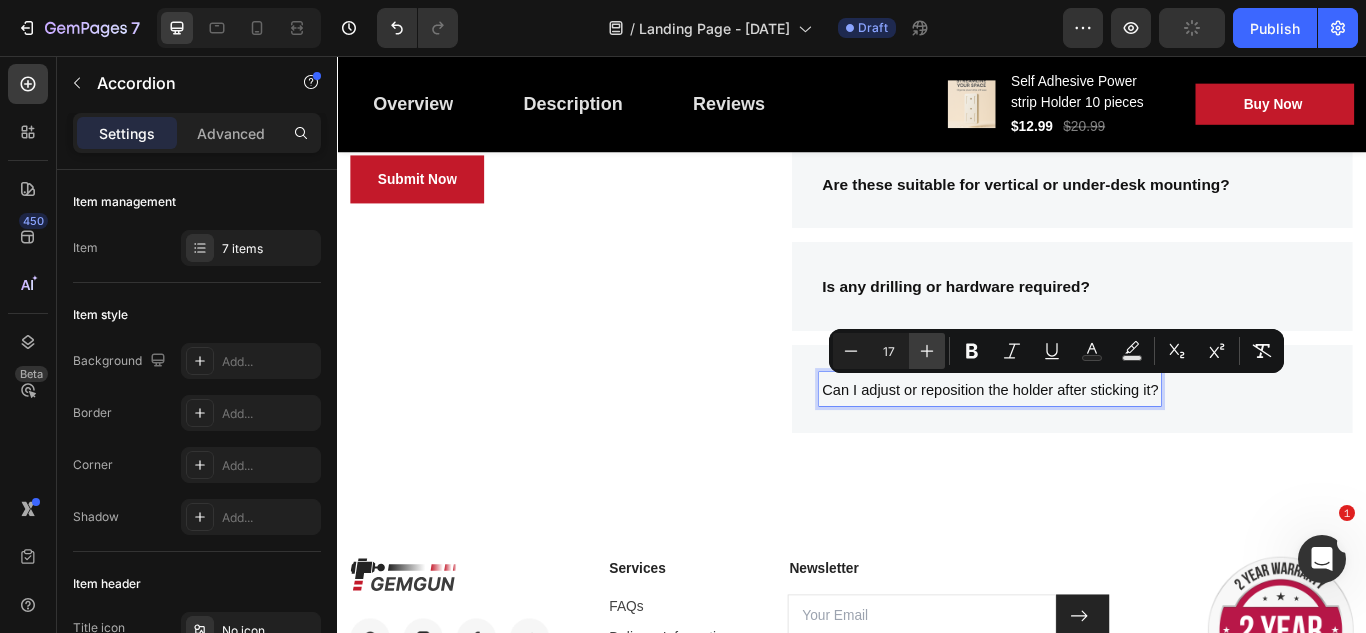 click 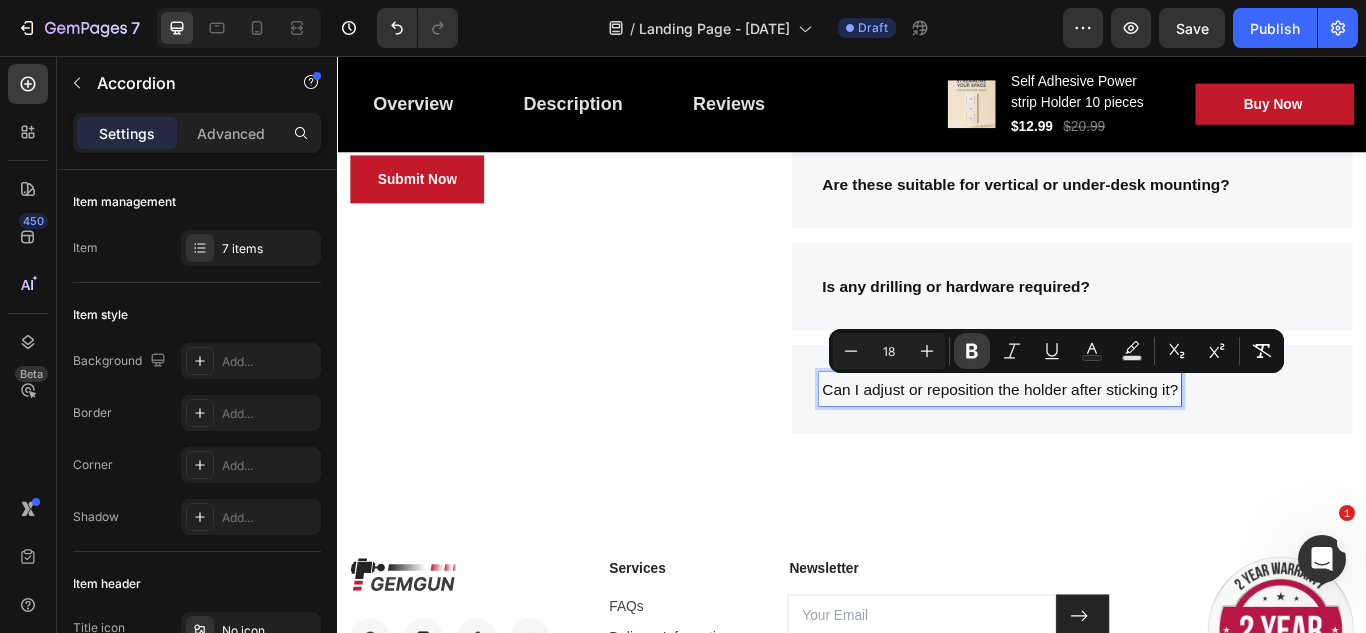 click 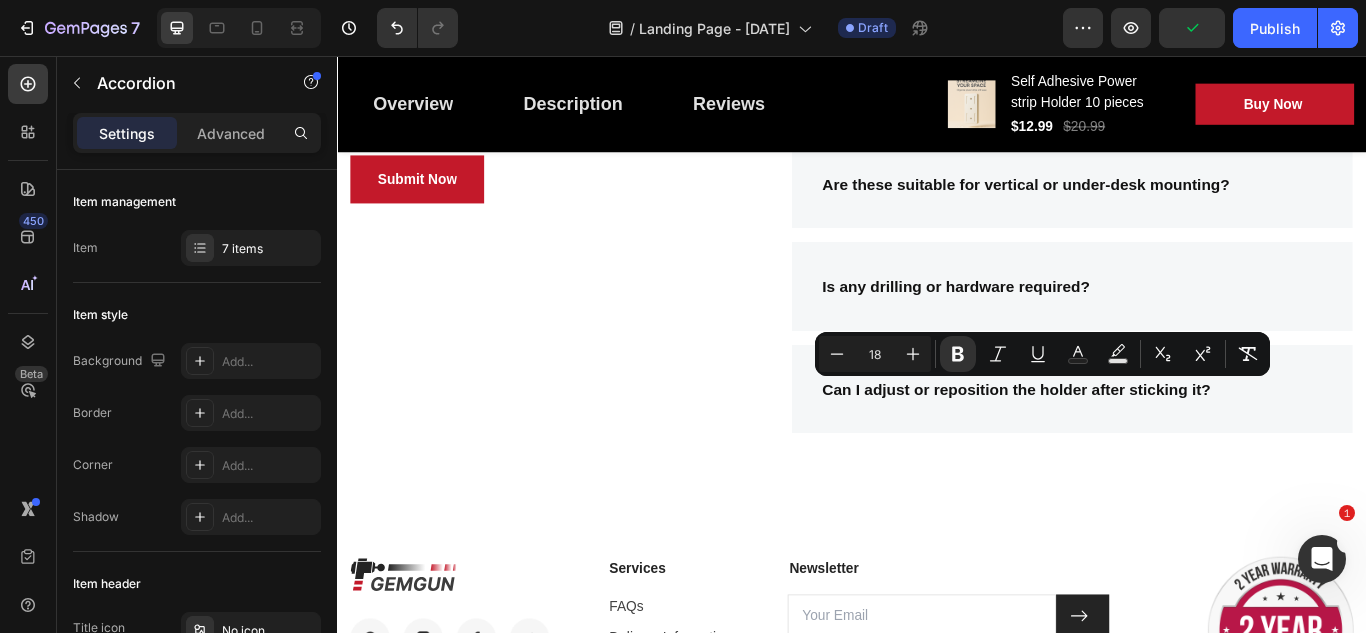 click on "Can I adjust or reposition the holder after sticking it?" at bounding box center (1194, 445) 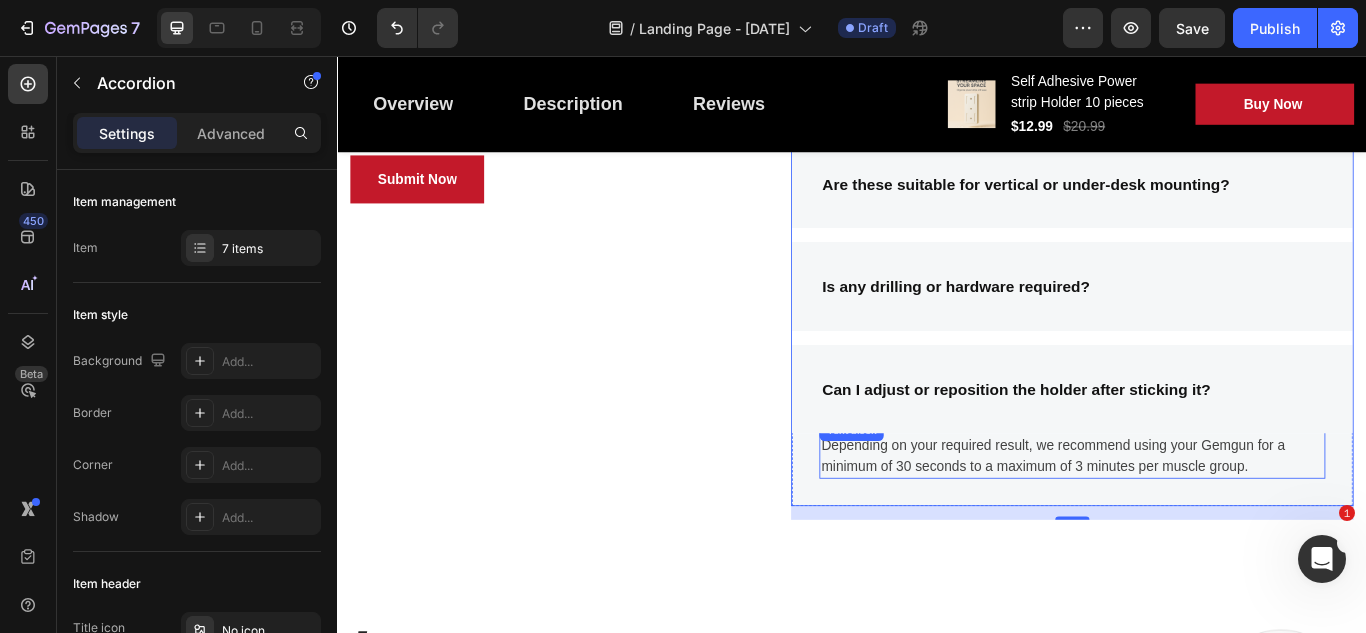 click on "Depending on your required result, we recommend using your Gemgun for a minimum of 30 seconds to a maximum of 3 minutes per muscle group." at bounding box center (1194, 523) 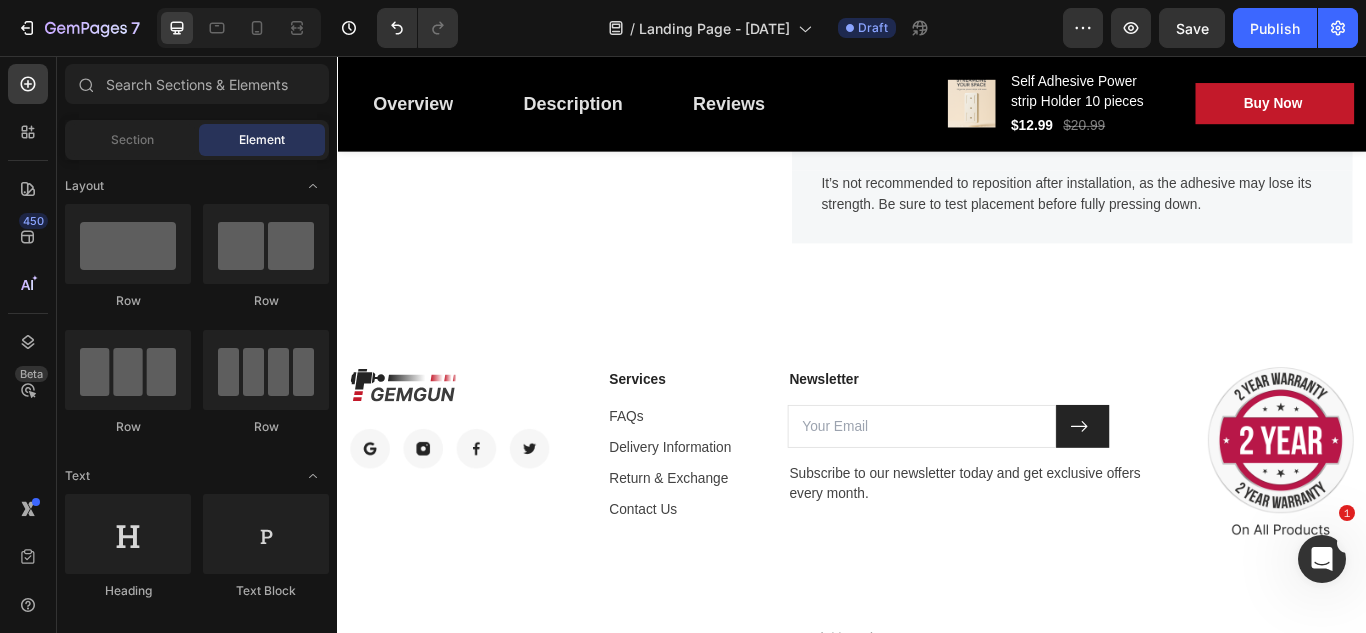 scroll, scrollTop: 5352, scrollLeft: 0, axis: vertical 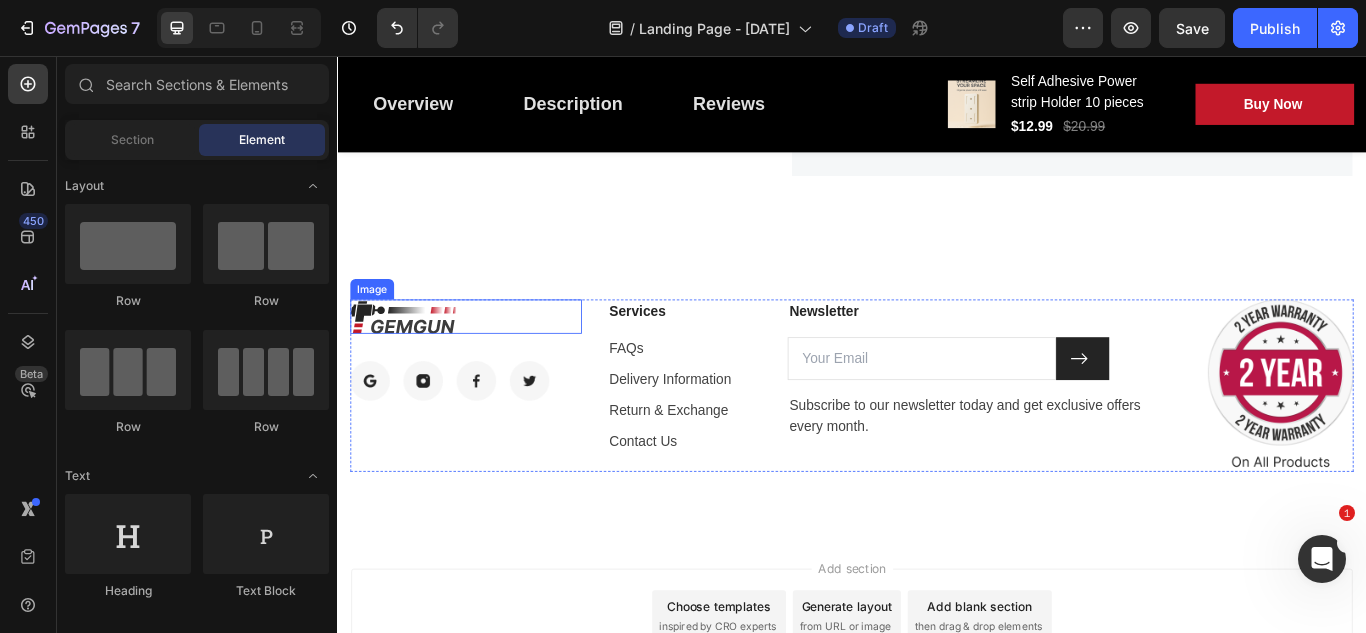 click at bounding box center [414, 360] 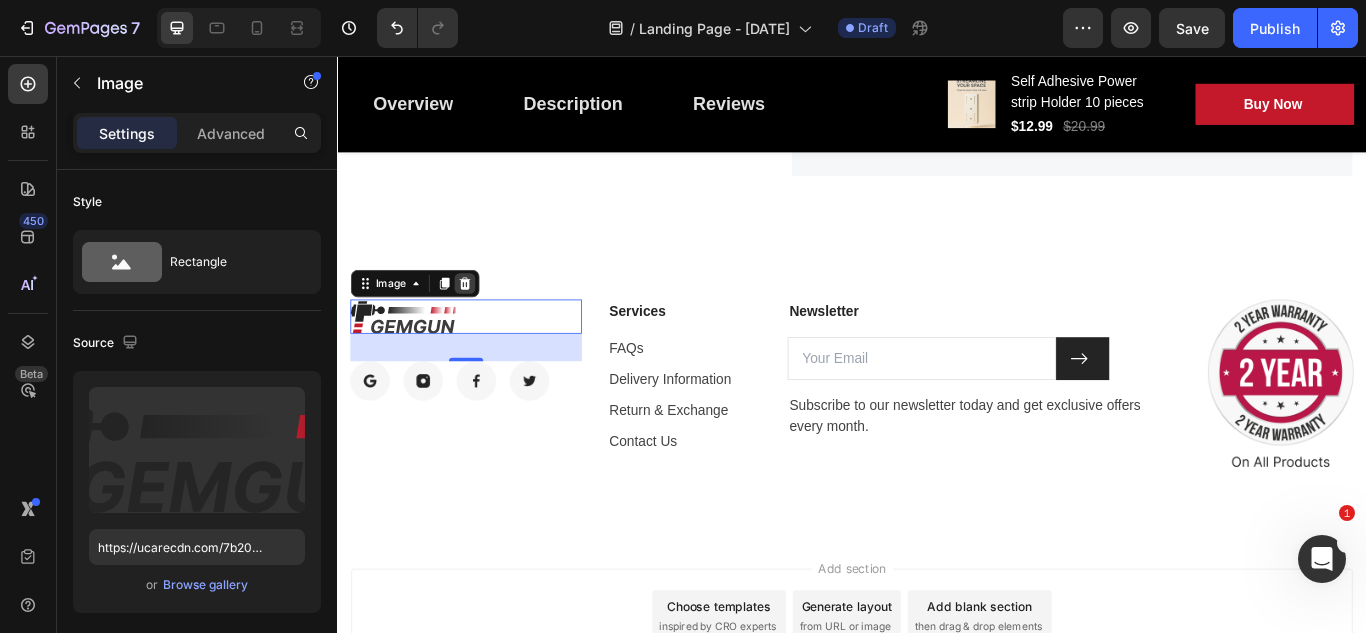 click 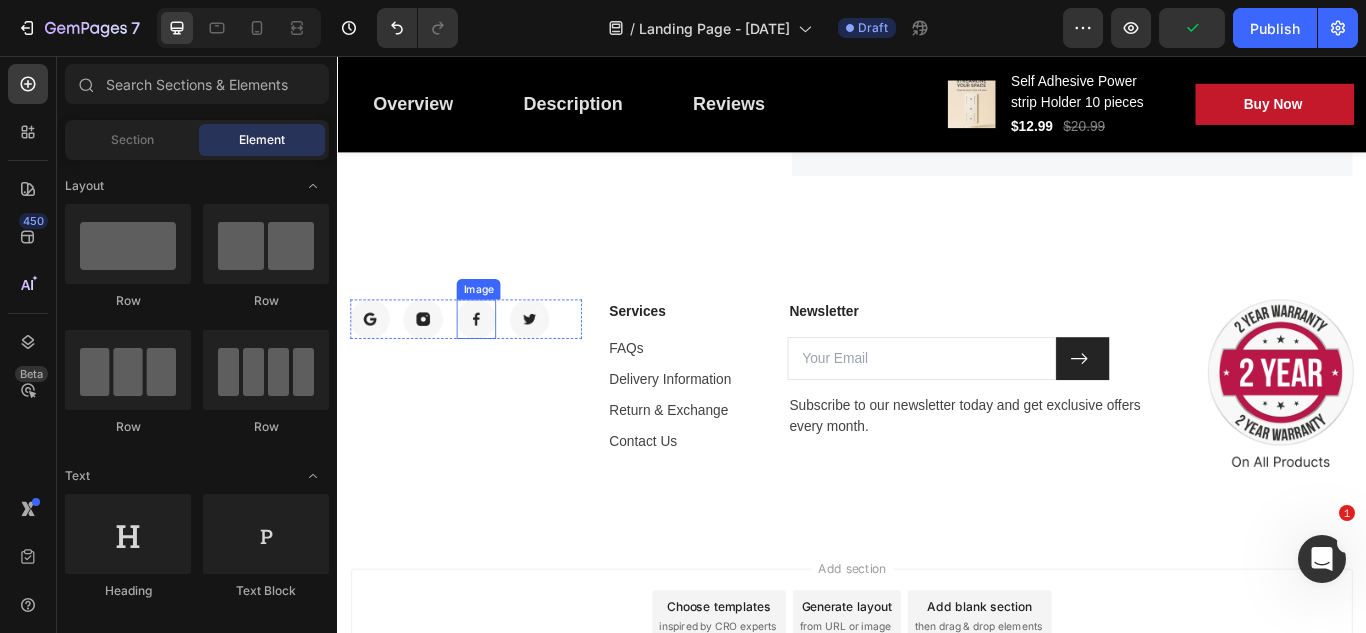 click at bounding box center [499, 363] 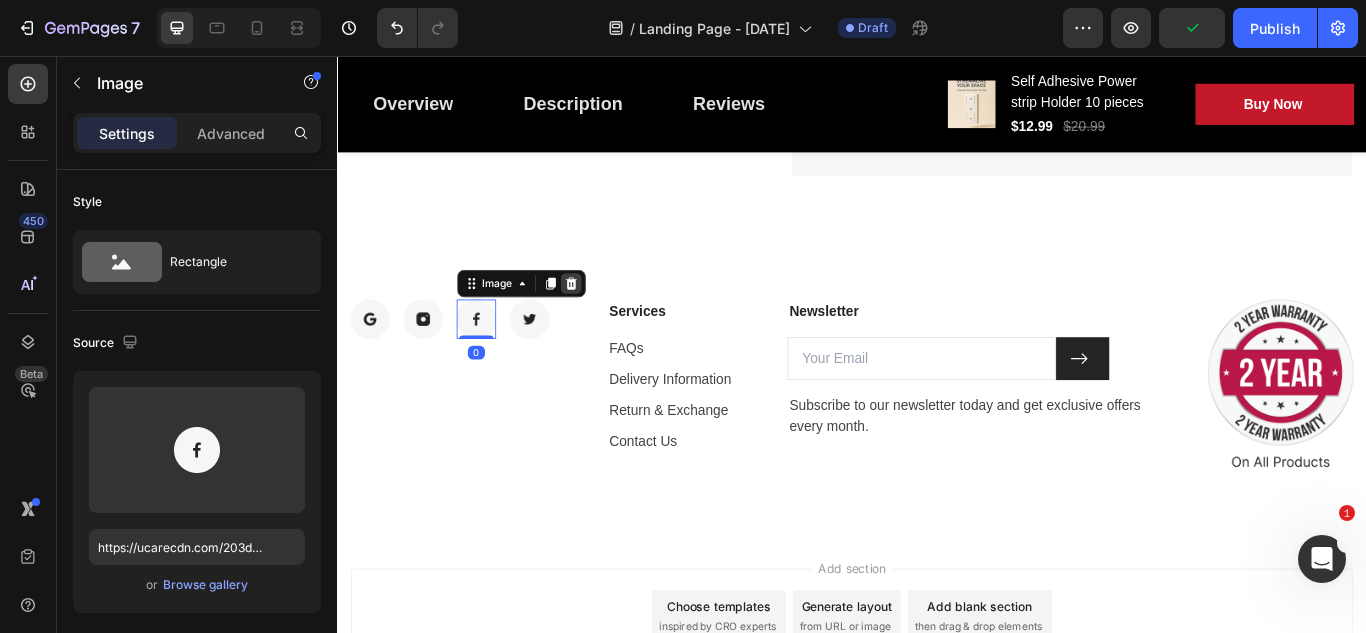 click 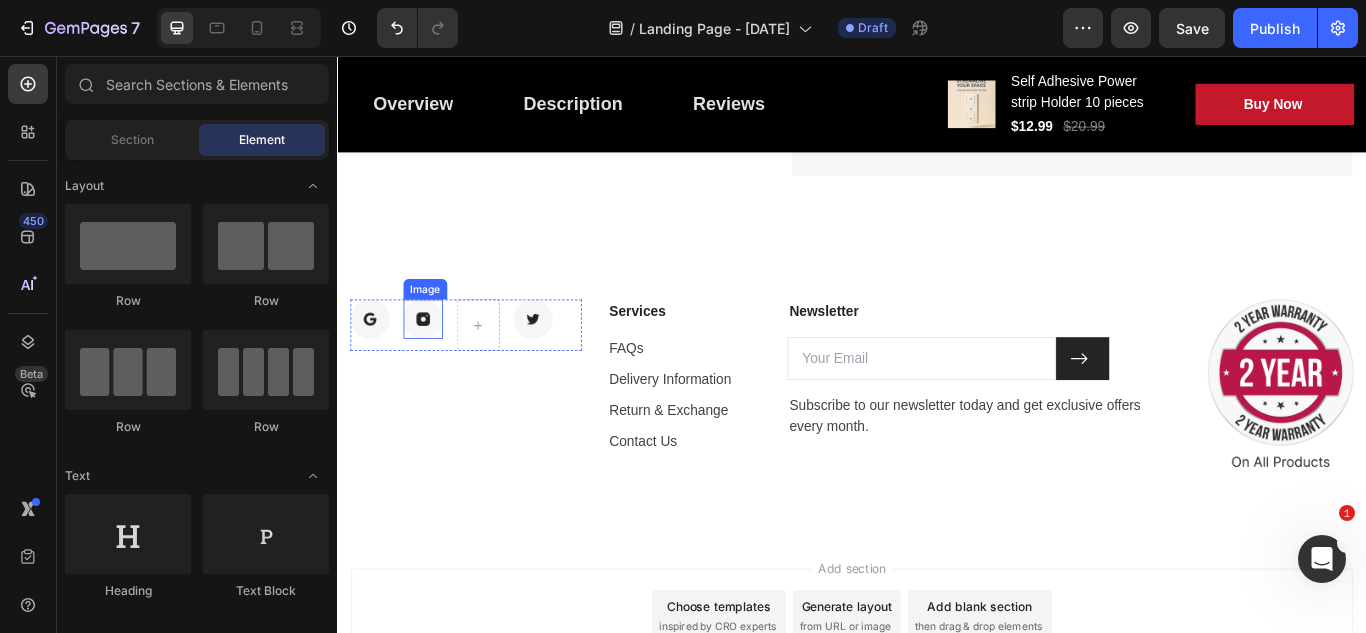 click at bounding box center [437, 363] 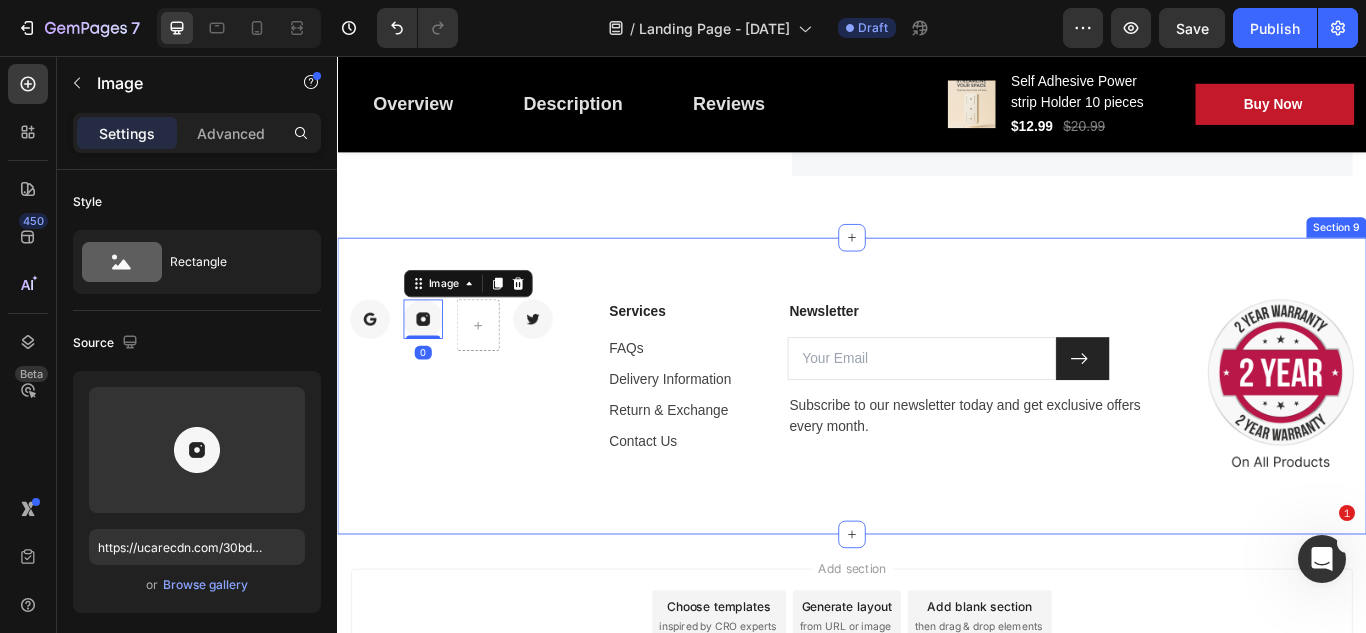 click on "Image Image   0
Image Row Services Text block FAQs Text block Delivery Information Text block Return & Exchange  Text block Contact Us Text block Newsletter Text block Email Field
Submit Button Row Subscribe to our newsletter today and get exclusive offers every month. Text block Newsletter Image Row Section 9" at bounding box center [937, 441] 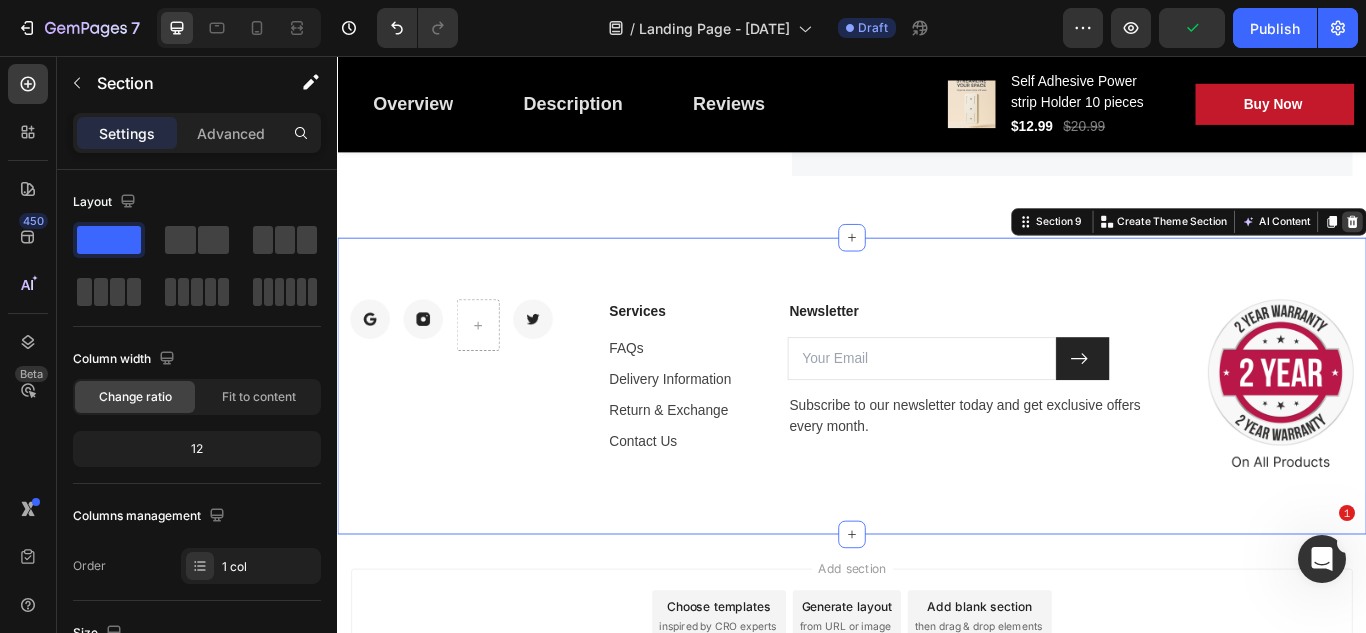click 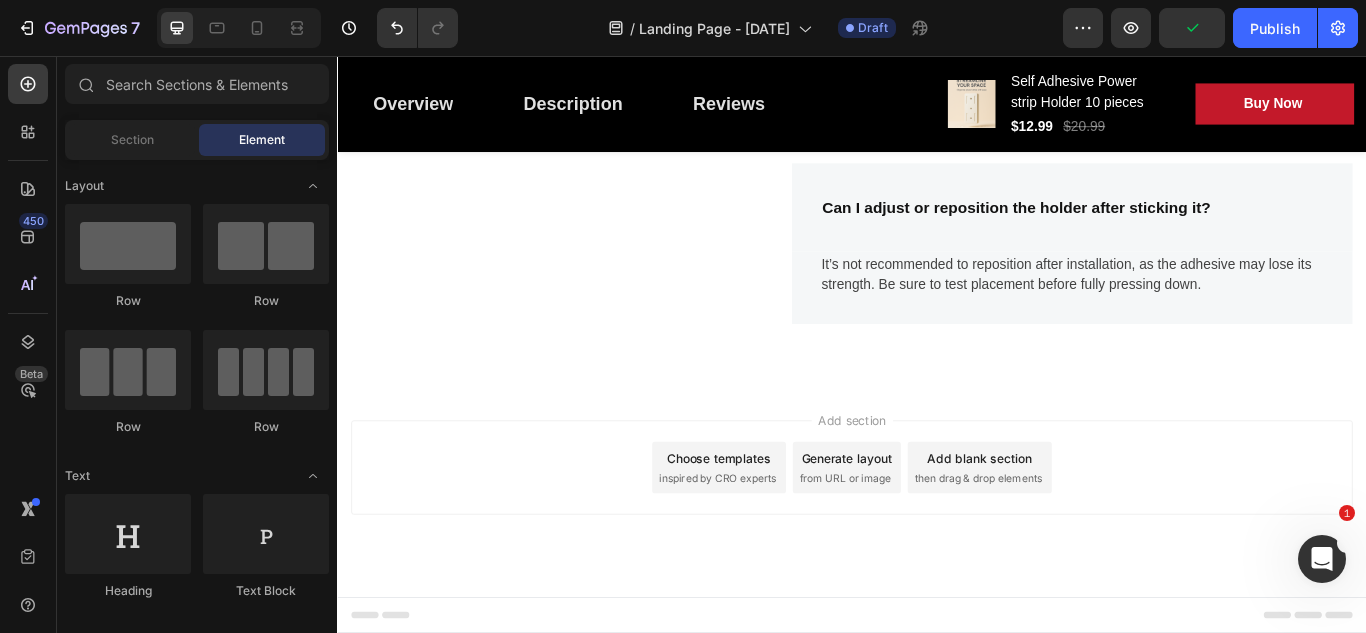 scroll, scrollTop: 5179, scrollLeft: 0, axis: vertical 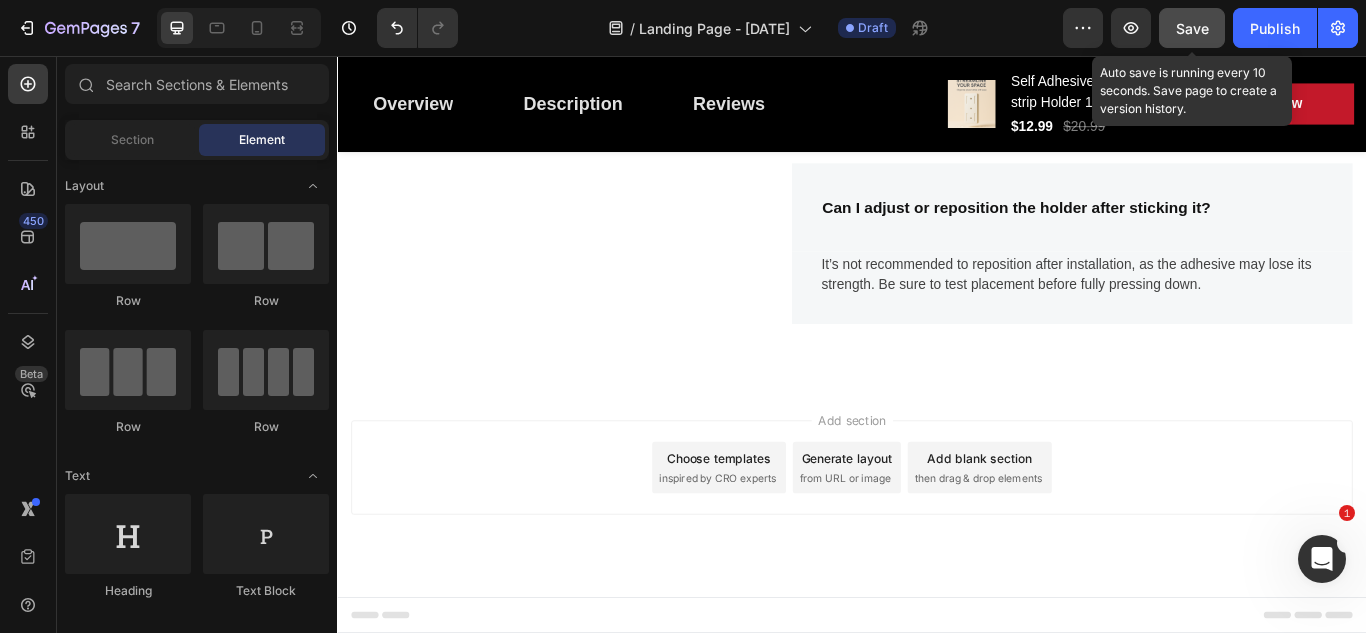 click on "Save" 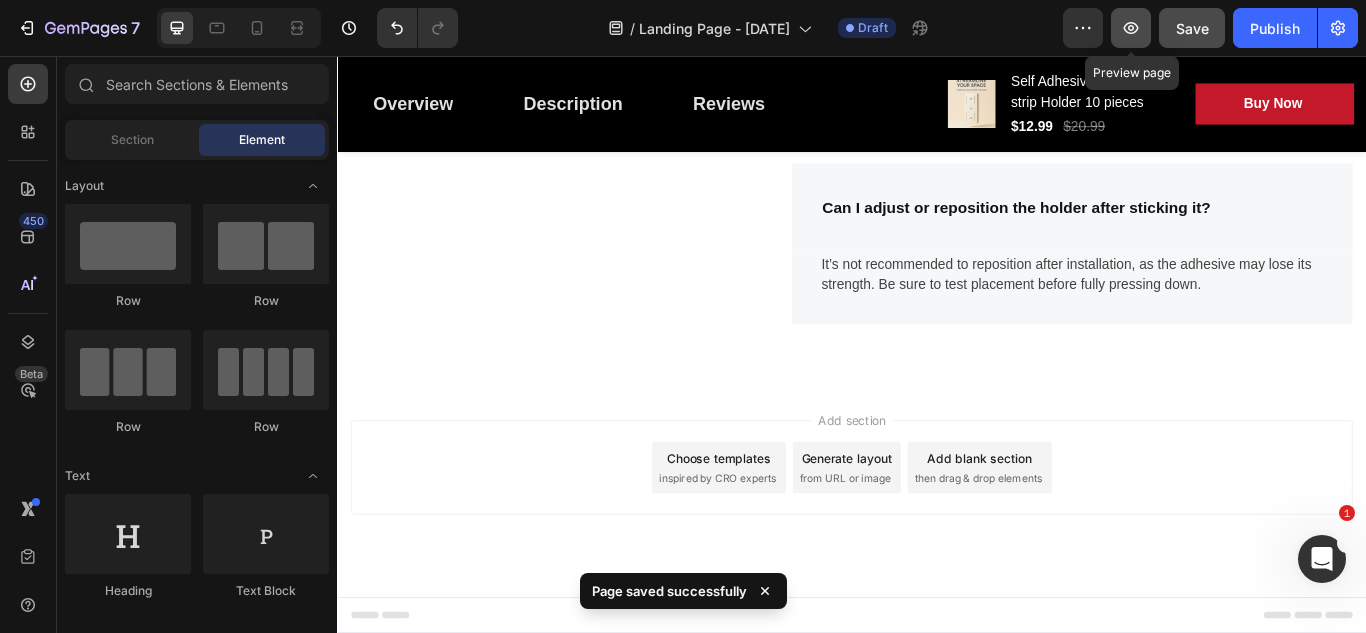 click 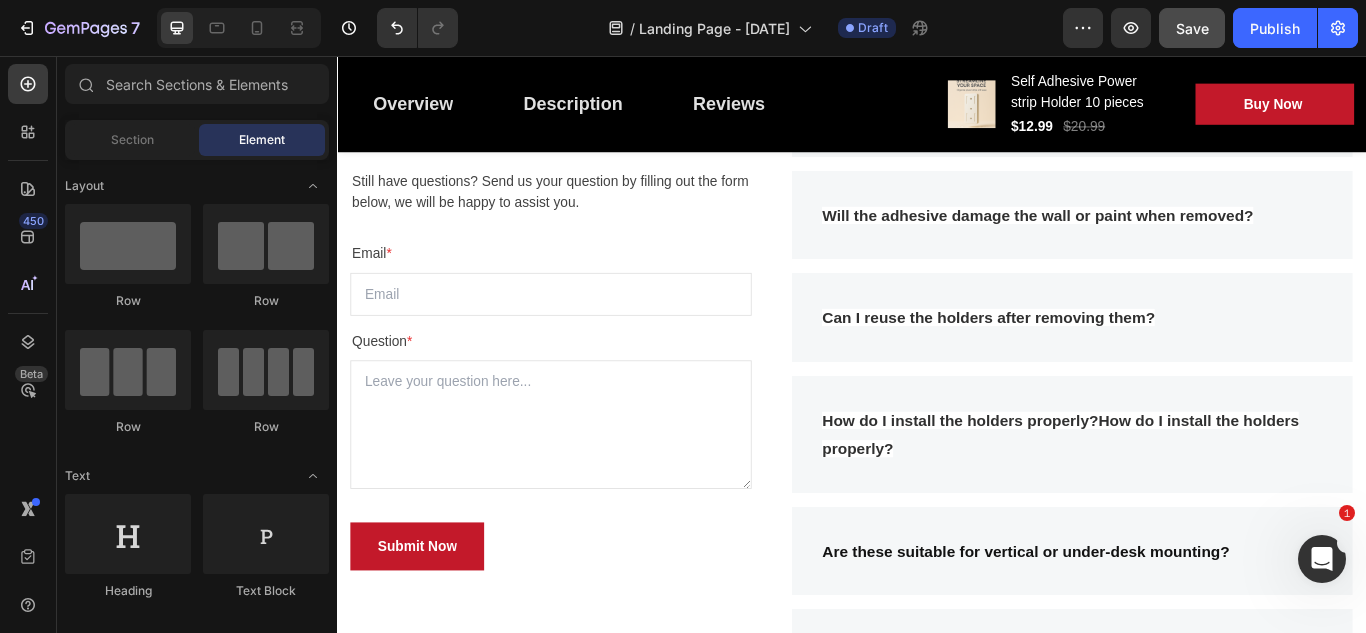 scroll, scrollTop: 4499, scrollLeft: 0, axis: vertical 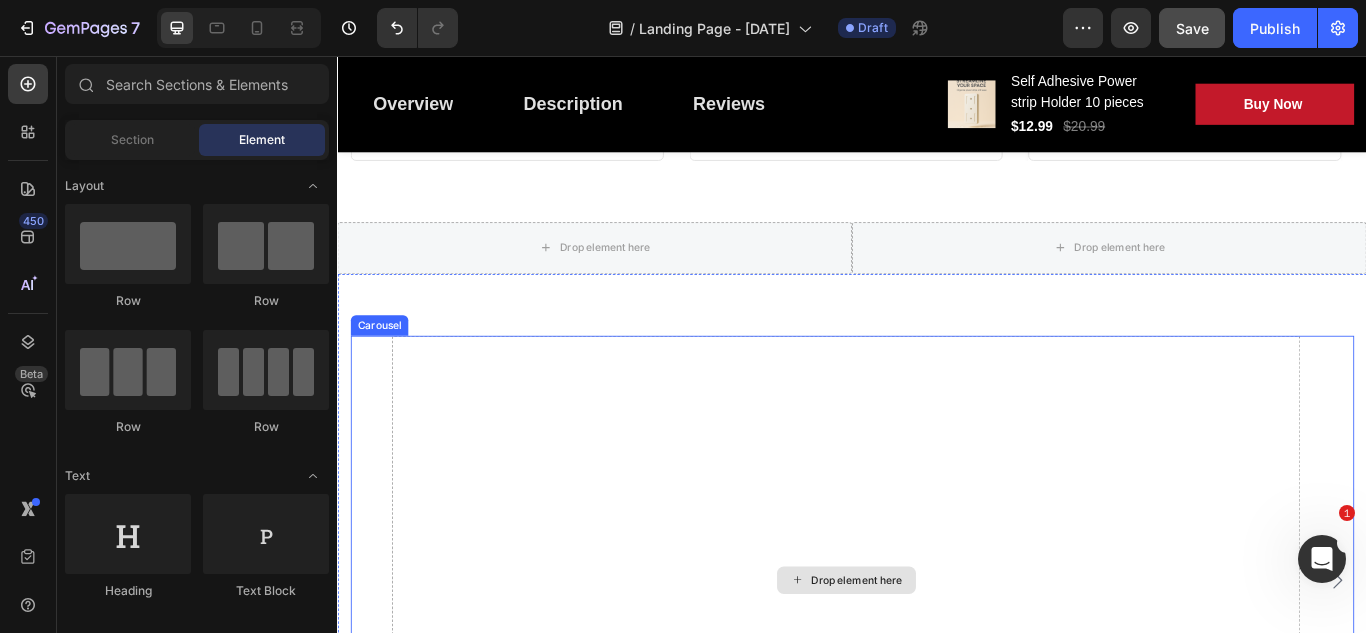 click on "Drop element here" at bounding box center [929, 667] 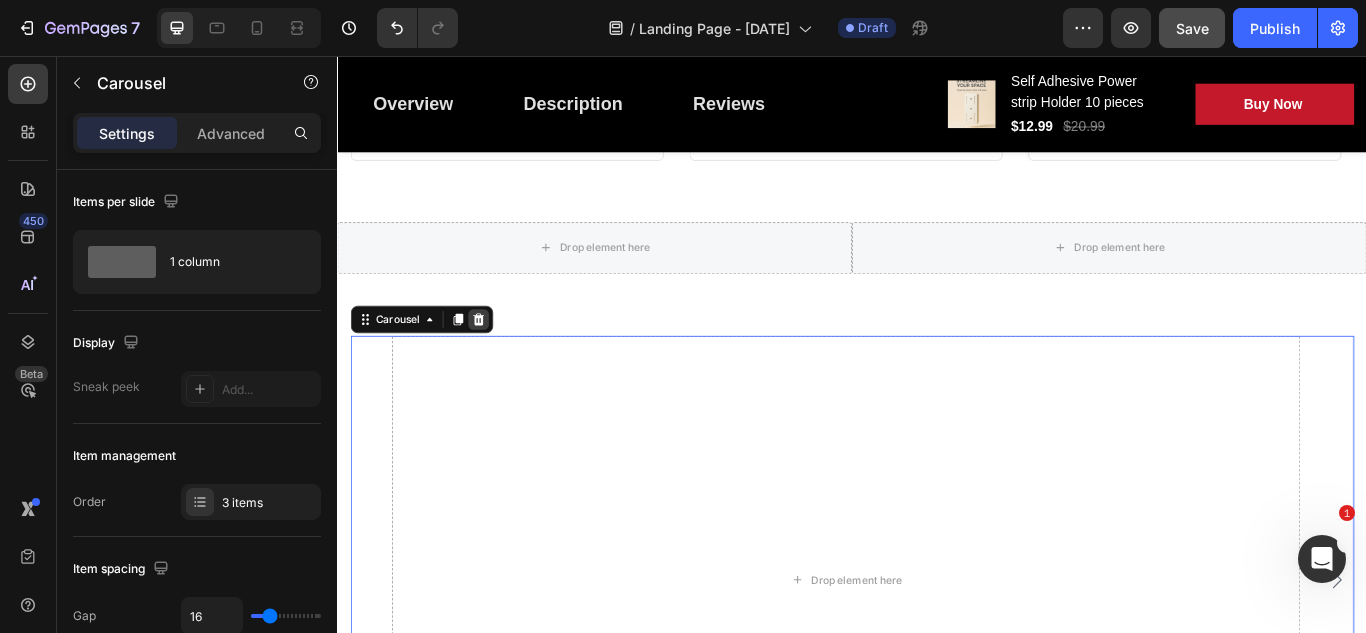 click 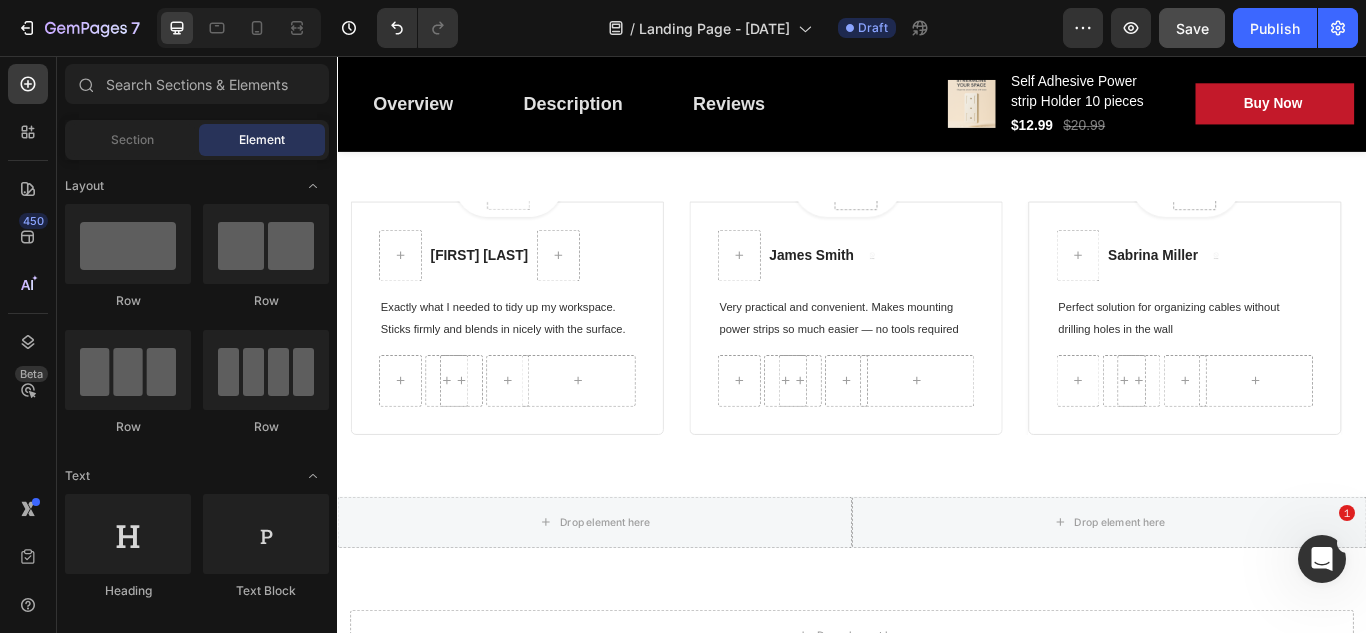 scroll, scrollTop: 3127, scrollLeft: 0, axis: vertical 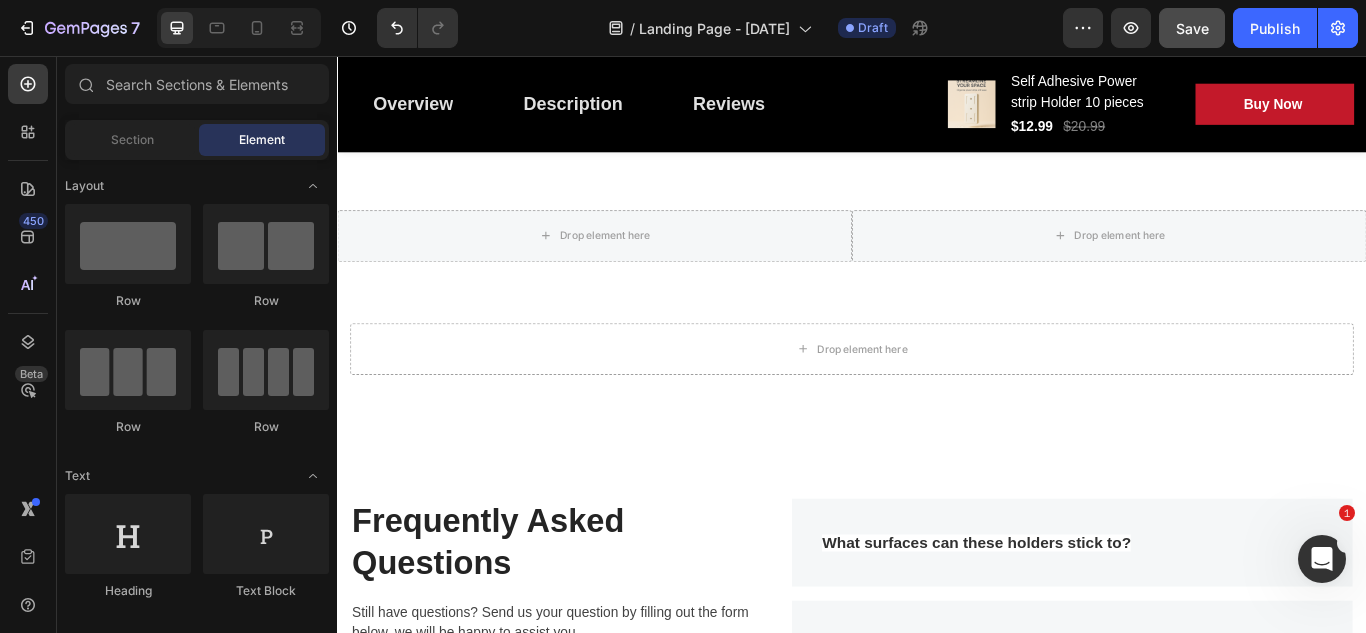 click on "/  Landing Page - Jul 28, 19:55:06 Draft" 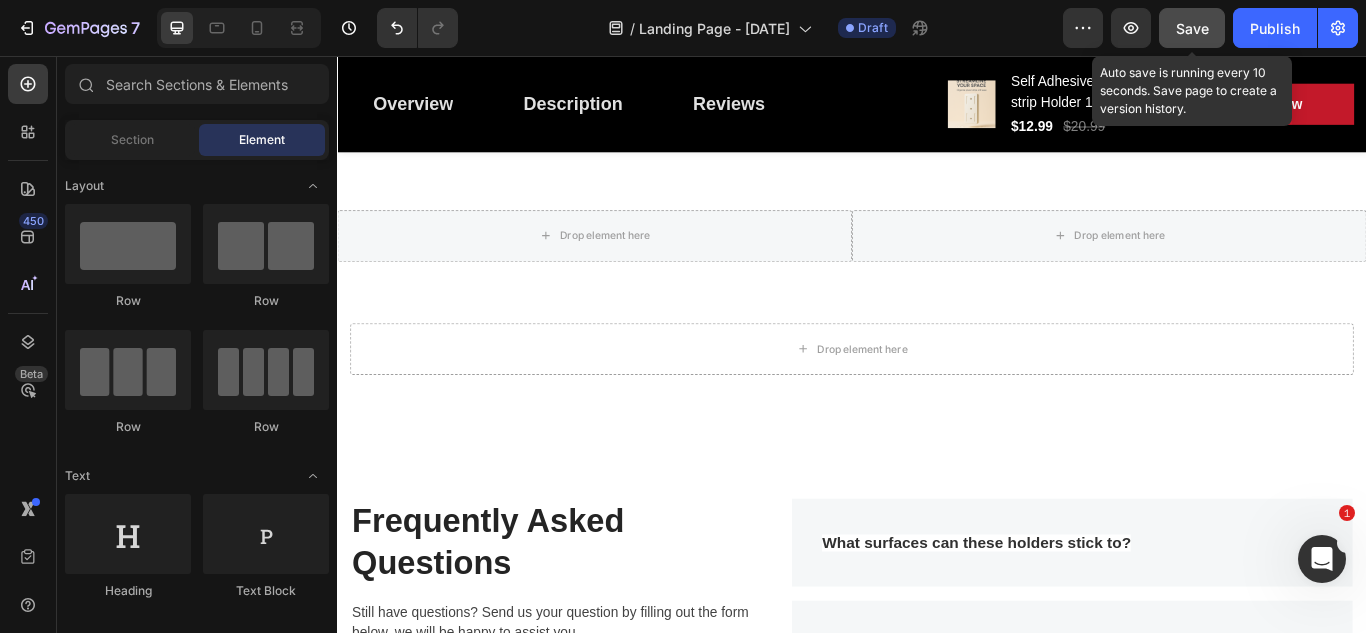 click on "Save" 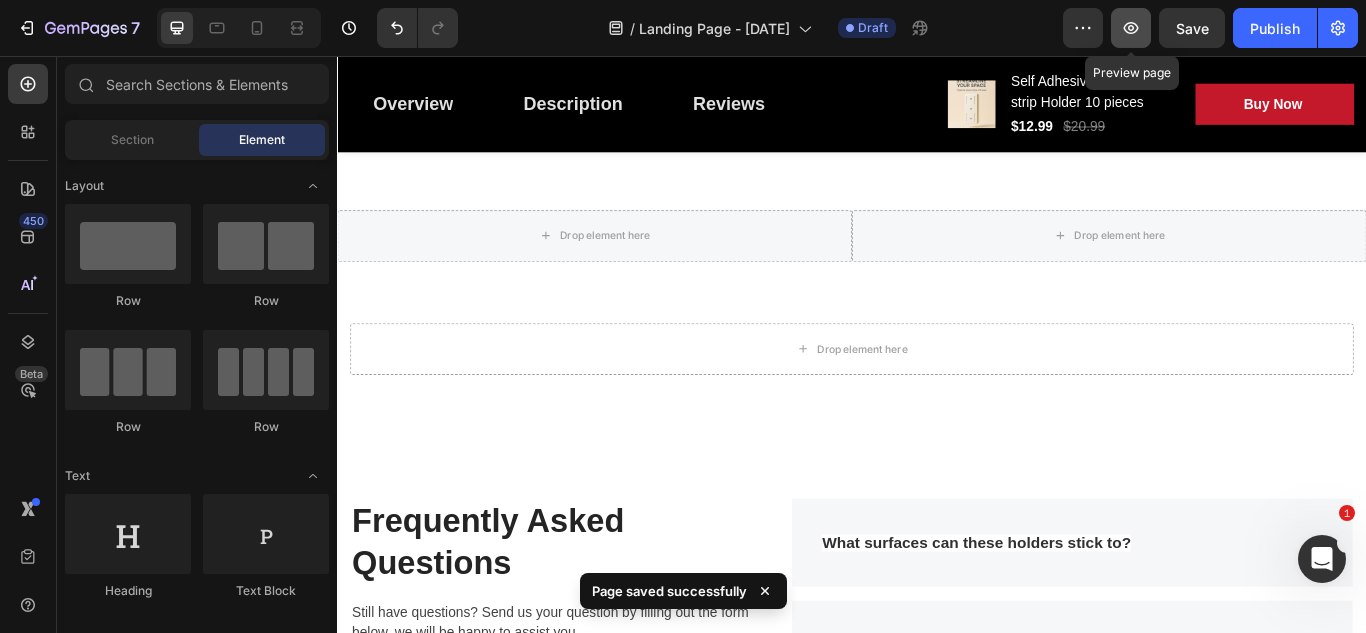 click 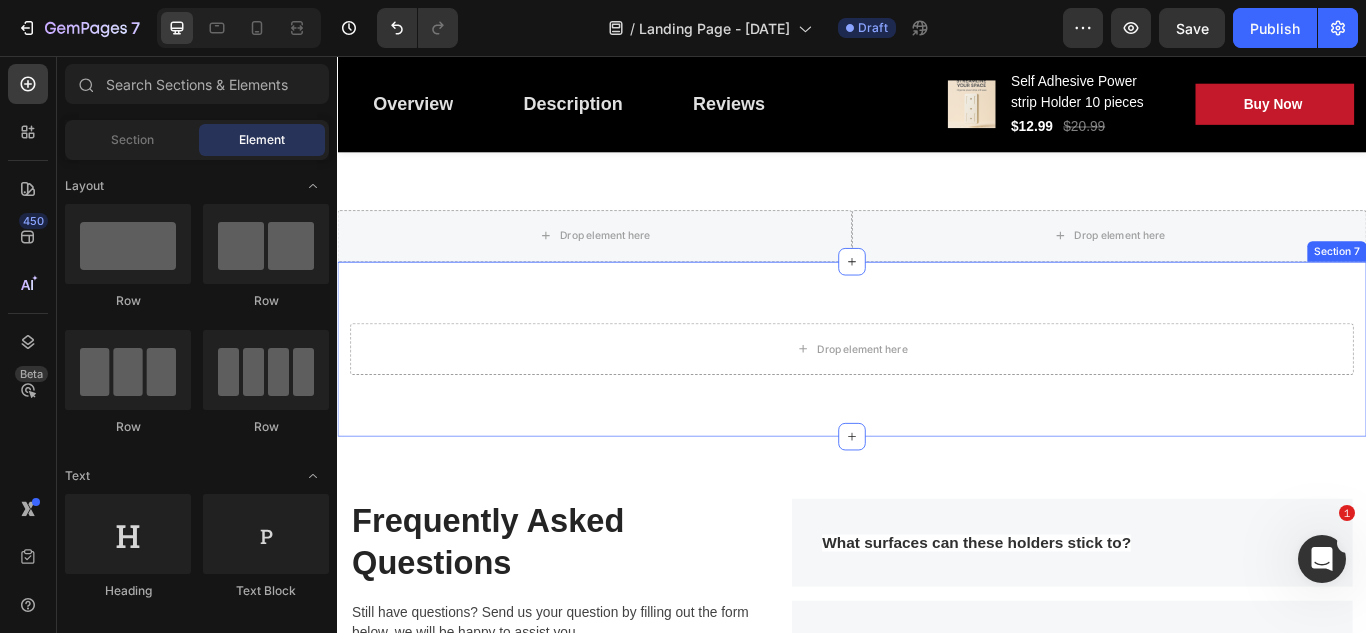 click on "Drop element here Section 7" at bounding box center [937, 398] 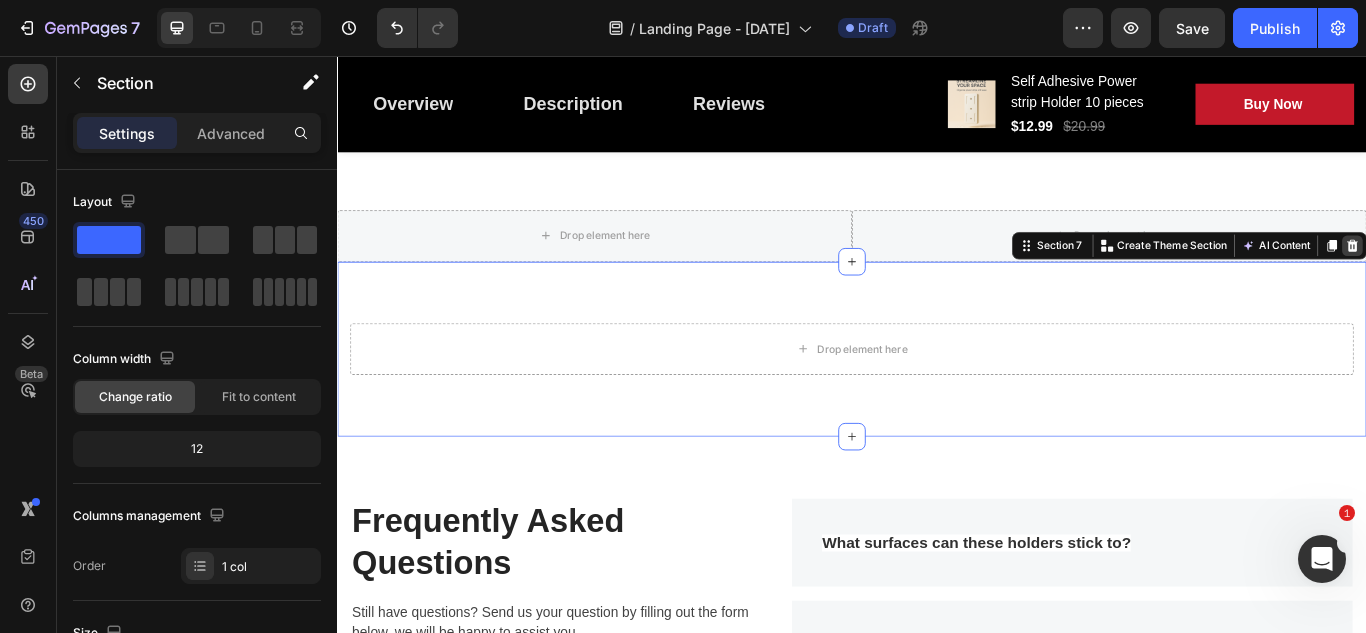 click 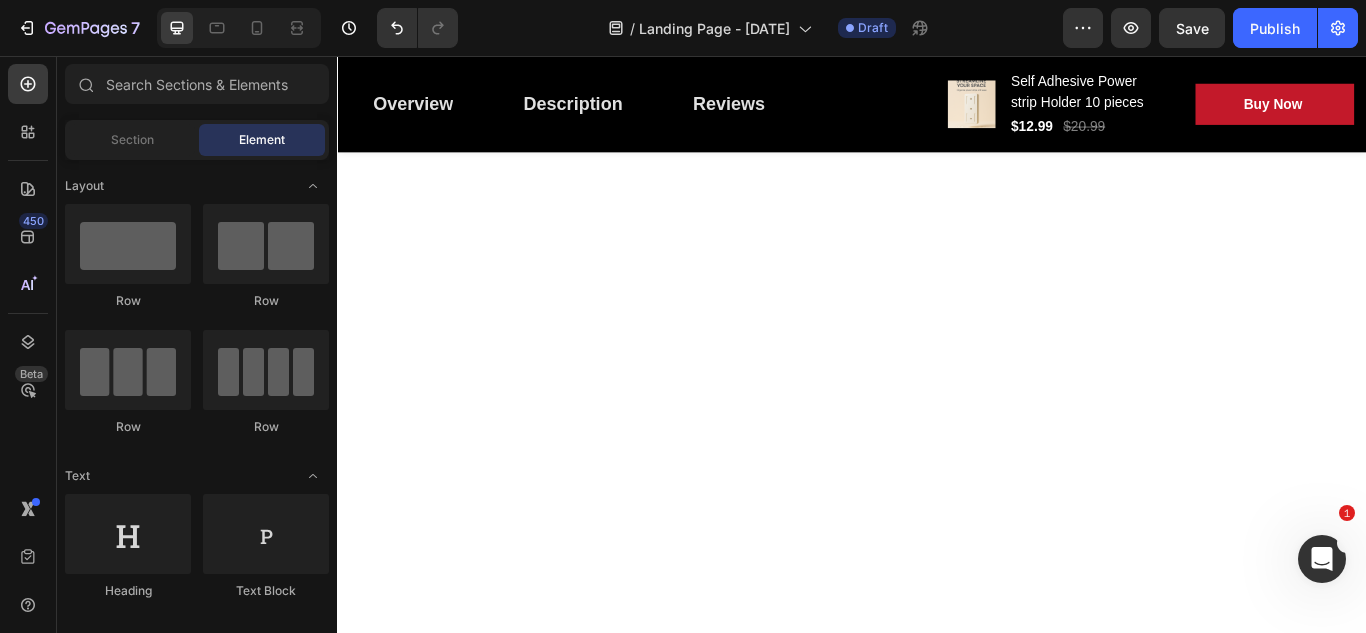 scroll, scrollTop: 2439, scrollLeft: 0, axis: vertical 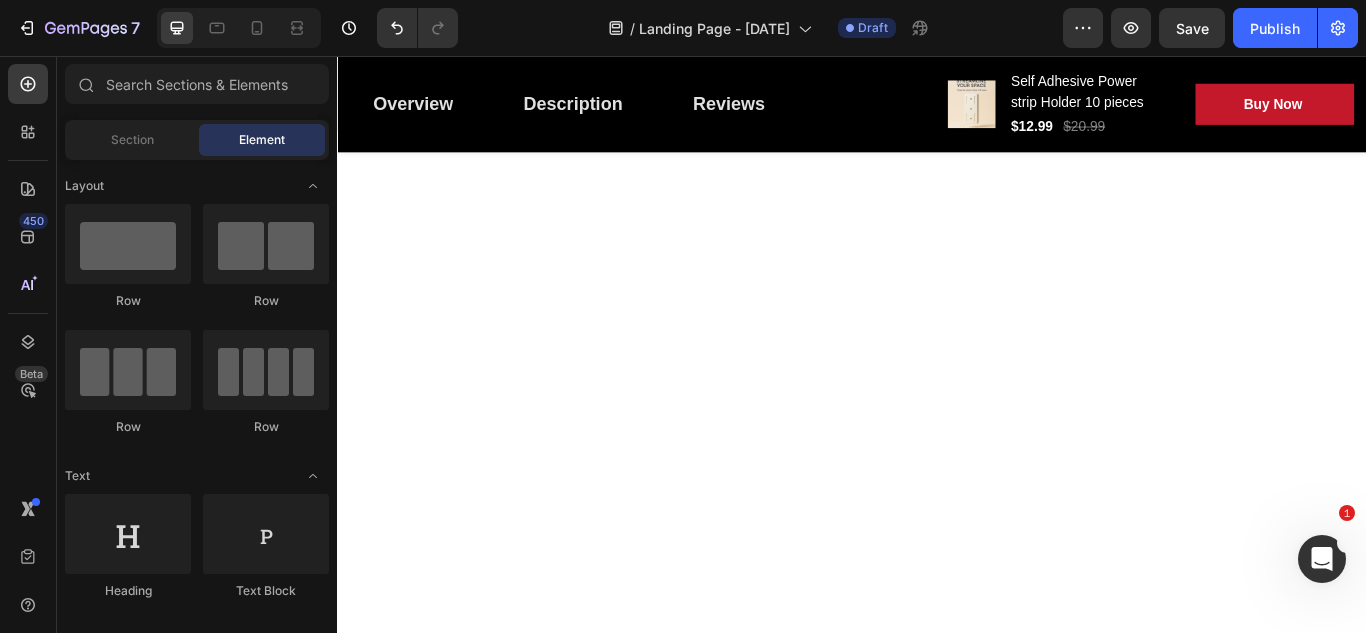 click on "Drop element here Row
Drop element here
Drop element here Row
Drop element here
Drop element here Row
Drop element here
Drop element here
Drop element here Row
Drop element here
Drop element here Row
Drop element here
Drop element here Row Row Section 4" at bounding box center (937, -110) 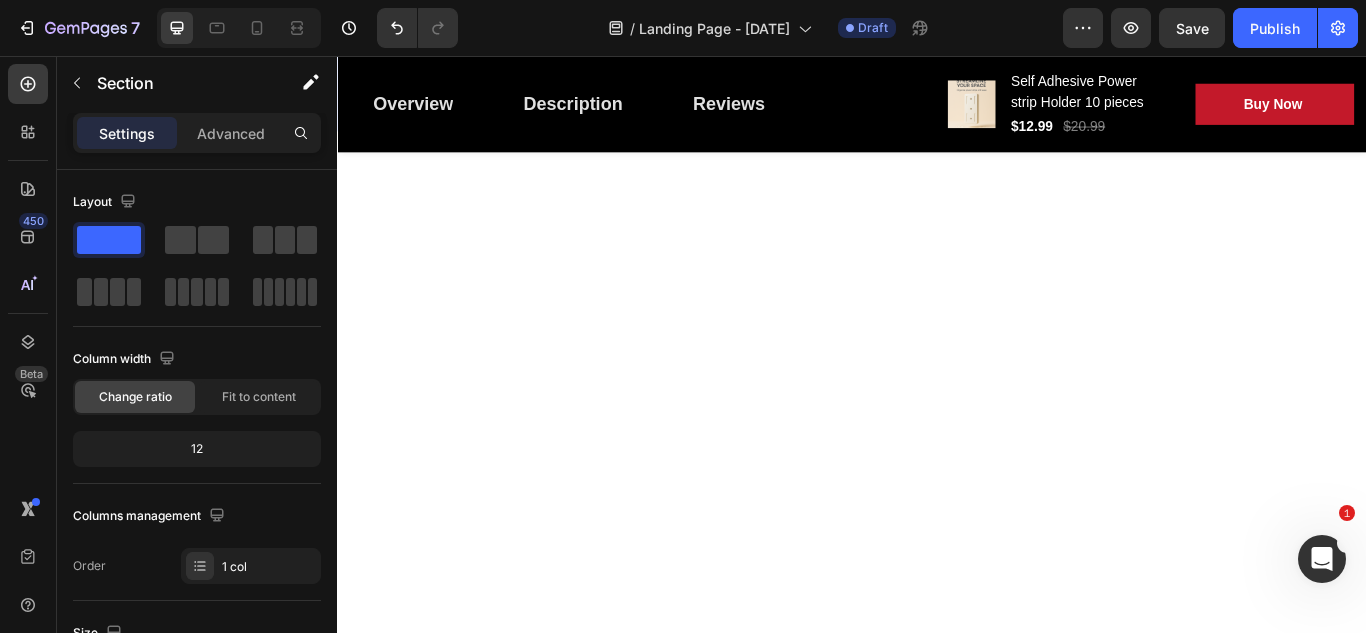 click 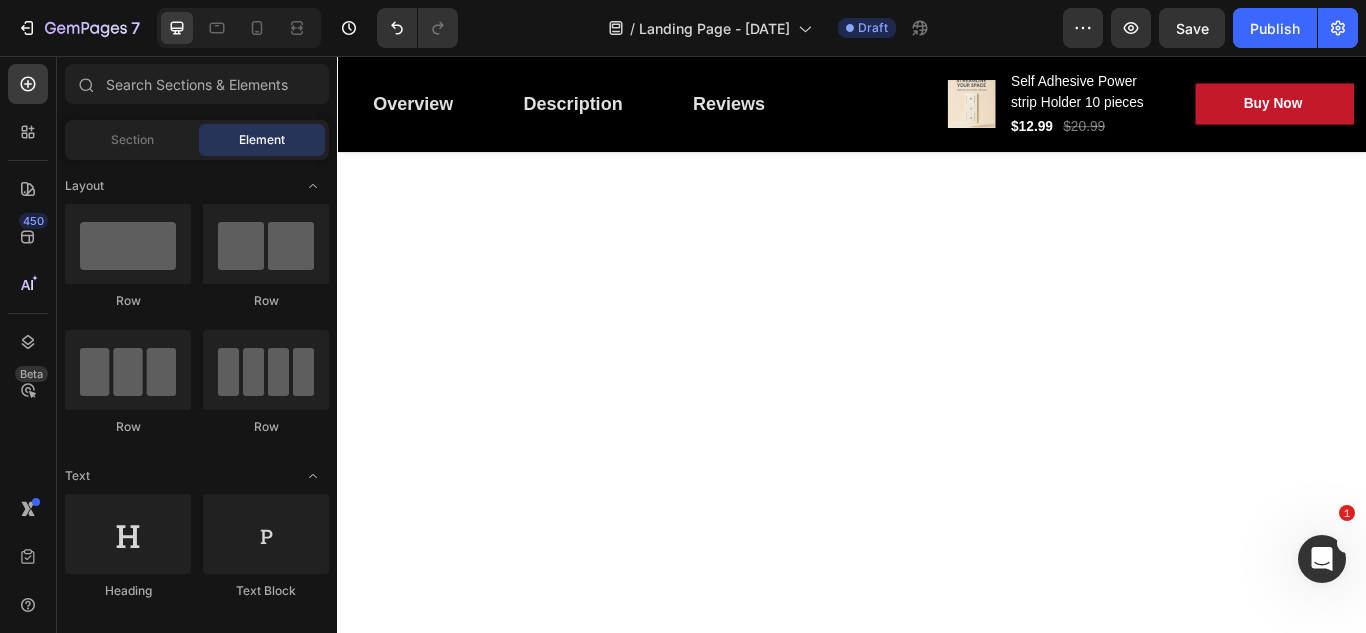 scroll, scrollTop: 2539, scrollLeft: 0, axis: vertical 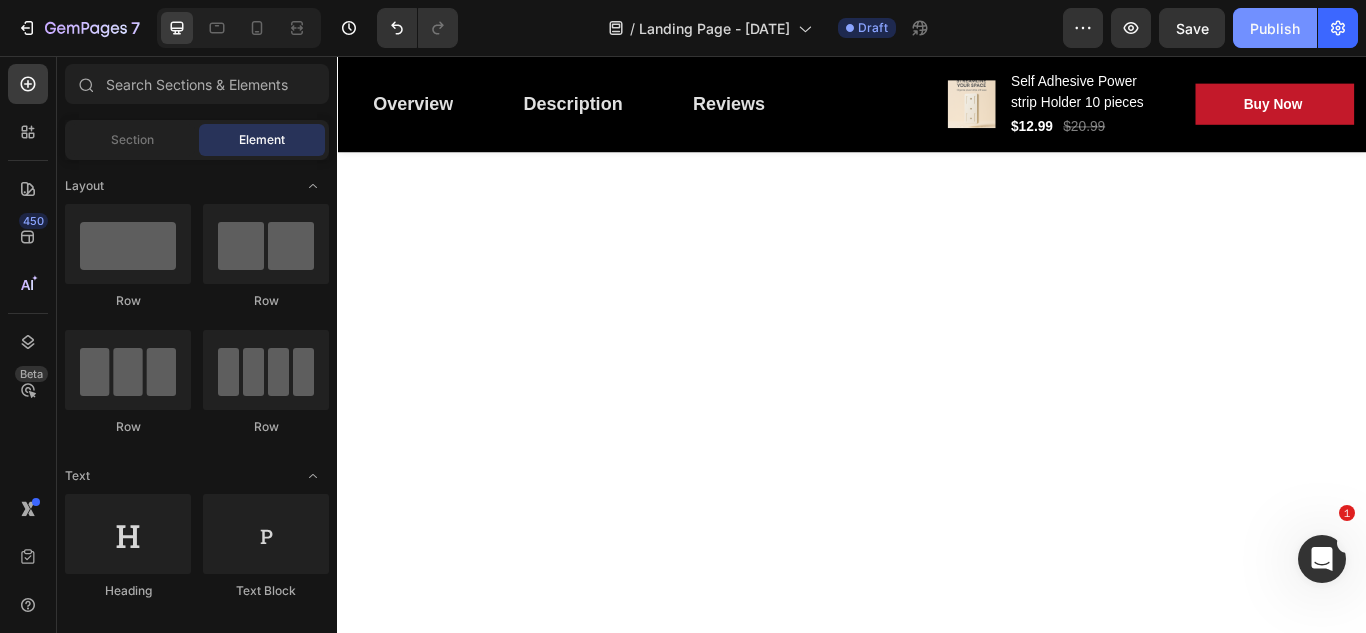 click on "Publish" at bounding box center [1275, 28] 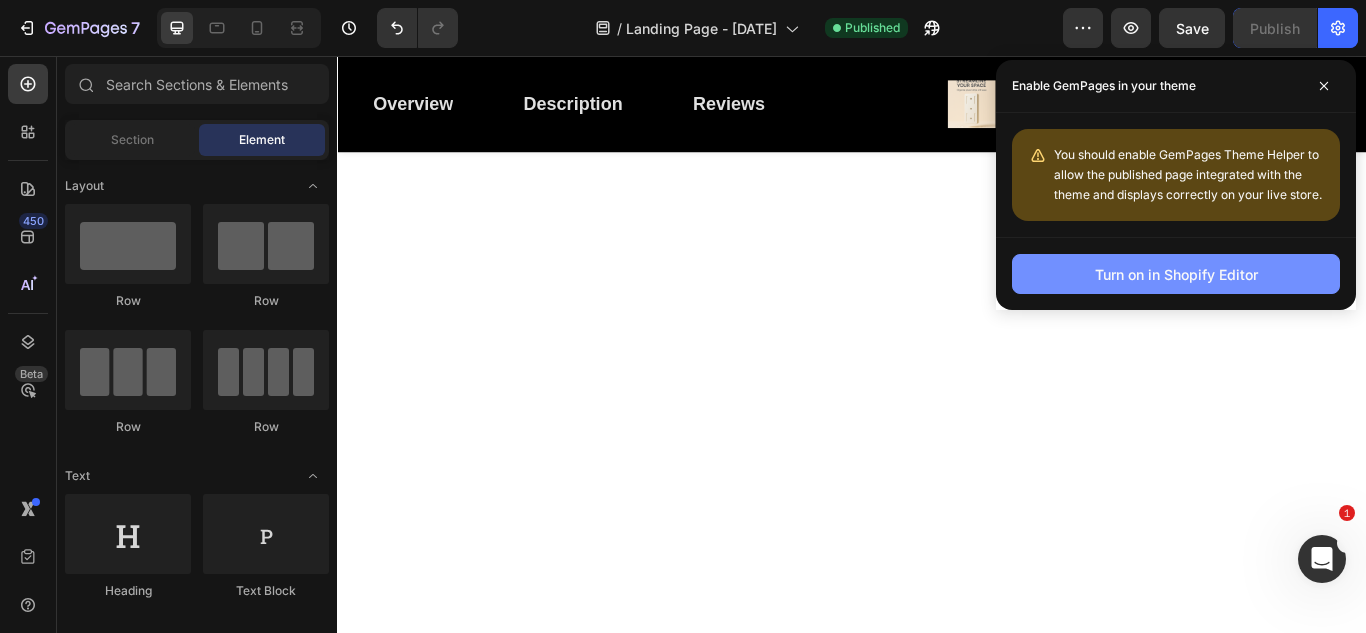 click on "Turn on in Shopify Editor" at bounding box center [1176, 274] 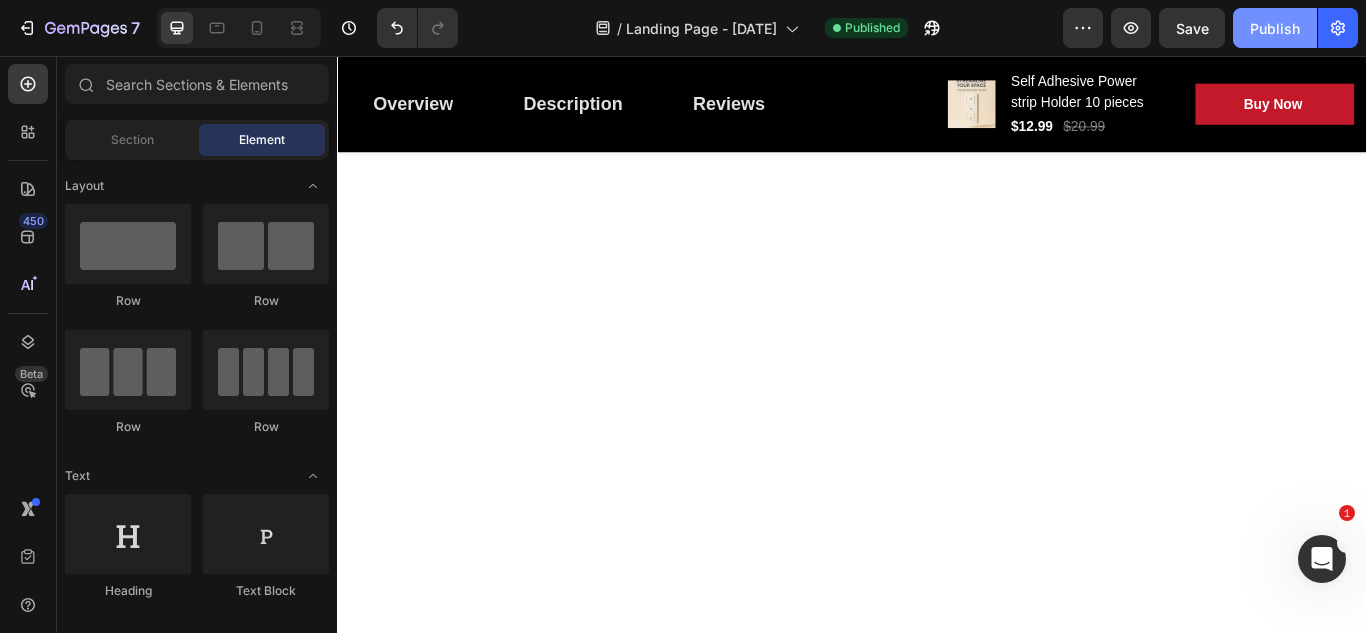 click on "Publish" at bounding box center (1275, 28) 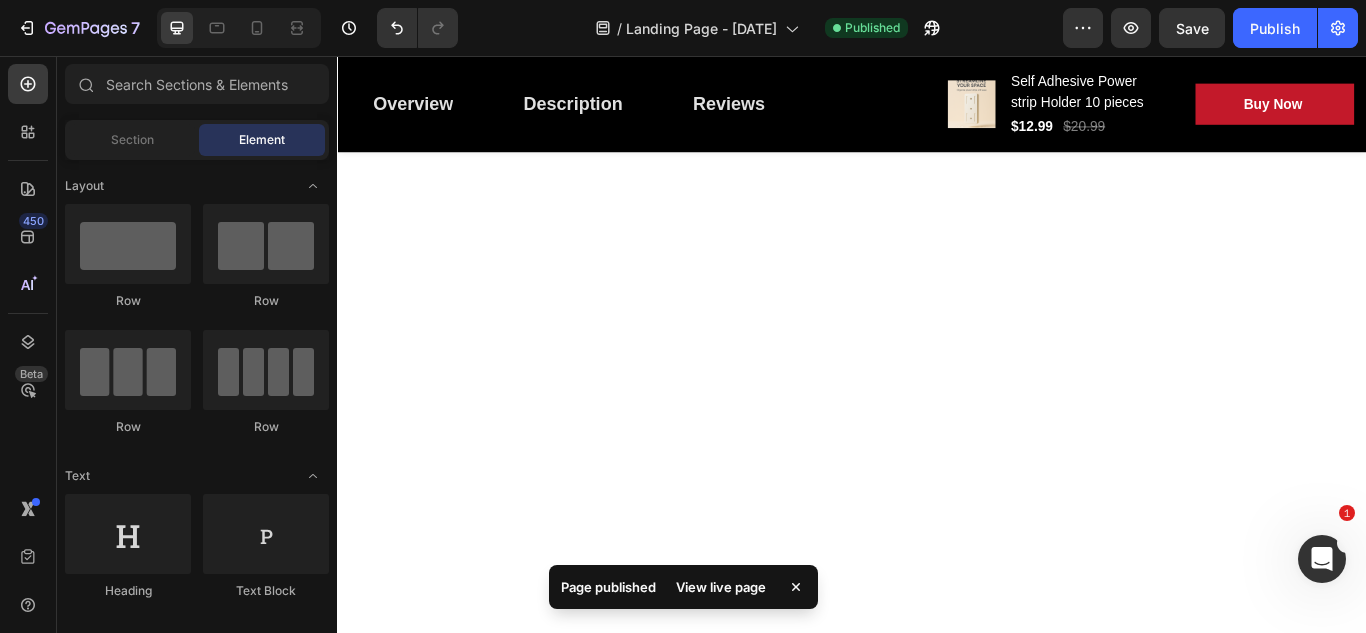 click on "View live page" at bounding box center [721, 587] 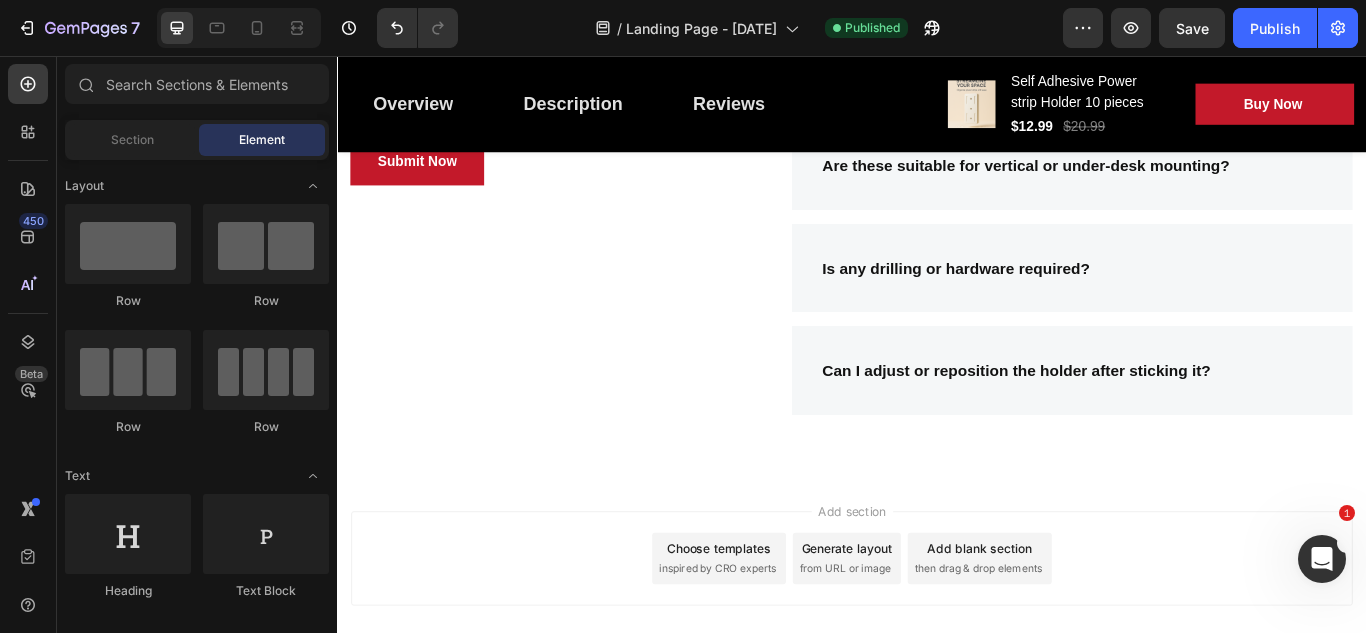 scroll, scrollTop: 3873, scrollLeft: 0, axis: vertical 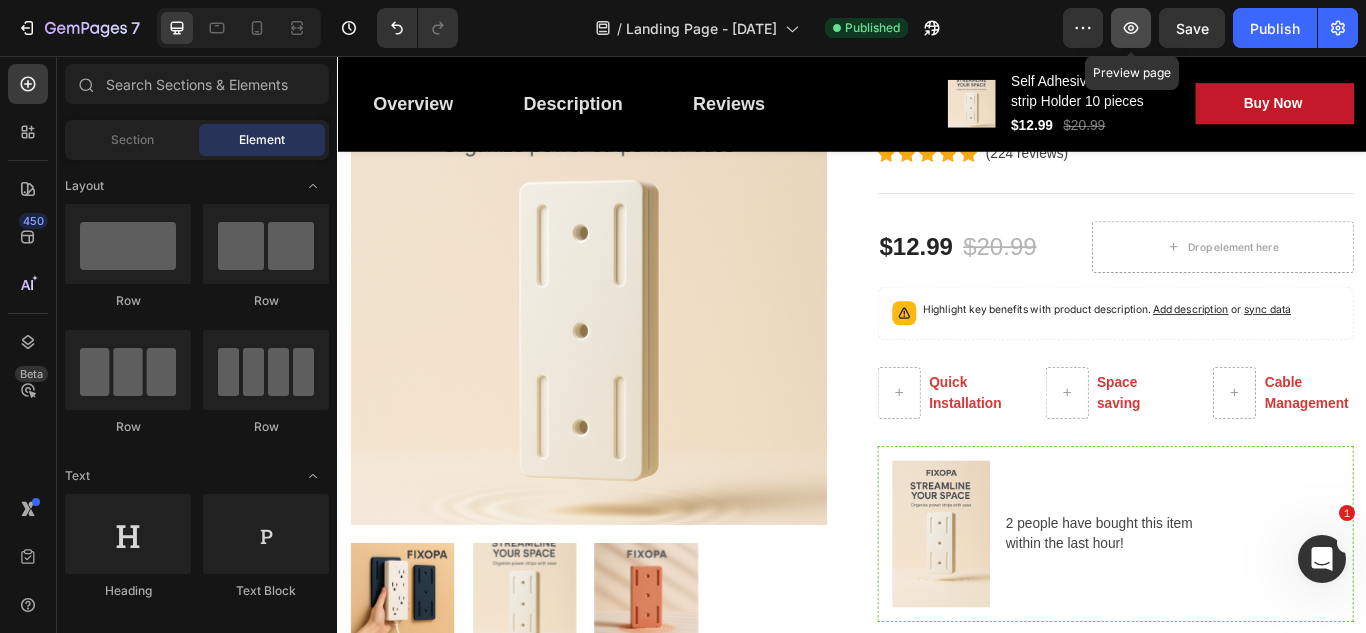 click 